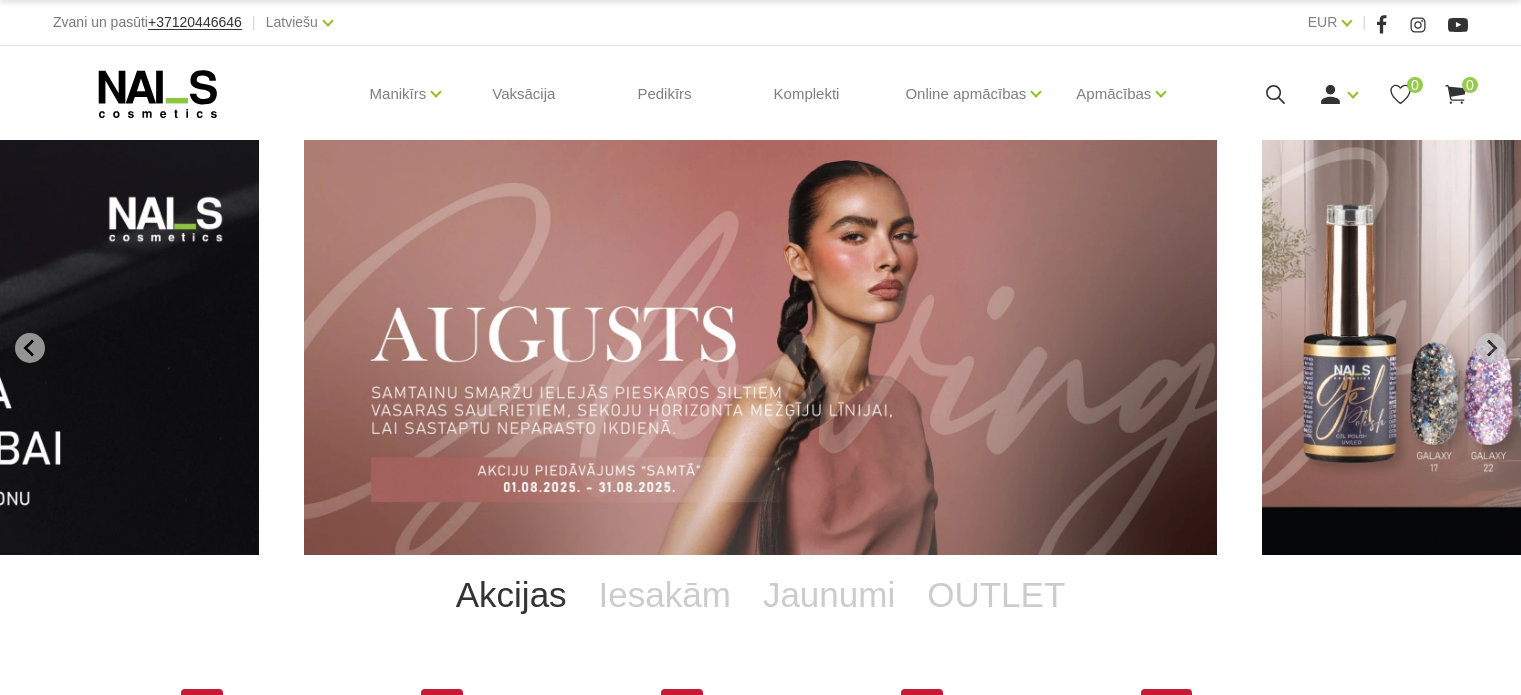 scroll, scrollTop: 0, scrollLeft: 0, axis: both 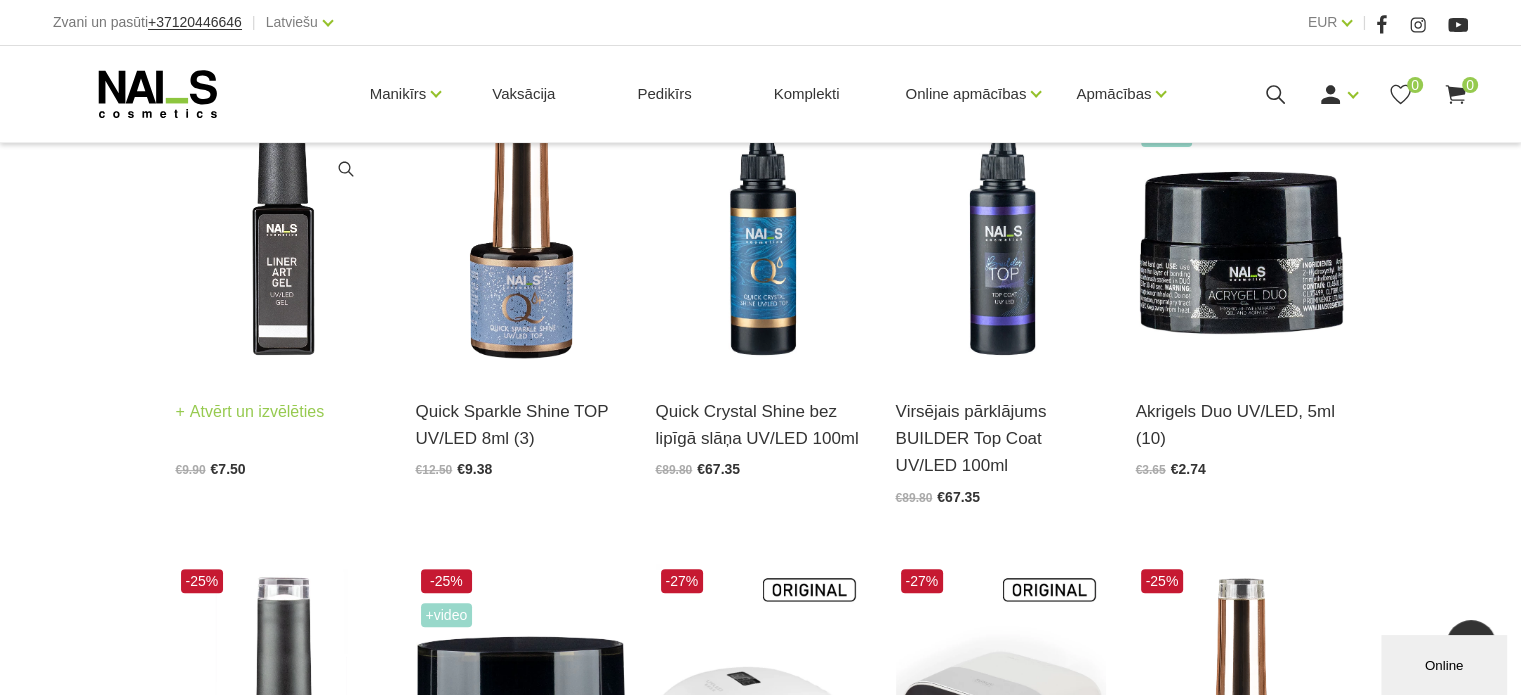 click at bounding box center (281, 228) 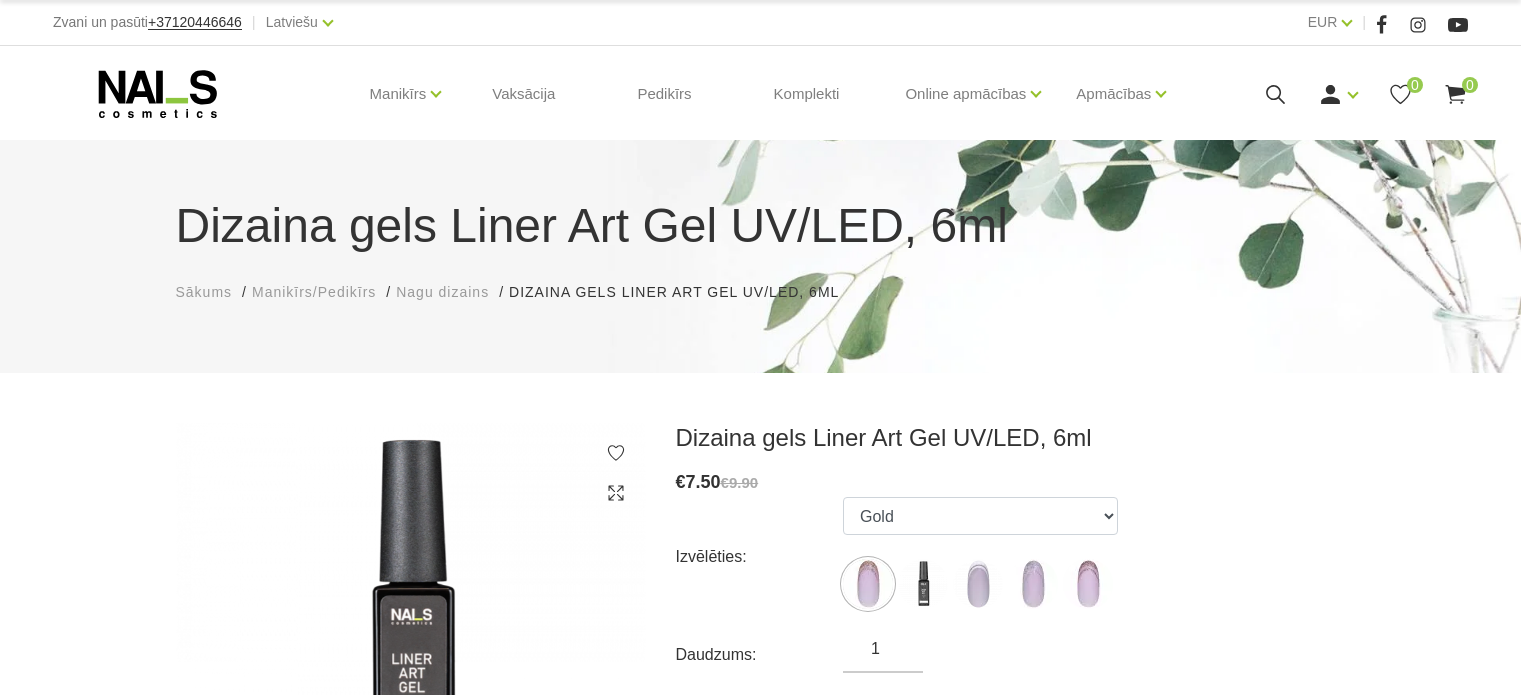scroll, scrollTop: 0, scrollLeft: 0, axis: both 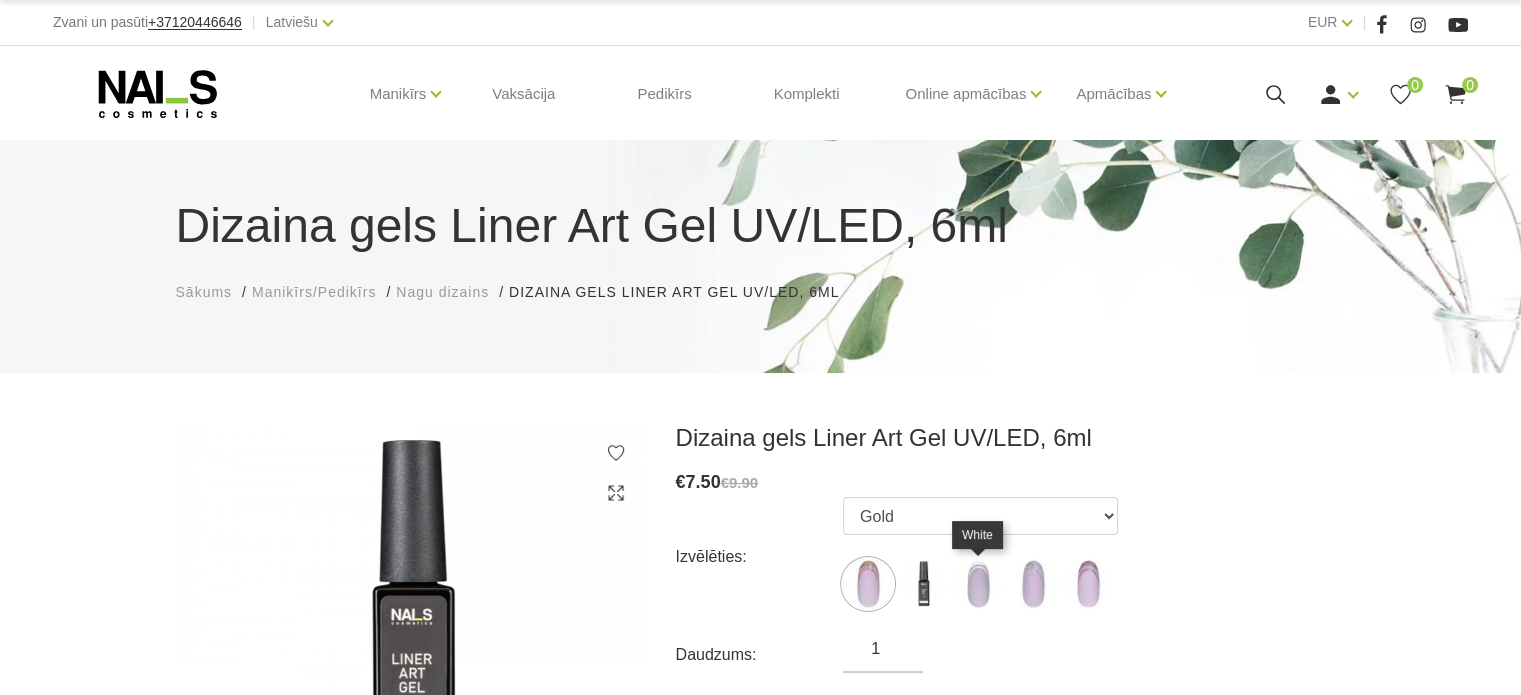 click at bounding box center (978, 584) 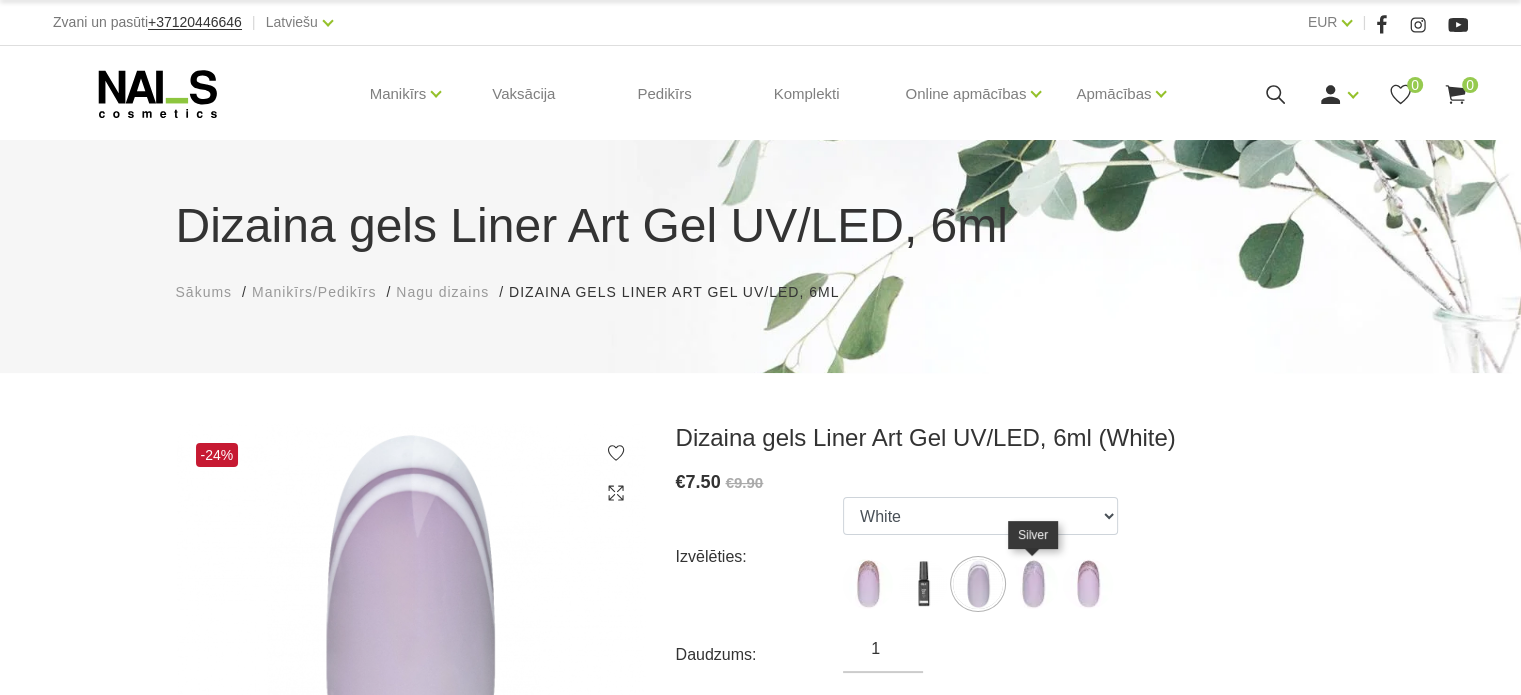 click at bounding box center (1033, 584) 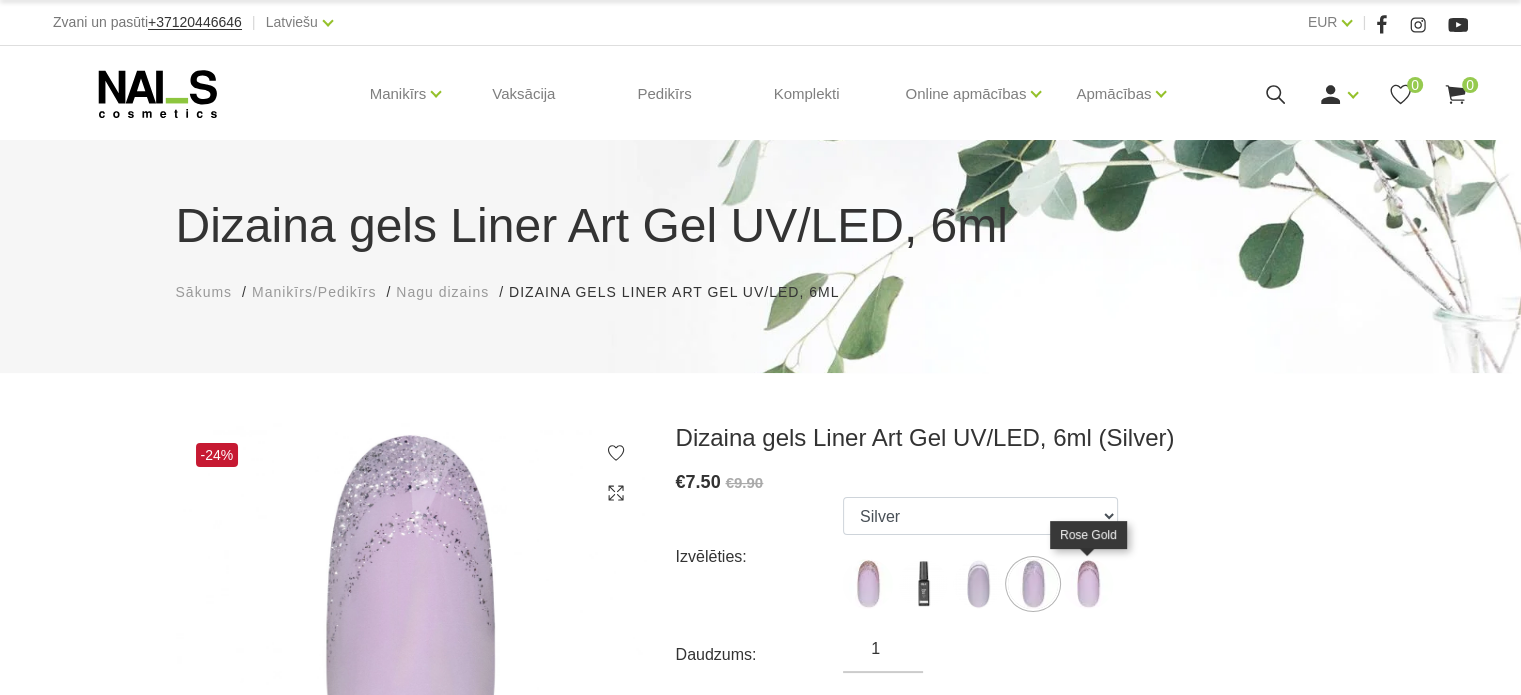 click at bounding box center [1088, 584] 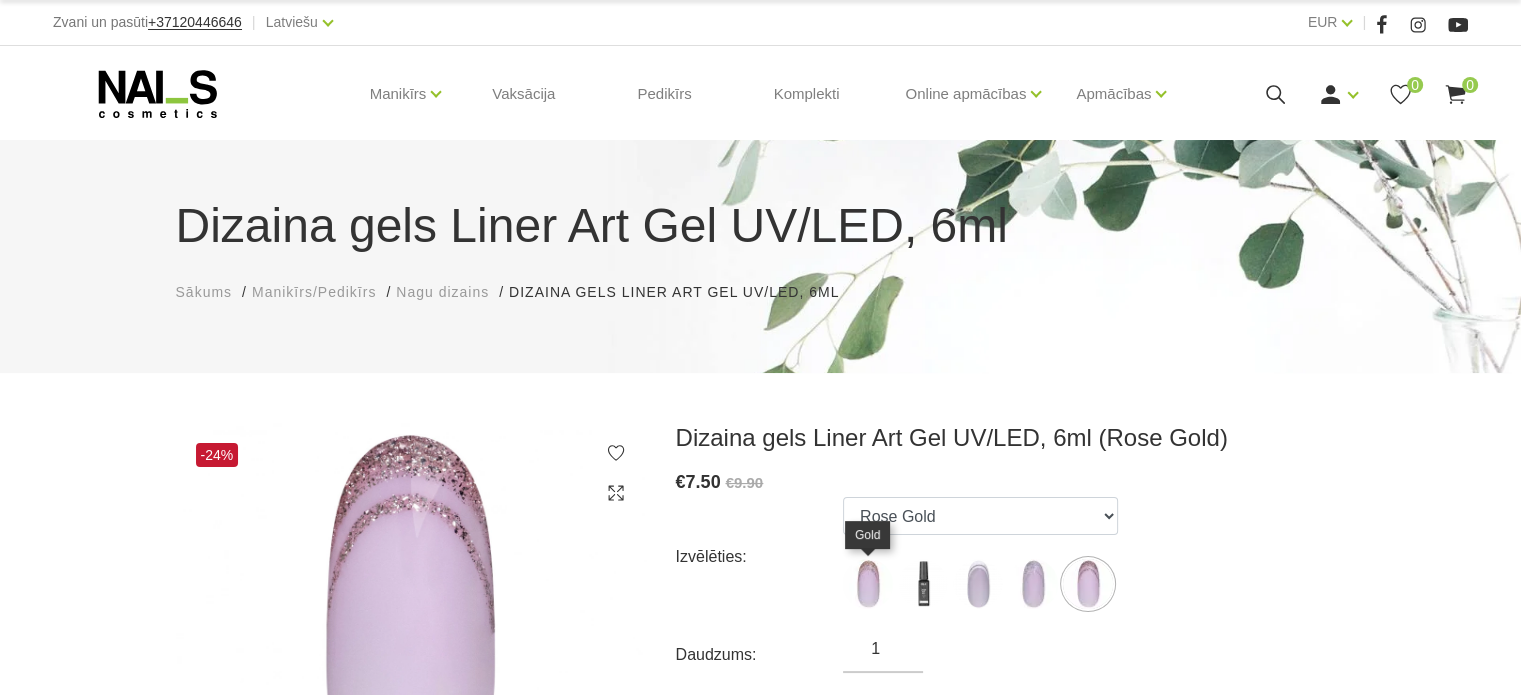 click at bounding box center [868, 584] 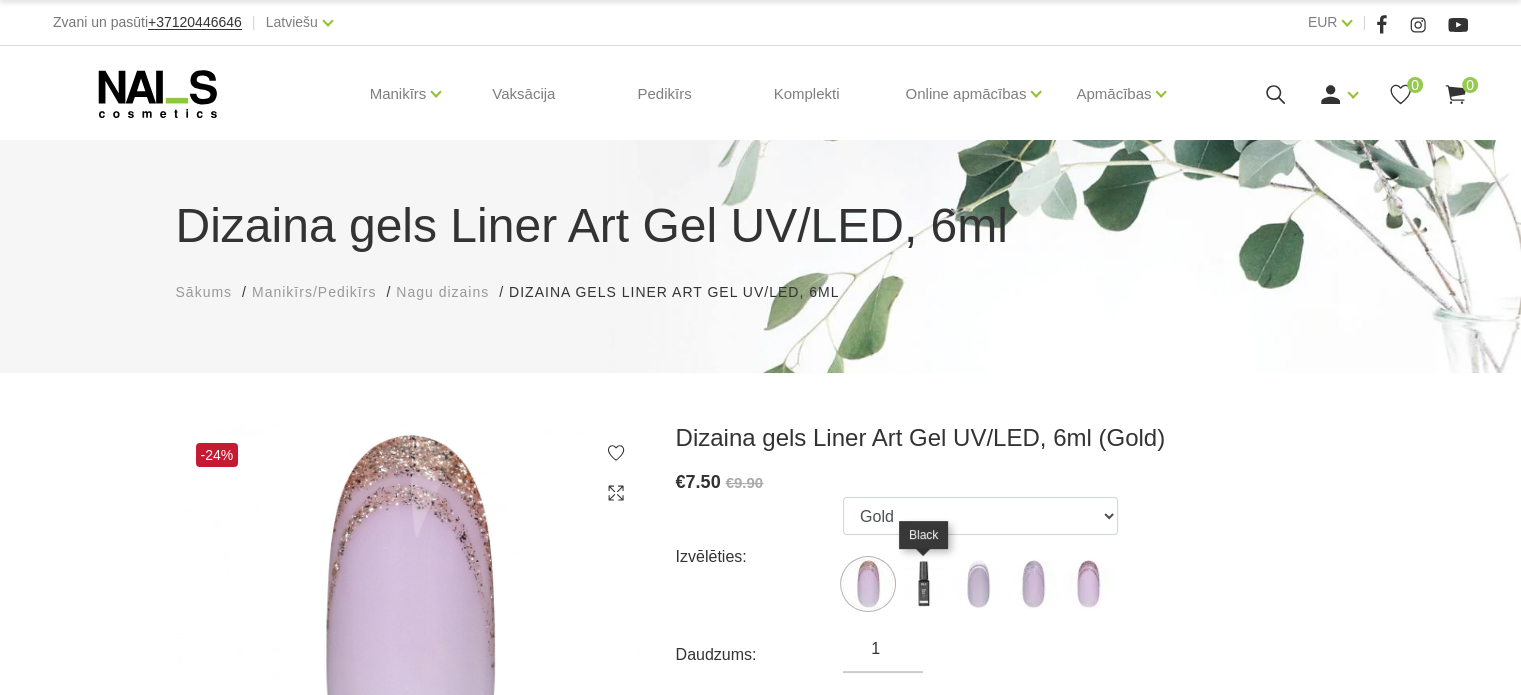 click at bounding box center (923, 584) 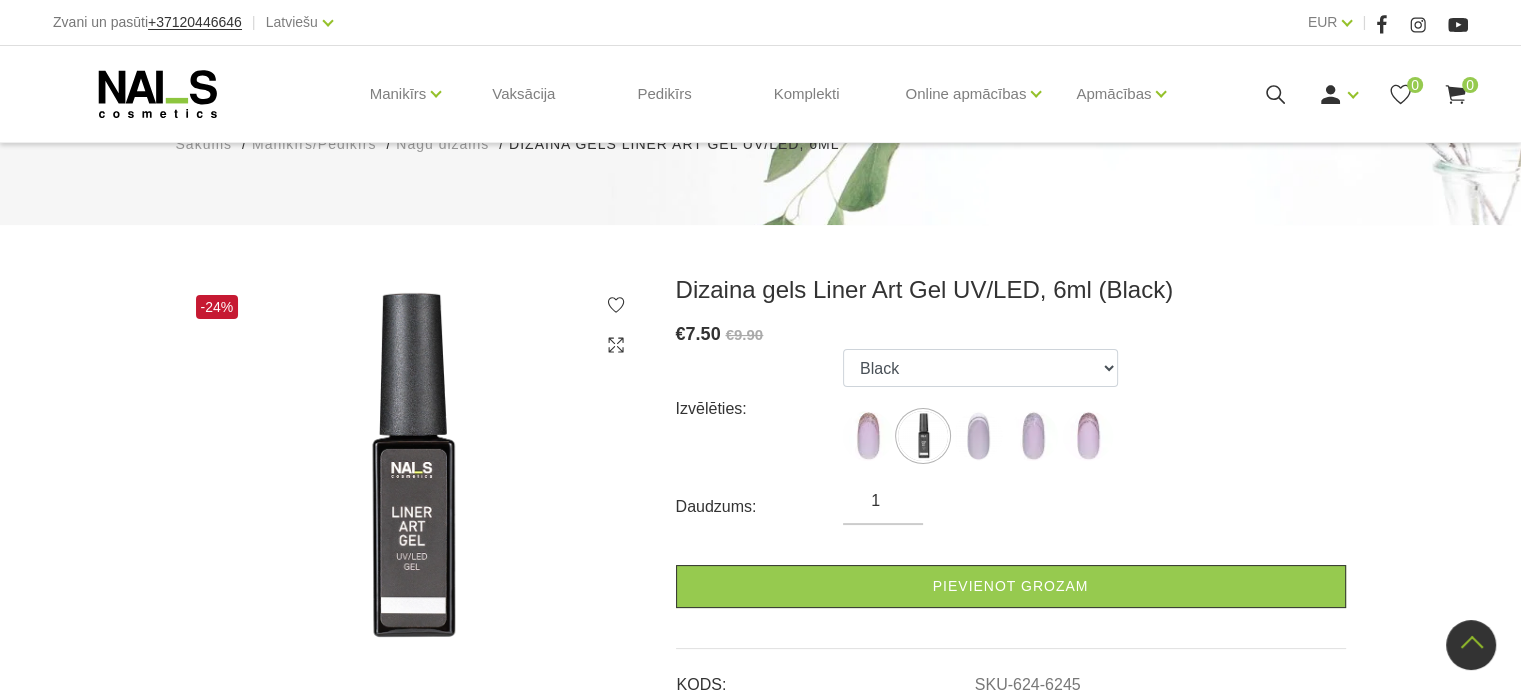 scroll, scrollTop: 100, scrollLeft: 0, axis: vertical 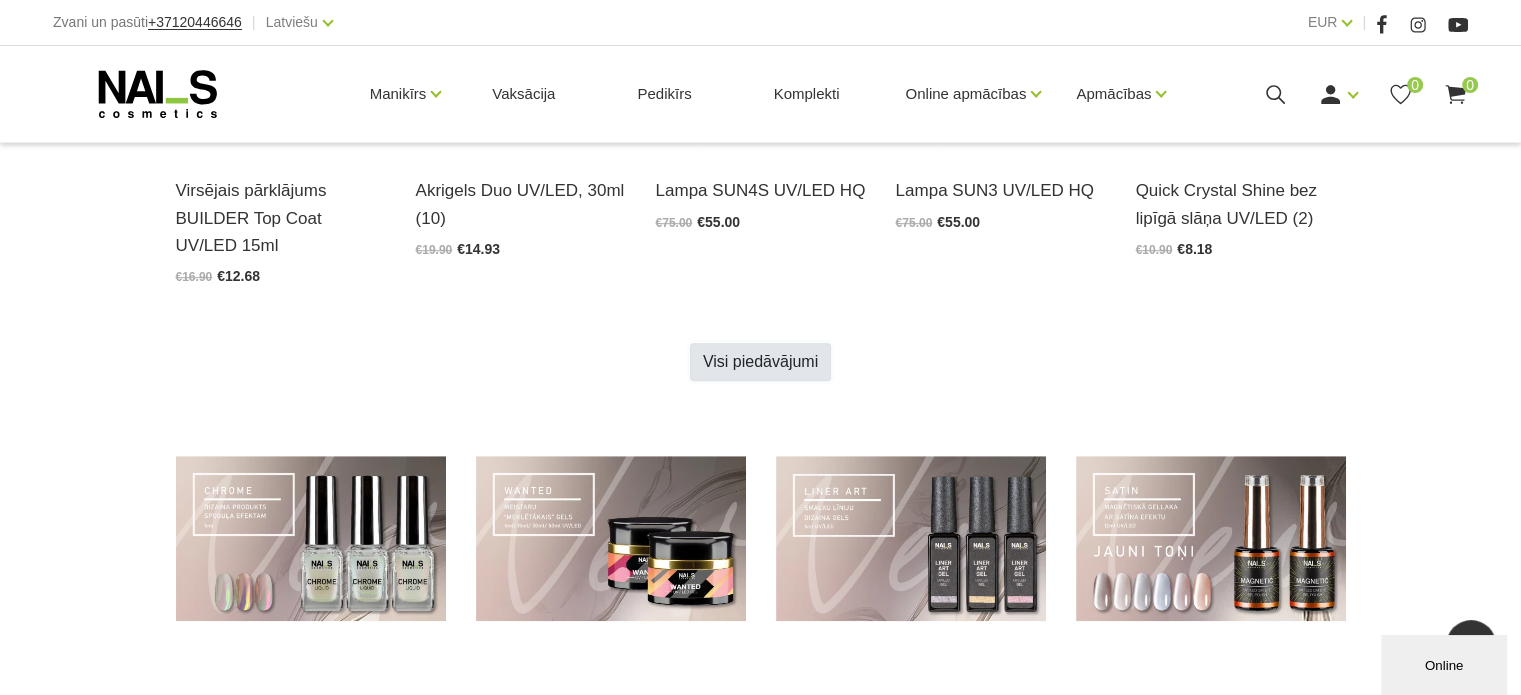click on "Visi piedāvājumi" at bounding box center (760, 362) 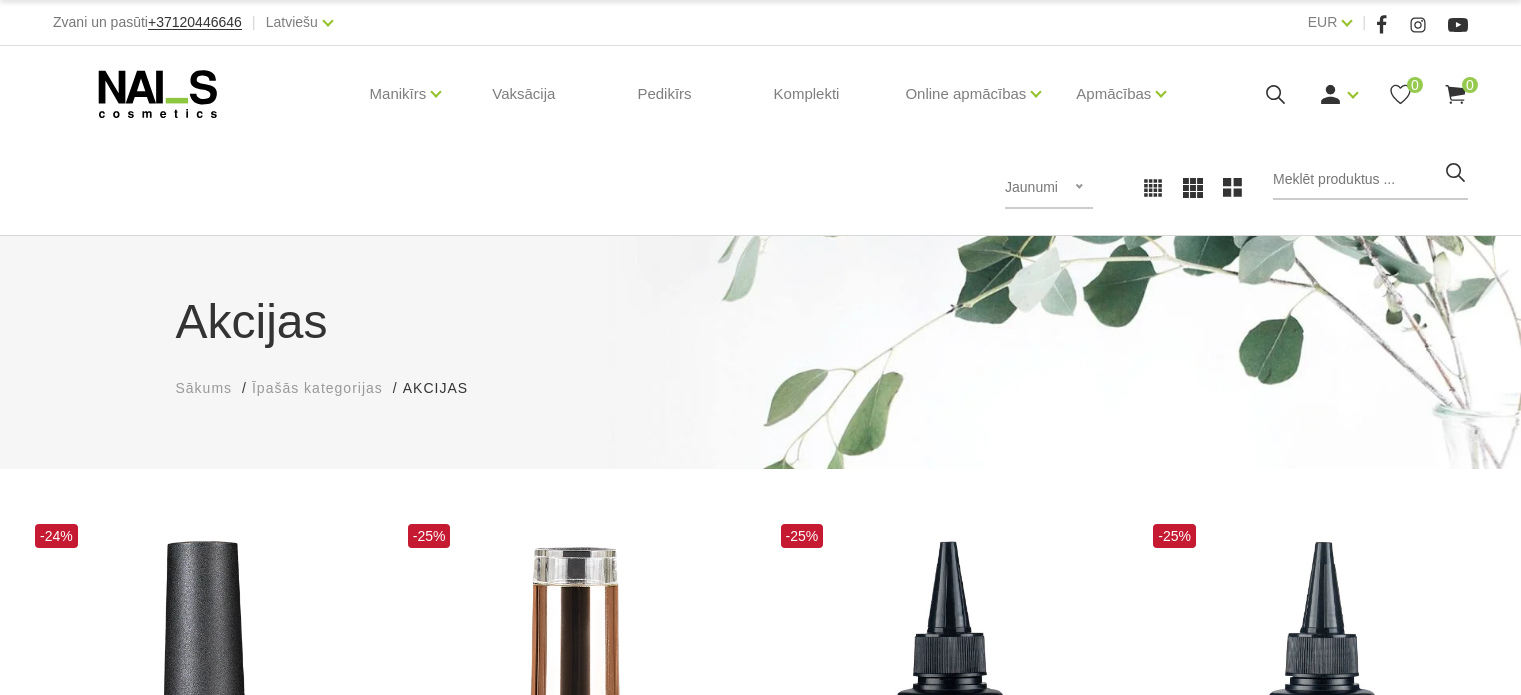 scroll, scrollTop: 0, scrollLeft: 0, axis: both 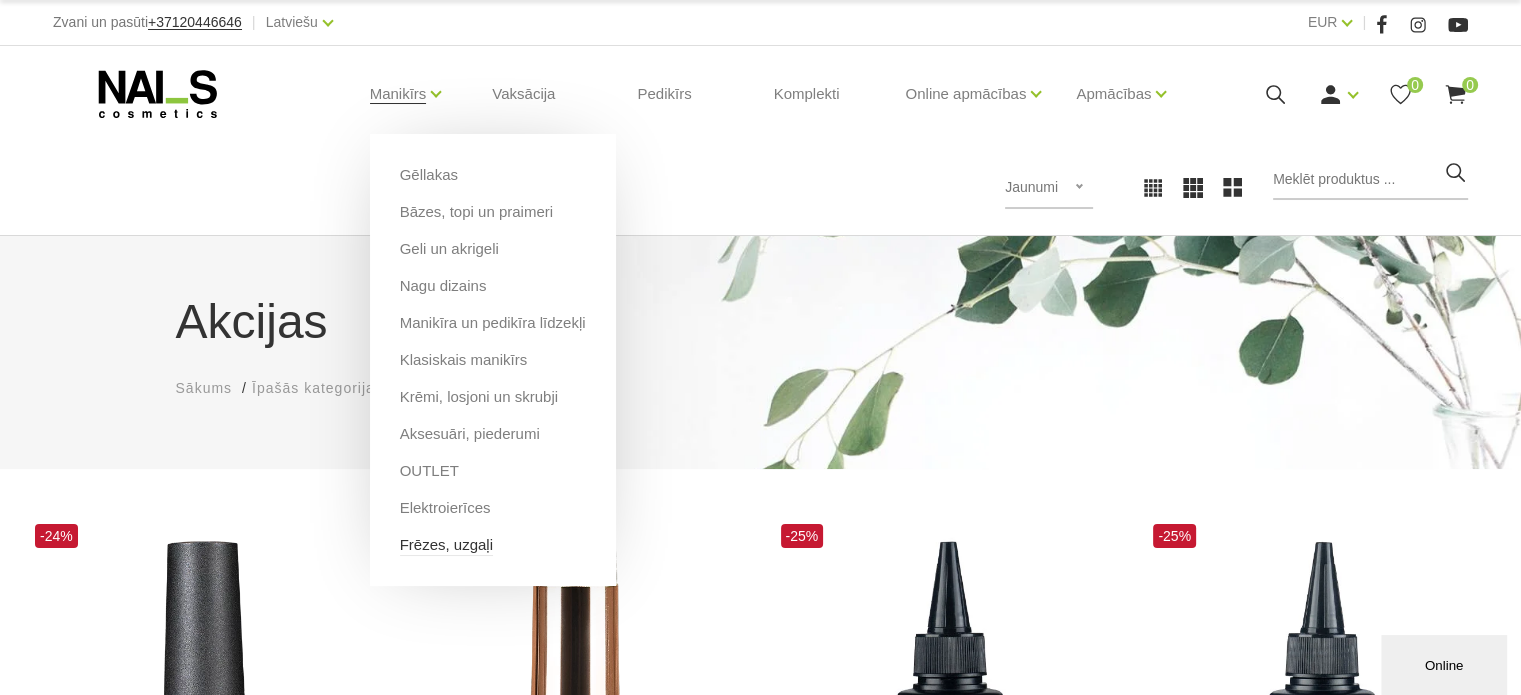 click on "Frēzes, uzgaļi" at bounding box center [446, 545] 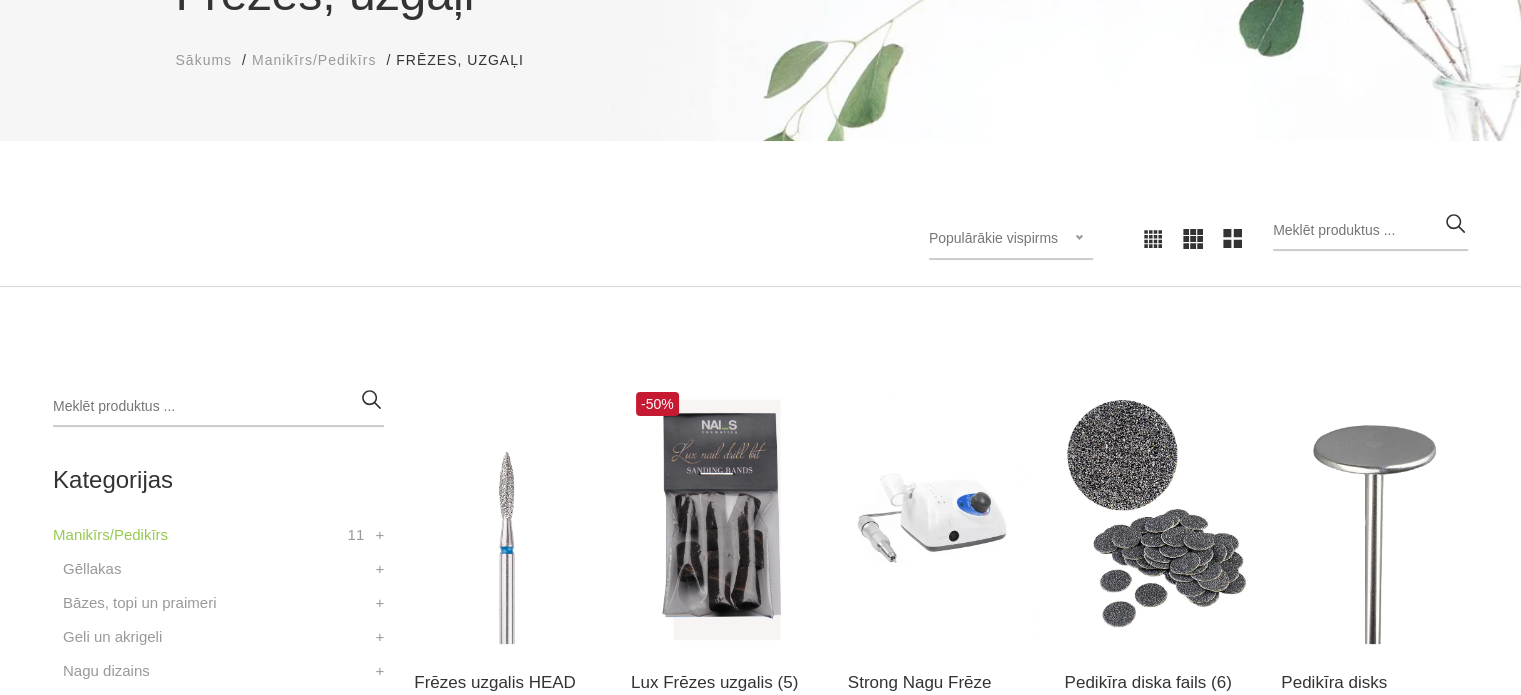 scroll, scrollTop: 400, scrollLeft: 0, axis: vertical 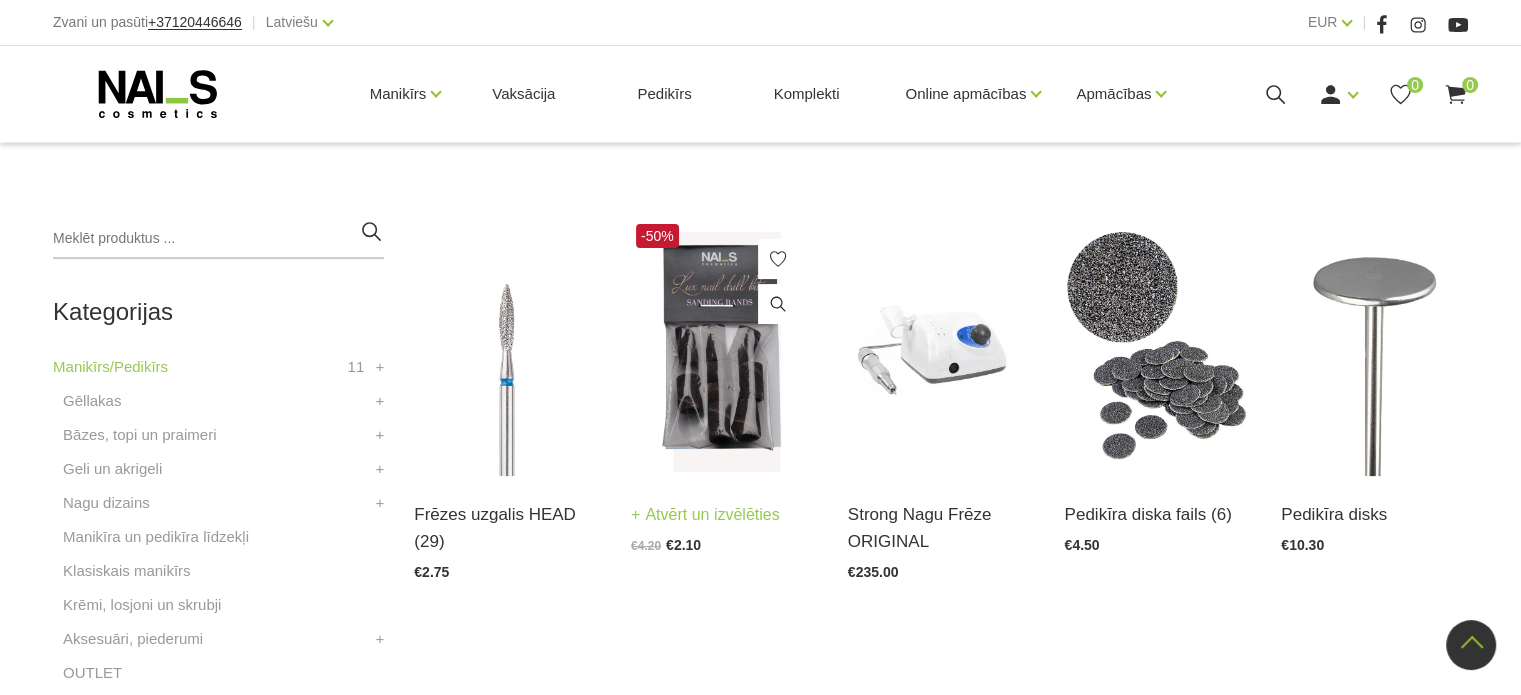 click at bounding box center (724, 347) 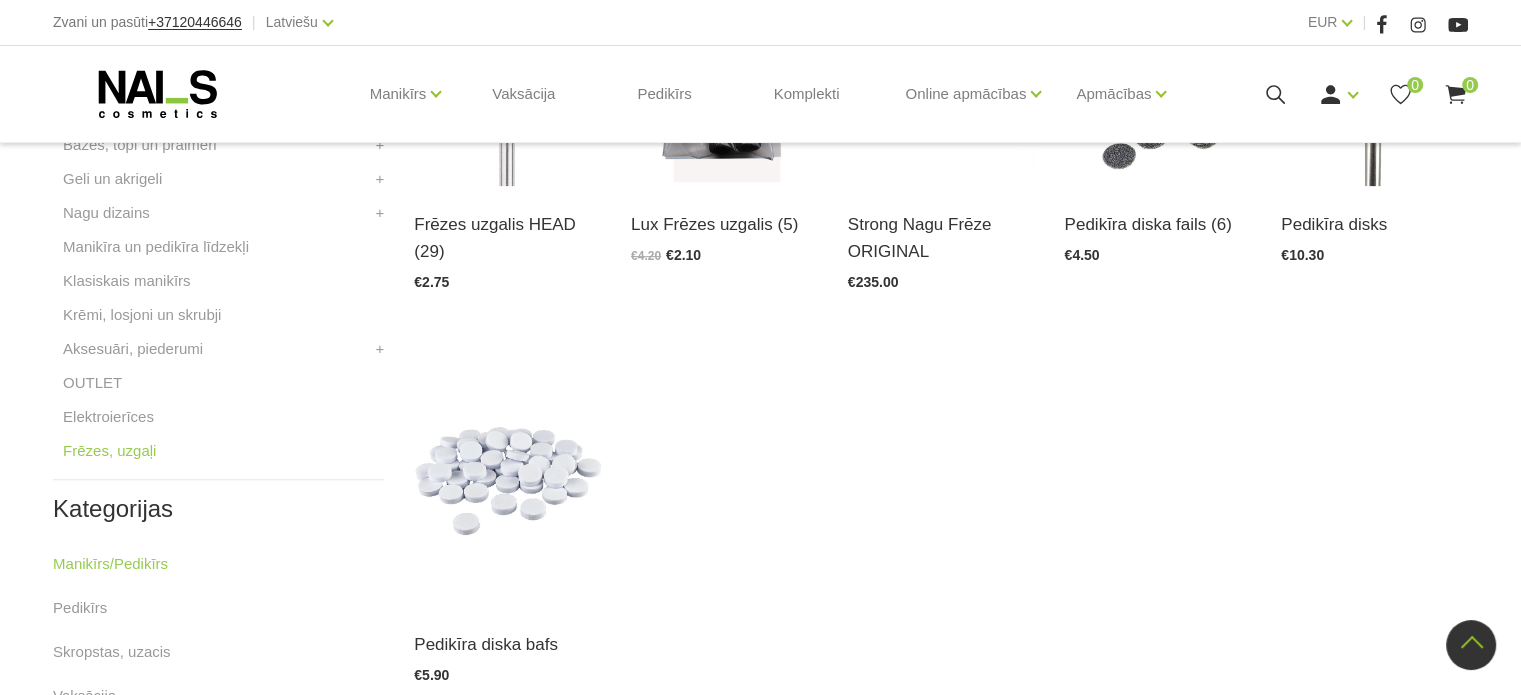 scroll, scrollTop: 500, scrollLeft: 0, axis: vertical 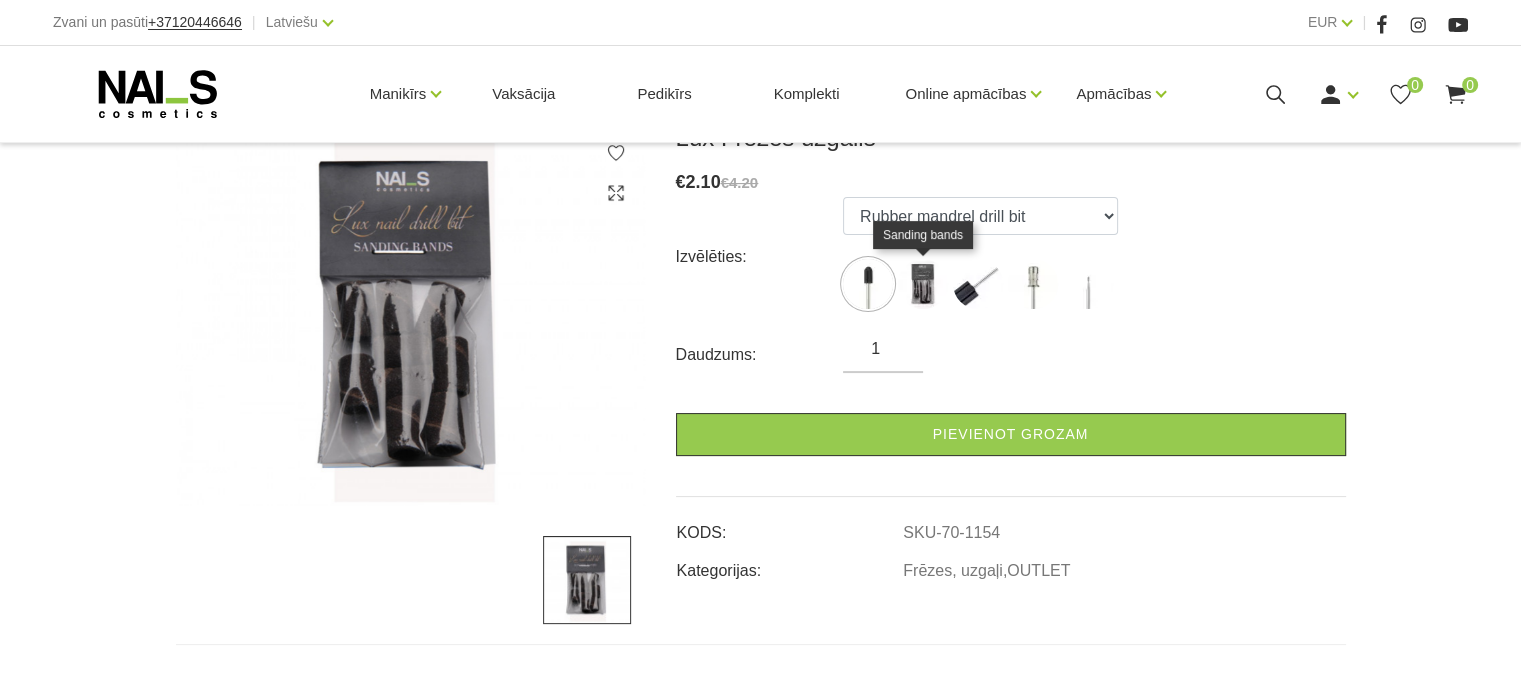 click at bounding box center [923, 284] 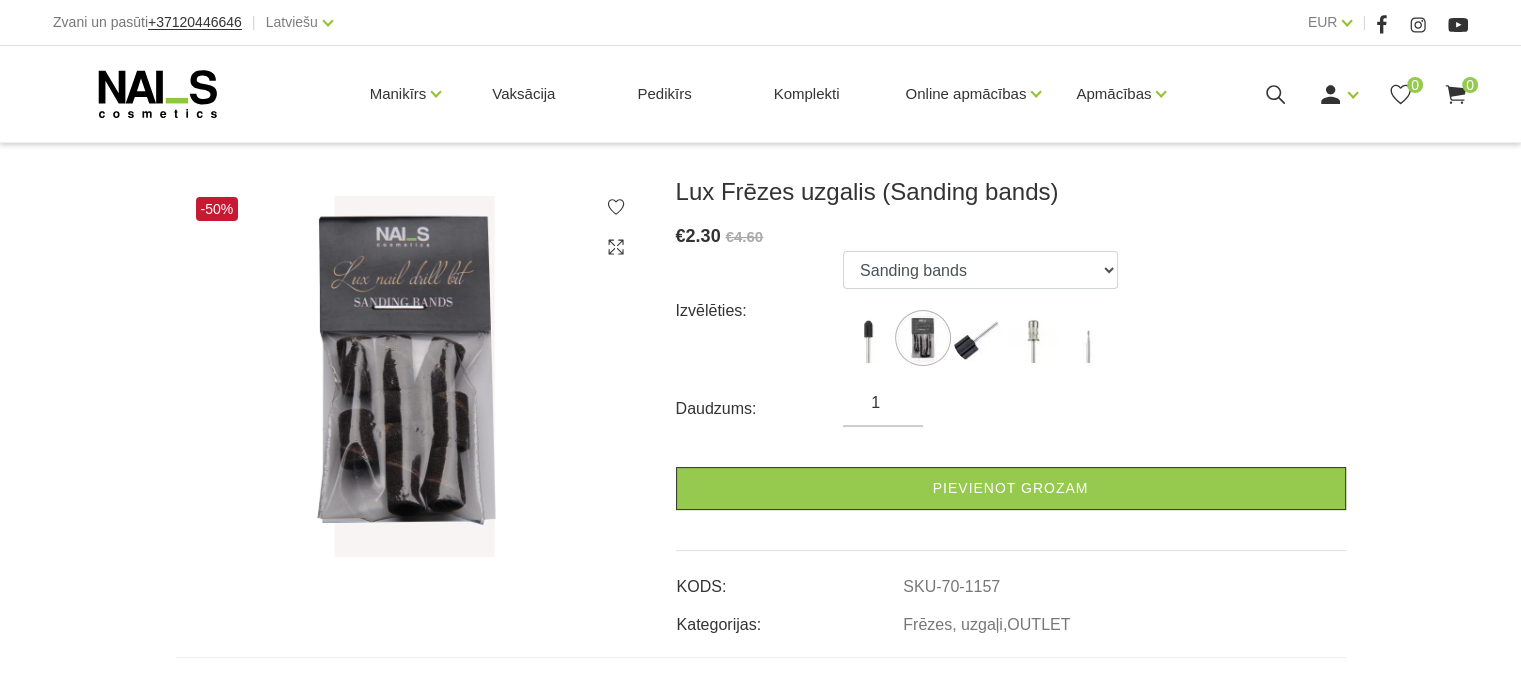 scroll, scrollTop: 200, scrollLeft: 0, axis: vertical 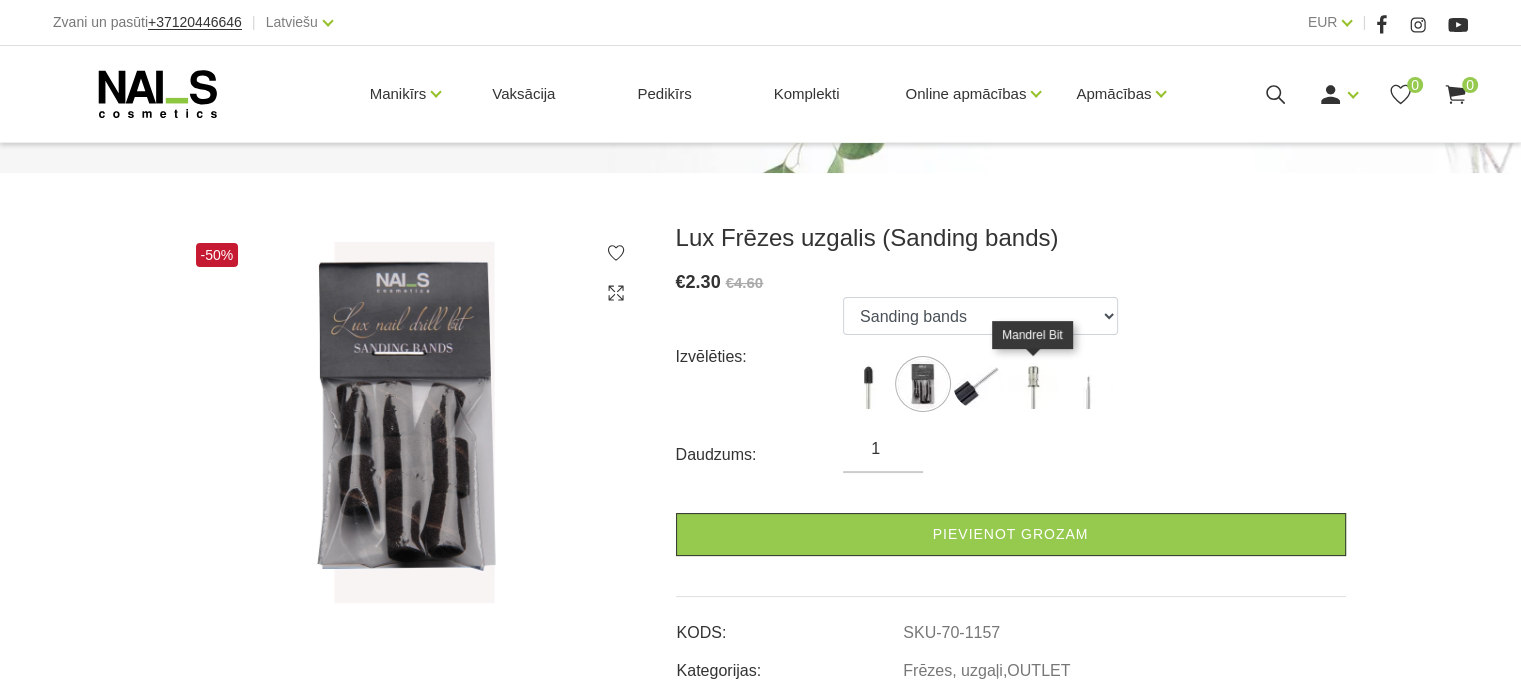 click at bounding box center [1033, 384] 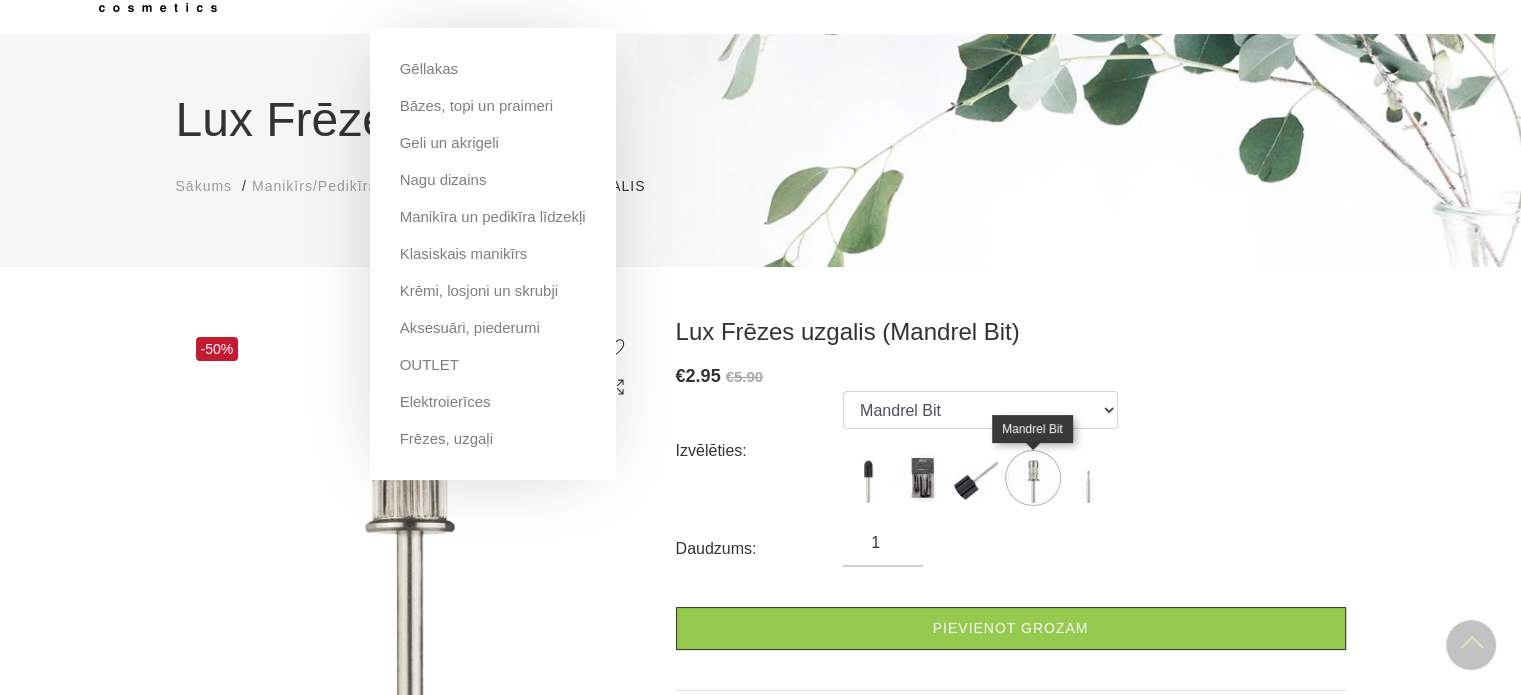 scroll, scrollTop: 0, scrollLeft: 0, axis: both 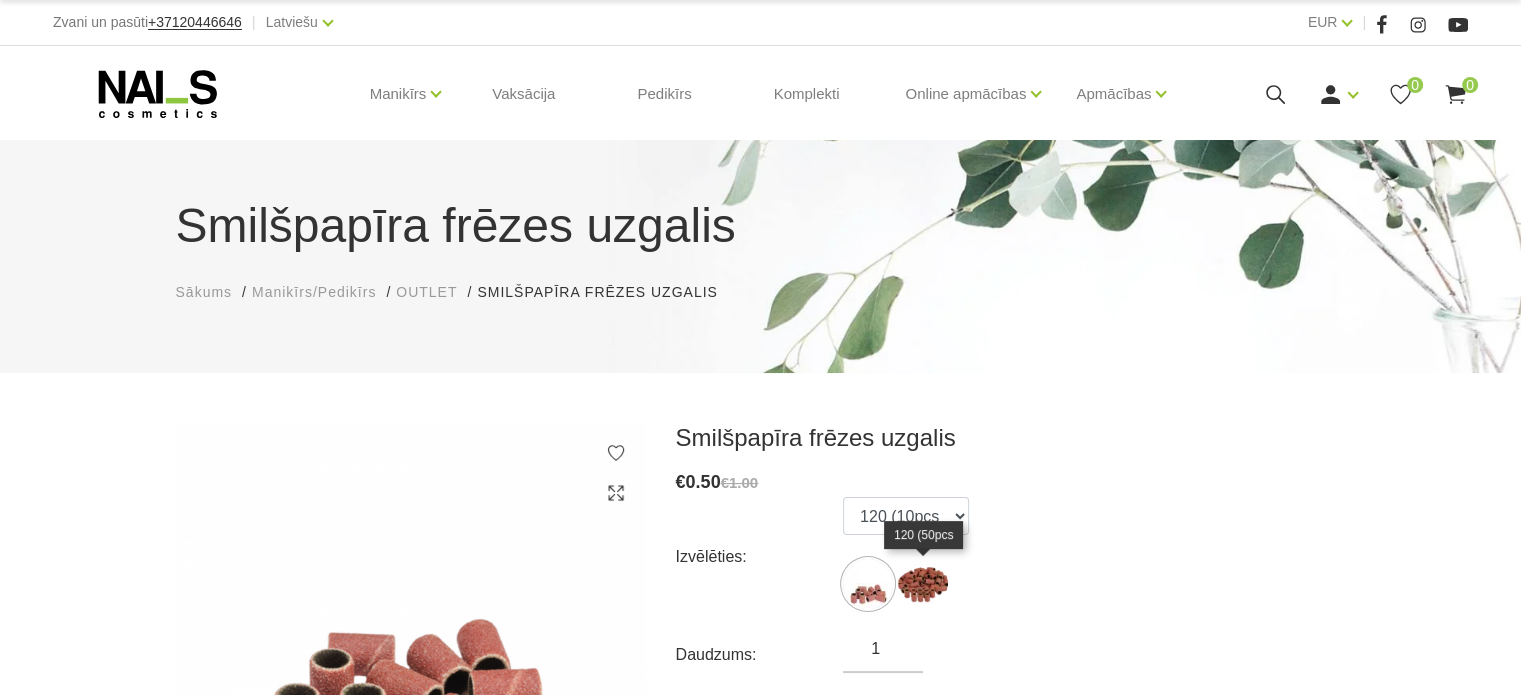 click at bounding box center (923, 584) 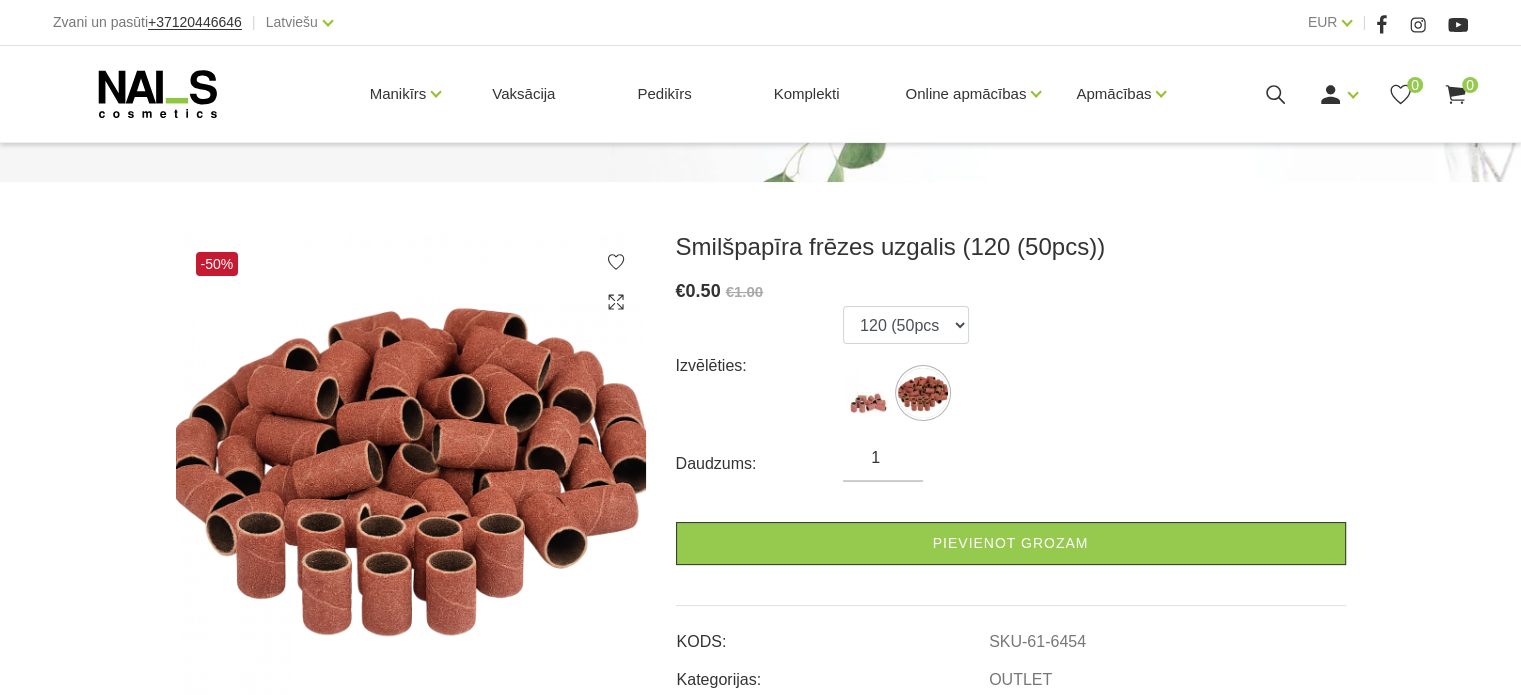 scroll, scrollTop: 200, scrollLeft: 0, axis: vertical 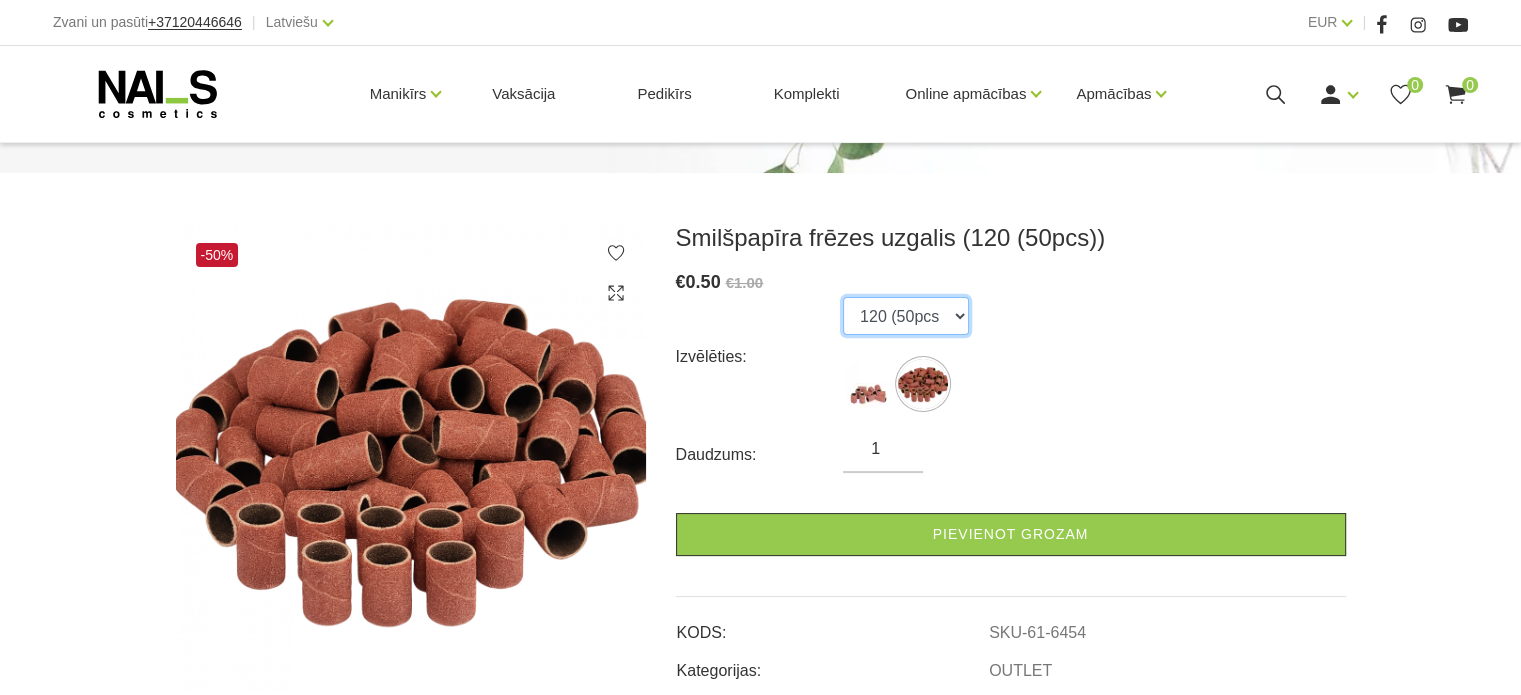 click on "120 (10pcs 120 (50pcs" at bounding box center (906, 316) 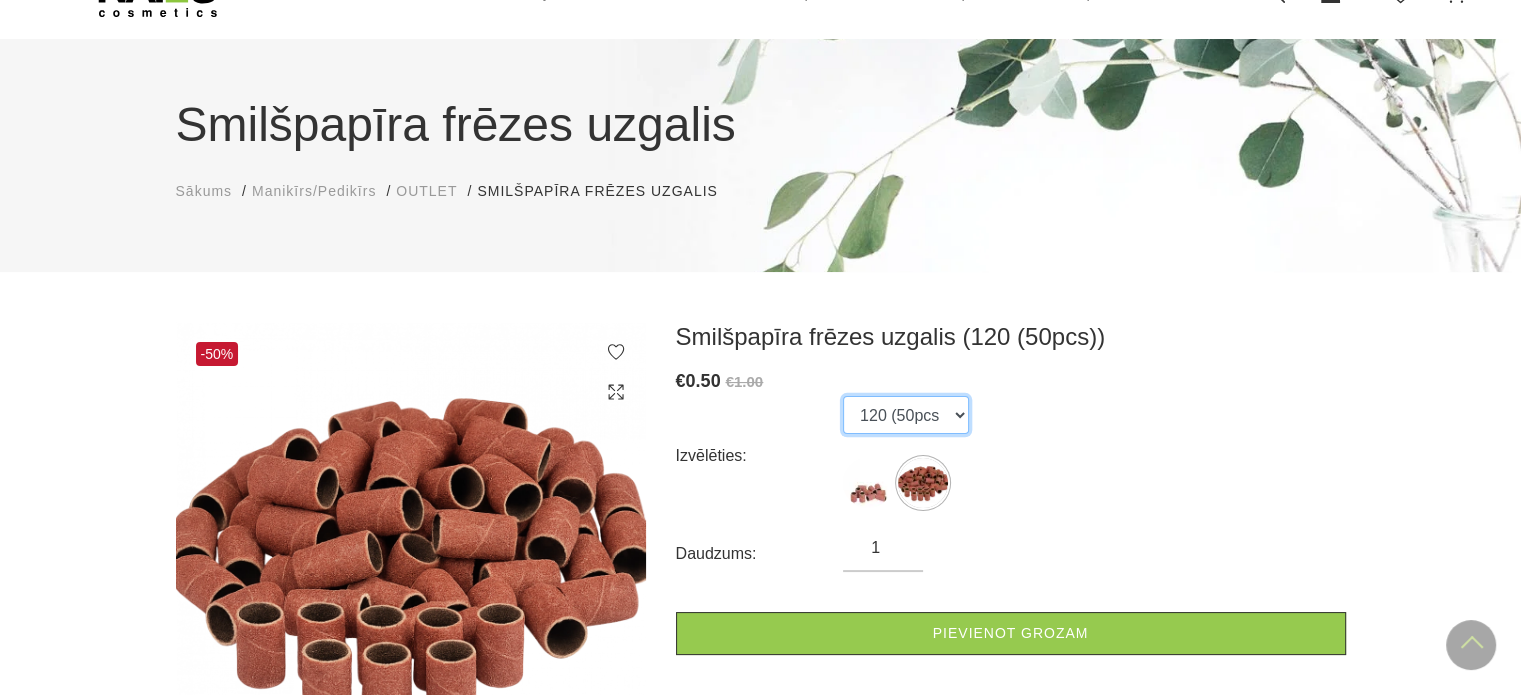 scroll, scrollTop: 100, scrollLeft: 0, axis: vertical 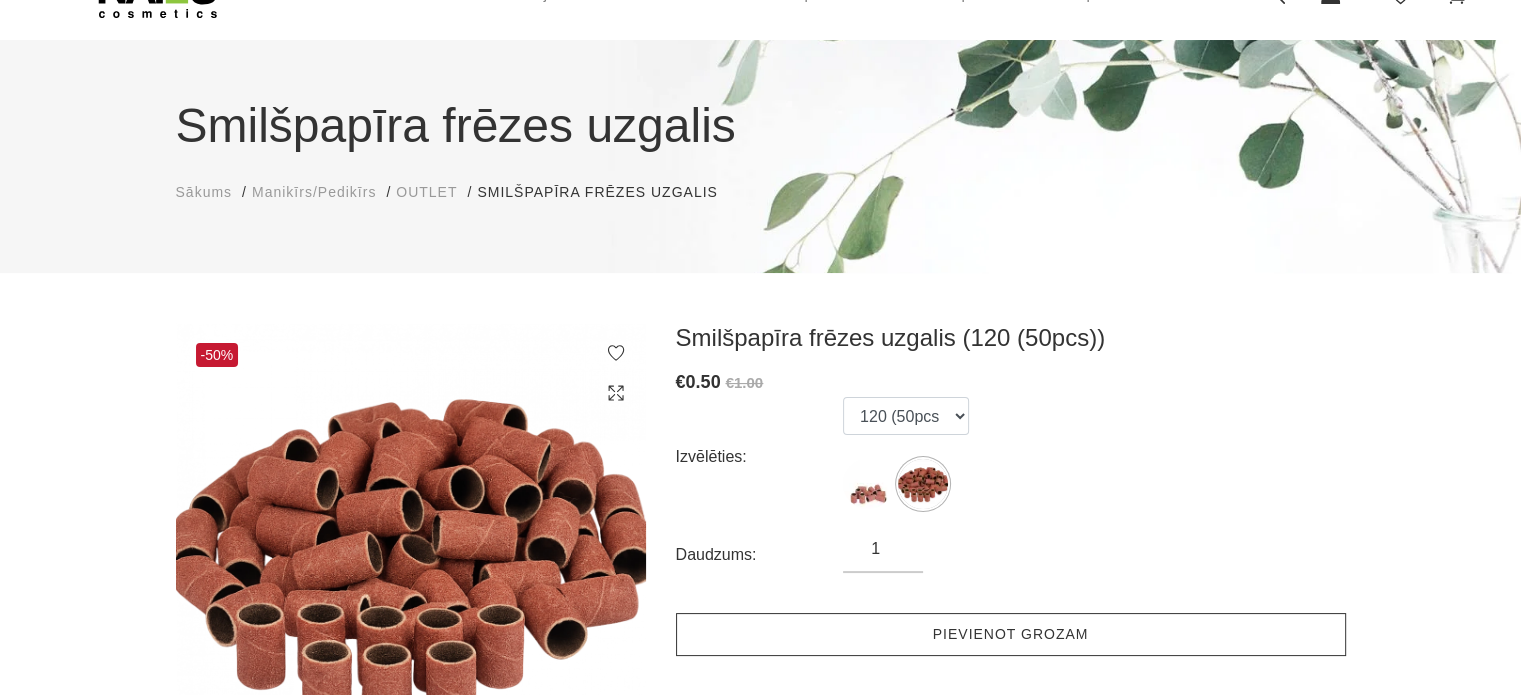 click on "Pievienot grozam" at bounding box center [1011, 634] 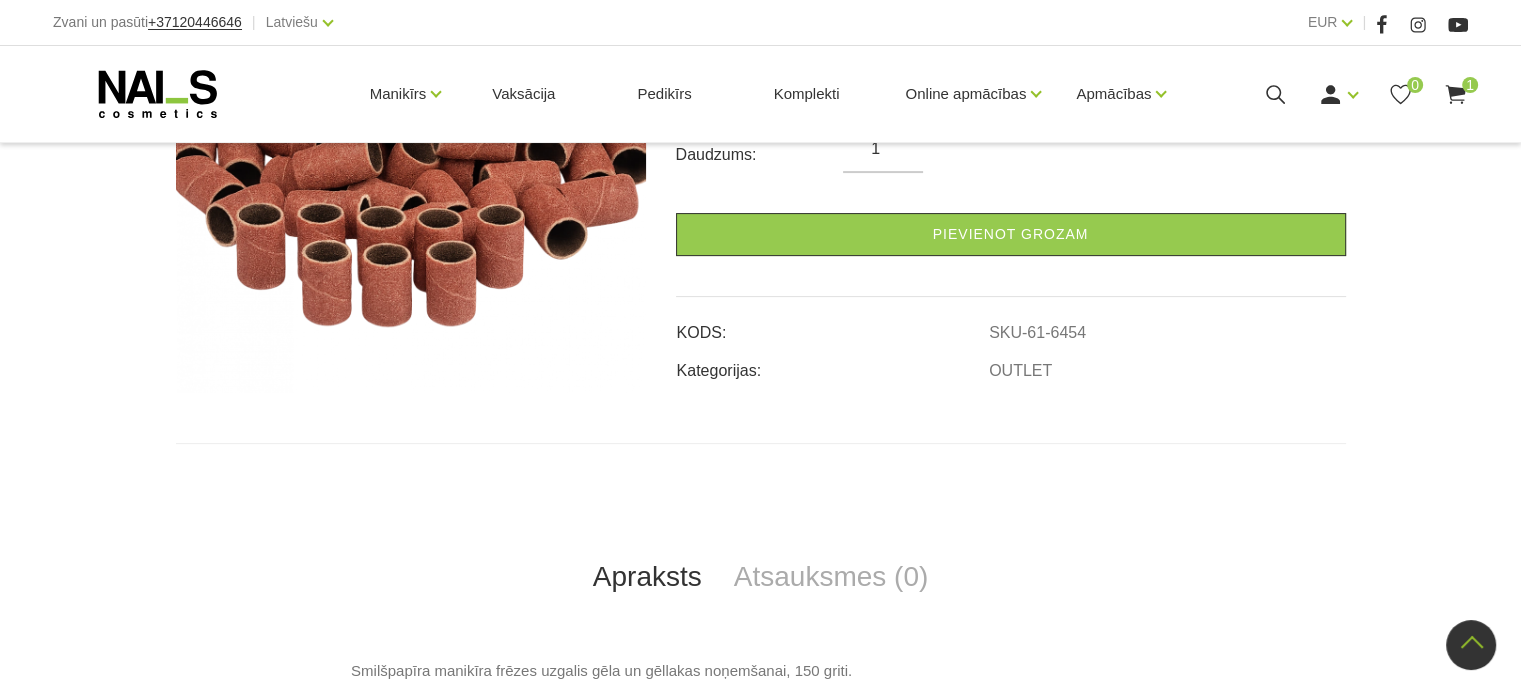scroll, scrollTop: 300, scrollLeft: 0, axis: vertical 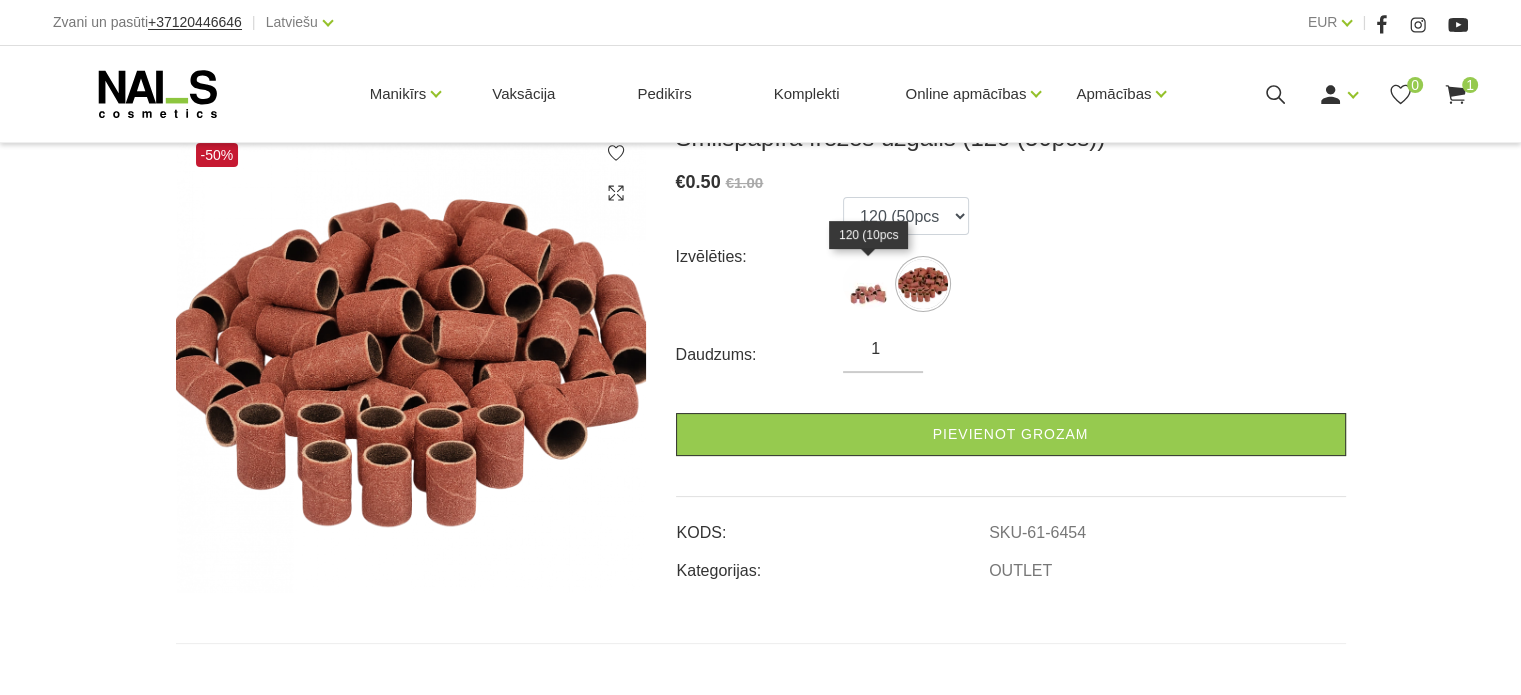 click at bounding box center [868, 284] 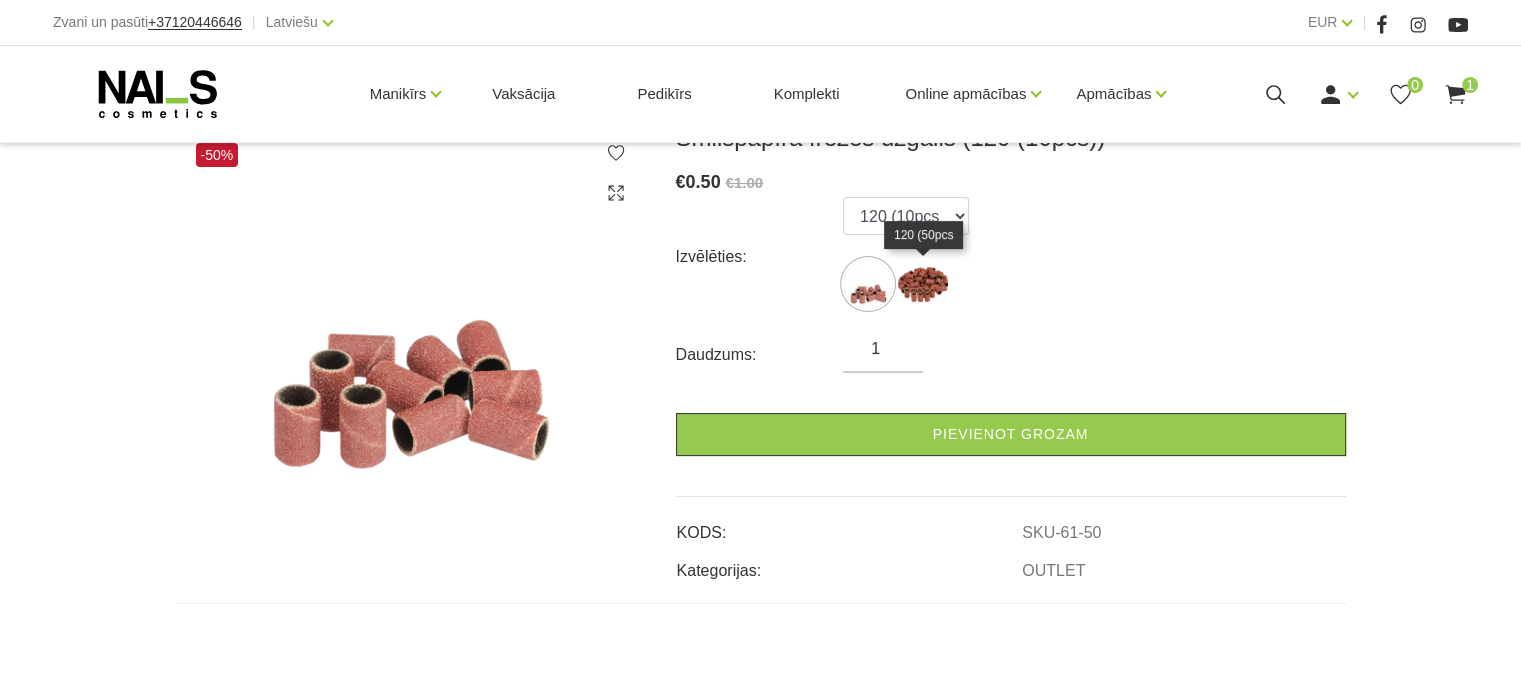 click at bounding box center (923, 284) 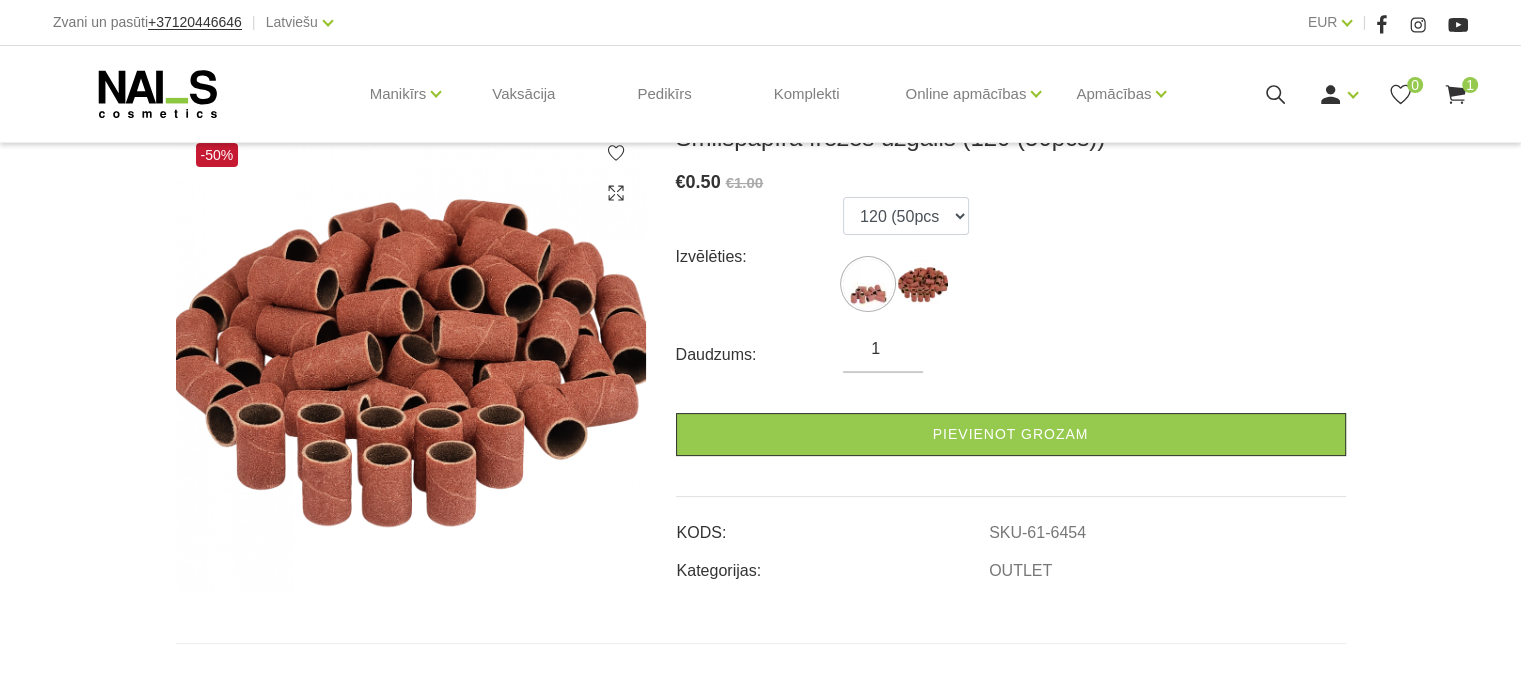 click 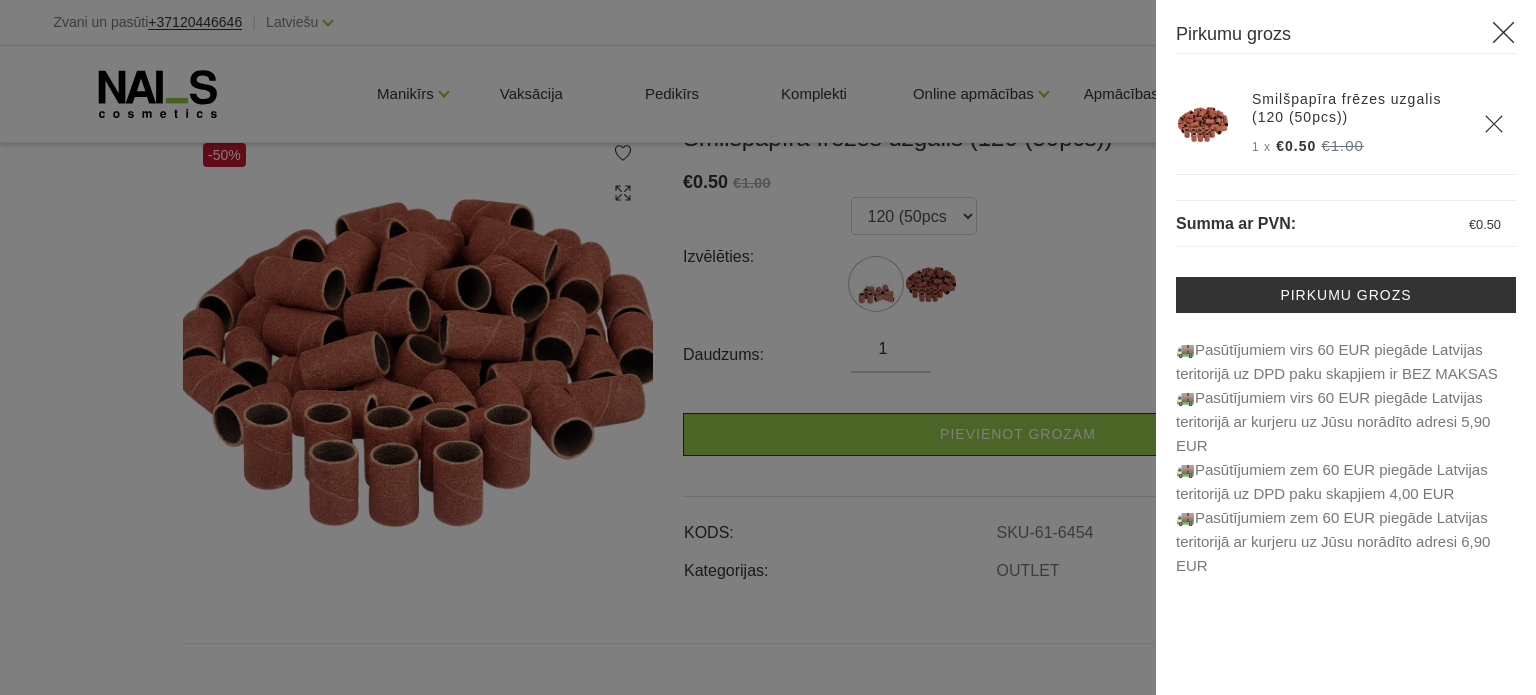 click at bounding box center [768, 347] 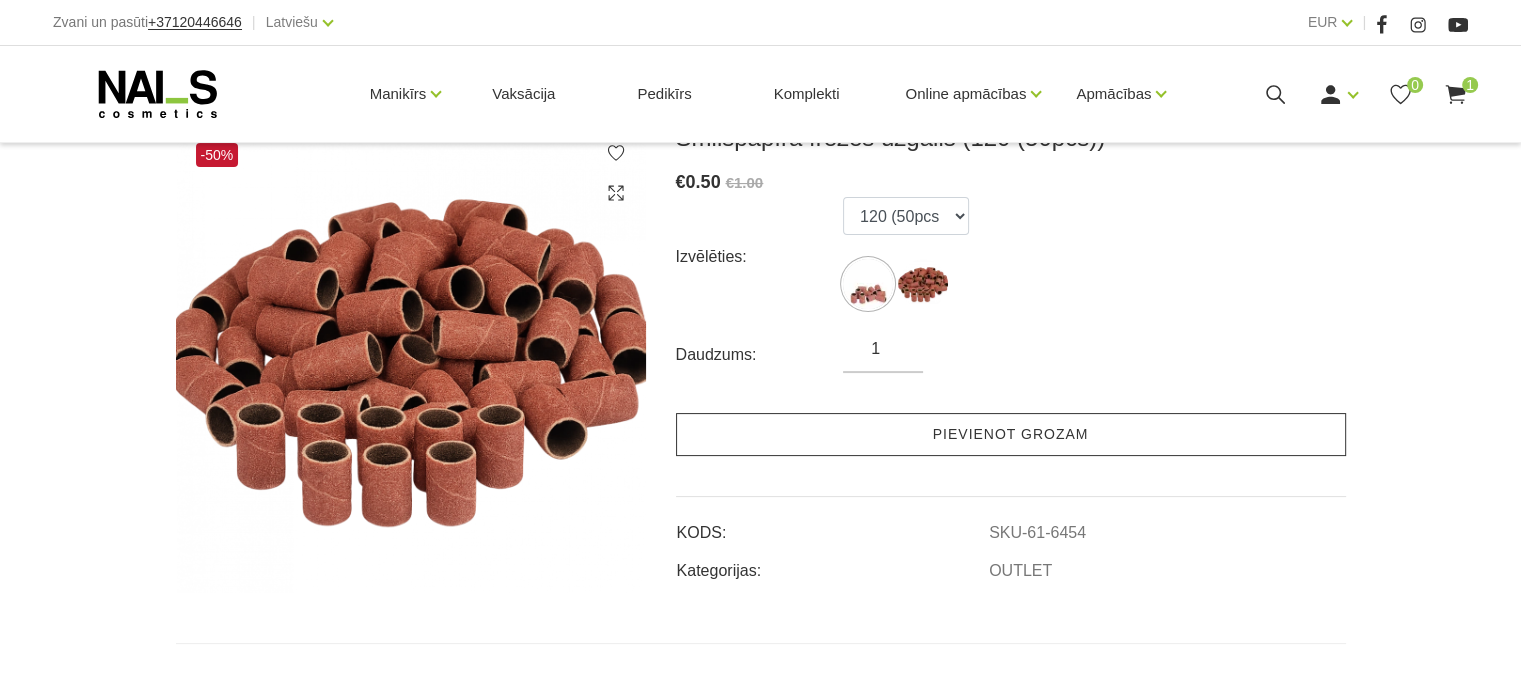 click on "Pievienot grozam" at bounding box center (1011, 434) 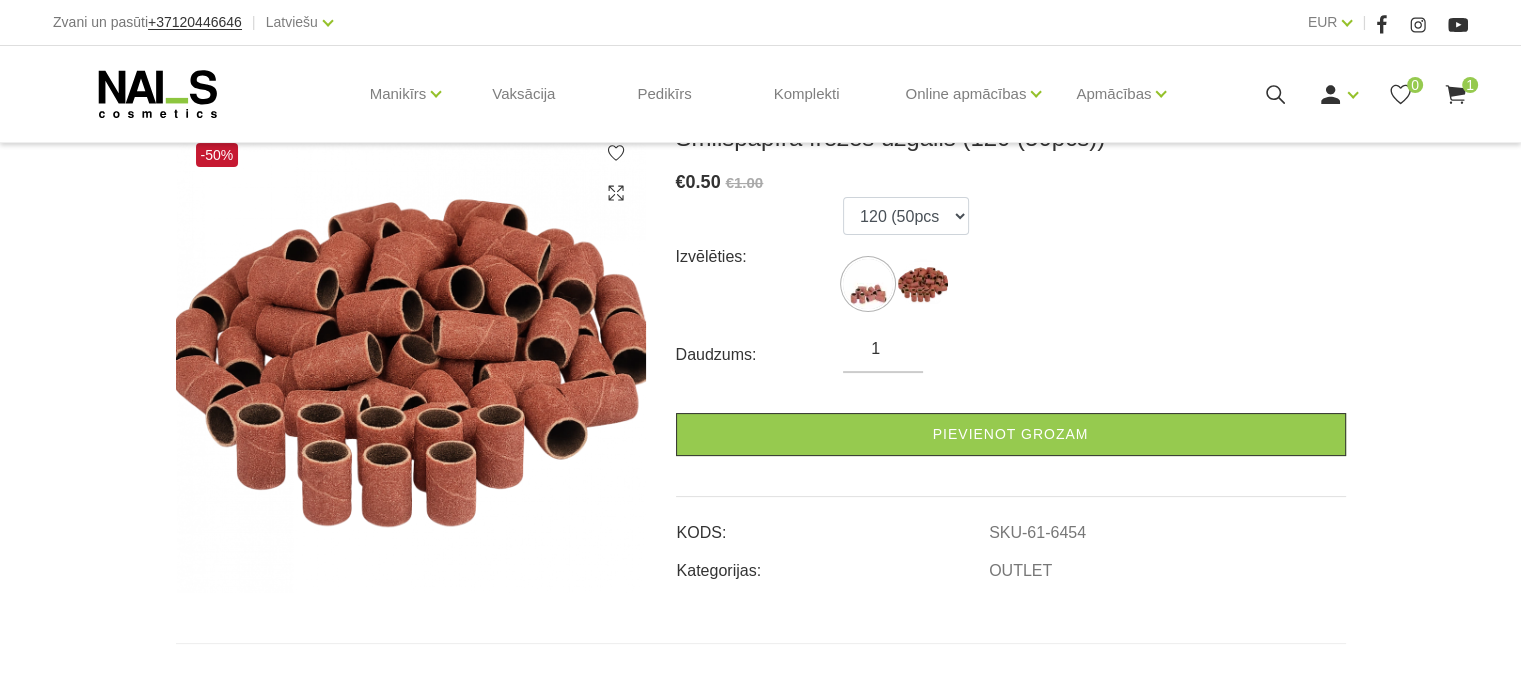 click 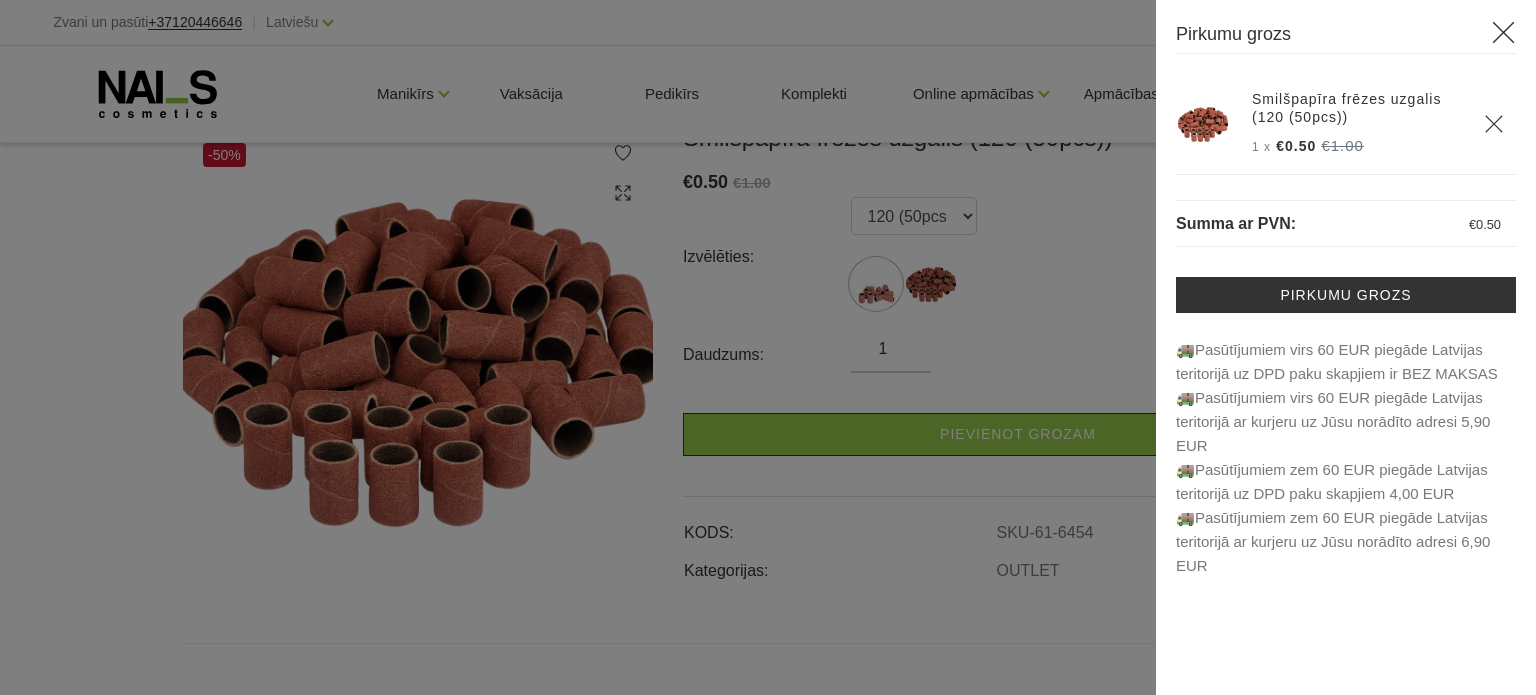 click at bounding box center [768, 347] 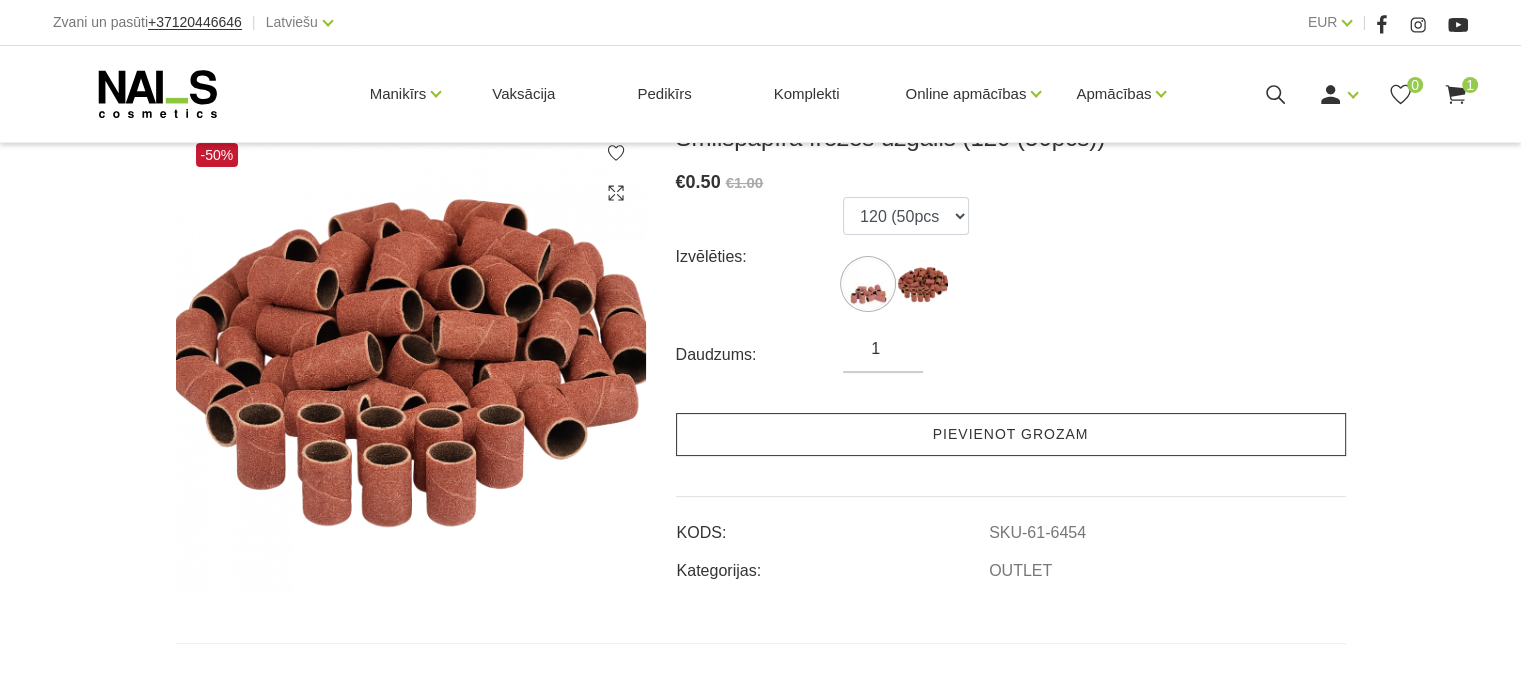 click on "Pievienot grozam" at bounding box center (1011, 434) 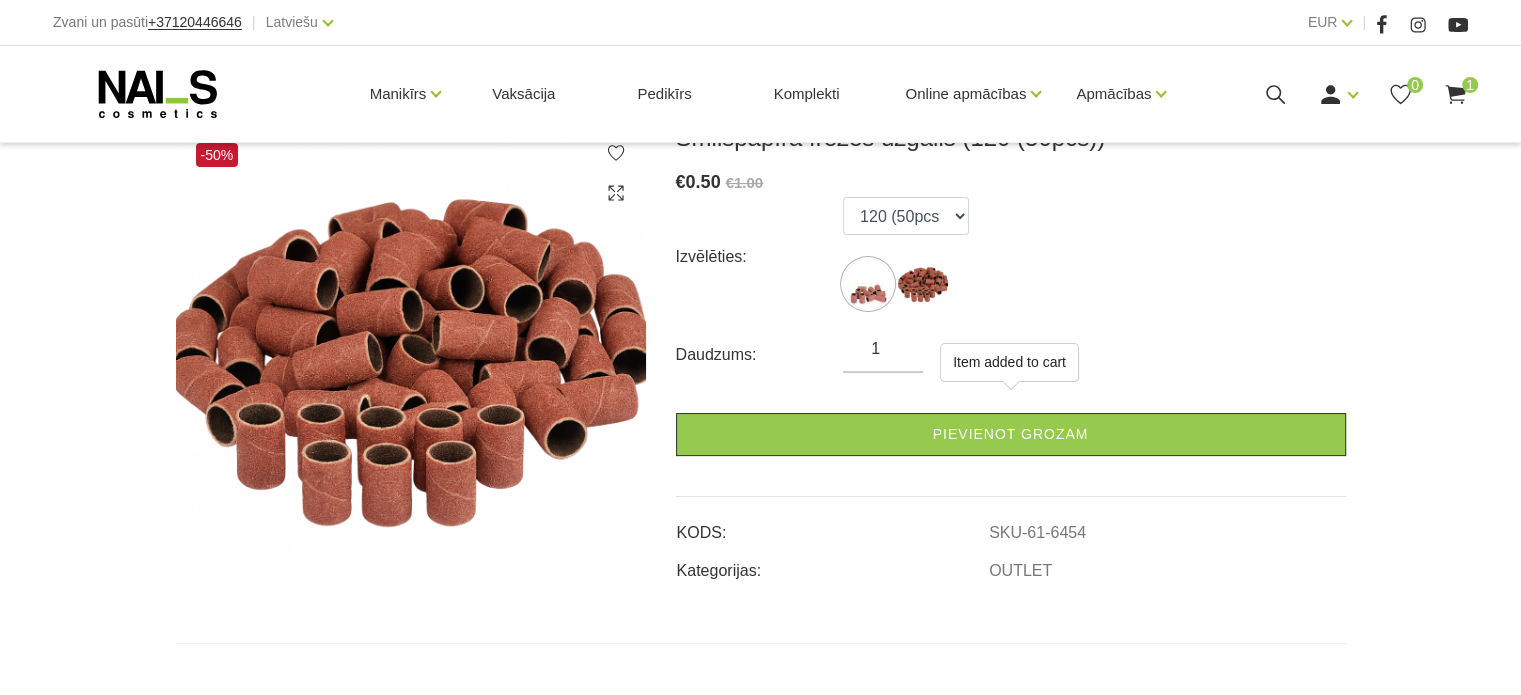 scroll, scrollTop: 0, scrollLeft: 0, axis: both 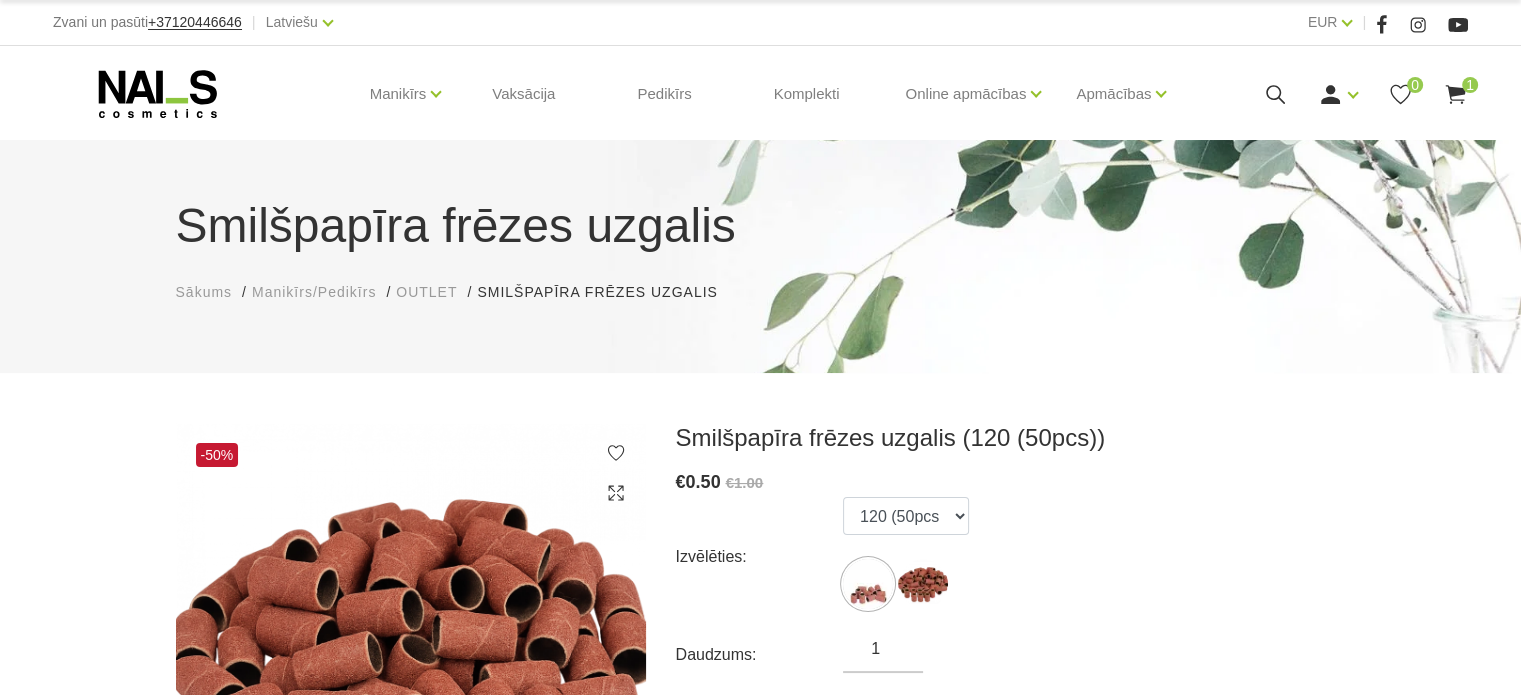 click on "OUTLET" at bounding box center (426, 292) 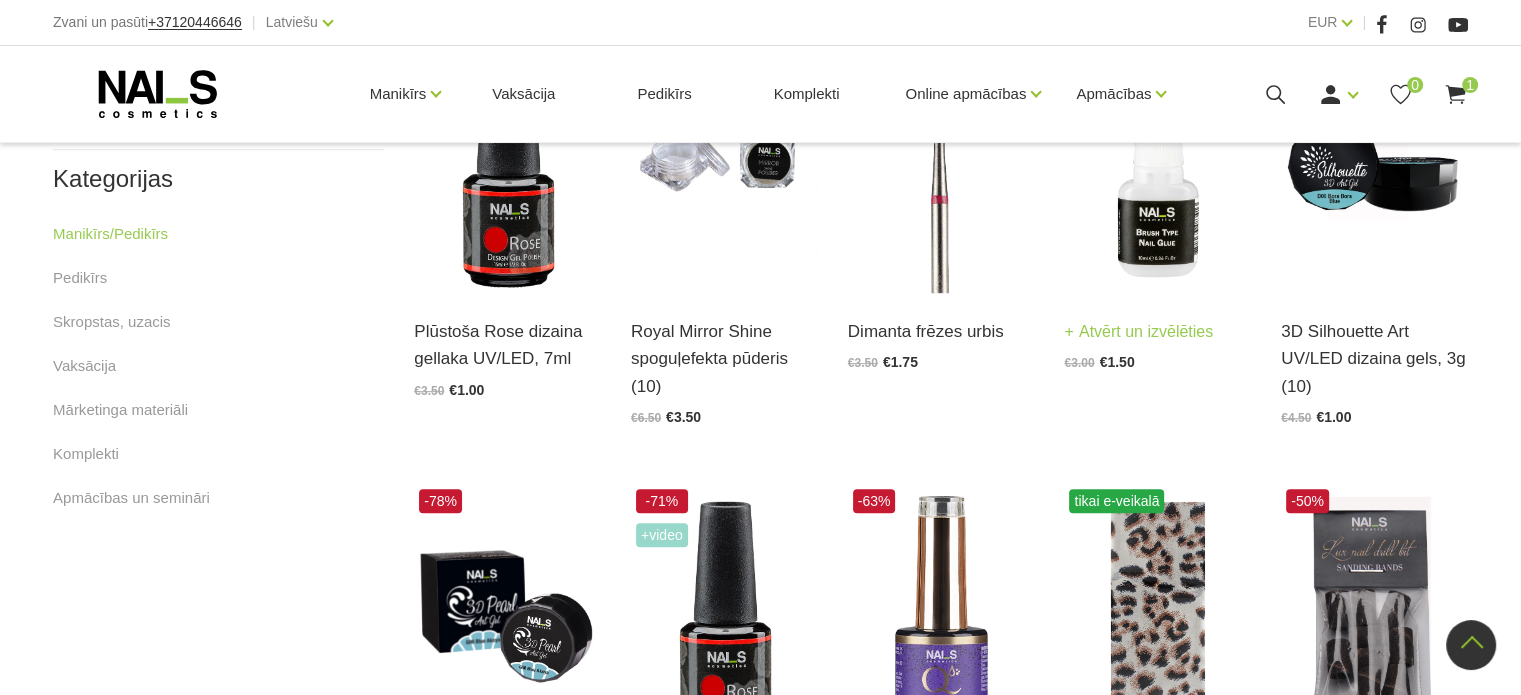 scroll, scrollTop: 1000, scrollLeft: 0, axis: vertical 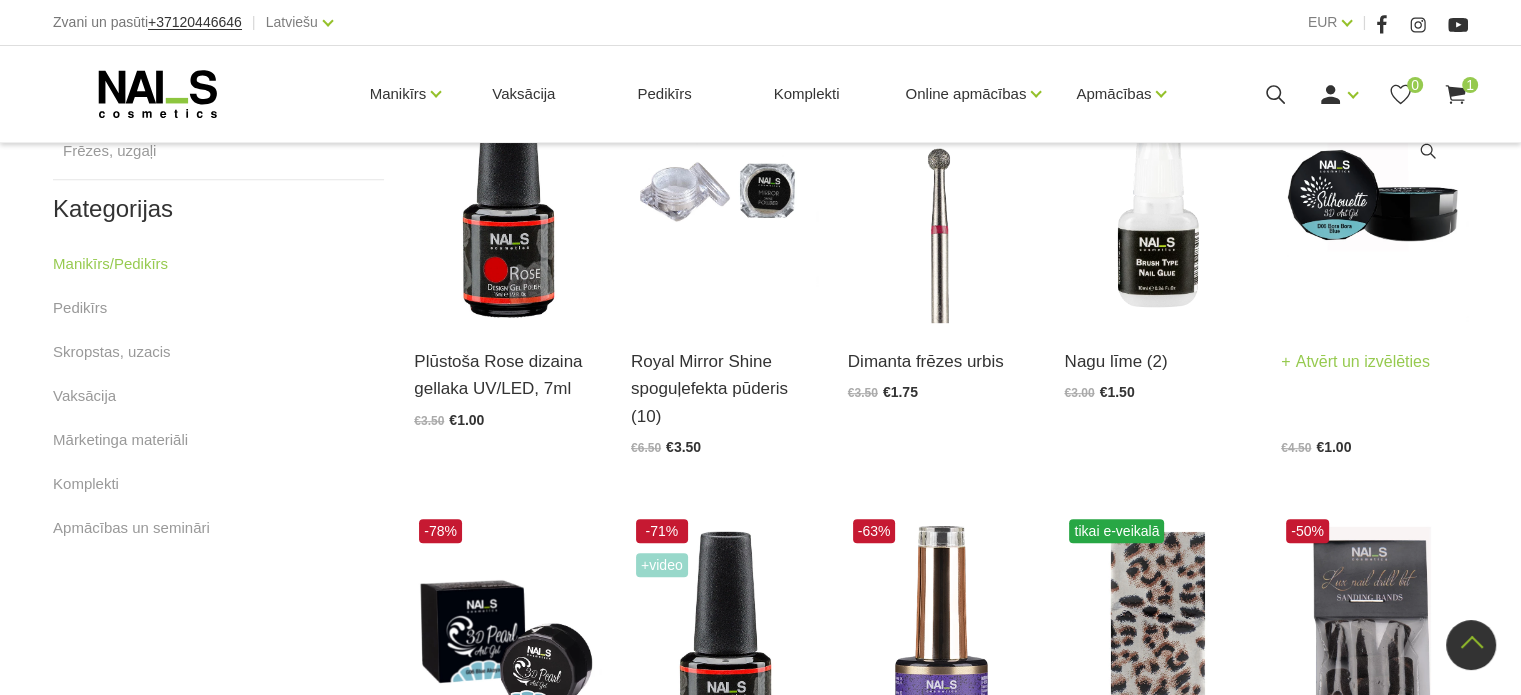 click at bounding box center [1374, 194] 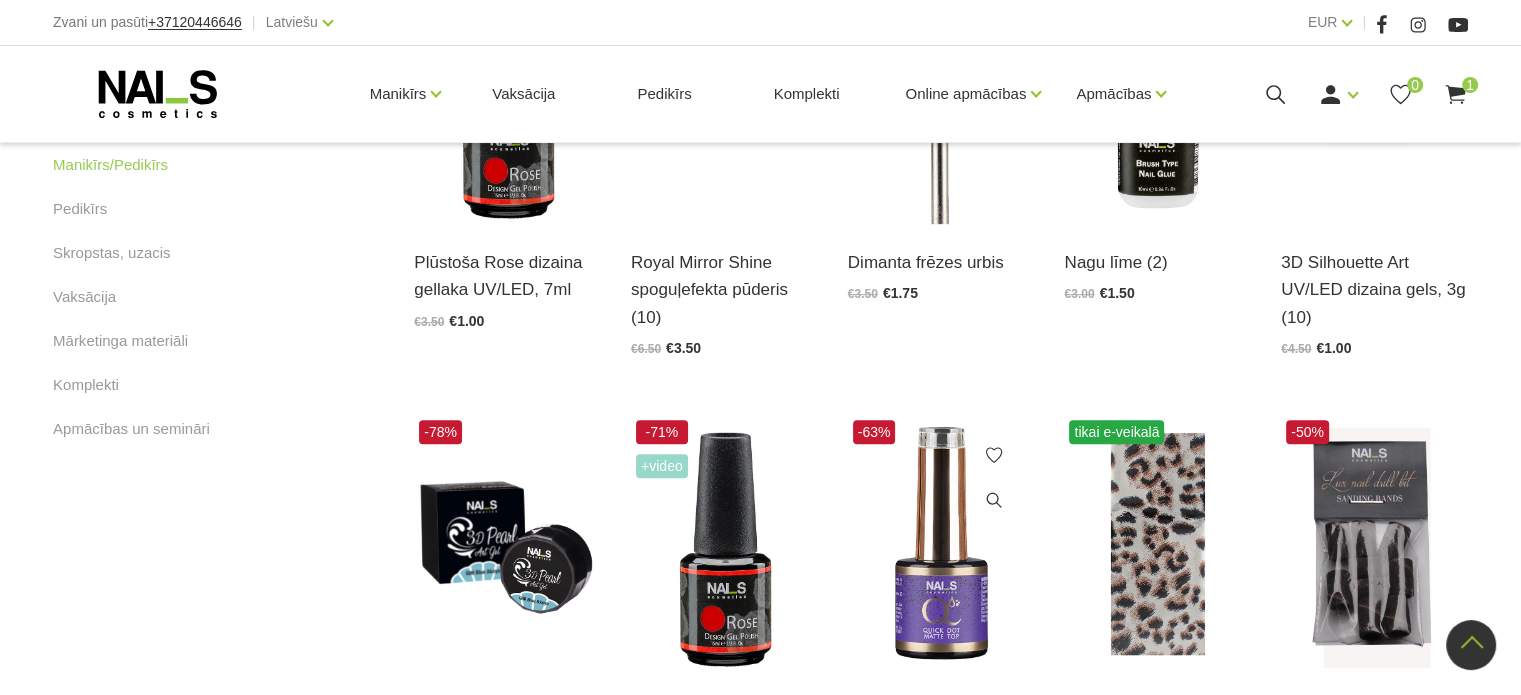 scroll, scrollTop: 1300, scrollLeft: 0, axis: vertical 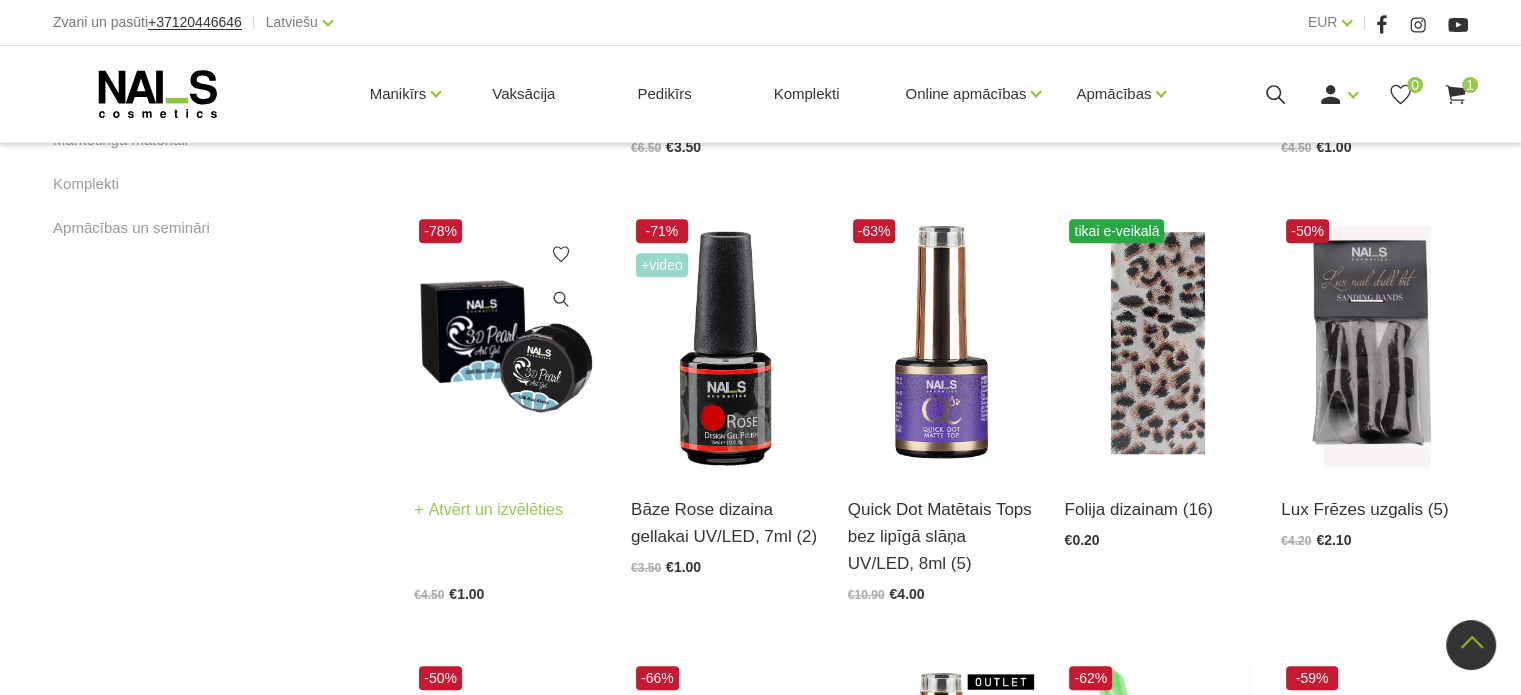 click at bounding box center [507, 342] 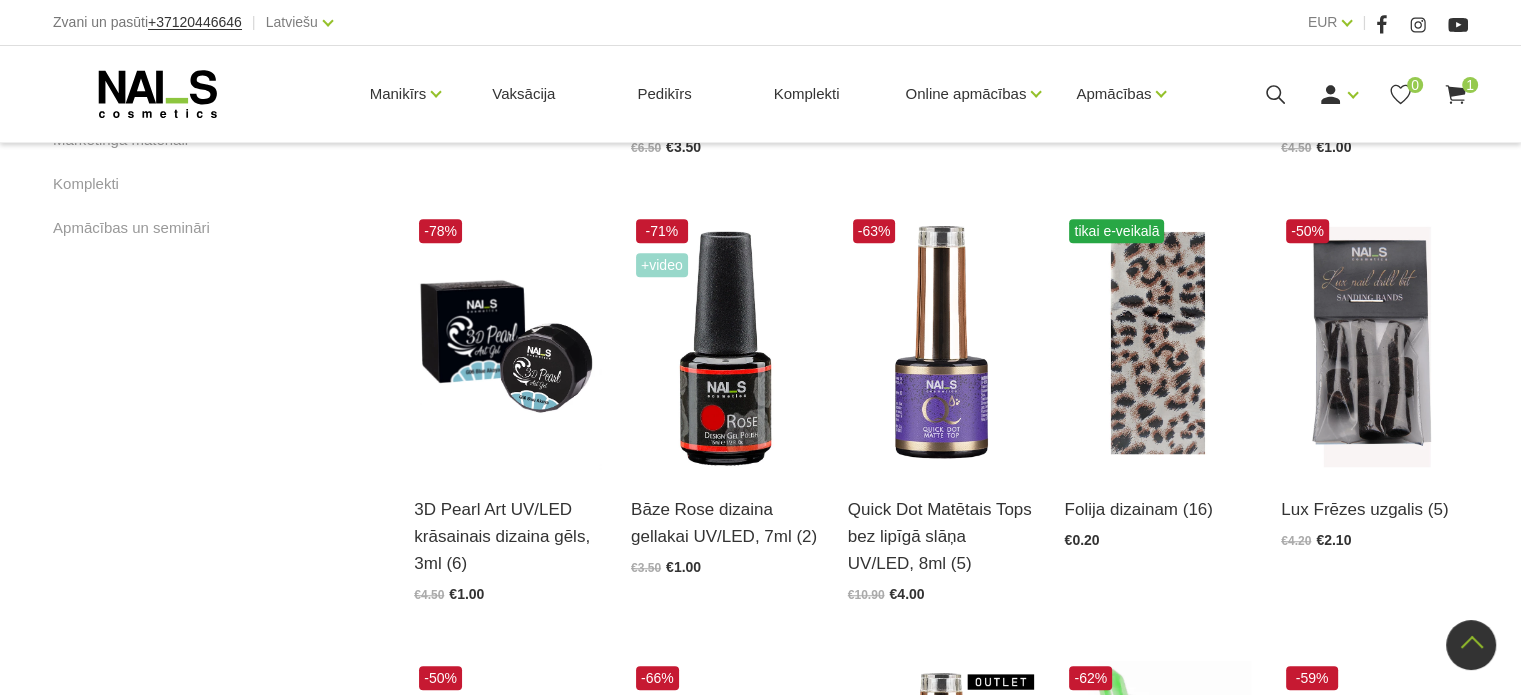 scroll, scrollTop: 1800, scrollLeft: 0, axis: vertical 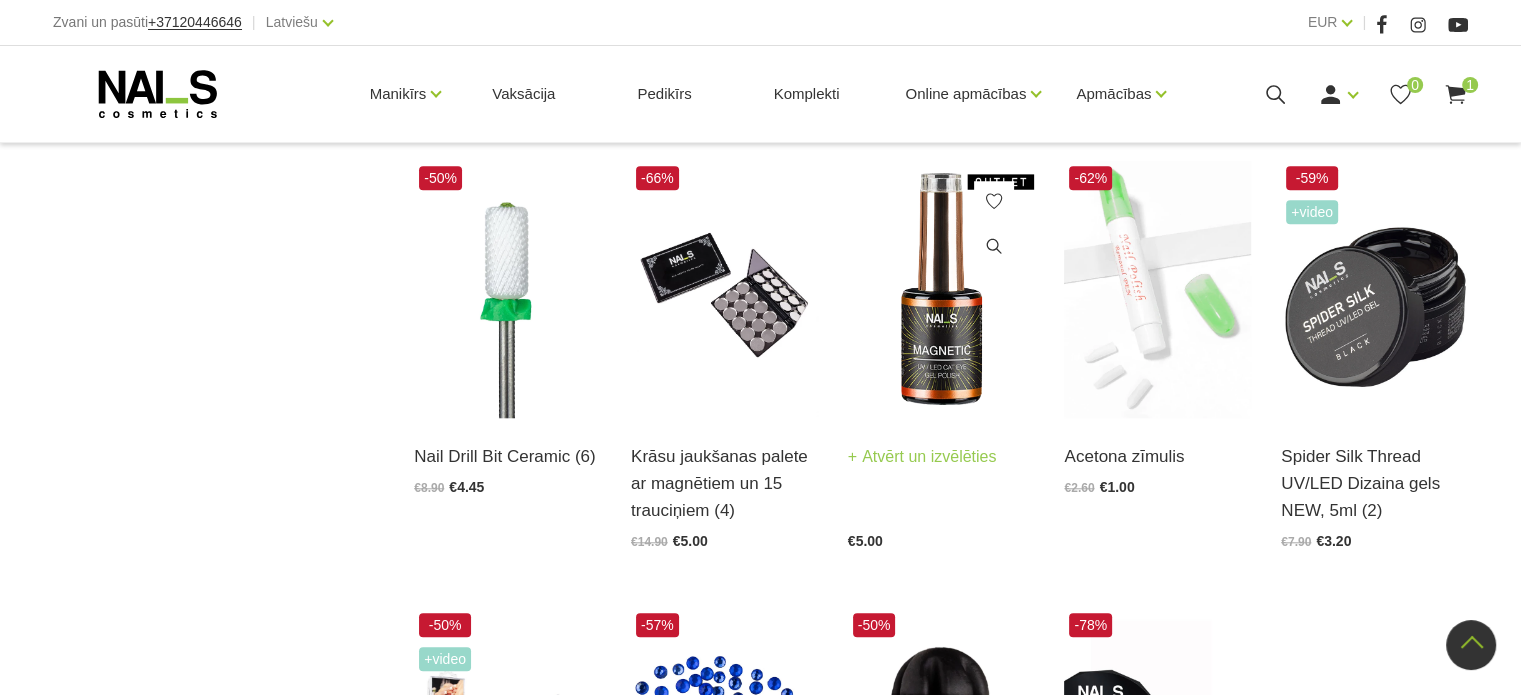 click at bounding box center (941, 289) 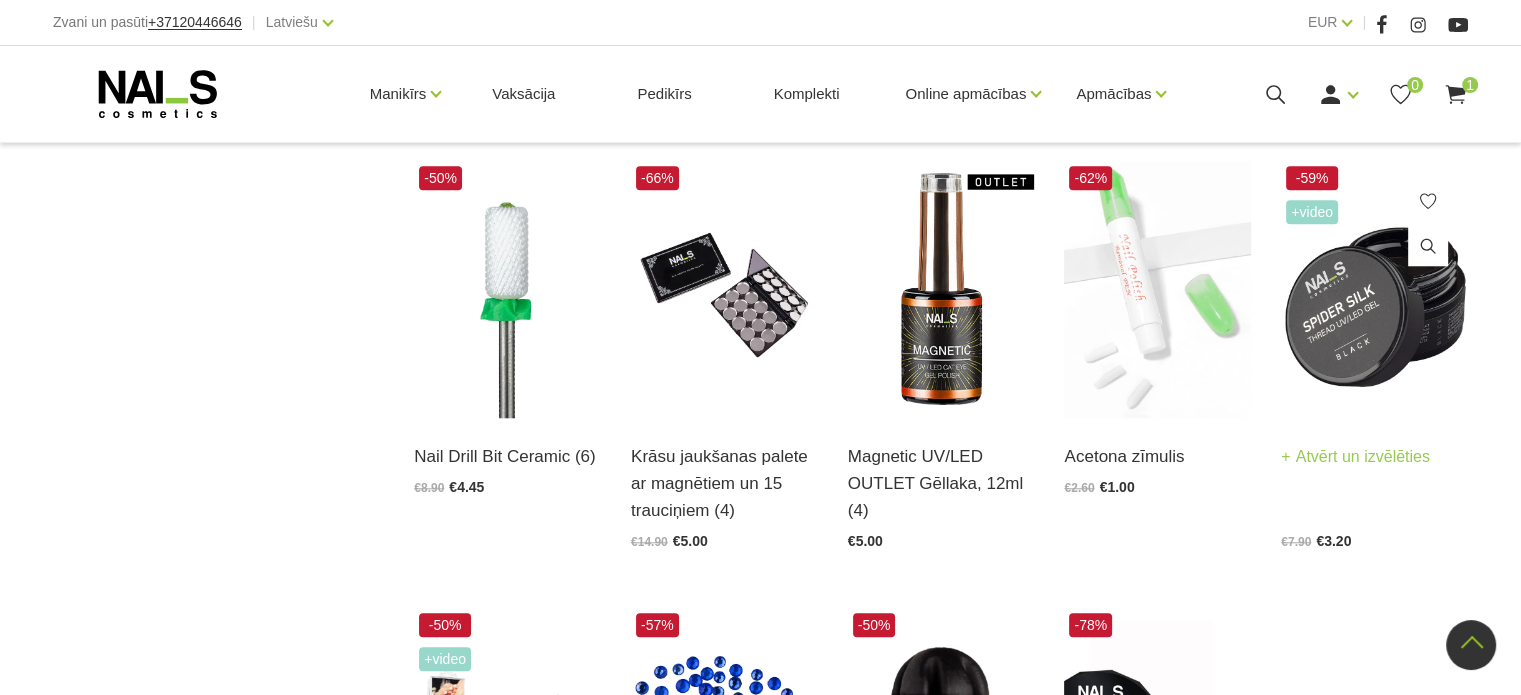 click at bounding box center (1374, 289) 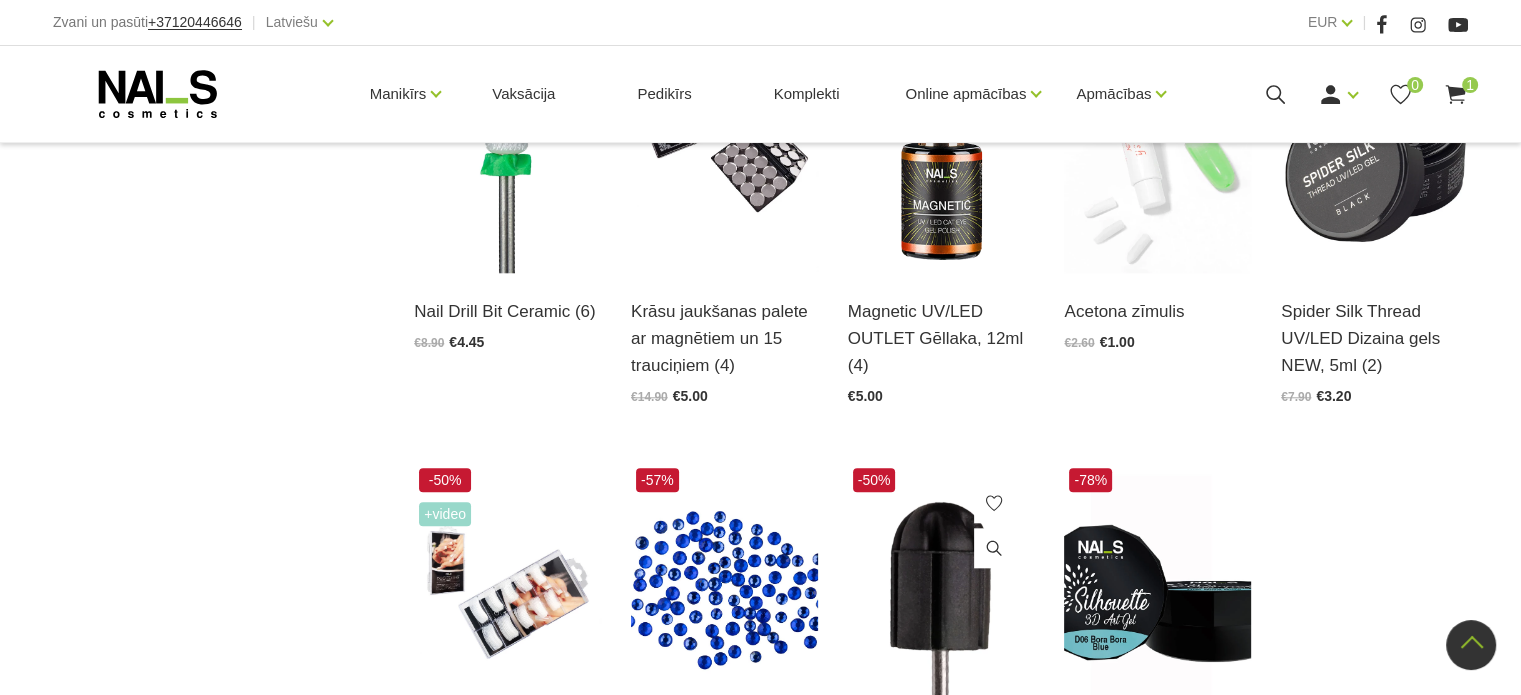 scroll, scrollTop: 2200, scrollLeft: 0, axis: vertical 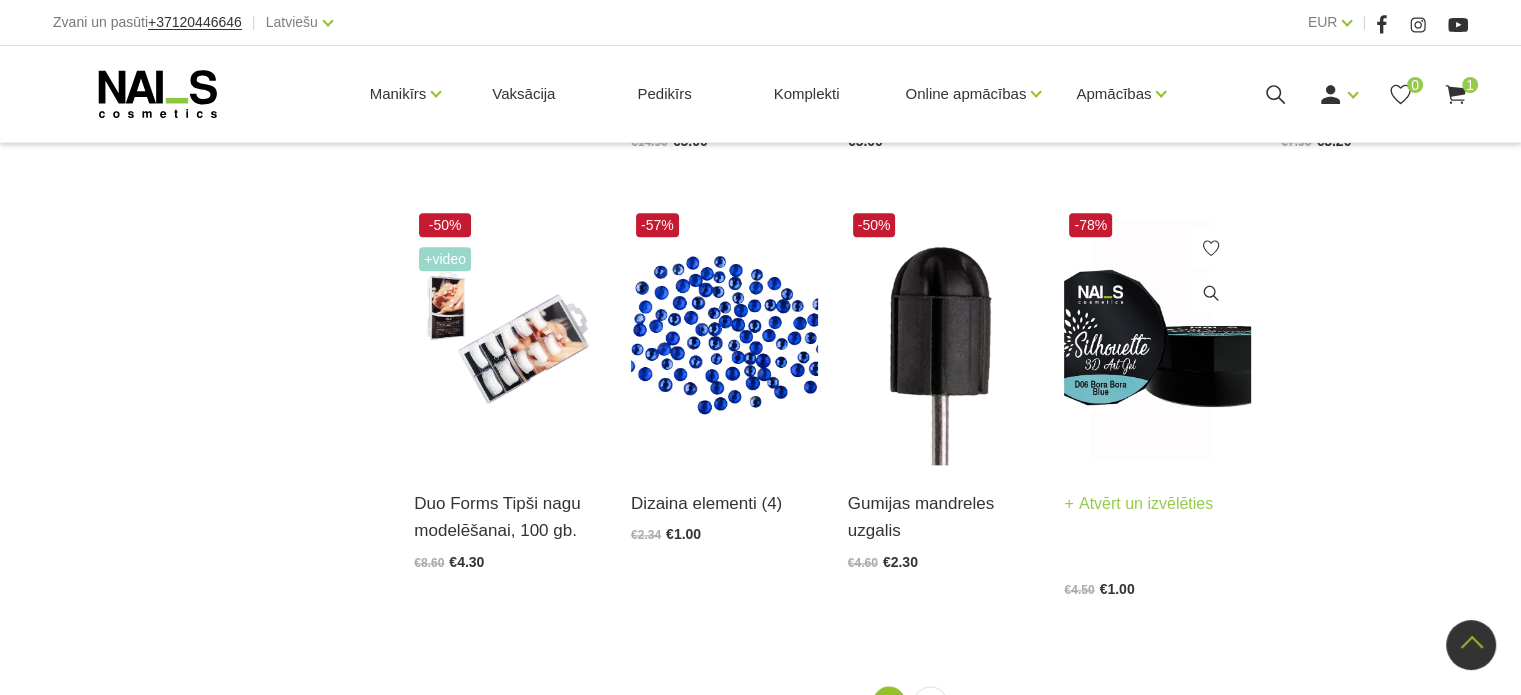 click at bounding box center (1157, 336) 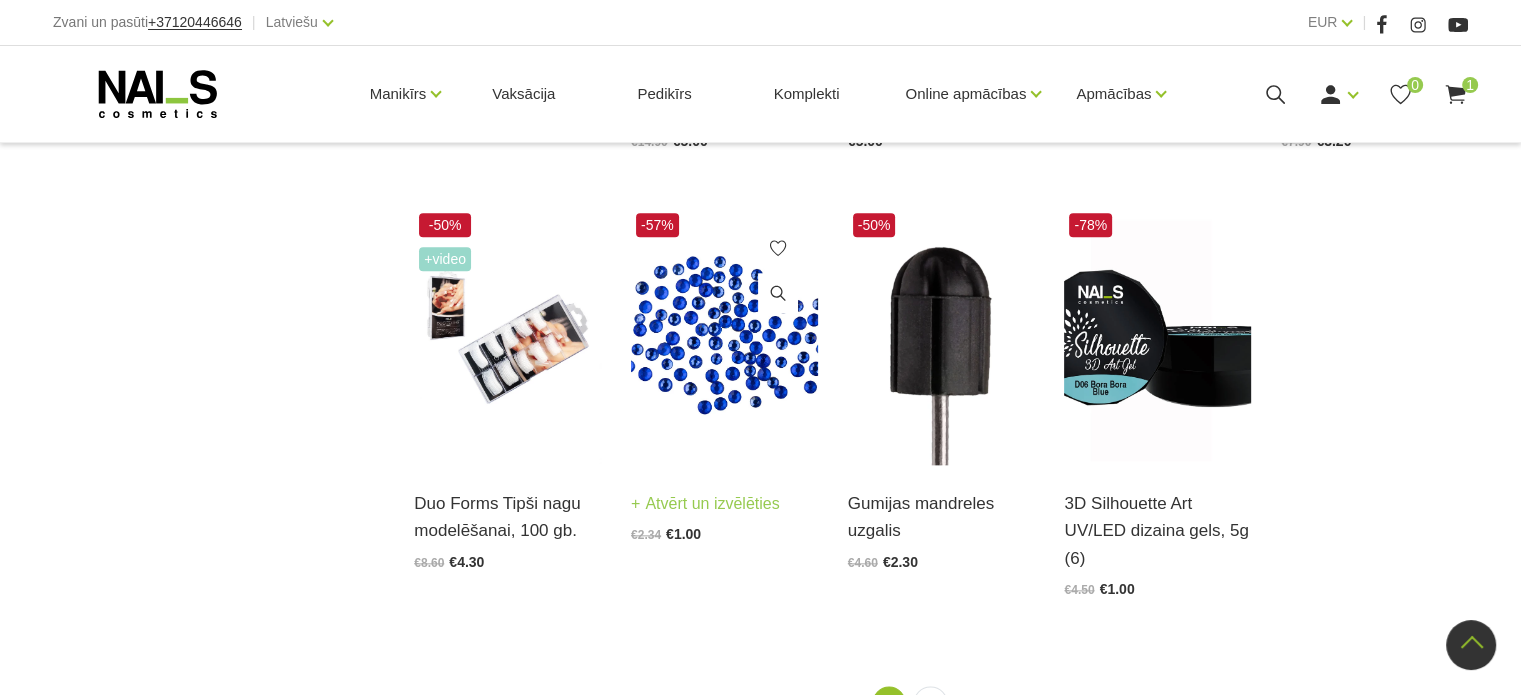click at bounding box center (724, 336) 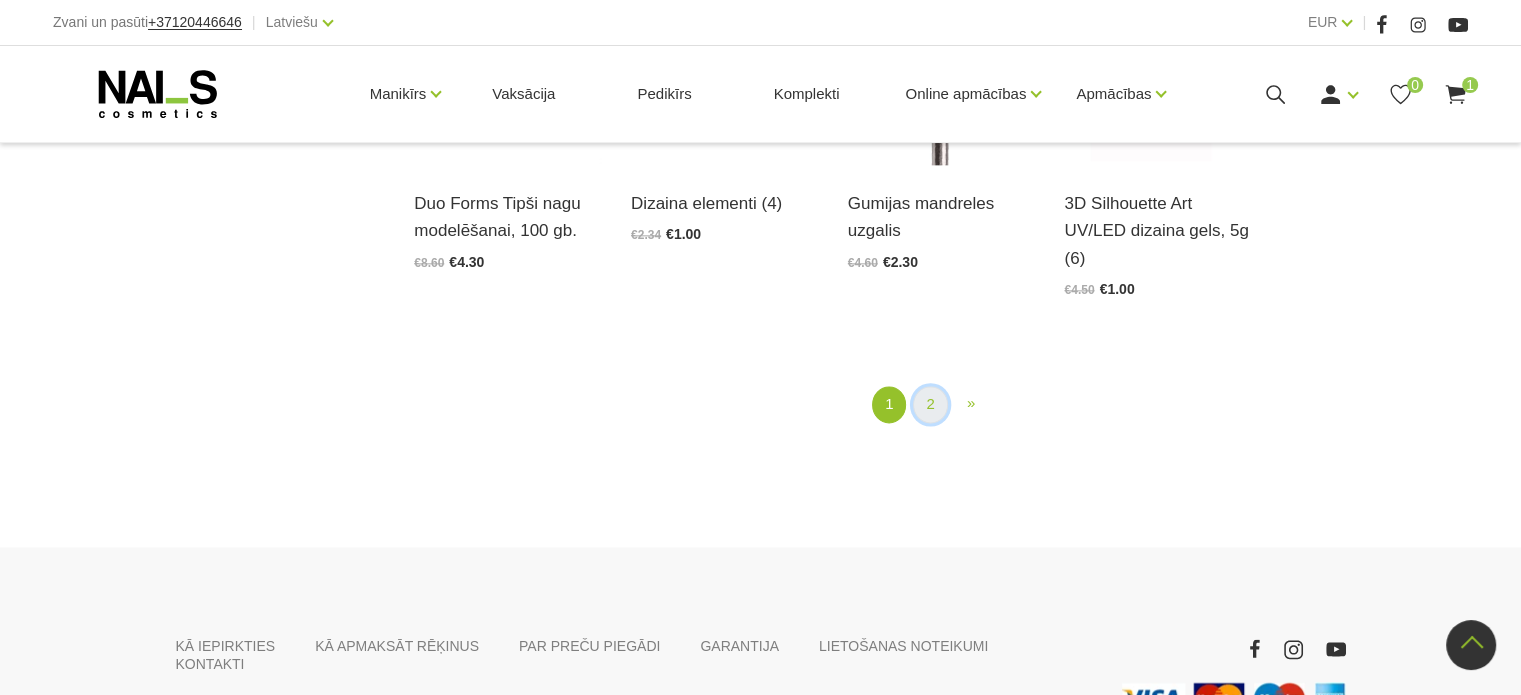 click on "2" at bounding box center (930, 404) 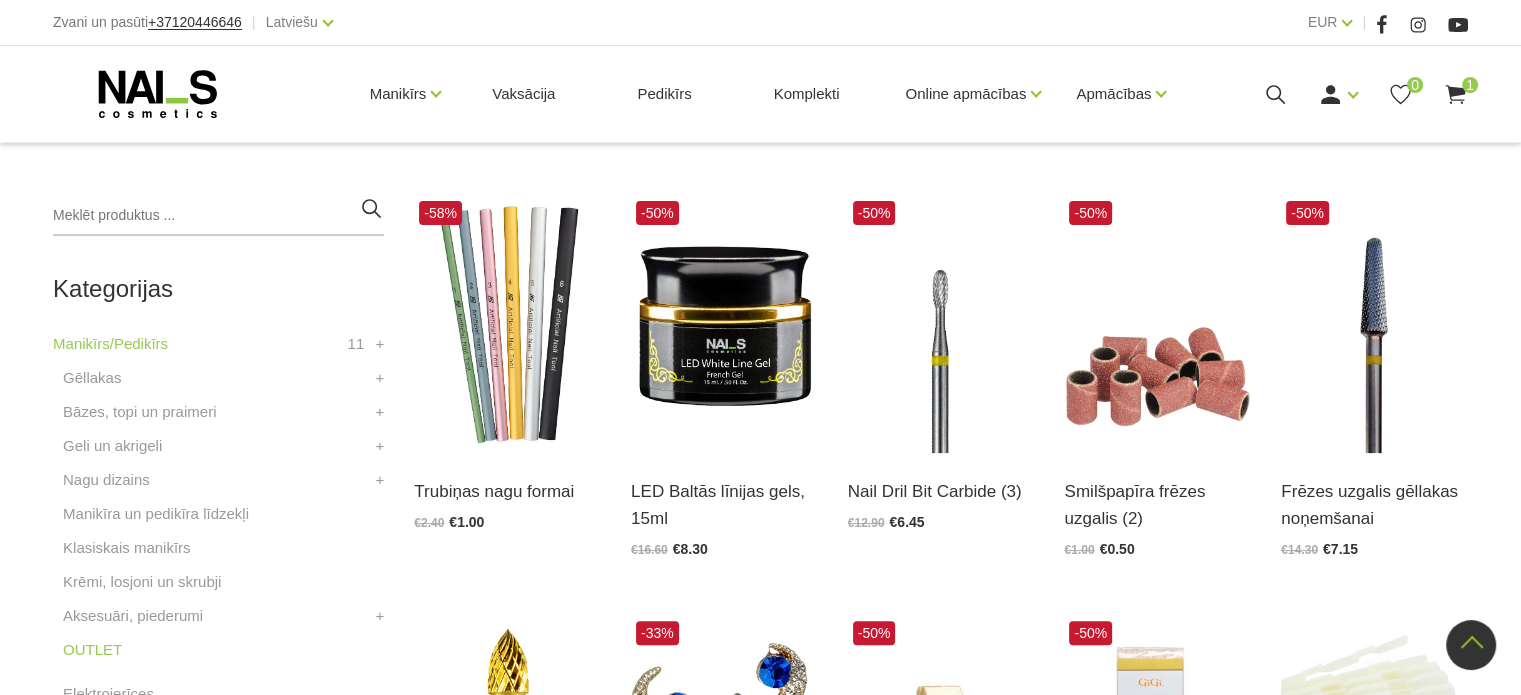 scroll, scrollTop: 408, scrollLeft: 0, axis: vertical 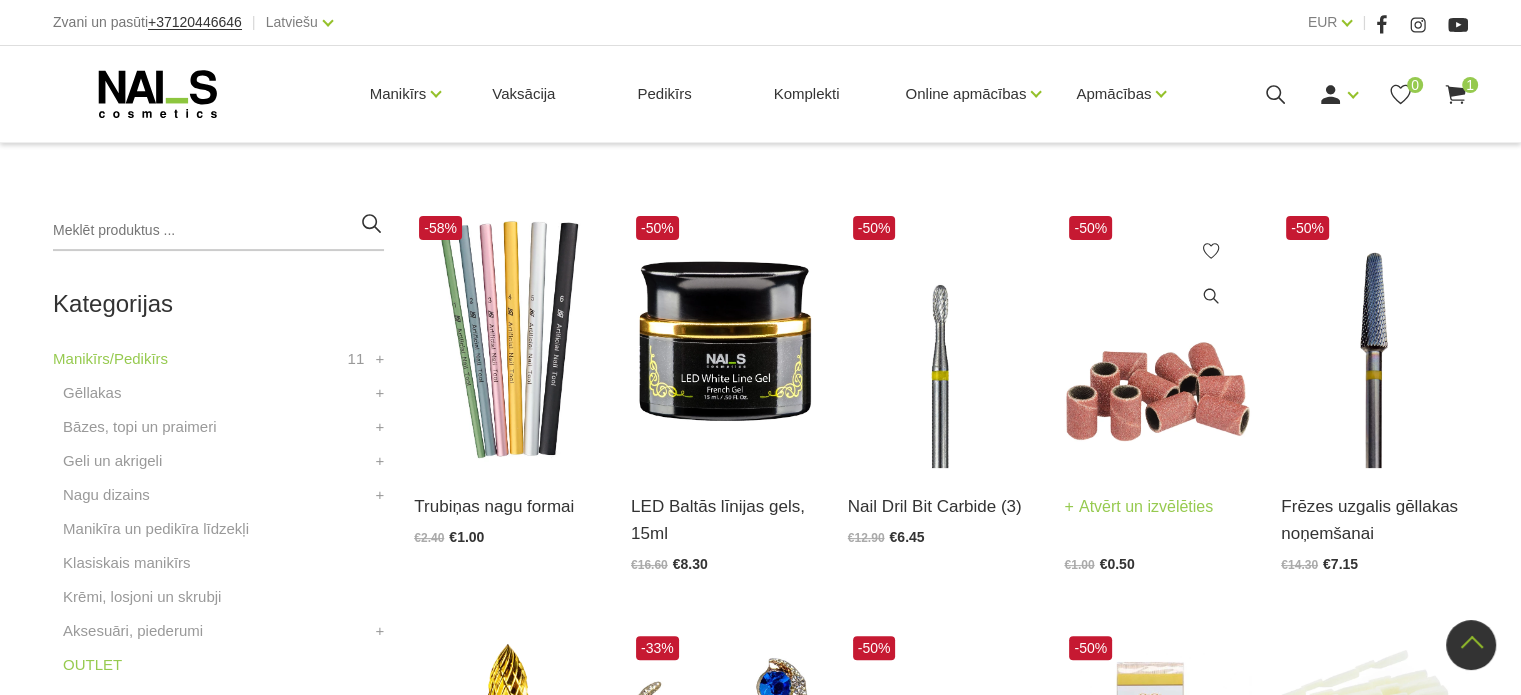 click at bounding box center [1157, 339] 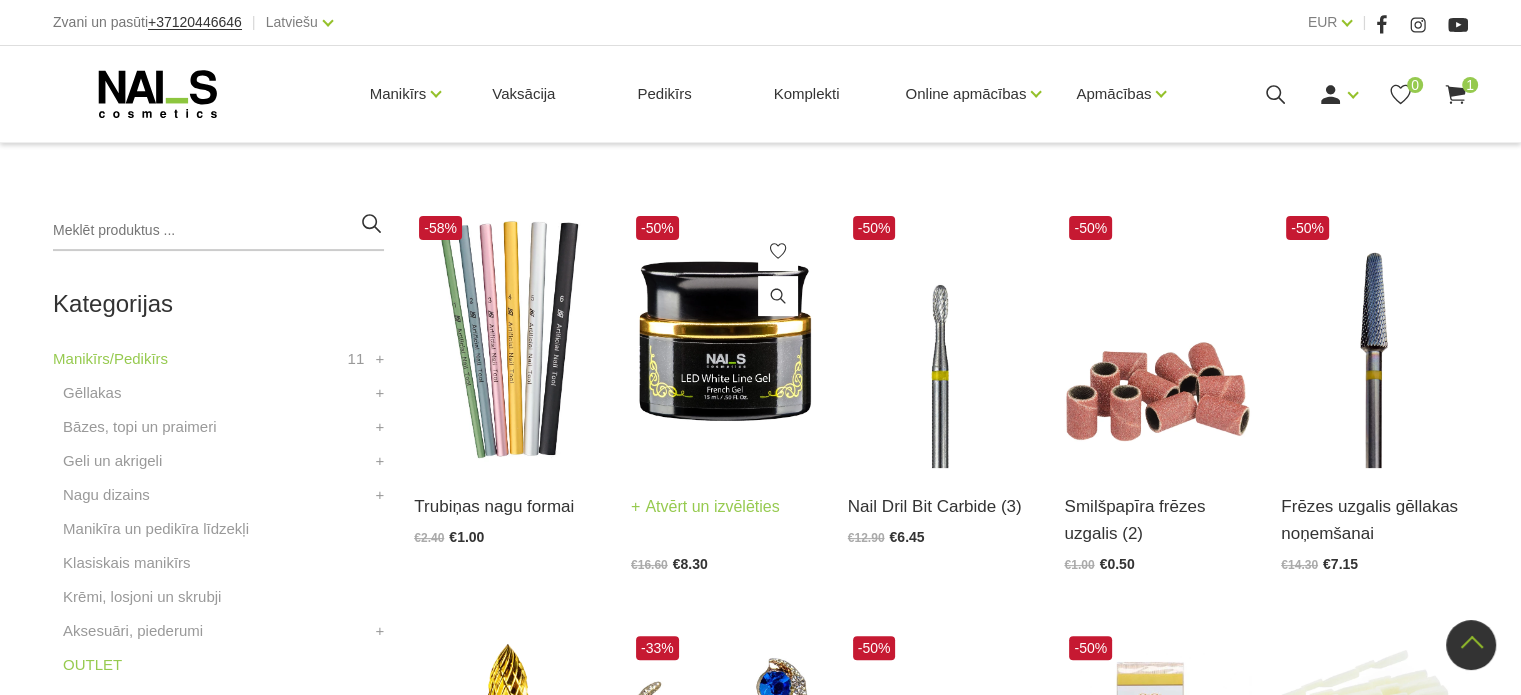 click at bounding box center (724, 339) 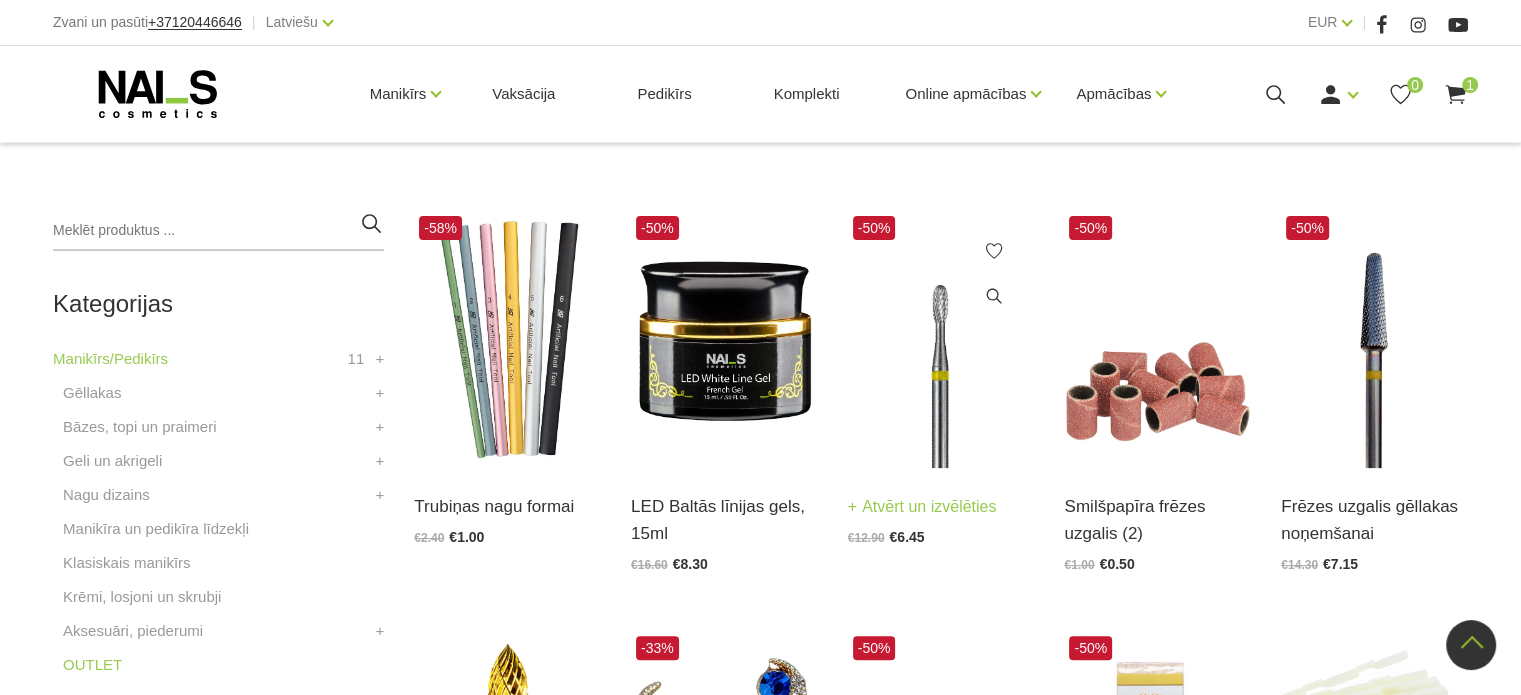 click at bounding box center (941, 339) 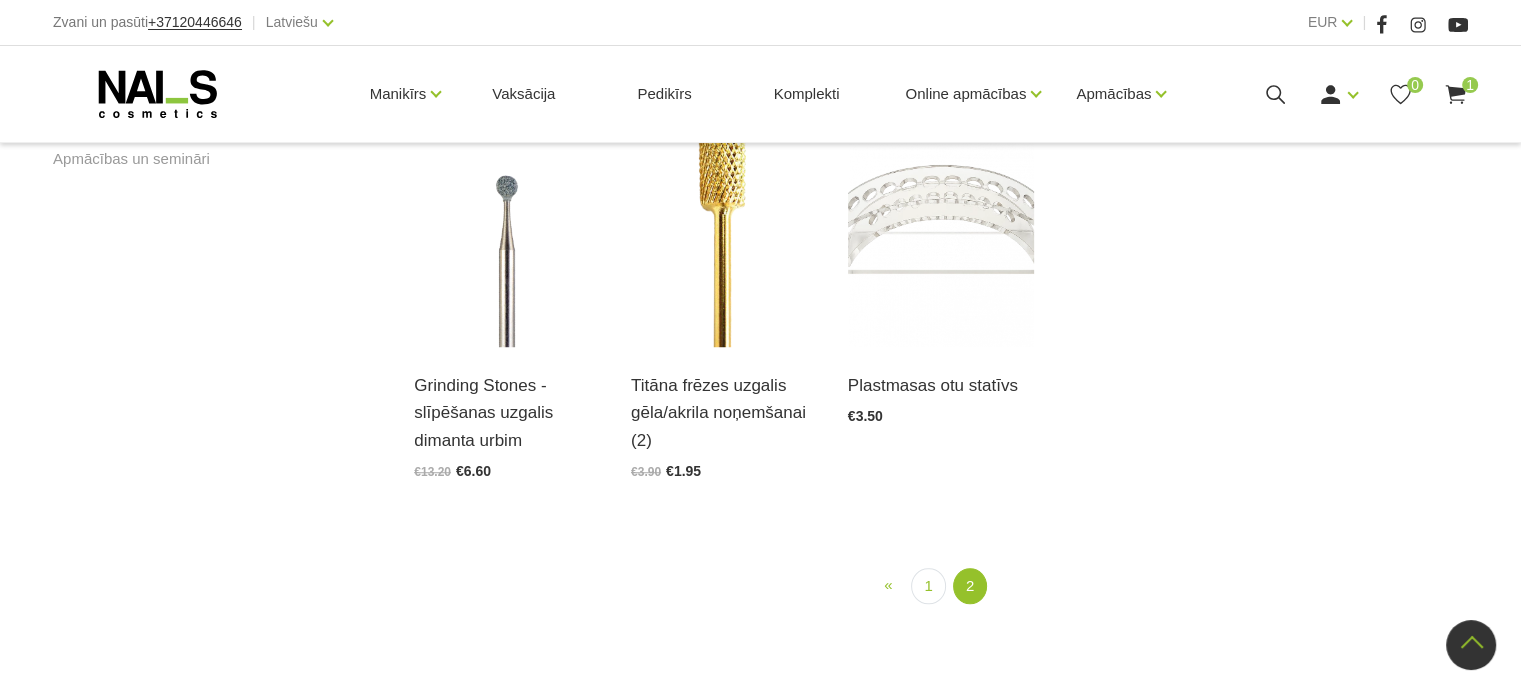 scroll, scrollTop: 1308, scrollLeft: 0, axis: vertical 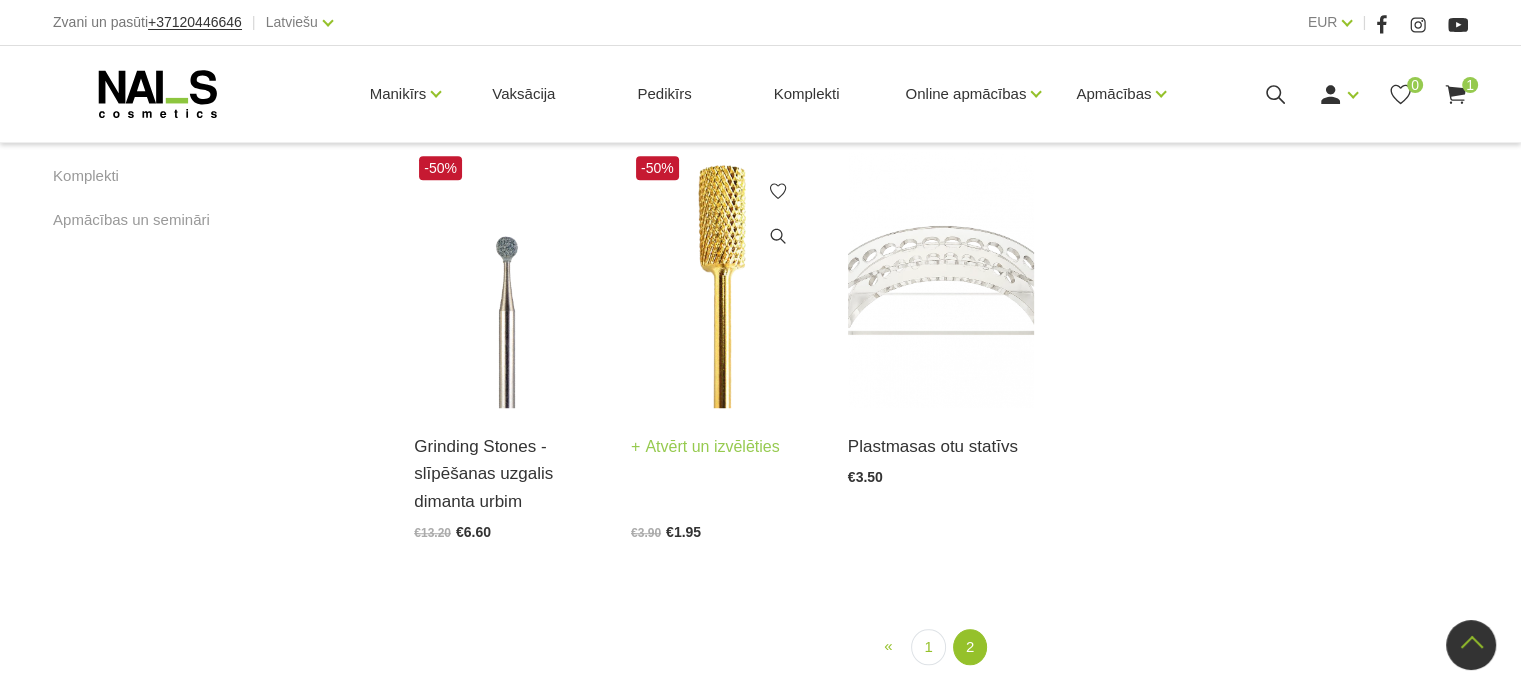 click at bounding box center [724, 279] 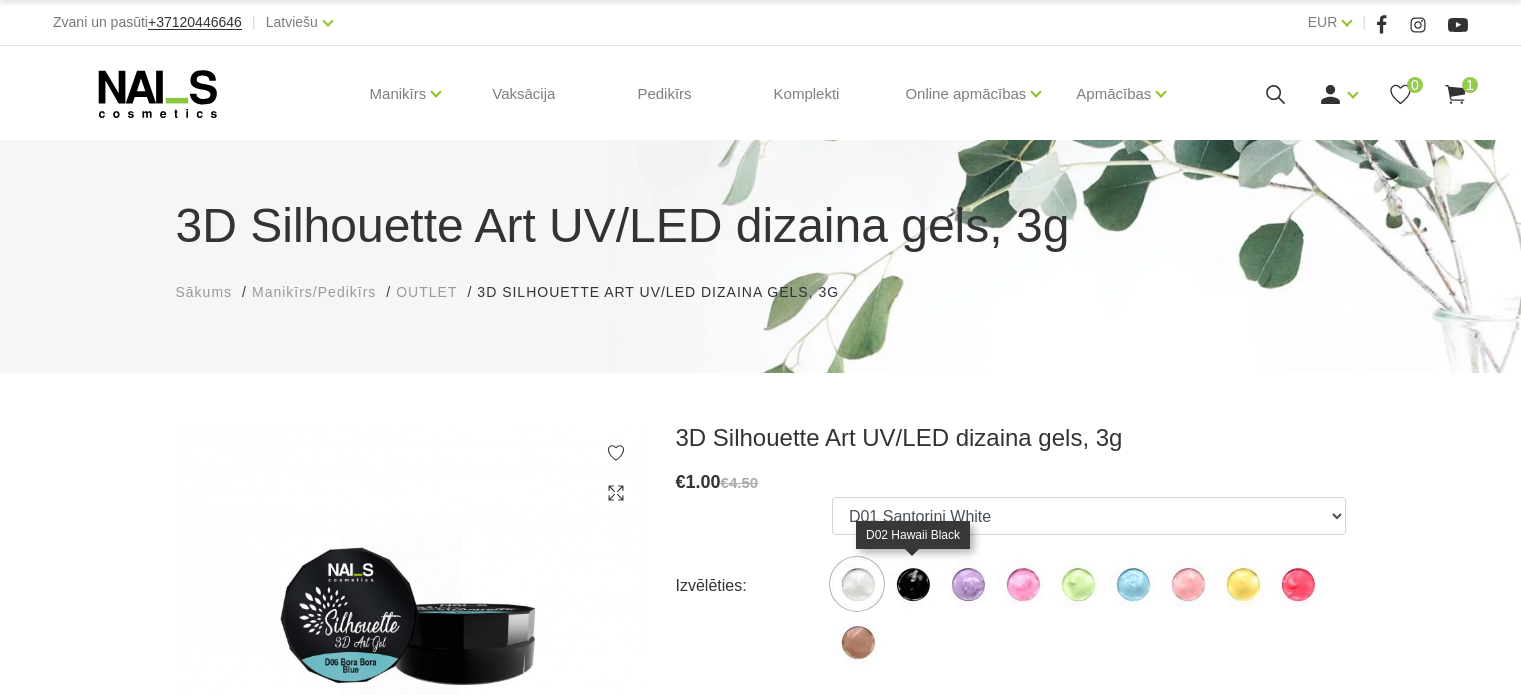 scroll, scrollTop: 0, scrollLeft: 0, axis: both 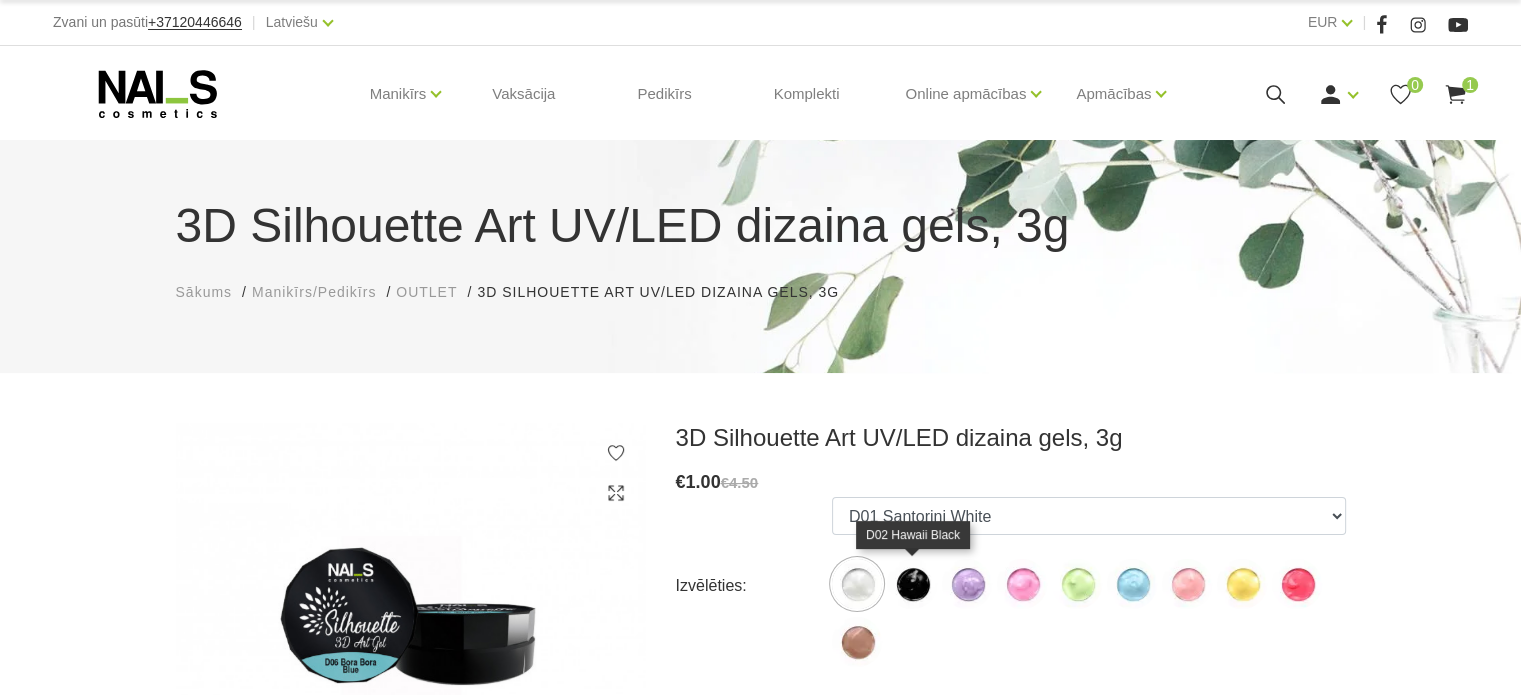 click at bounding box center (912, 584) 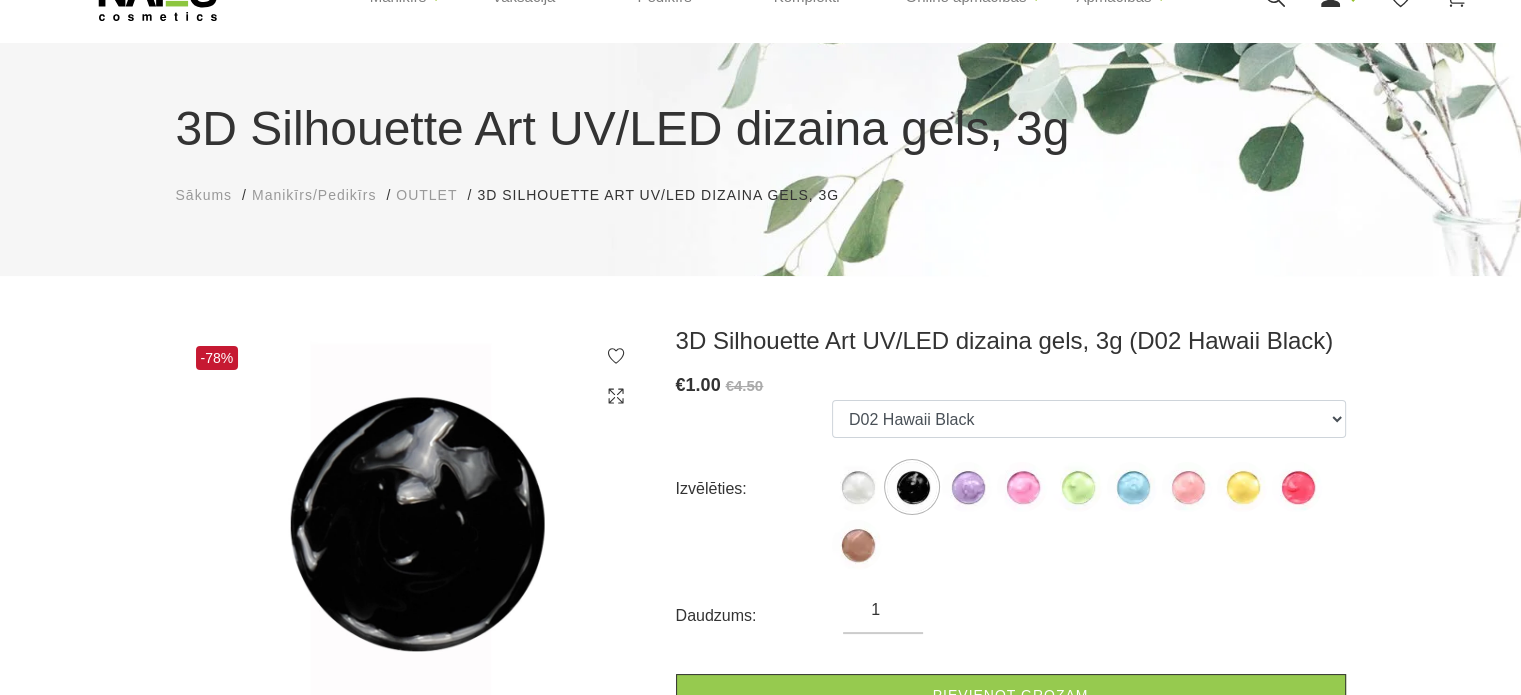 scroll, scrollTop: 200, scrollLeft: 0, axis: vertical 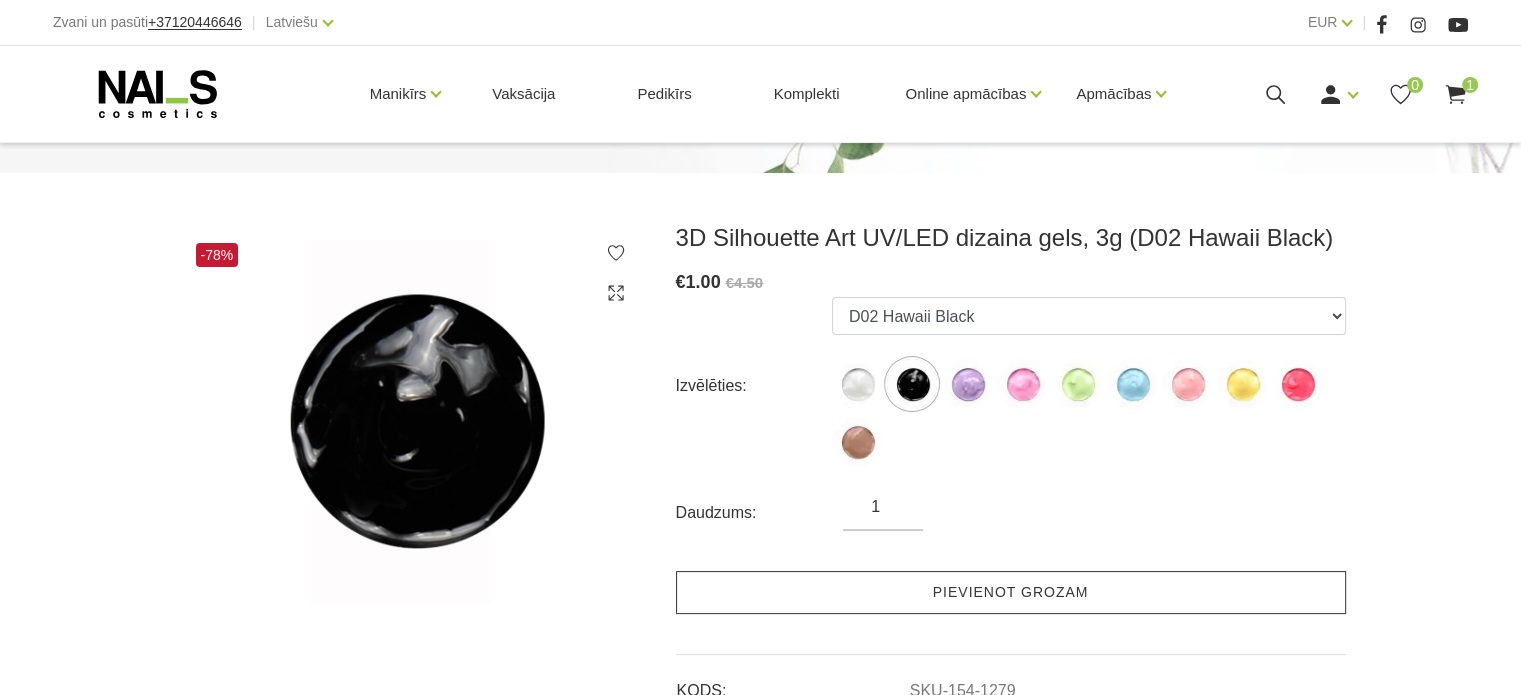 click on "Pievienot grozam" at bounding box center (1011, 592) 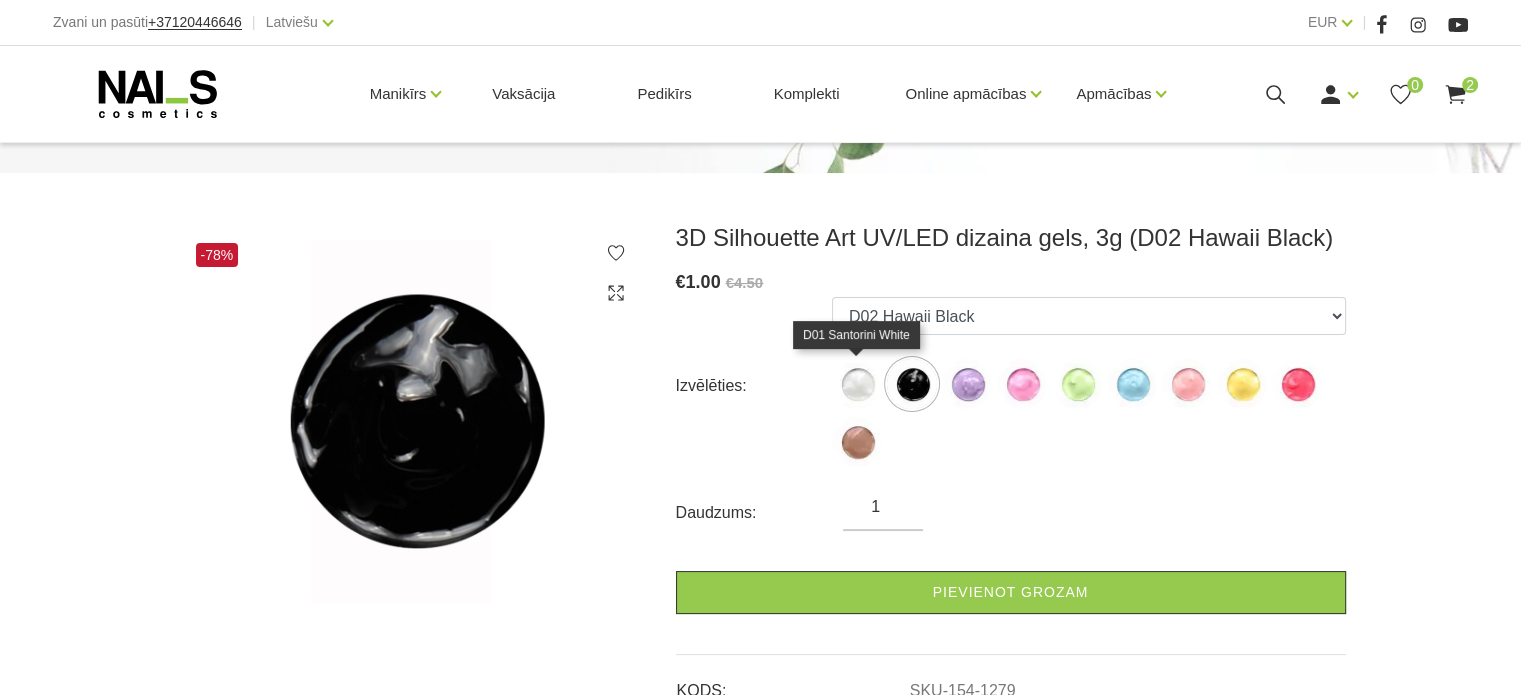 click at bounding box center (857, 384) 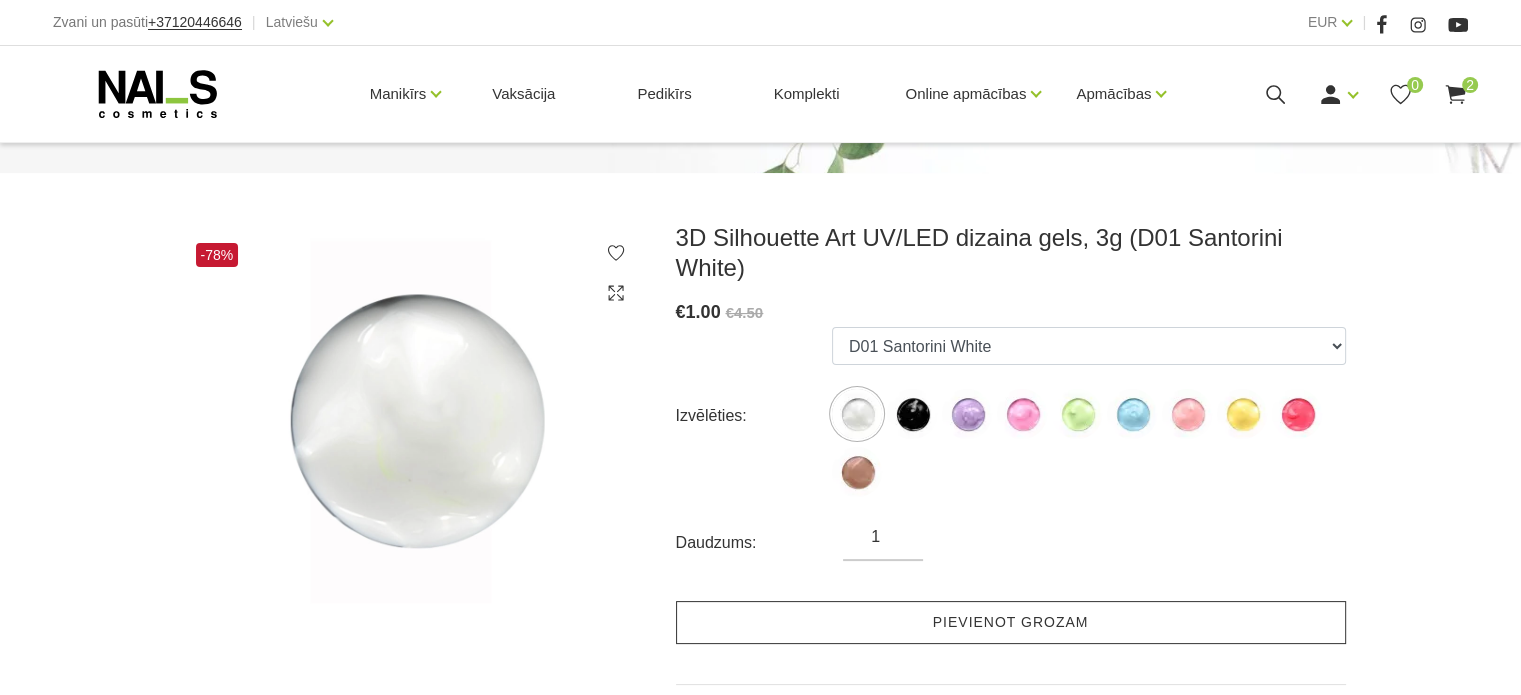 click on "Pievienot grozam" at bounding box center (1011, 622) 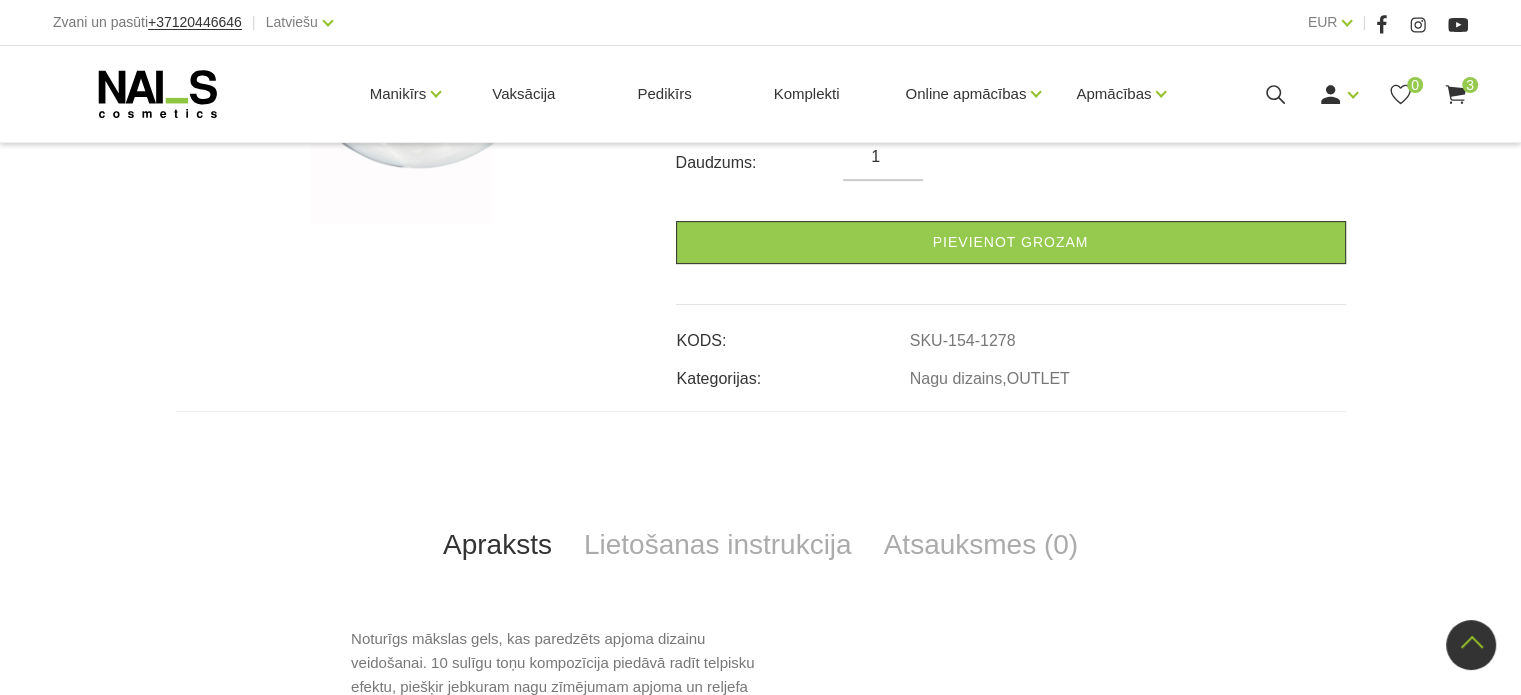 scroll, scrollTop: 182, scrollLeft: 0, axis: vertical 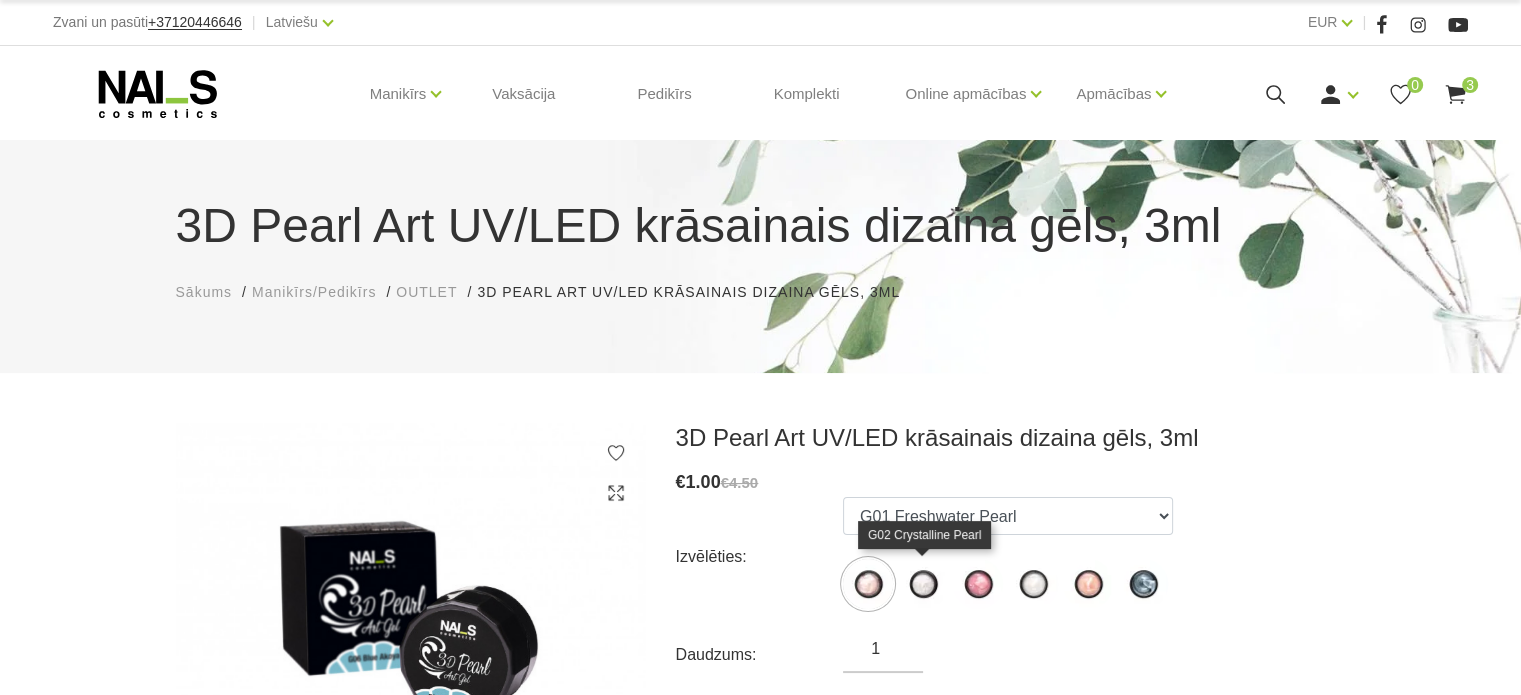 click at bounding box center (923, 584) 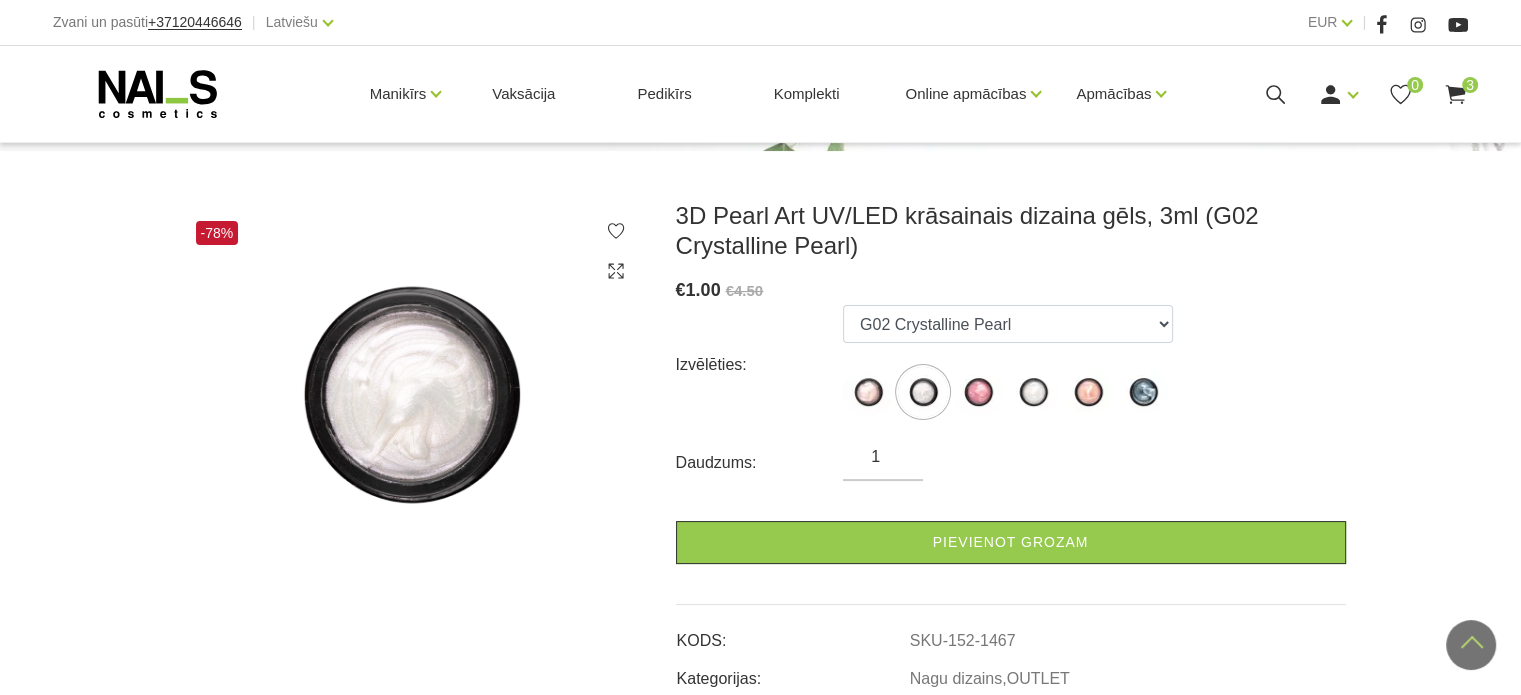 scroll, scrollTop: 300, scrollLeft: 0, axis: vertical 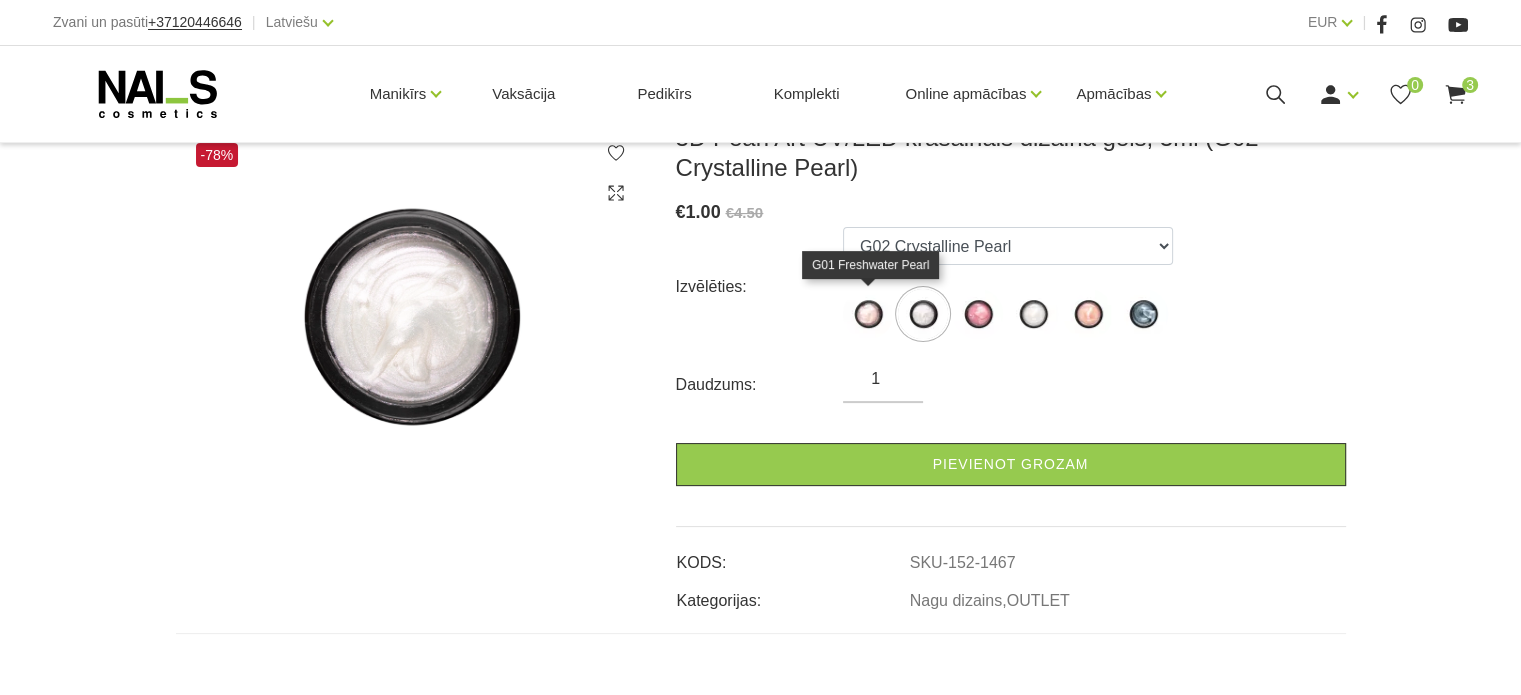 click at bounding box center (868, 314) 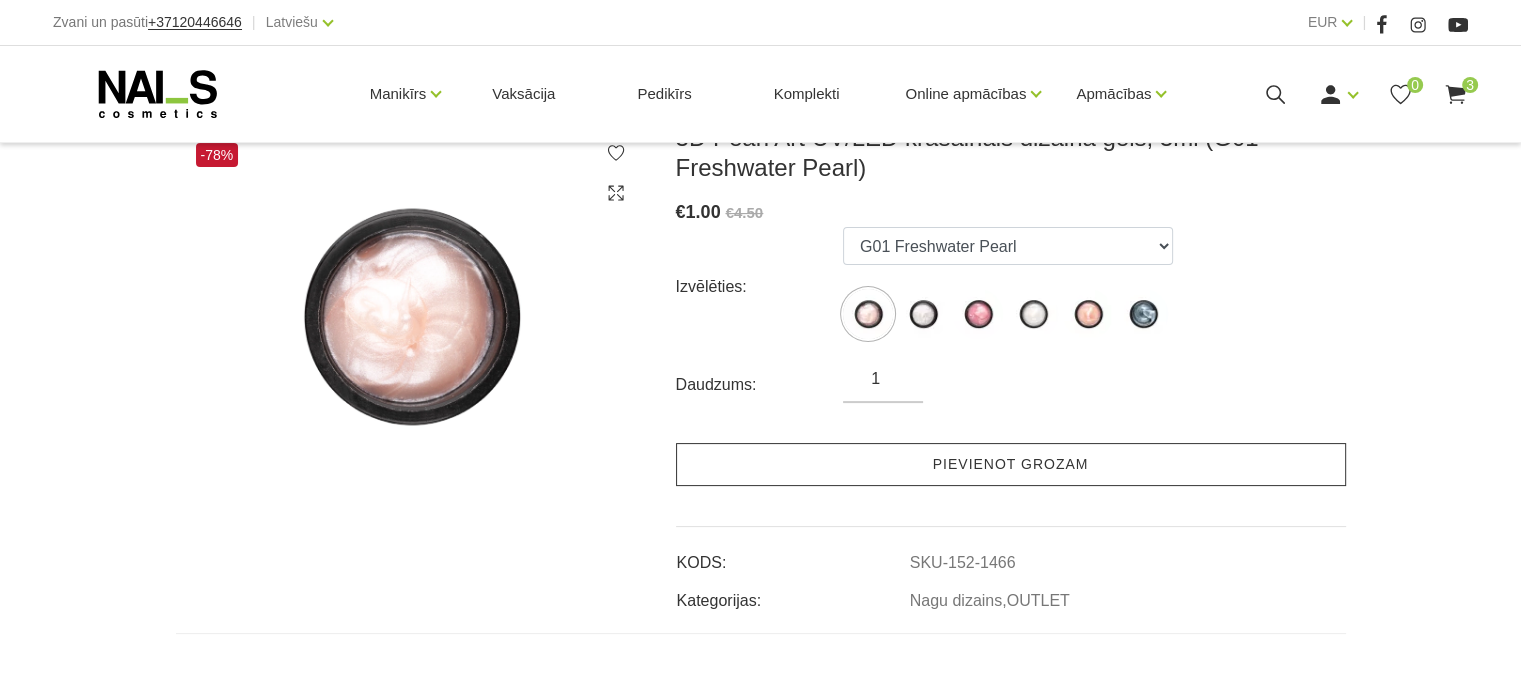 click on "Pievienot grozam" at bounding box center (1011, 464) 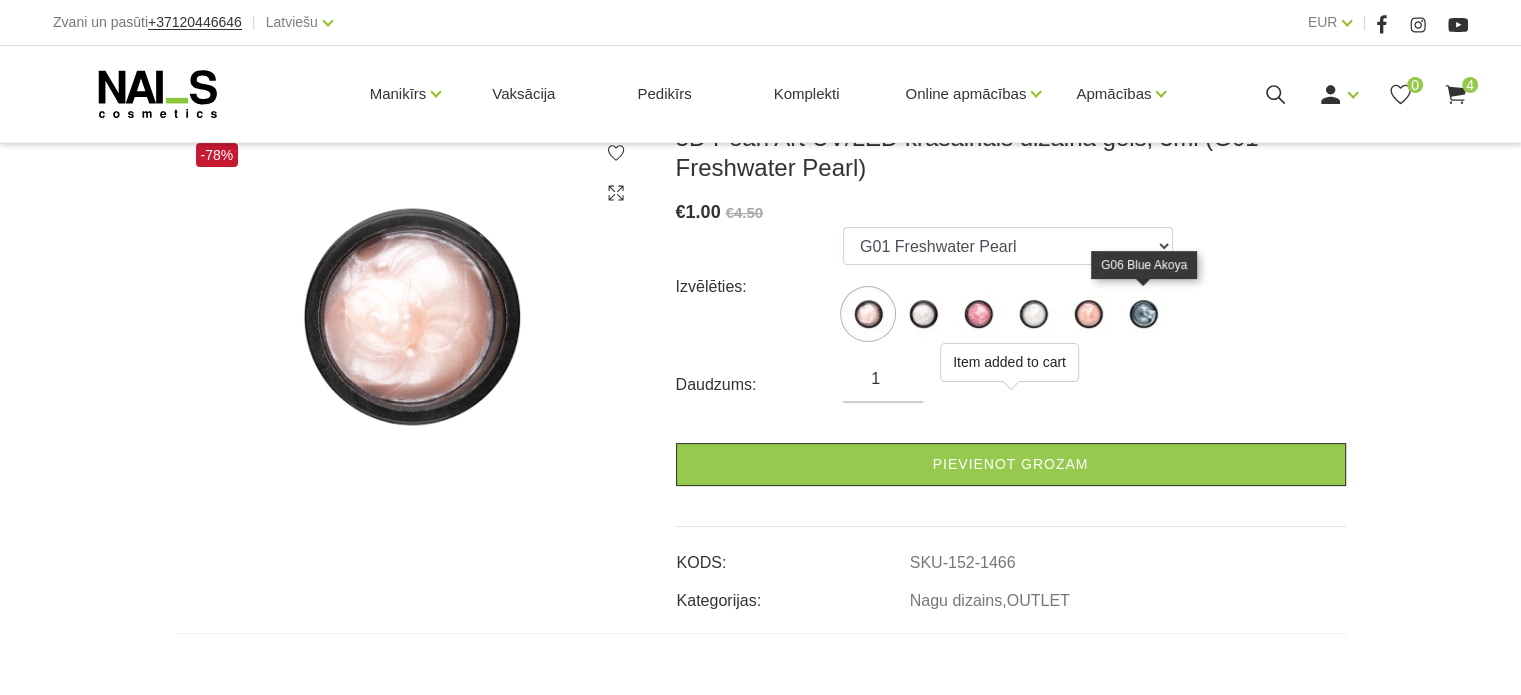 click at bounding box center [1143, 314] 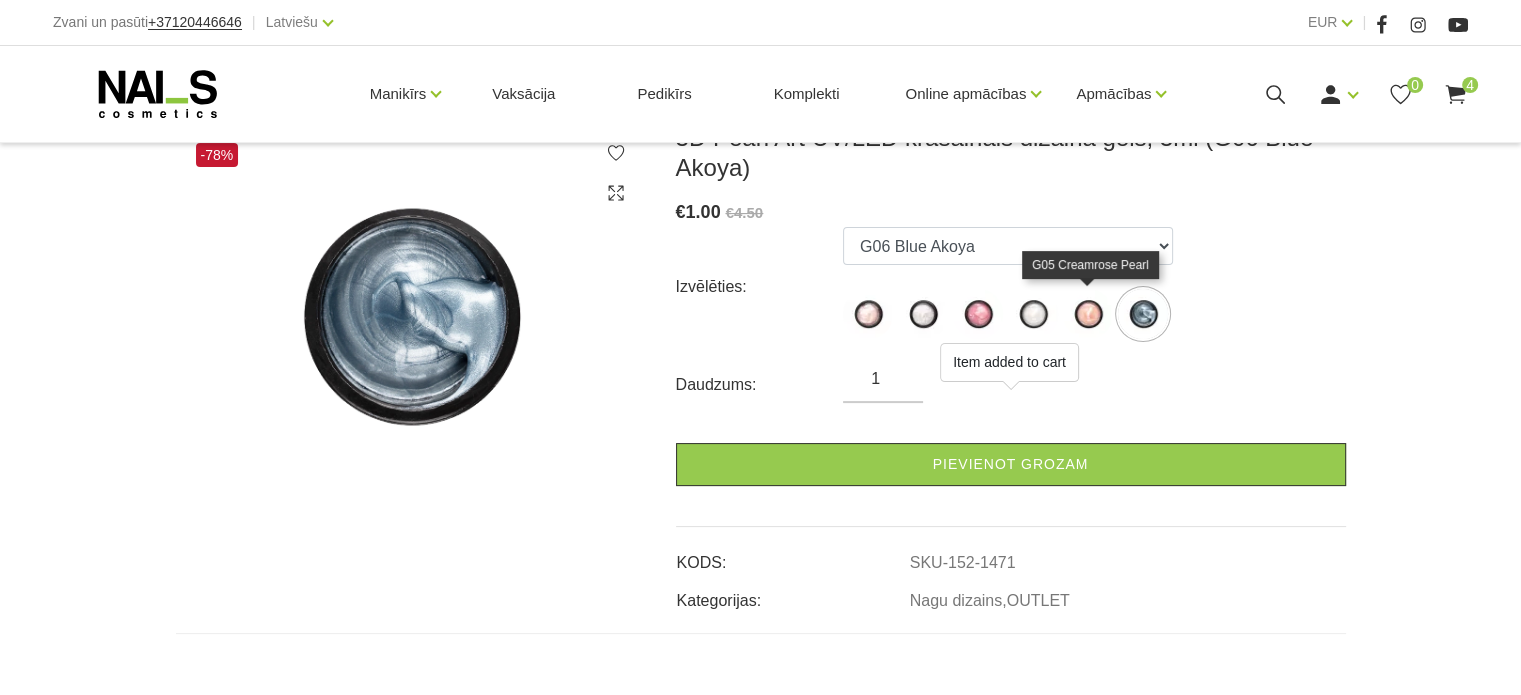 click at bounding box center (1088, 314) 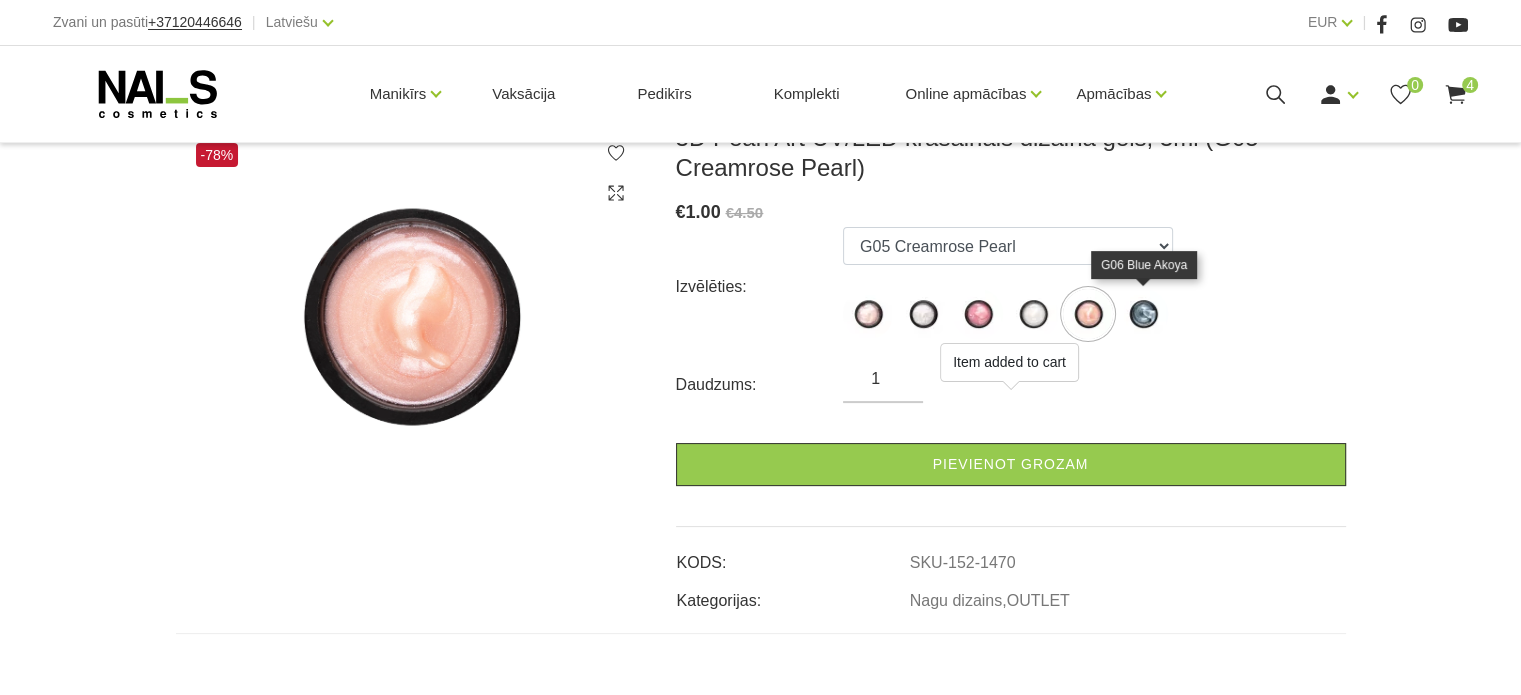 click at bounding box center (1143, 314) 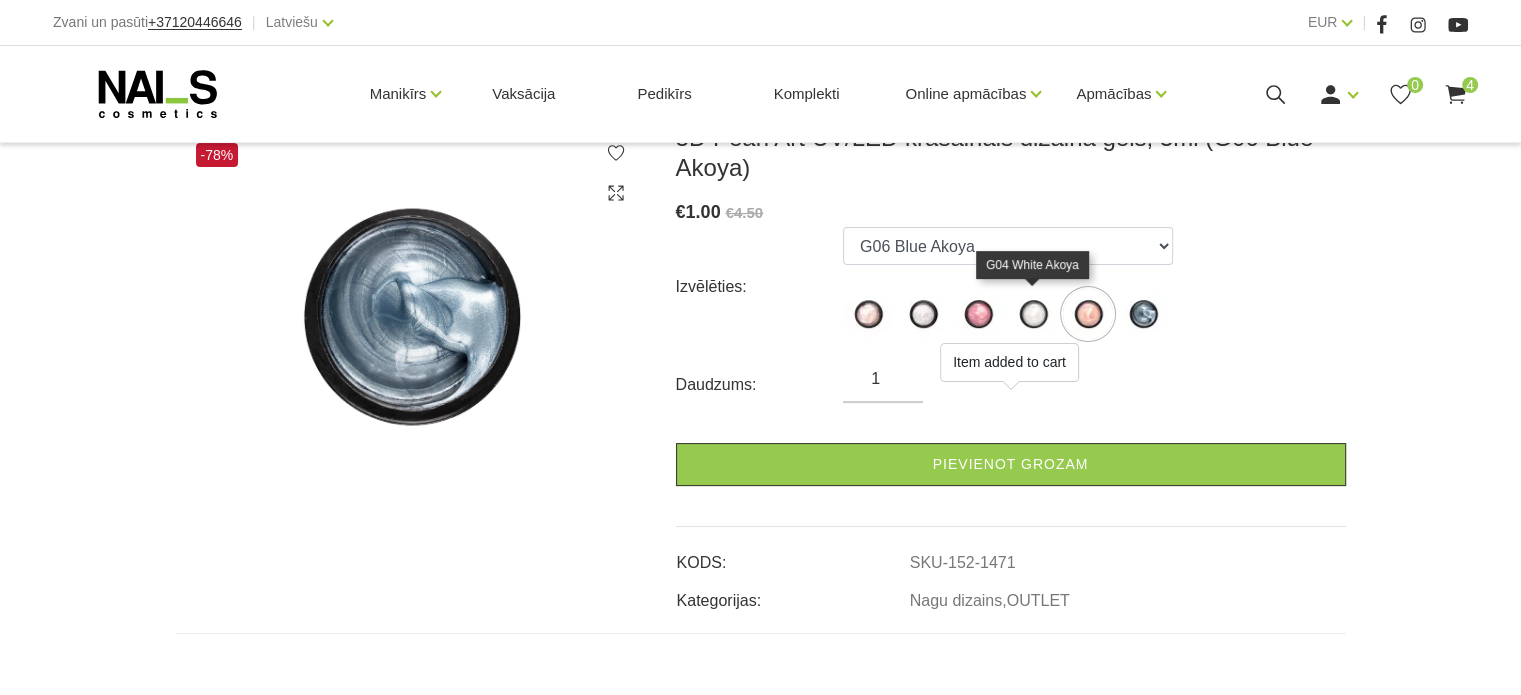 click at bounding box center [1033, 314] 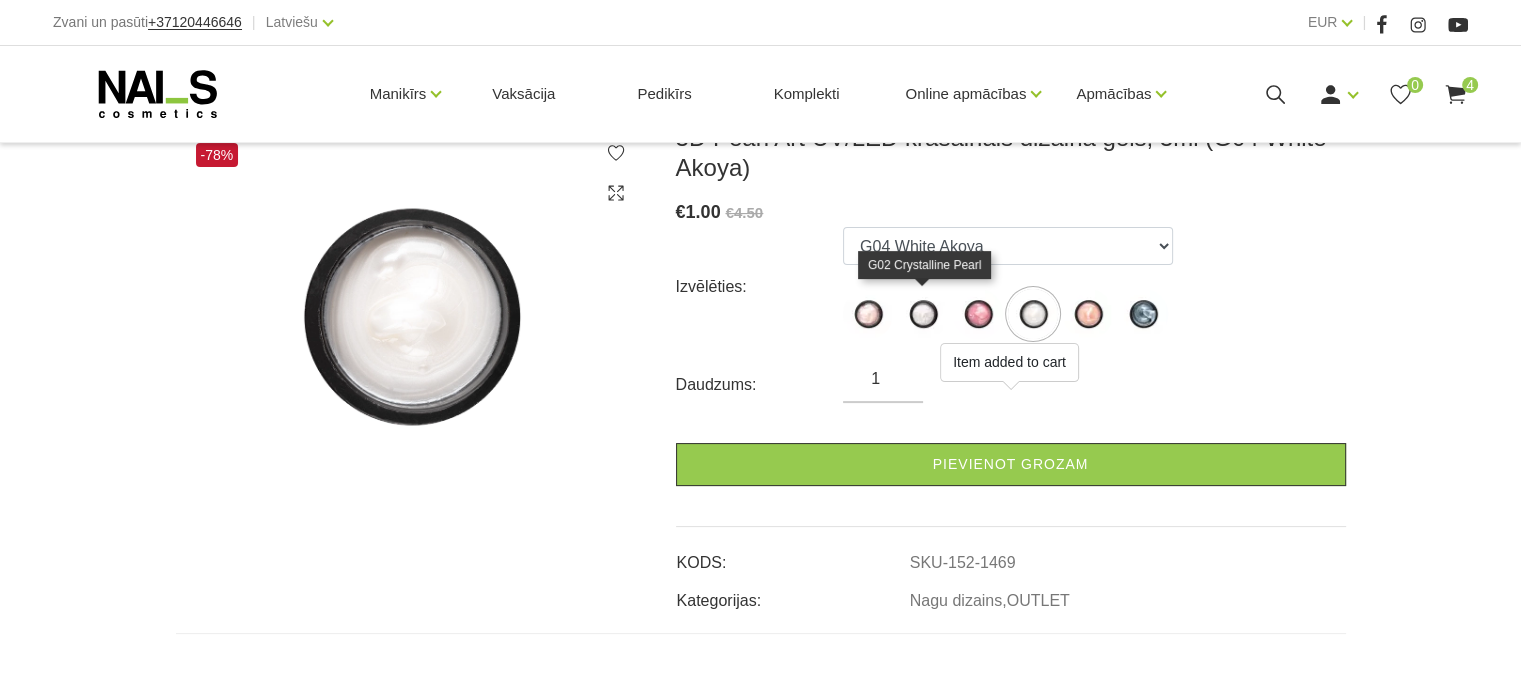 click at bounding box center [923, 314] 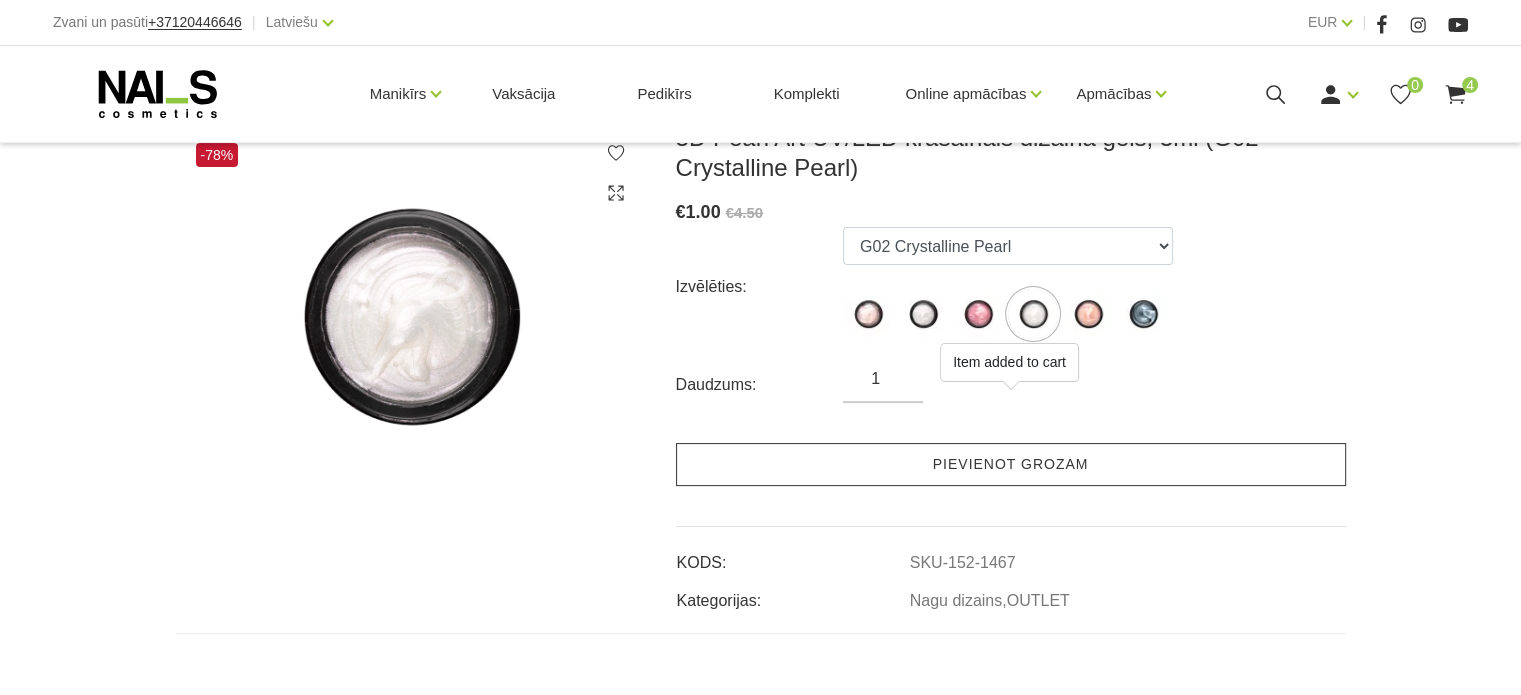 click on "Pievienot grozam" at bounding box center (1011, 464) 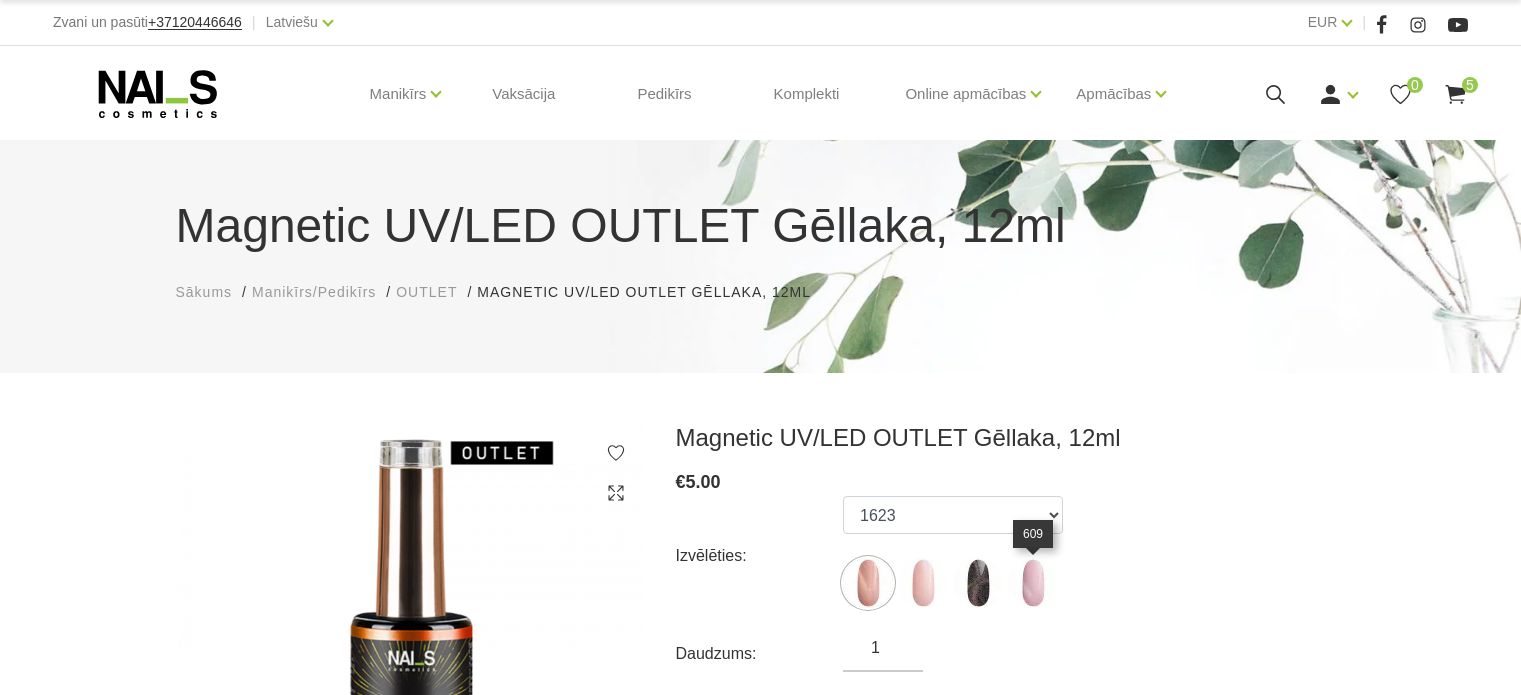 scroll, scrollTop: 0, scrollLeft: 0, axis: both 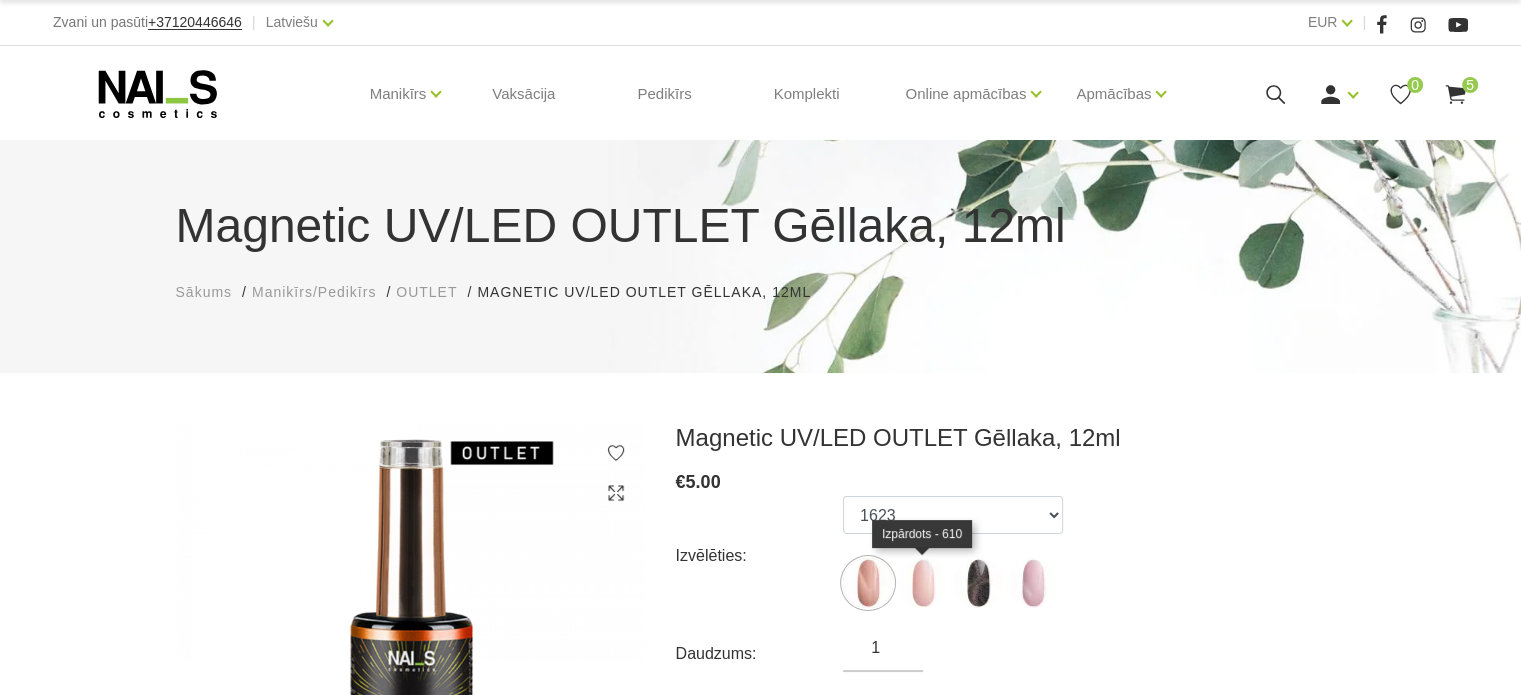 click at bounding box center [923, 583] 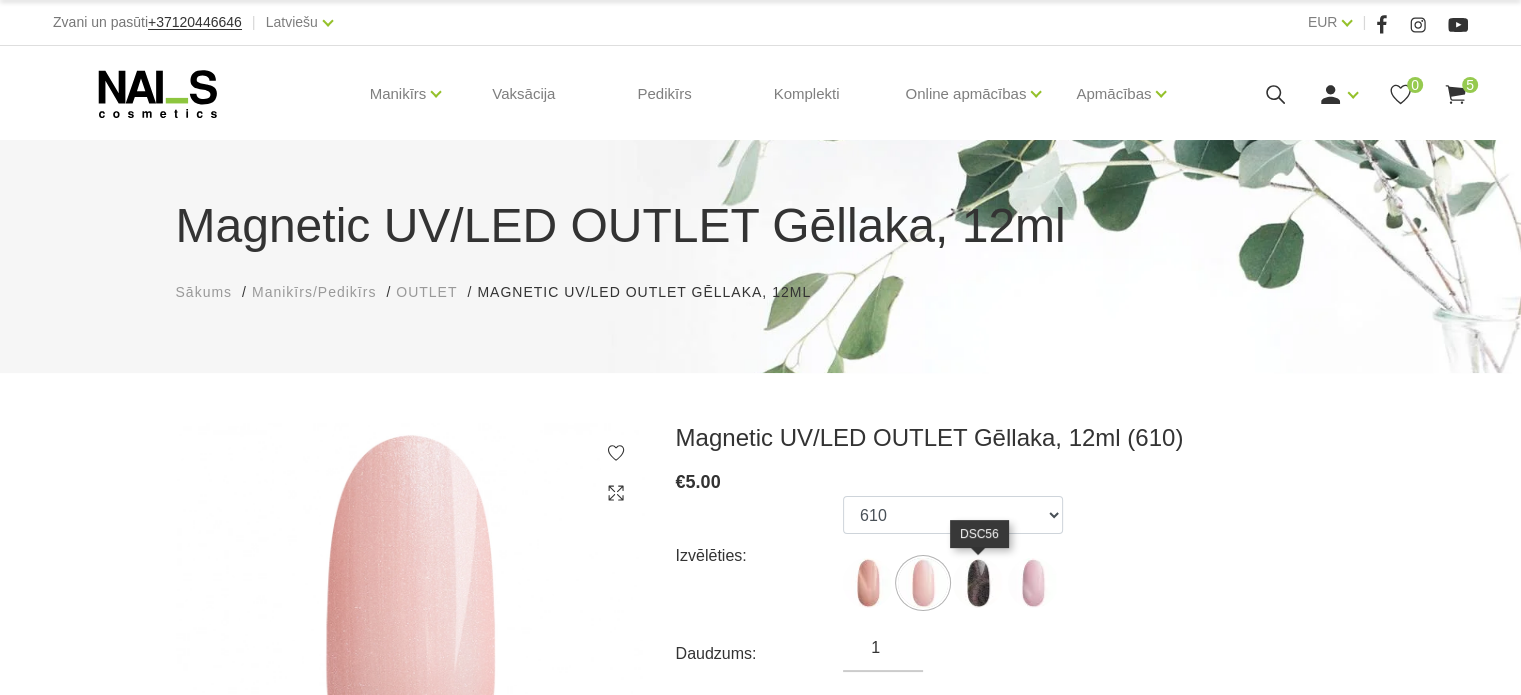 click at bounding box center [978, 583] 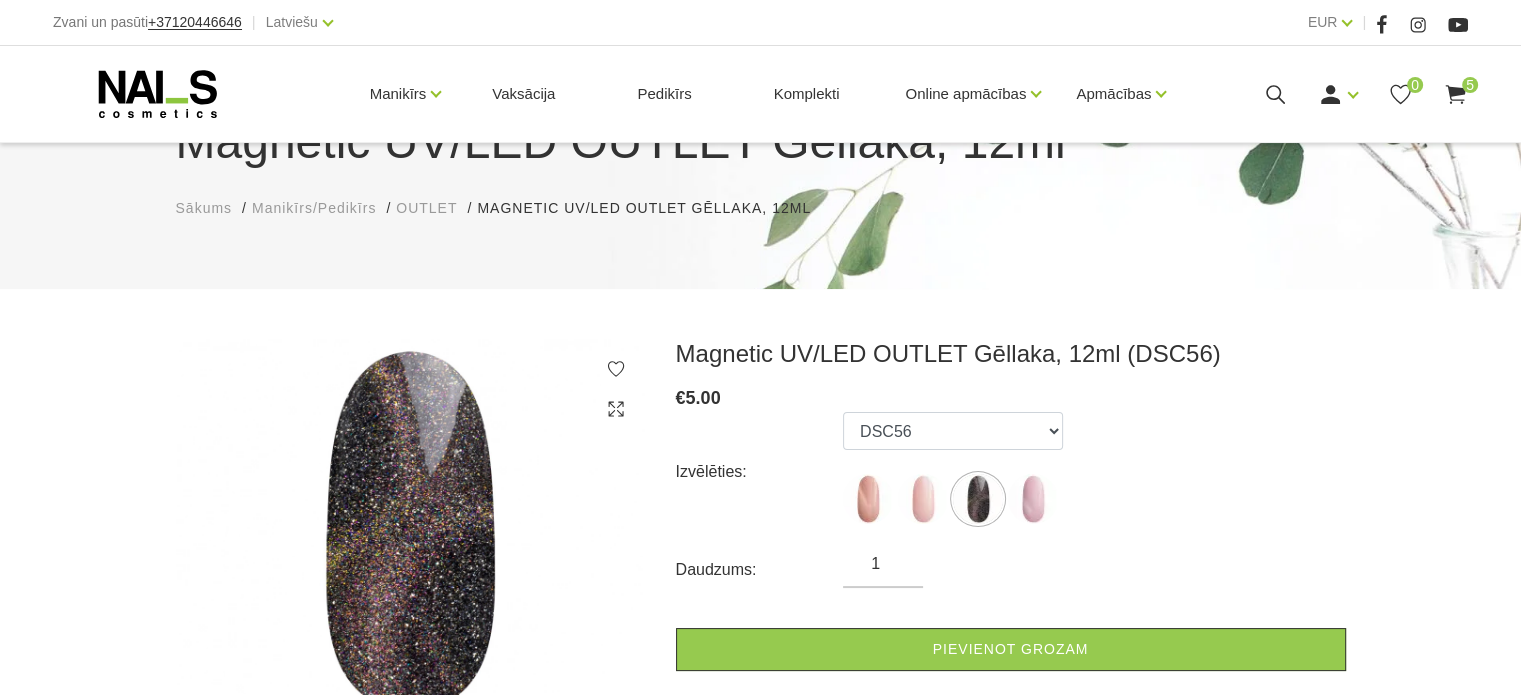 scroll, scrollTop: 200, scrollLeft: 0, axis: vertical 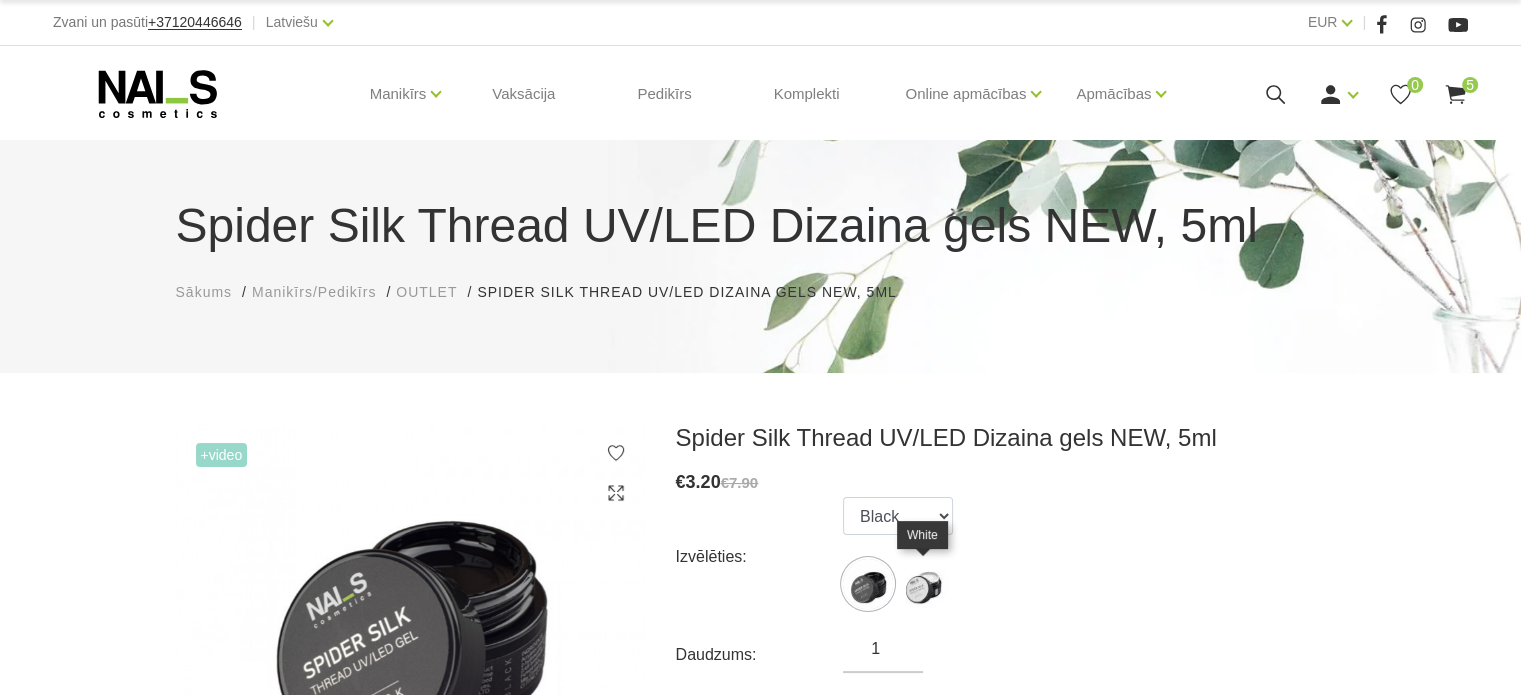 click at bounding box center [923, 584] 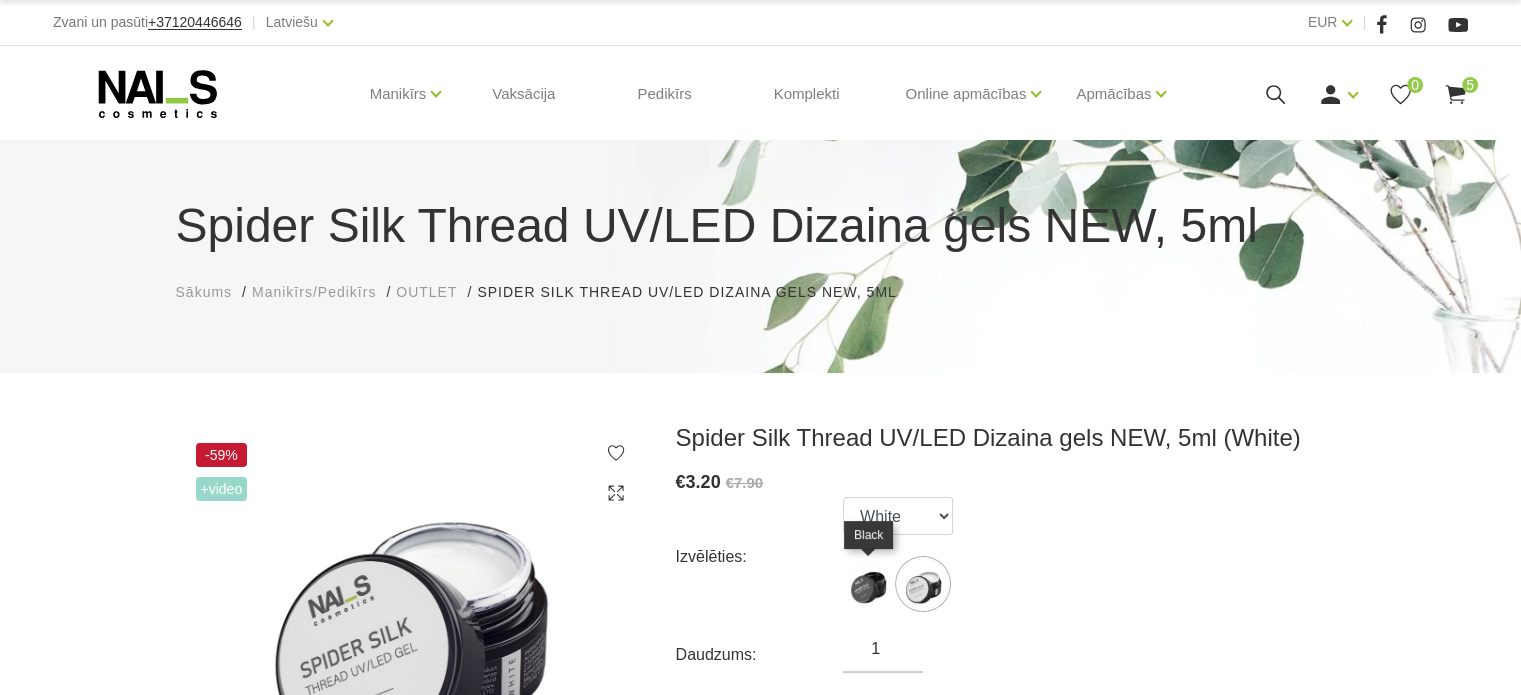 click at bounding box center [868, 584] 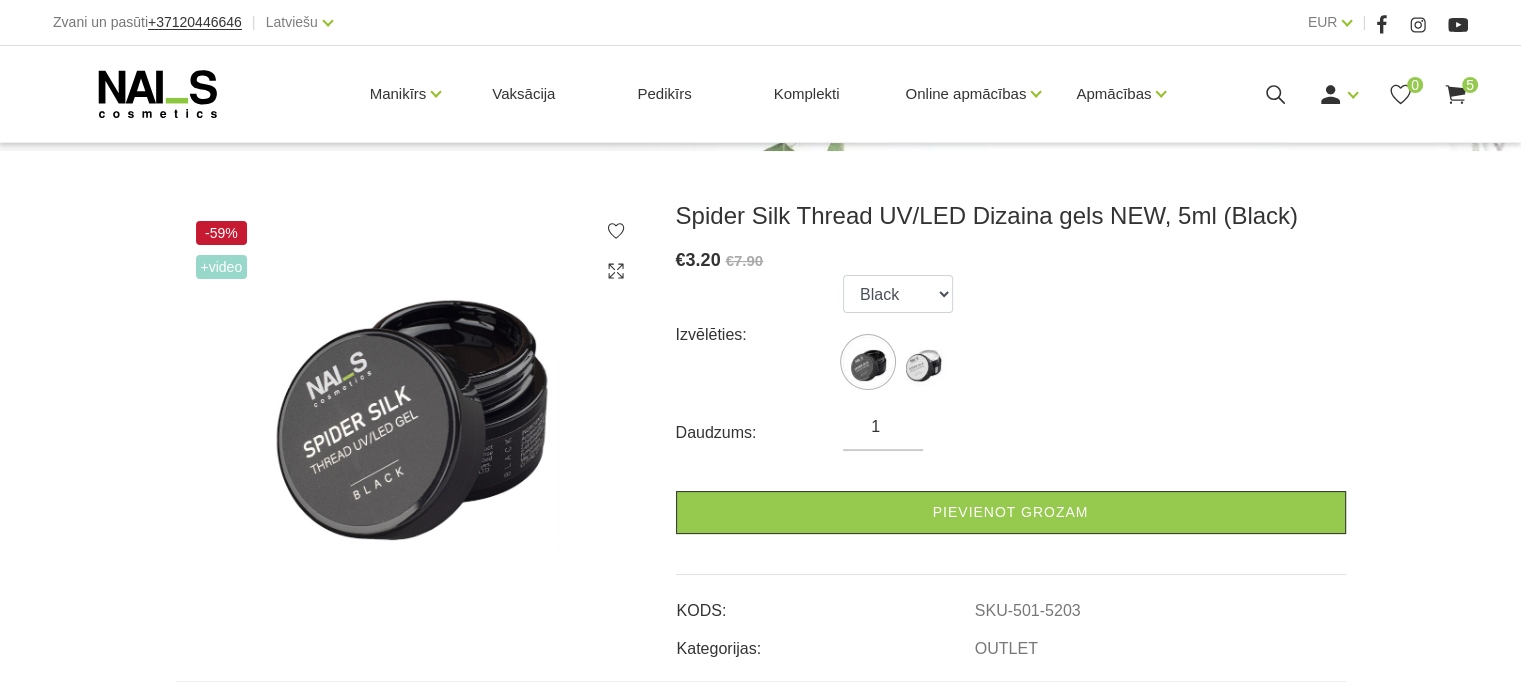 scroll, scrollTop: 100, scrollLeft: 0, axis: vertical 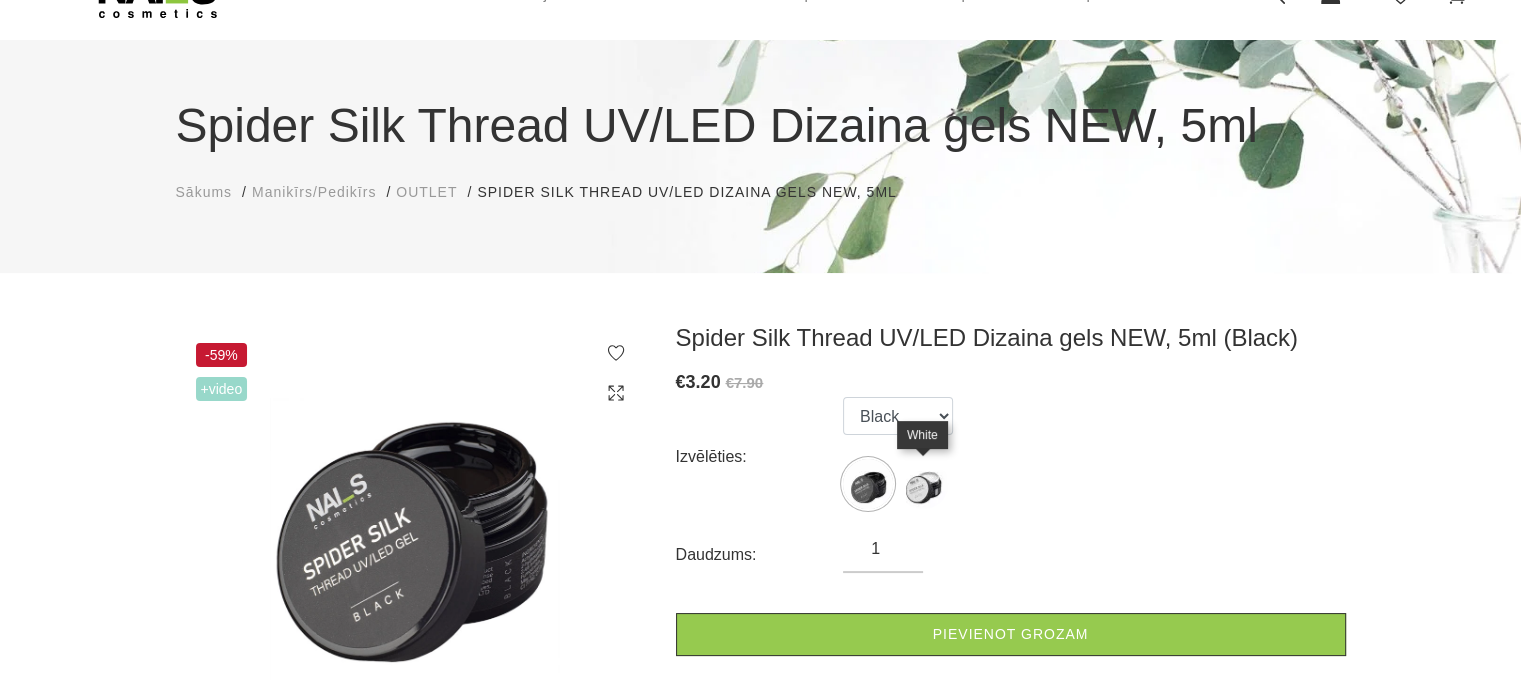 click at bounding box center [923, 484] 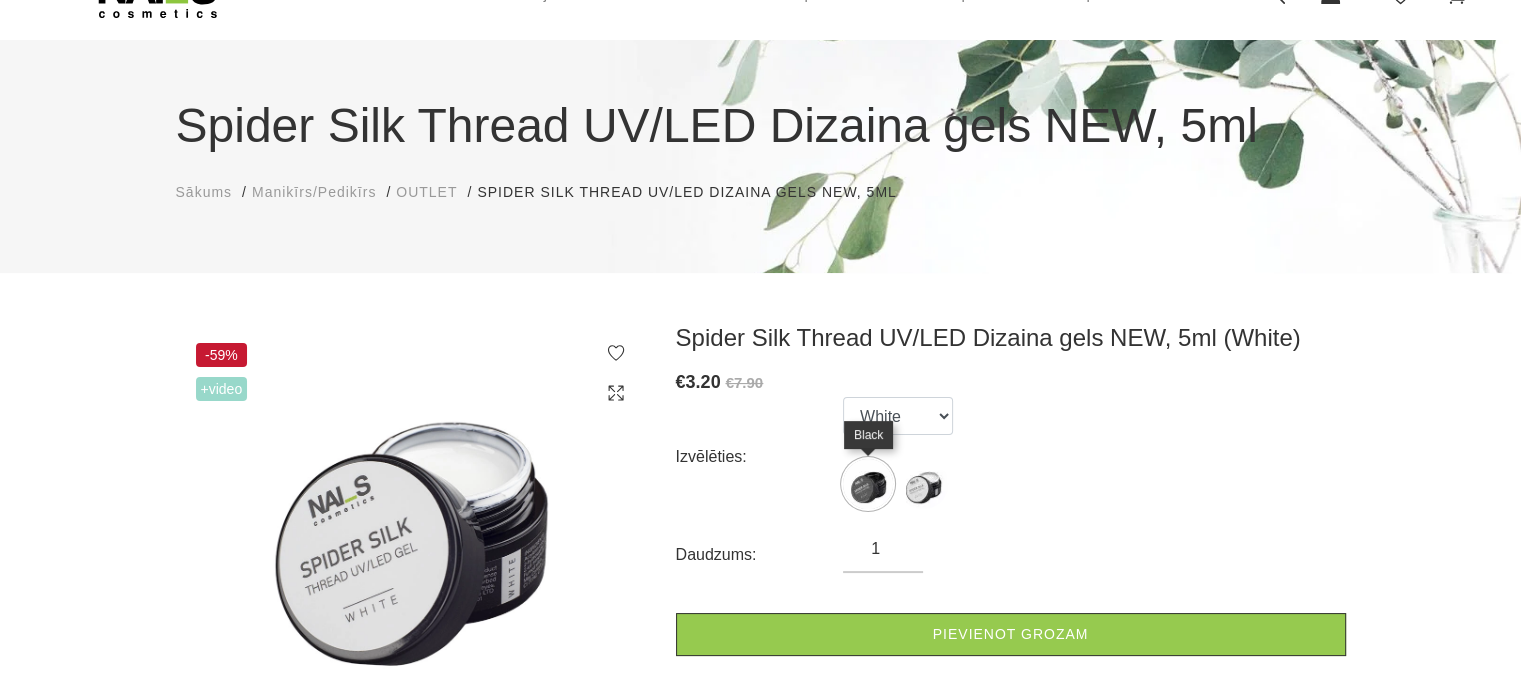 click at bounding box center [868, 484] 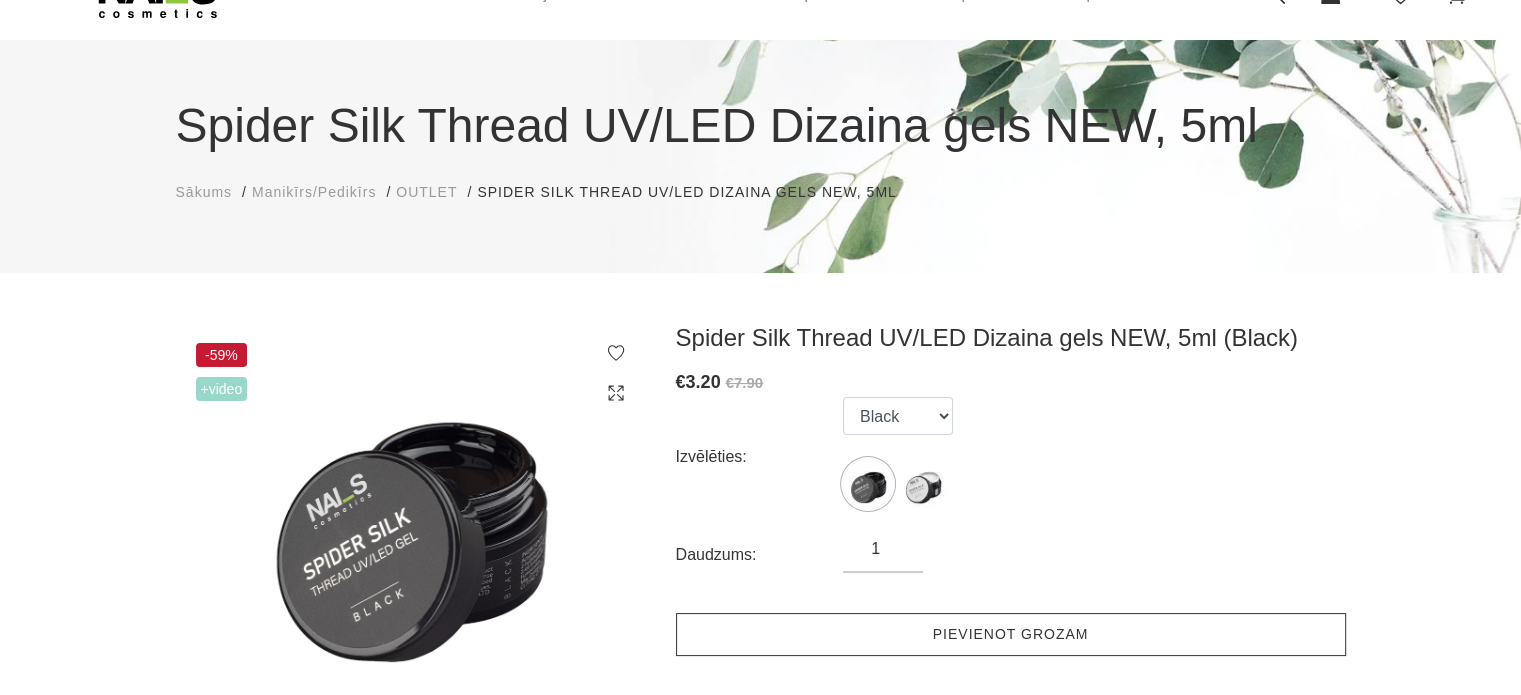 click on "Pievienot grozam" at bounding box center (1011, 634) 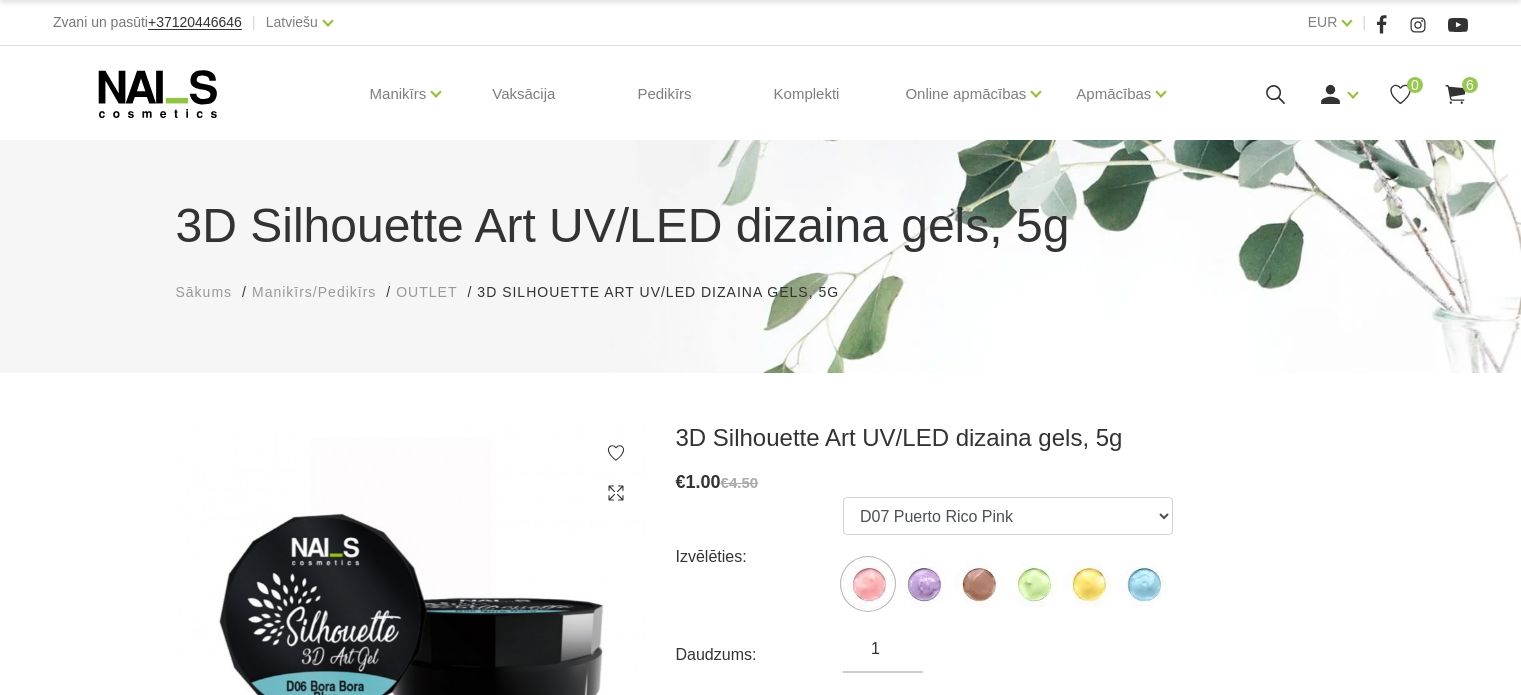 scroll, scrollTop: 0, scrollLeft: 0, axis: both 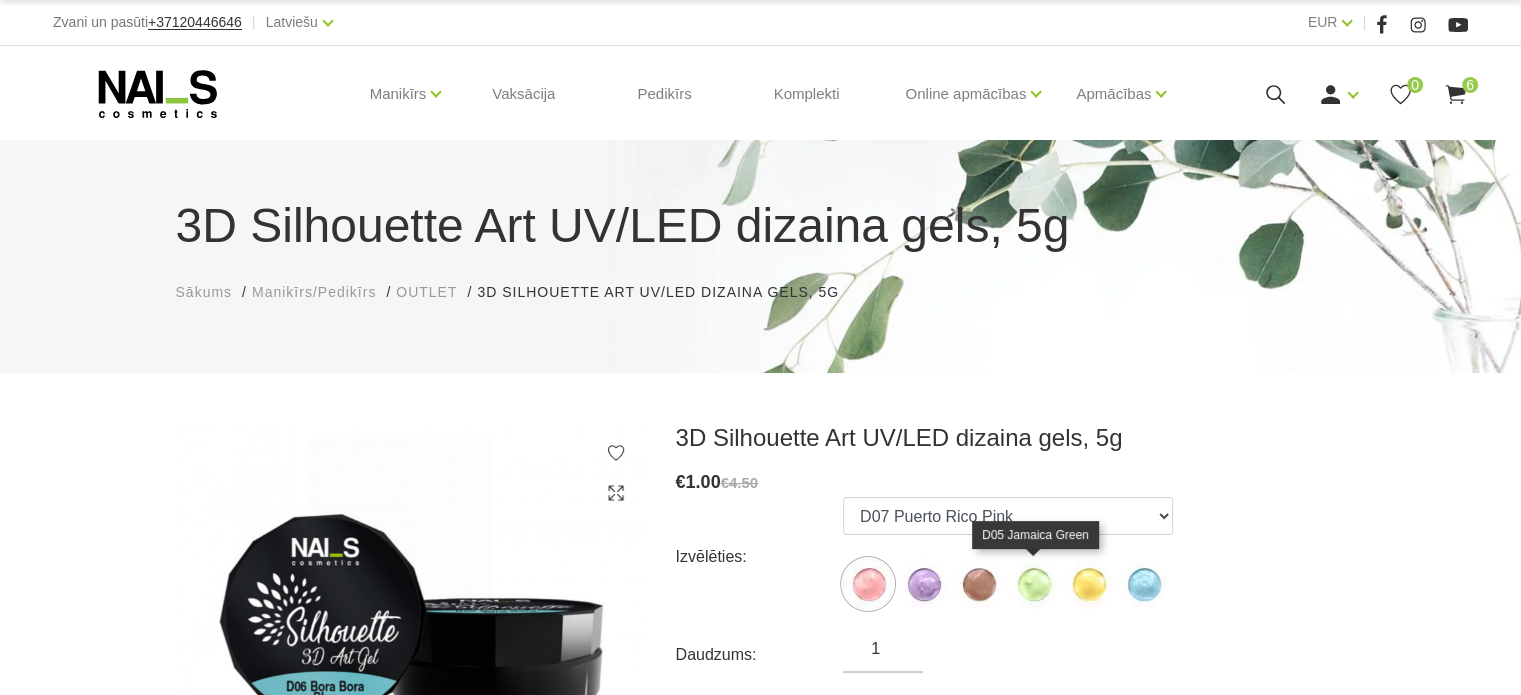 click at bounding box center [1033, 584] 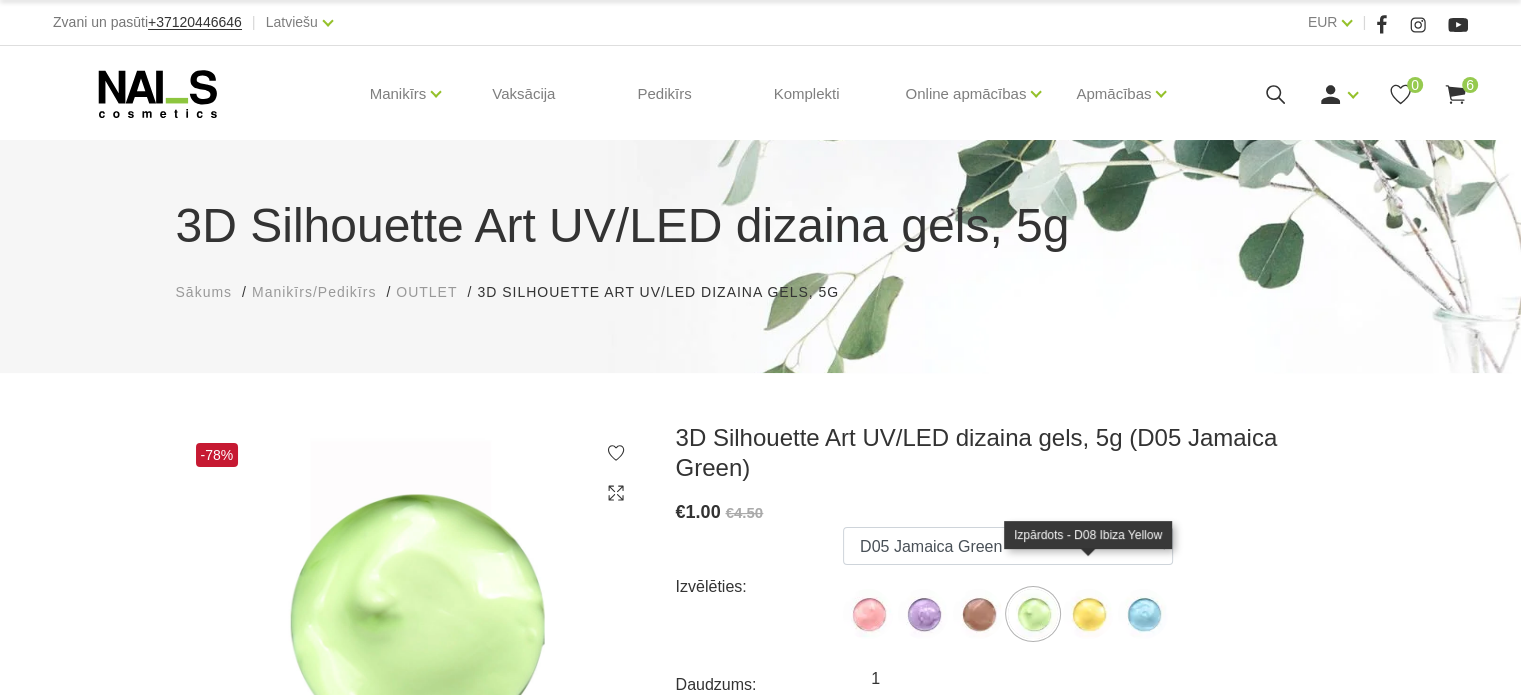 click at bounding box center (1088, 614) 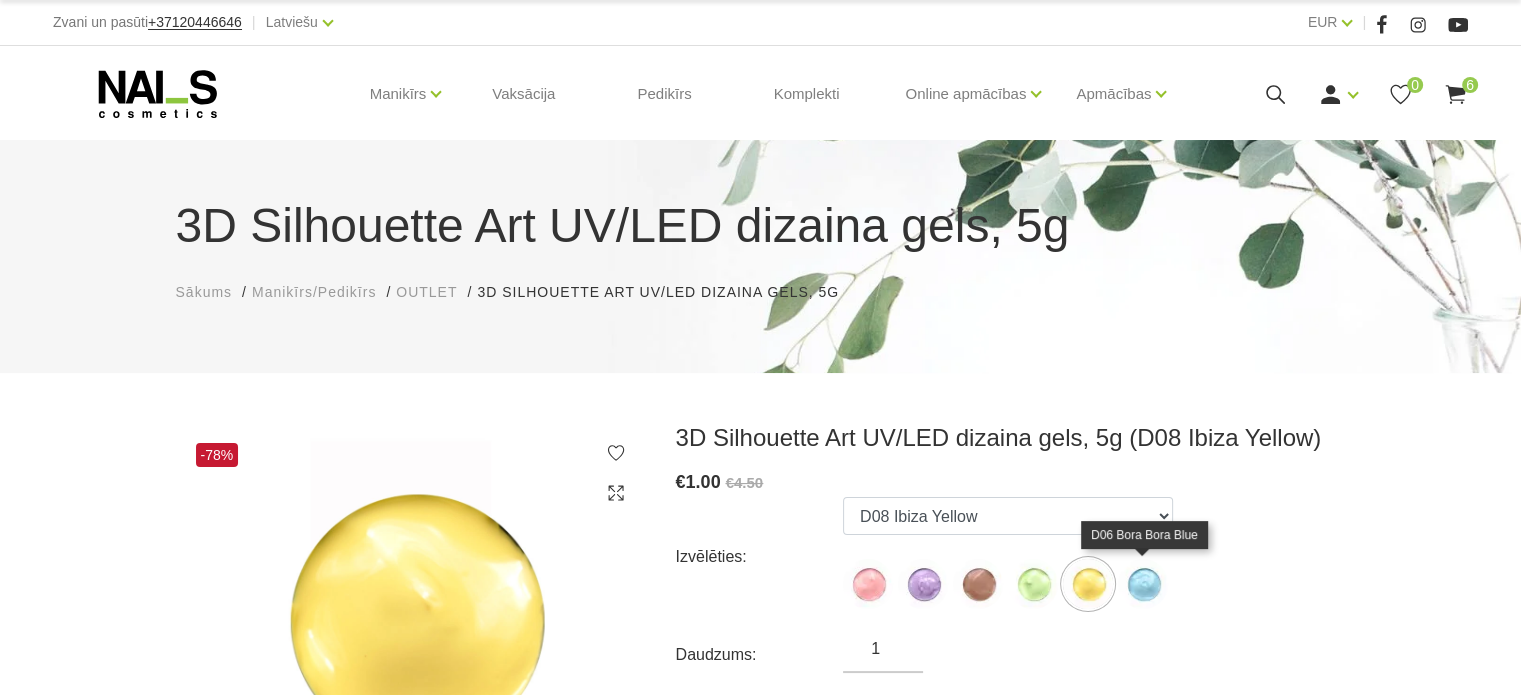 click at bounding box center (1143, 584) 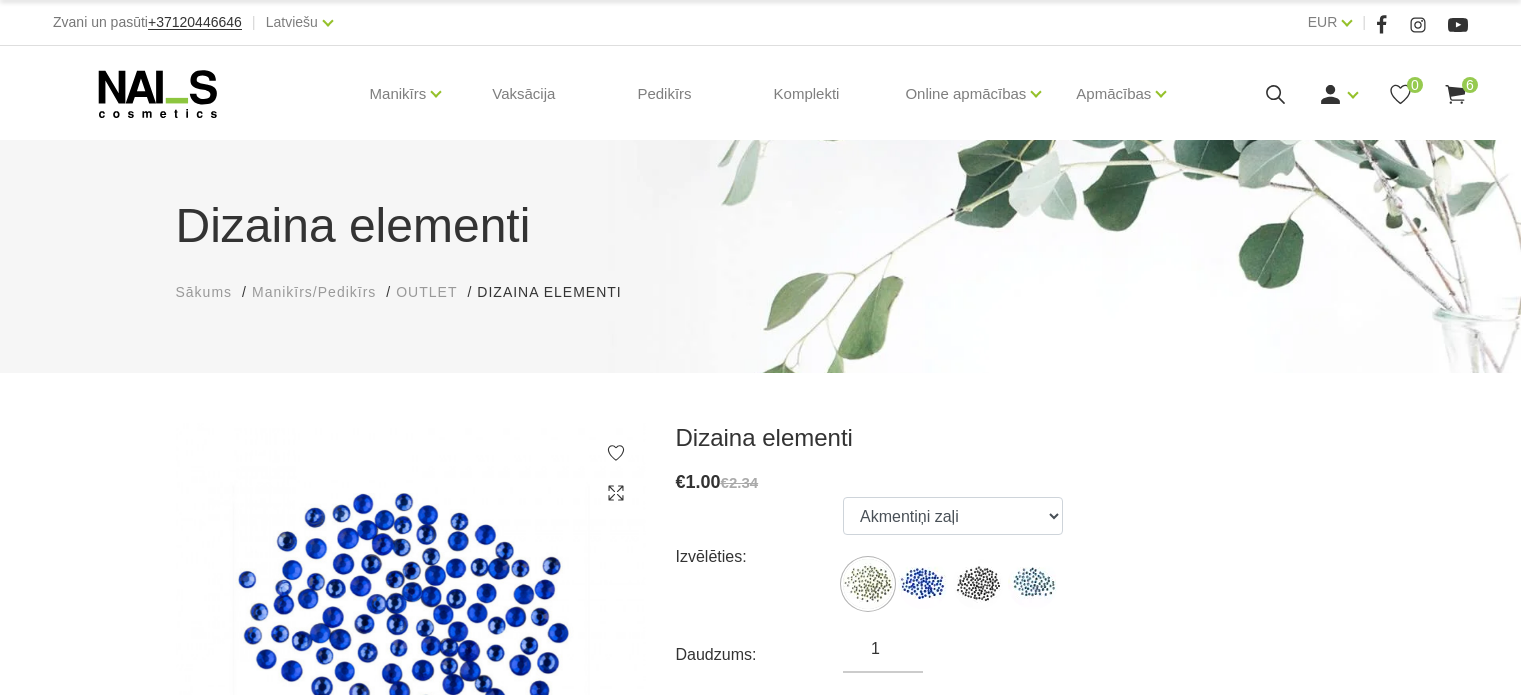 scroll, scrollTop: 0, scrollLeft: 0, axis: both 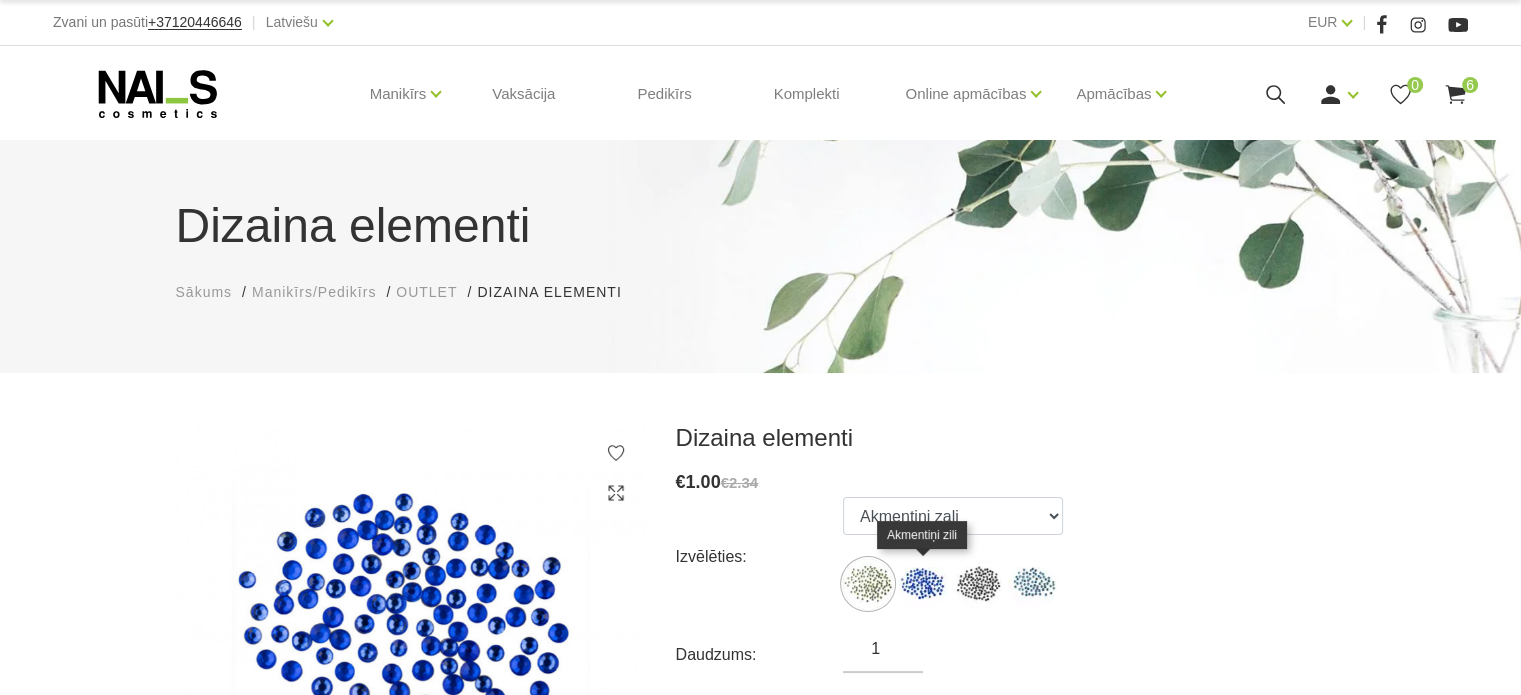 click at bounding box center [923, 584] 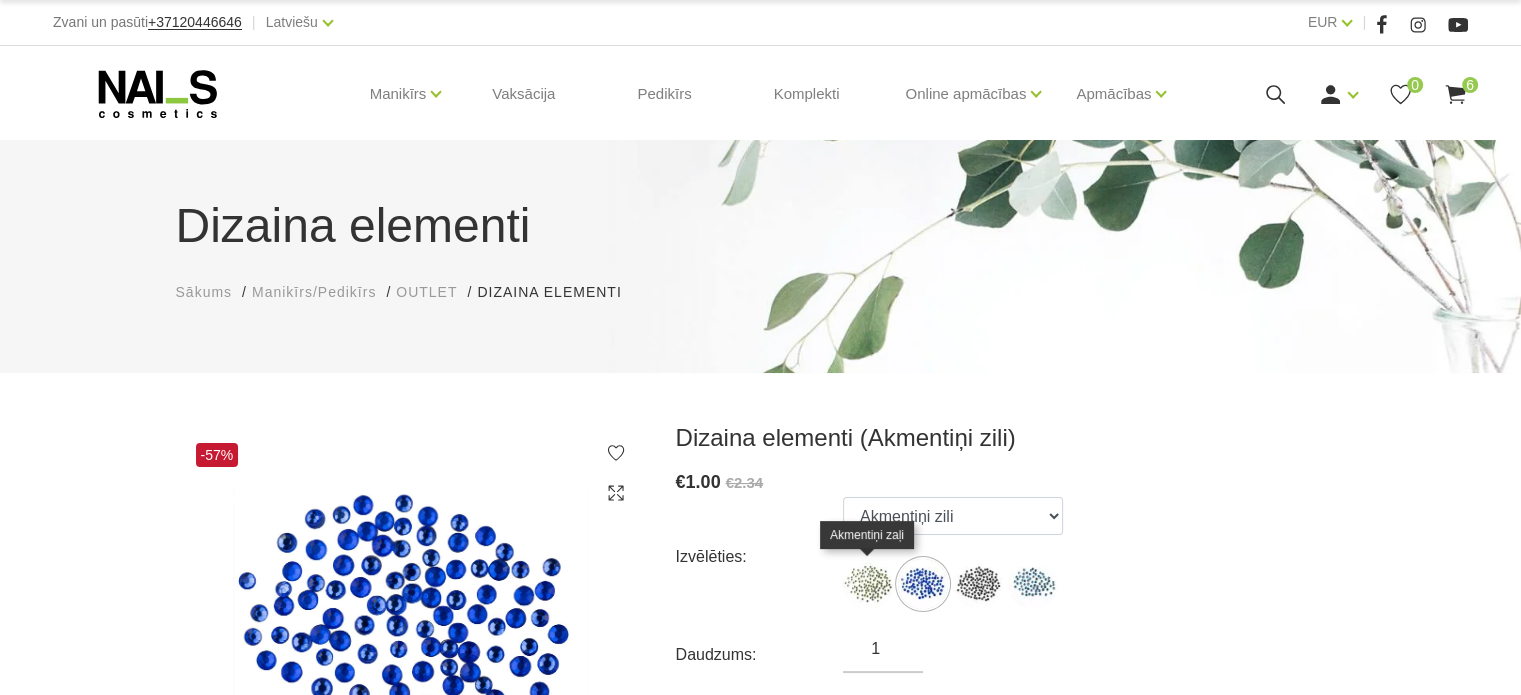 click at bounding box center [868, 584] 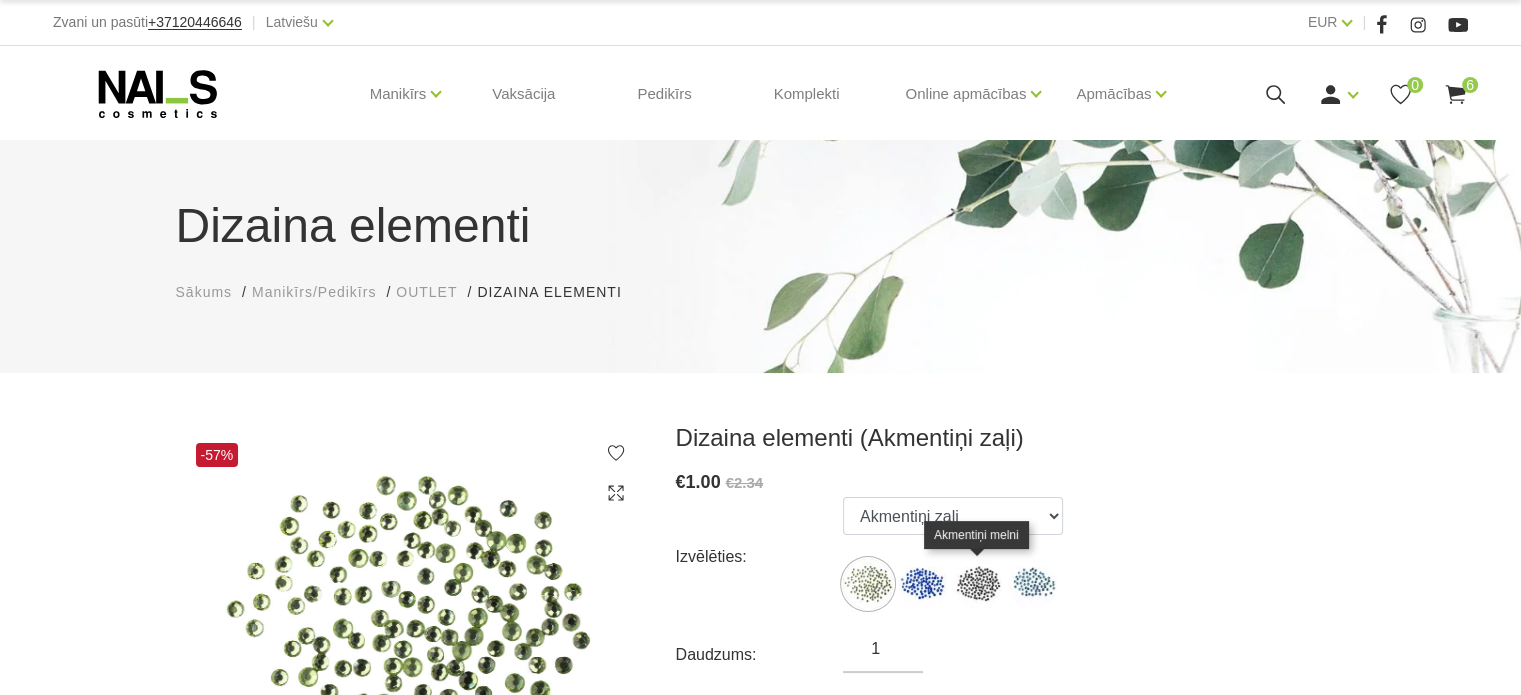 click at bounding box center [978, 584] 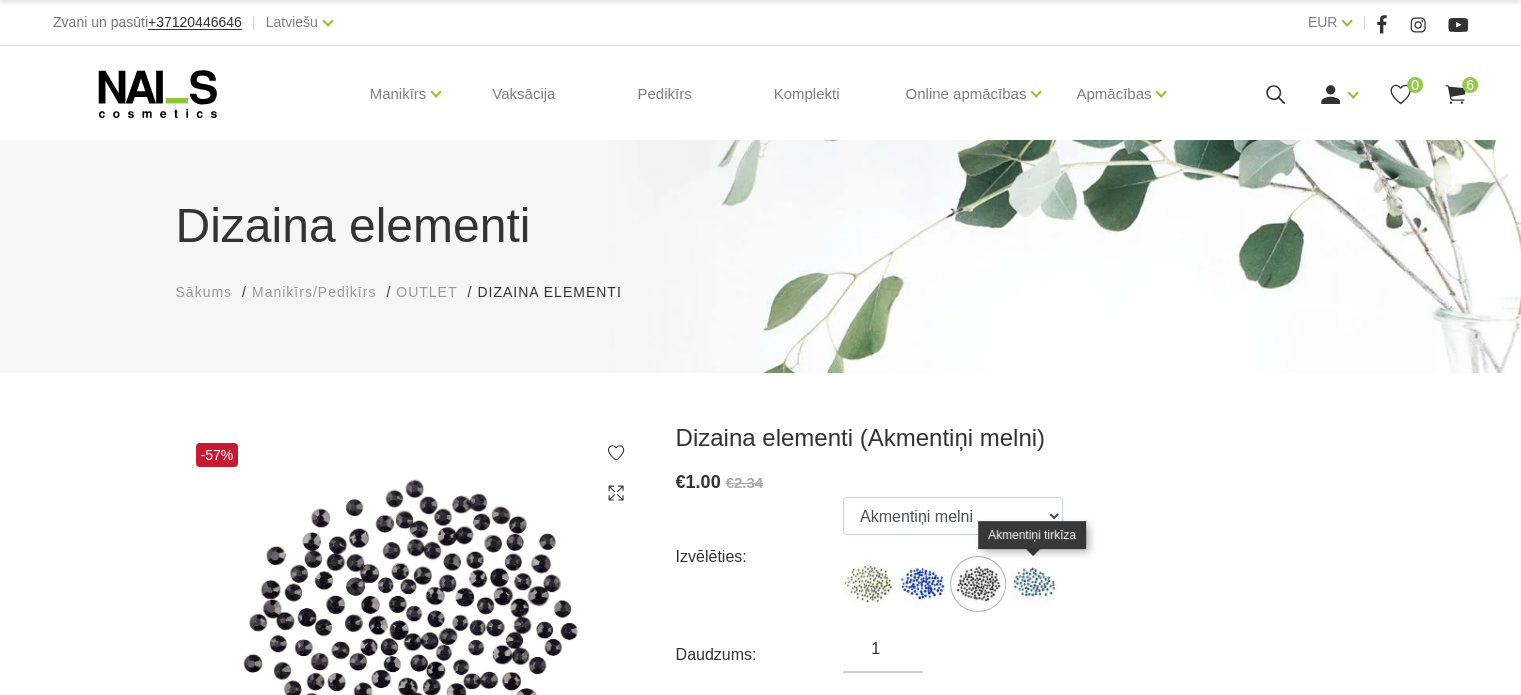 click at bounding box center [1033, 584] 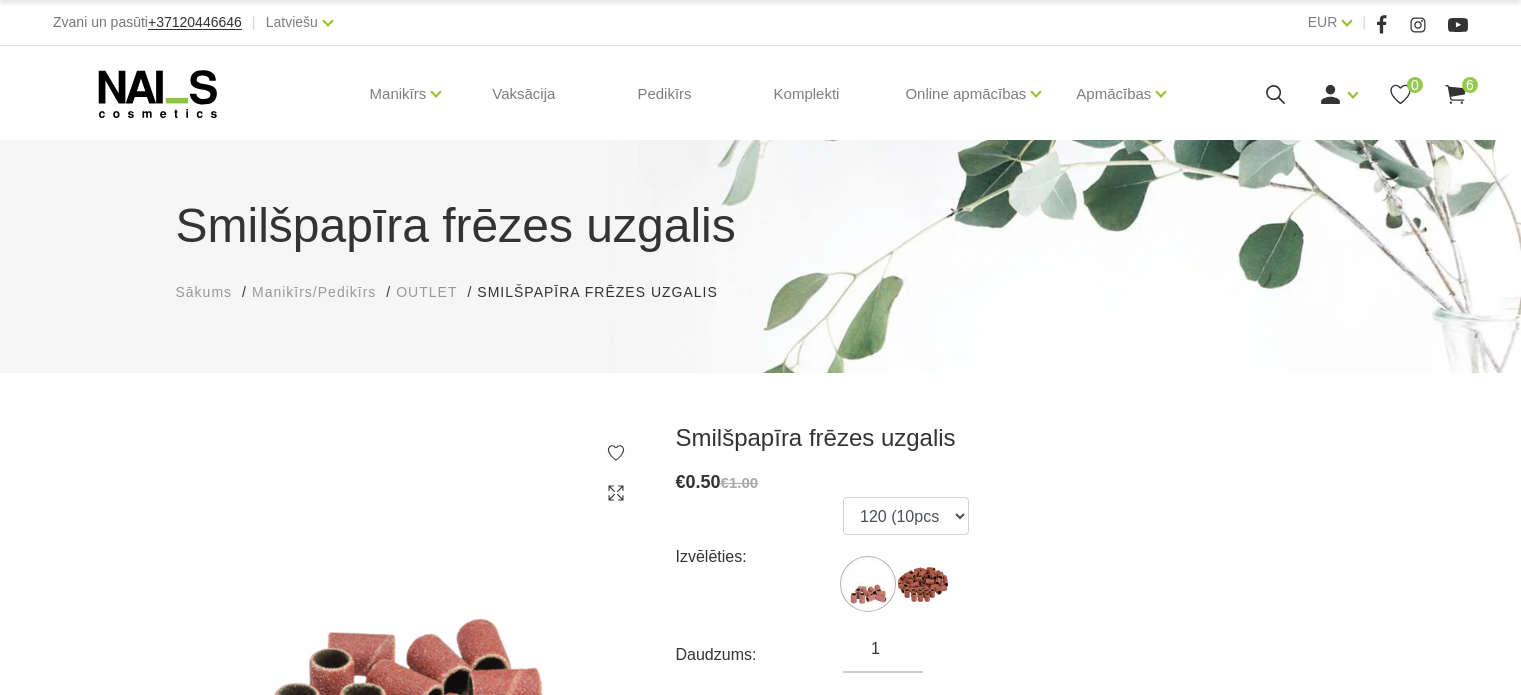 scroll, scrollTop: 0, scrollLeft: 0, axis: both 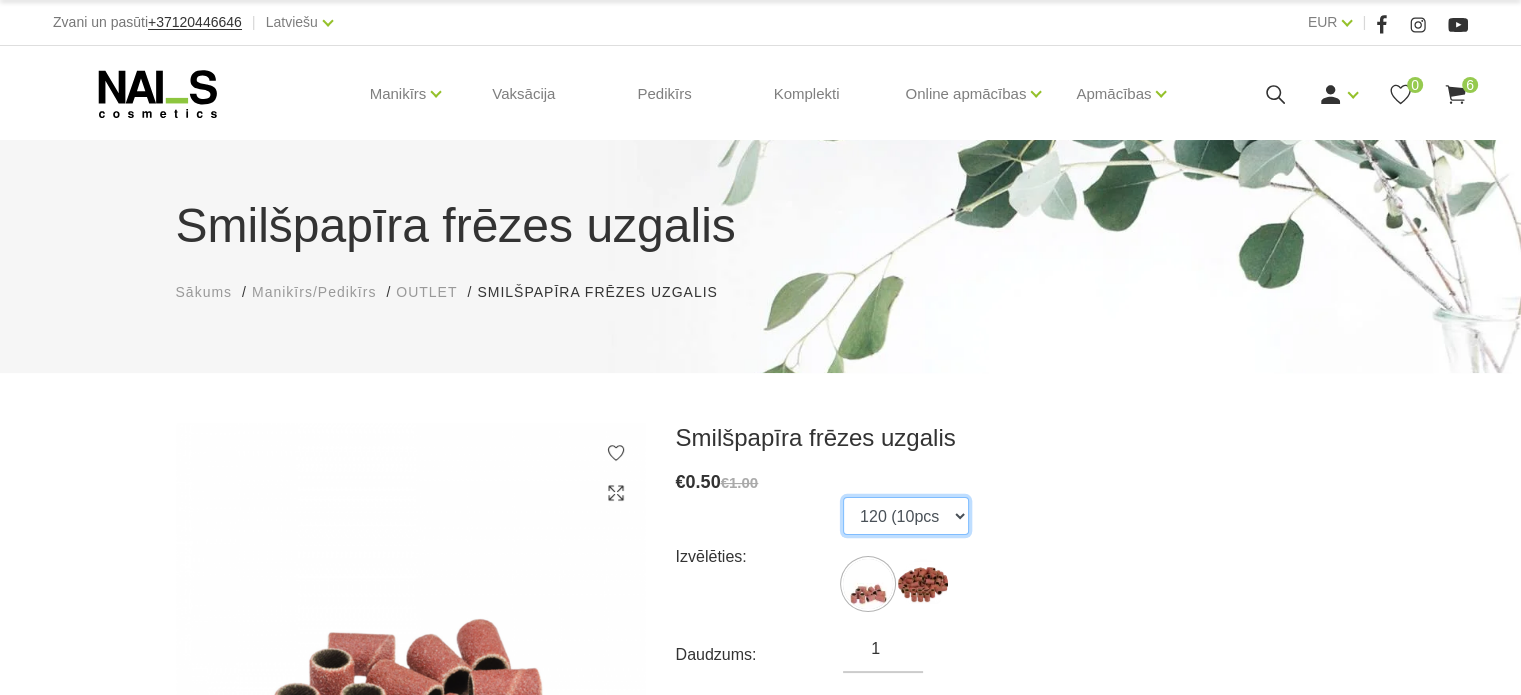 click on "120 (10pcs 120 (50pcs" at bounding box center (906, 516) 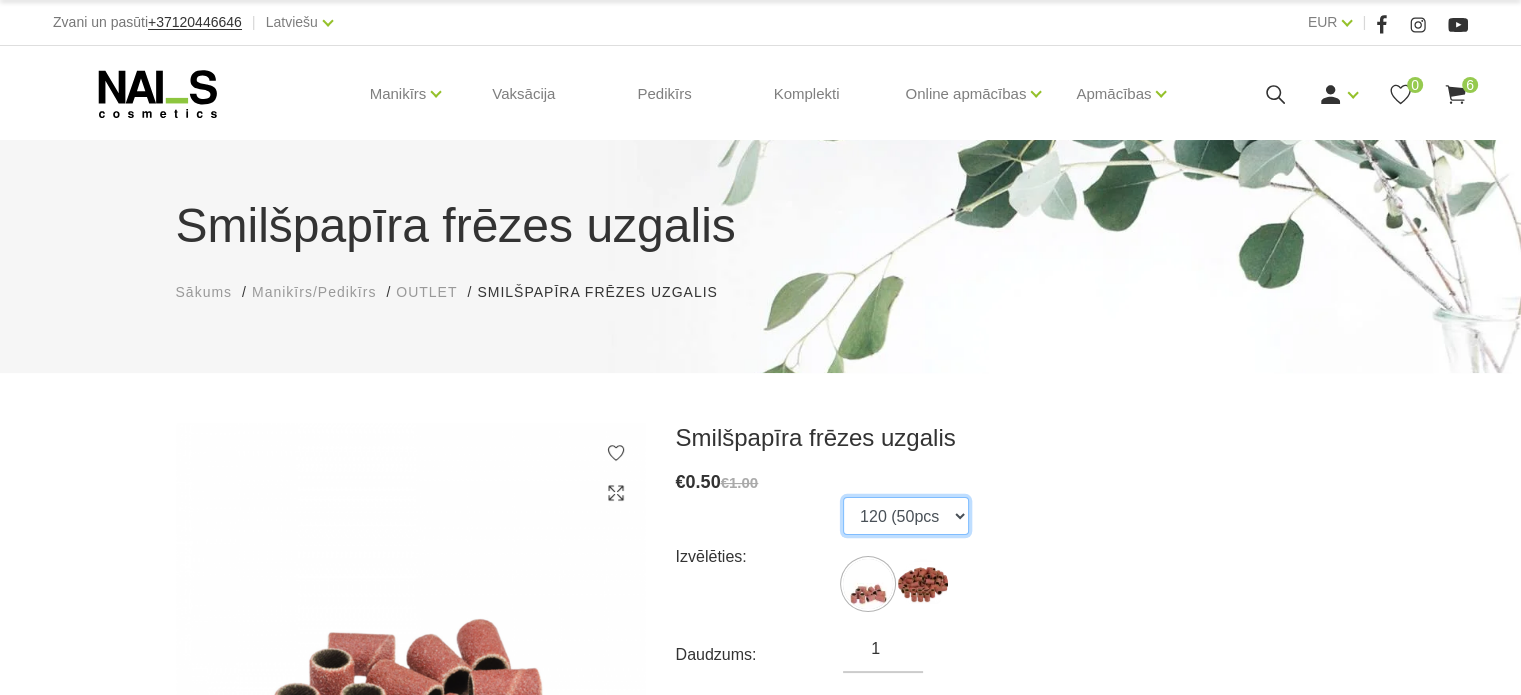 click on "120 (10pcs 120 (50pcs" at bounding box center [906, 516] 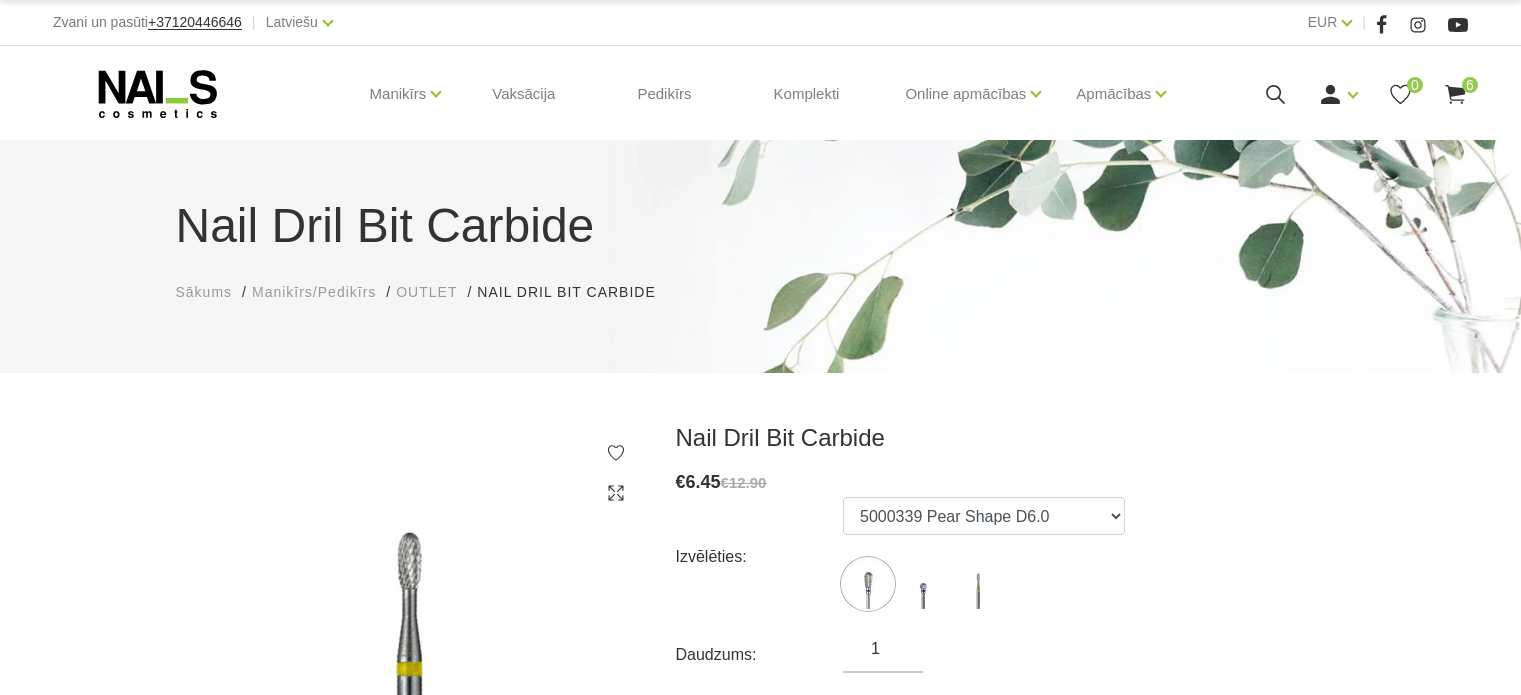 scroll, scrollTop: 0, scrollLeft: 0, axis: both 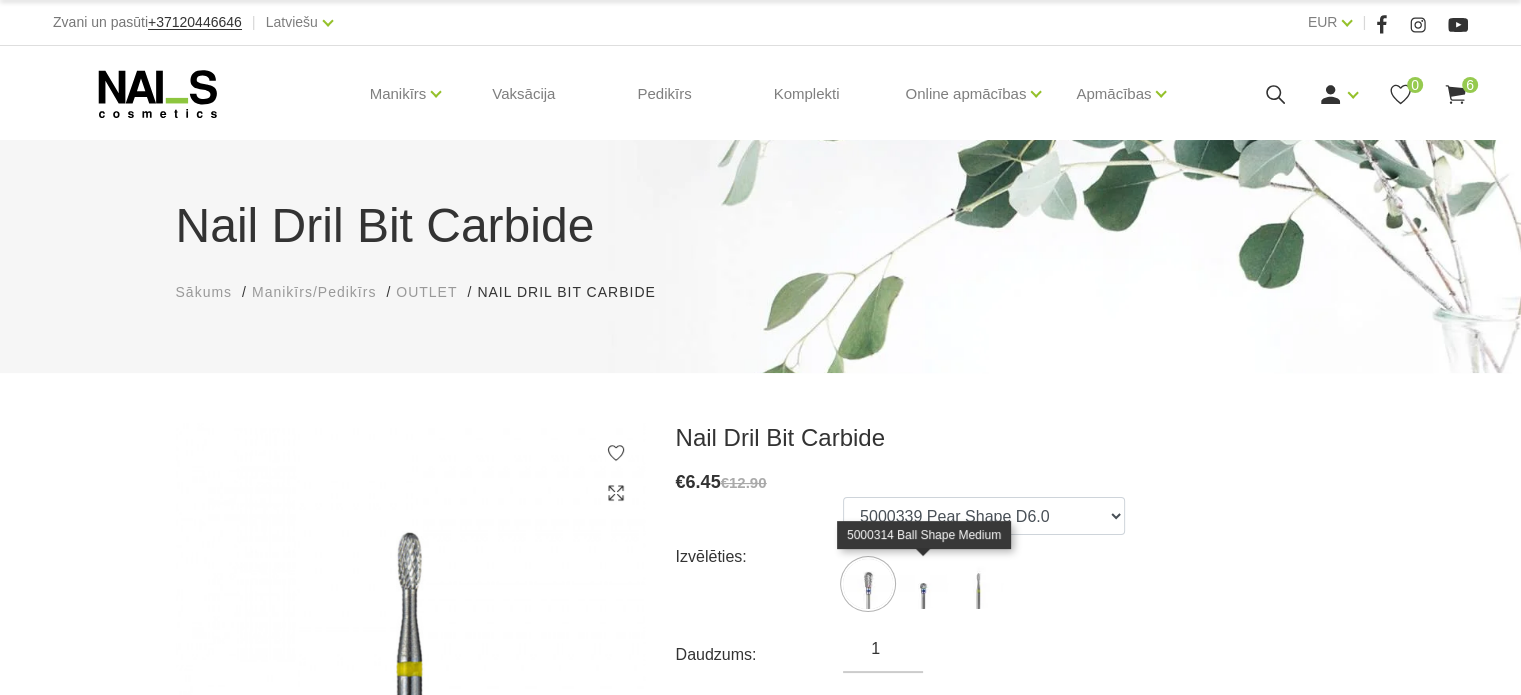 click at bounding box center (923, 584) 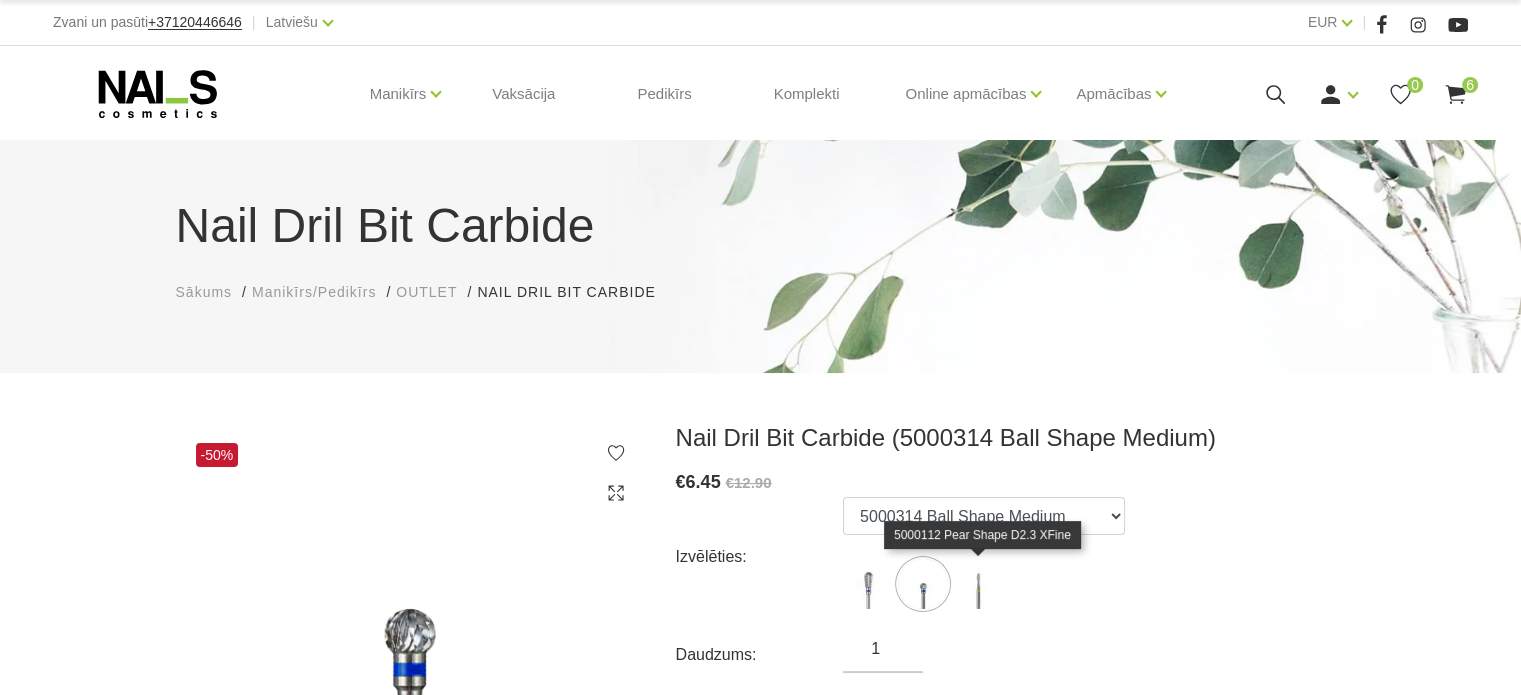 click at bounding box center (978, 584) 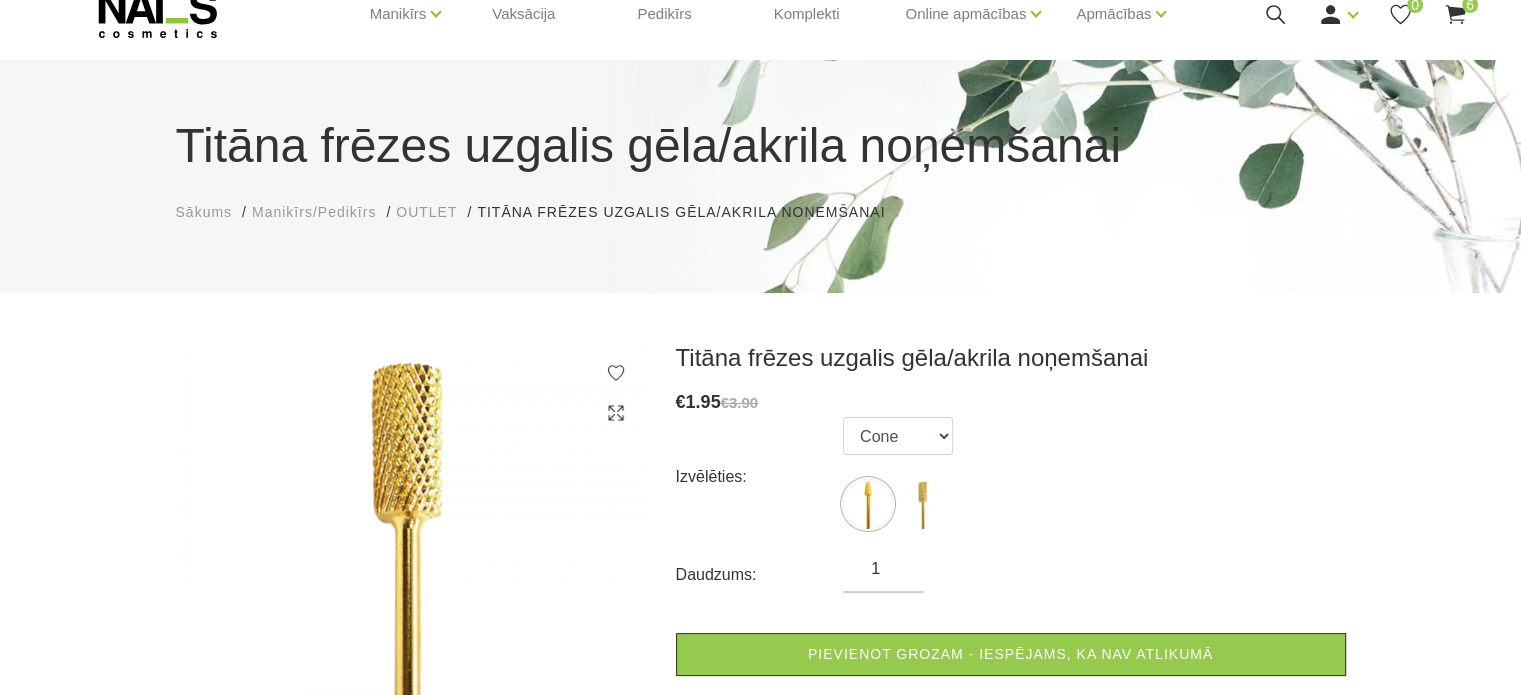 scroll, scrollTop: 100, scrollLeft: 0, axis: vertical 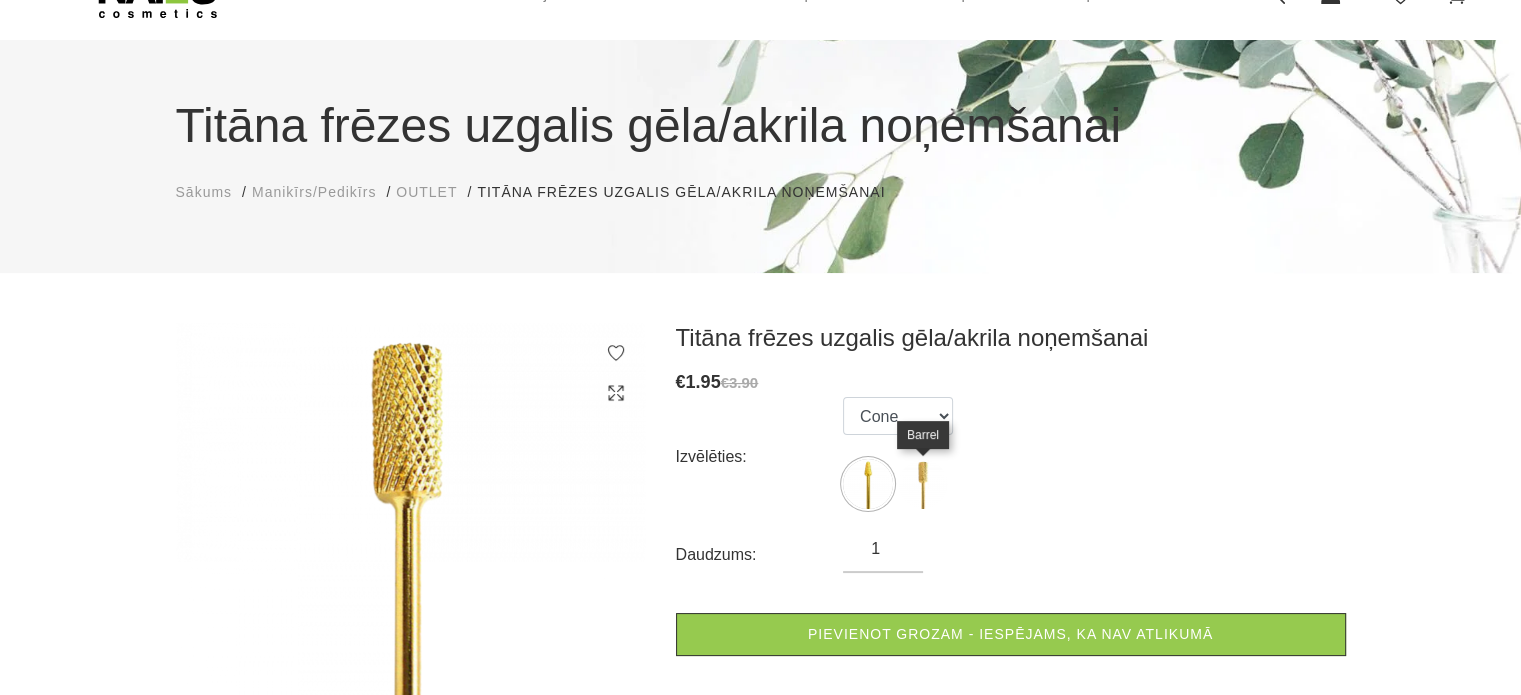 click at bounding box center [923, 484] 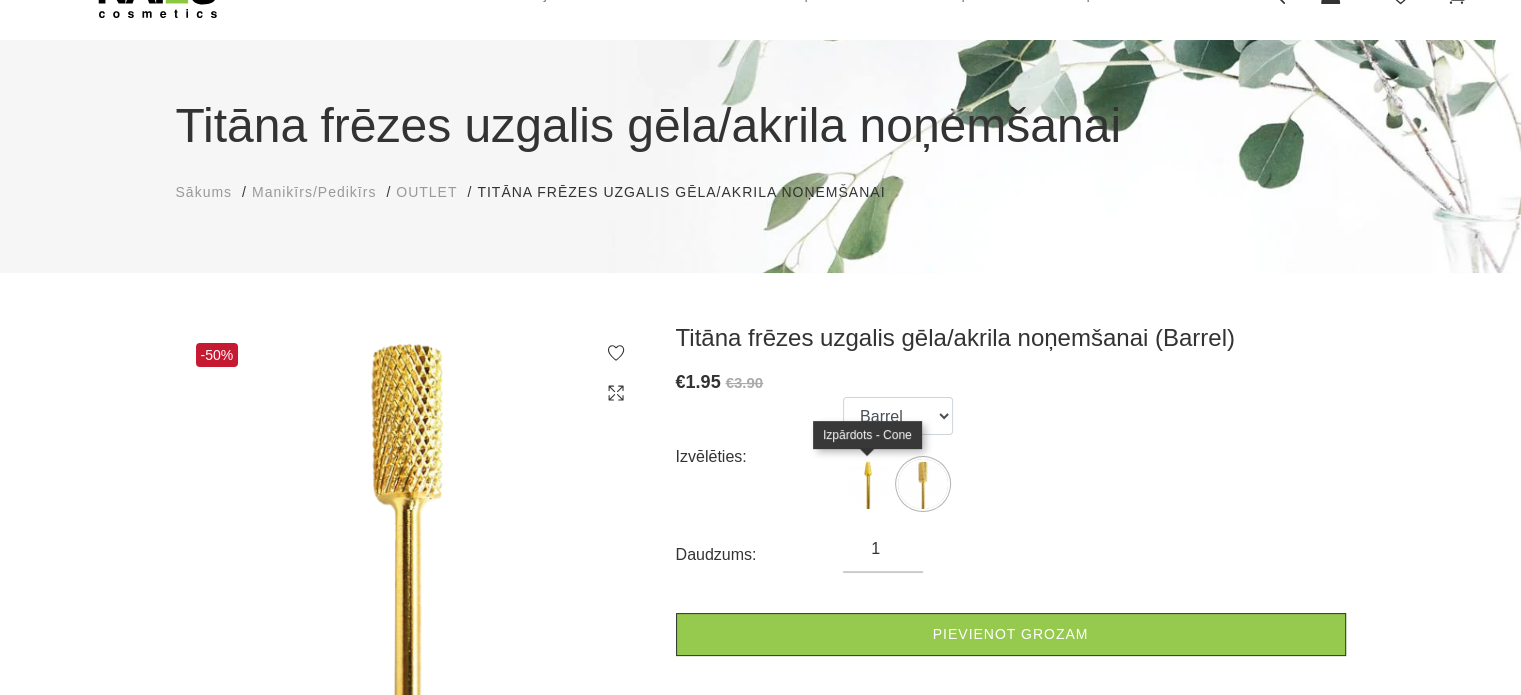 drag, startPoint x: 860, startPoint y: 490, endPoint x: 874, endPoint y: 490, distance: 14 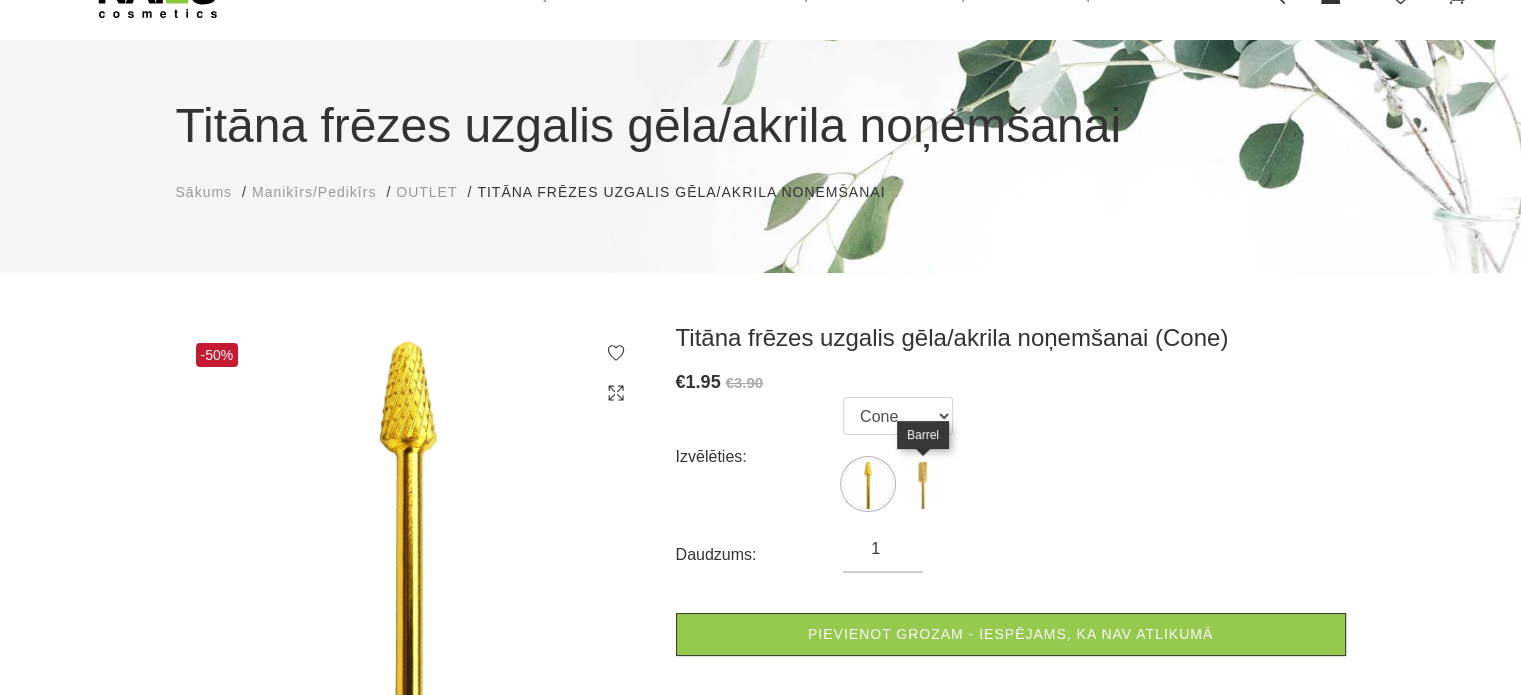 click at bounding box center (923, 484) 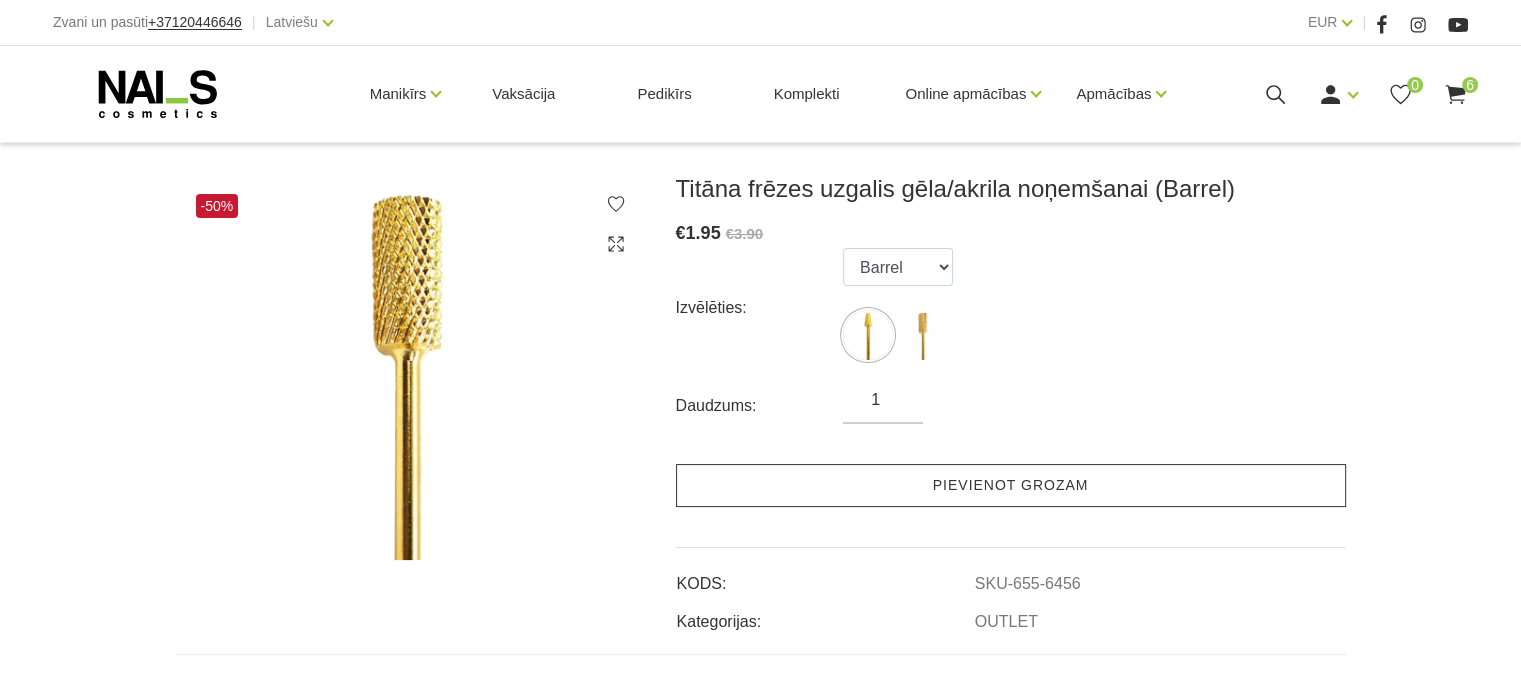 scroll, scrollTop: 200, scrollLeft: 0, axis: vertical 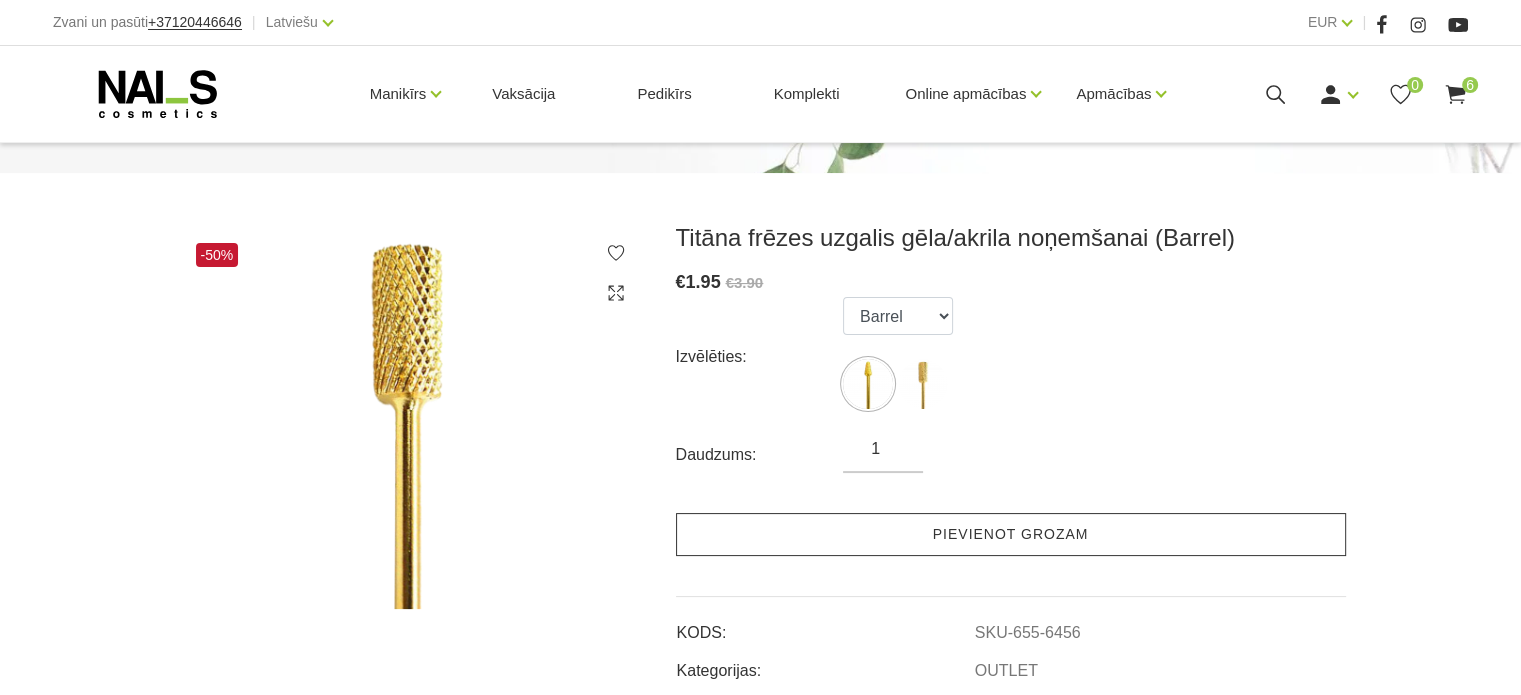 click on "Pievienot grozam" at bounding box center [1011, 534] 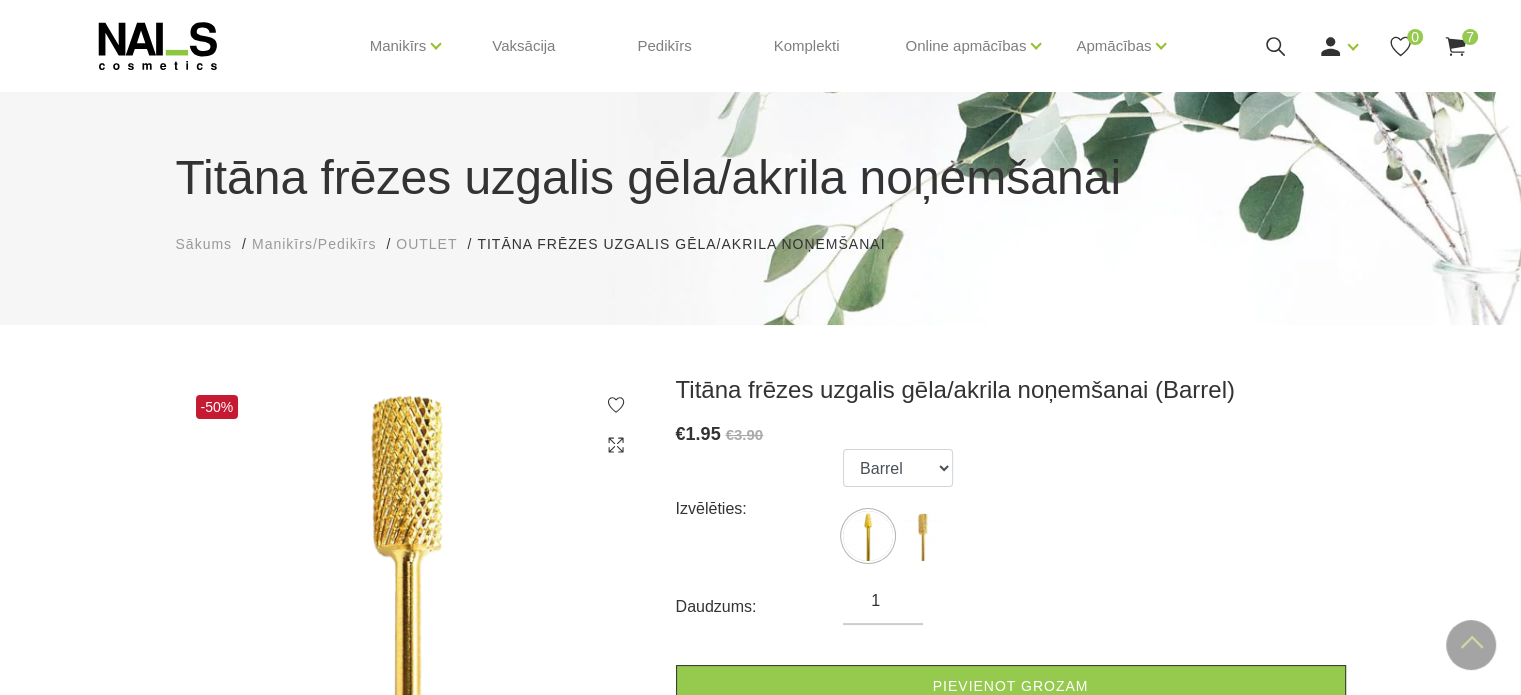 scroll, scrollTop: 0, scrollLeft: 0, axis: both 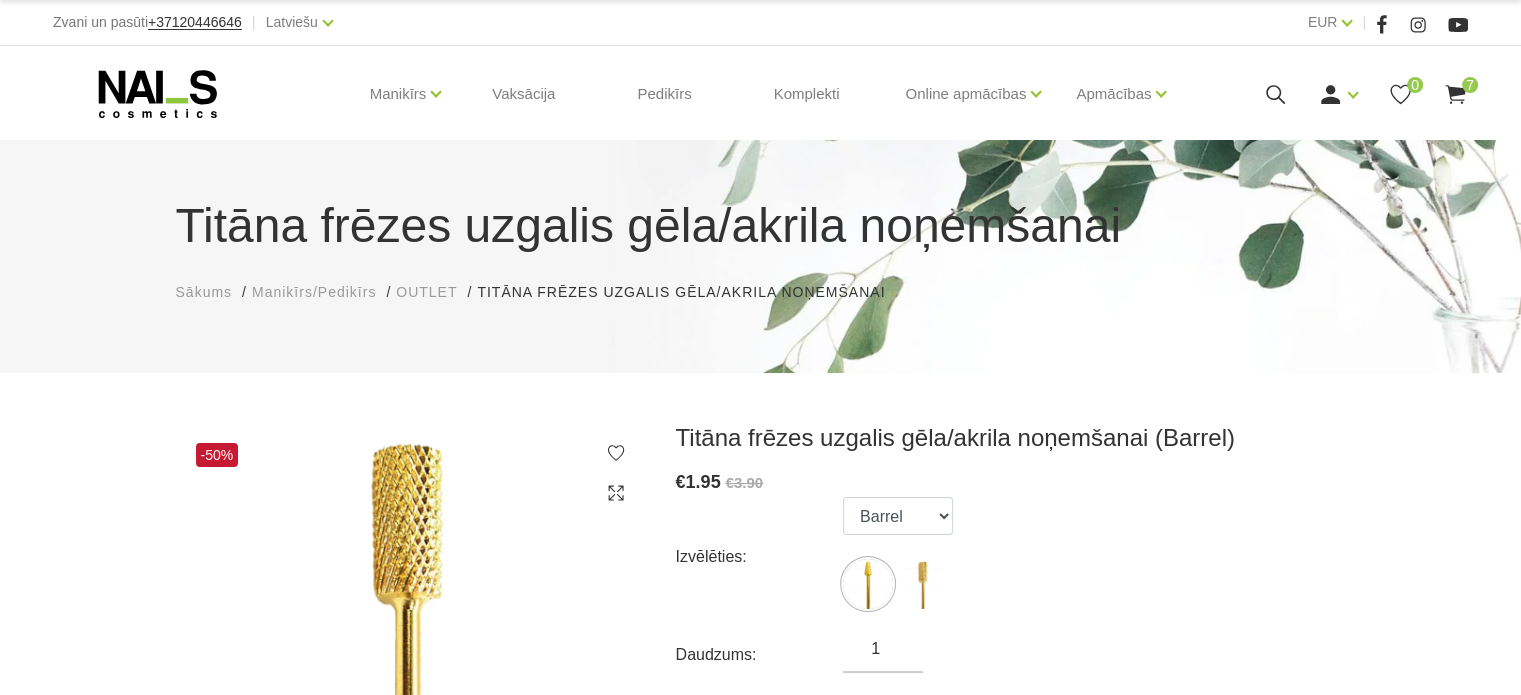 click 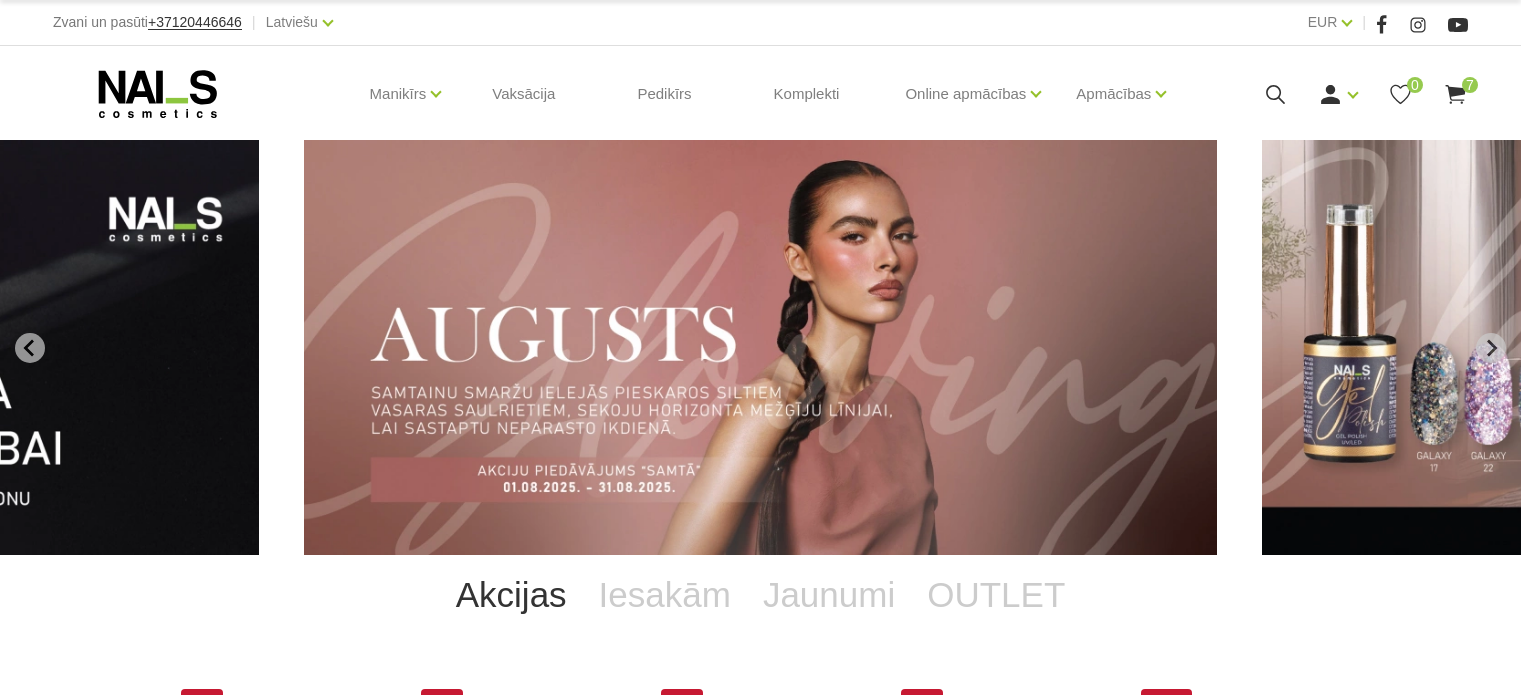 scroll, scrollTop: 0, scrollLeft: 0, axis: both 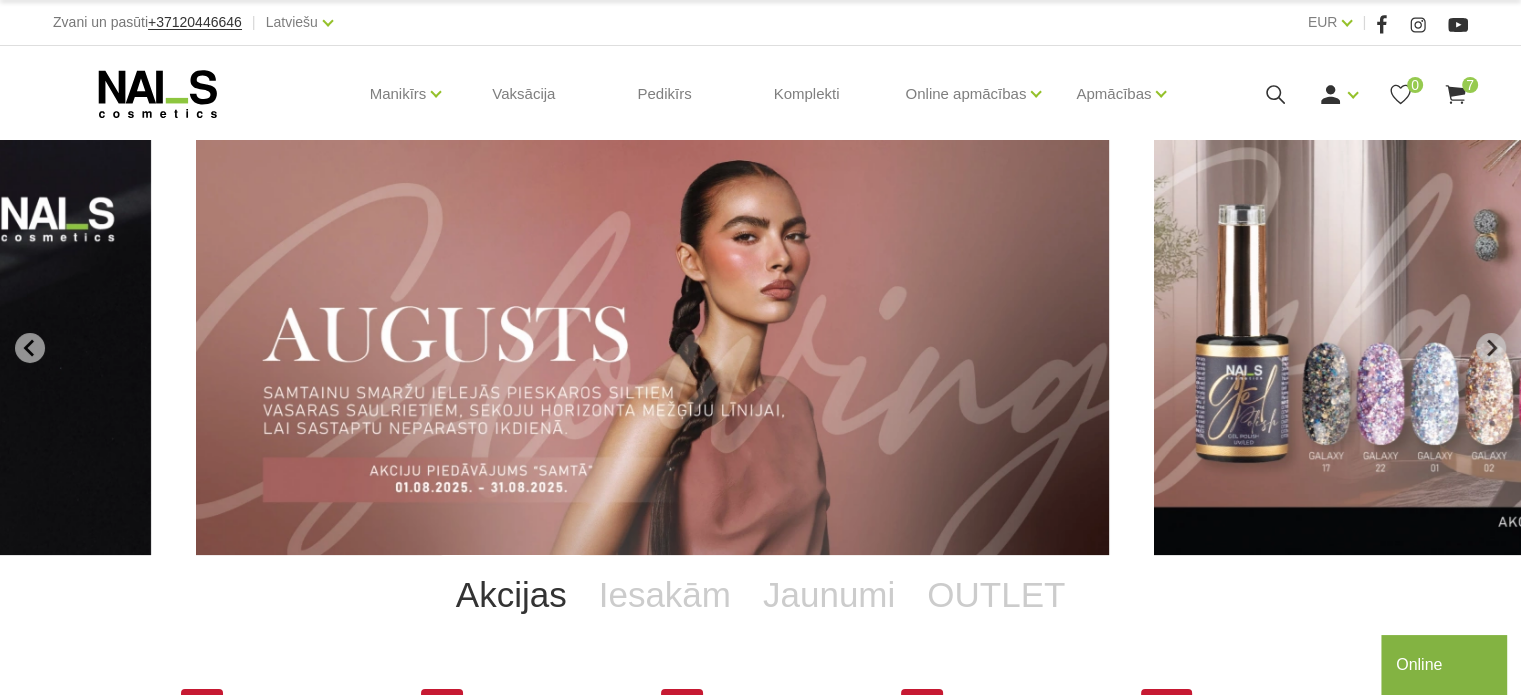 drag, startPoint x: 341, startPoint y: 399, endPoint x: 133, endPoint y: 439, distance: 211.81123 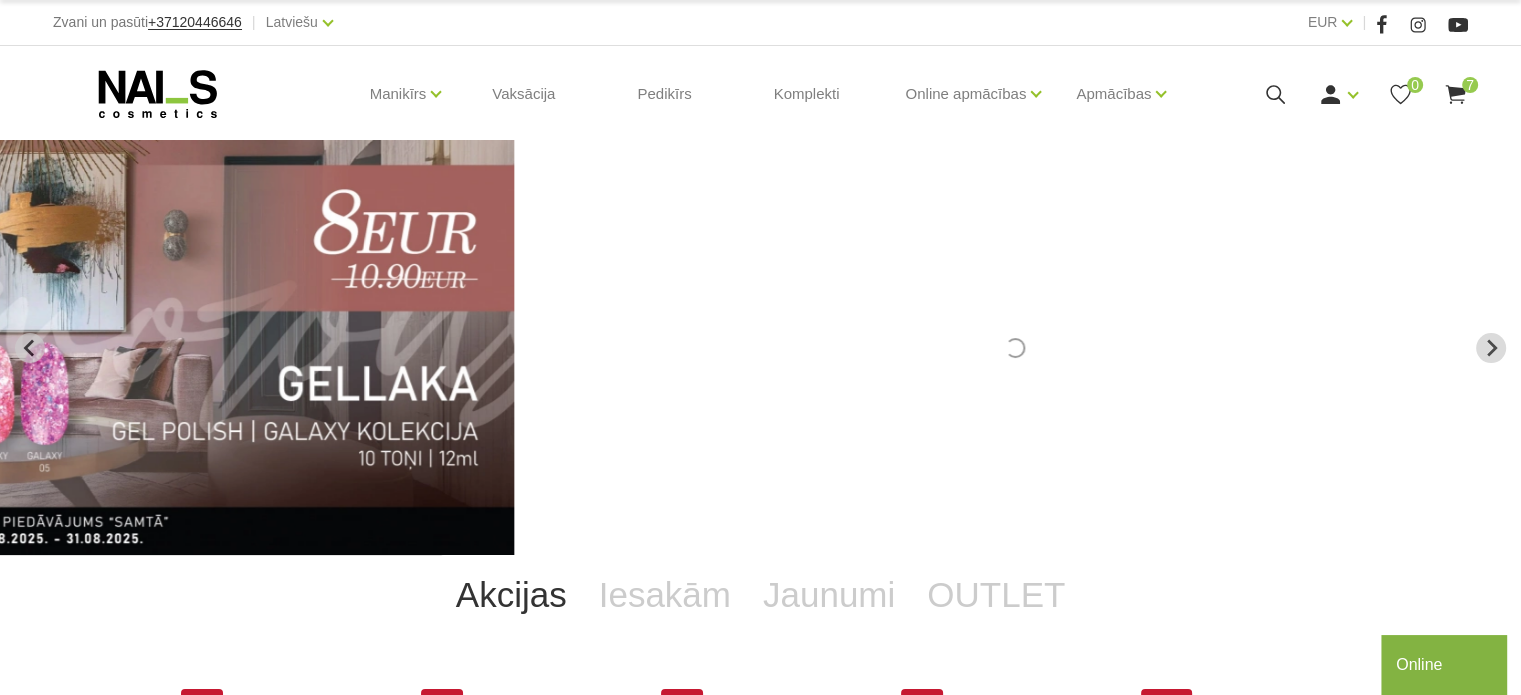 drag, startPoint x: 1227, startPoint y: 416, endPoint x: 292, endPoint y: 442, distance: 935.36145 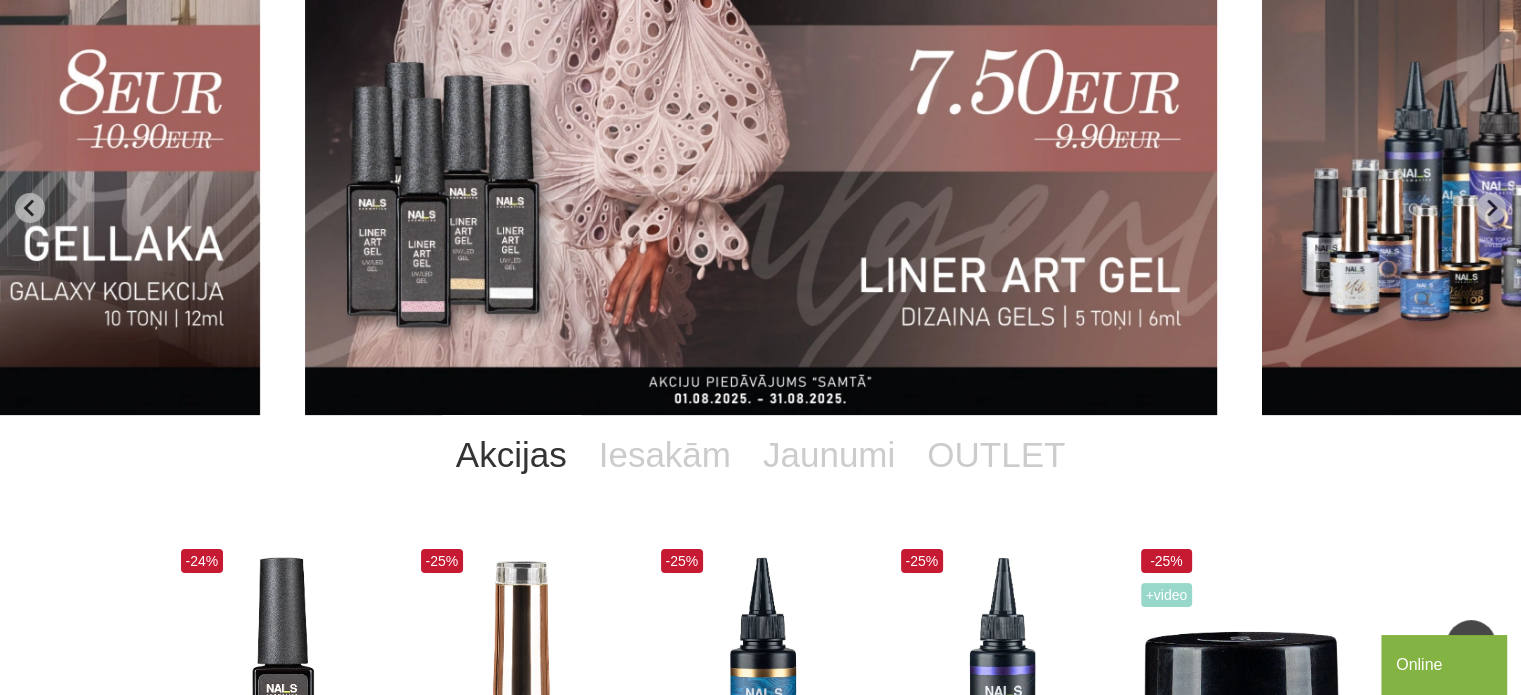 scroll, scrollTop: 0, scrollLeft: 0, axis: both 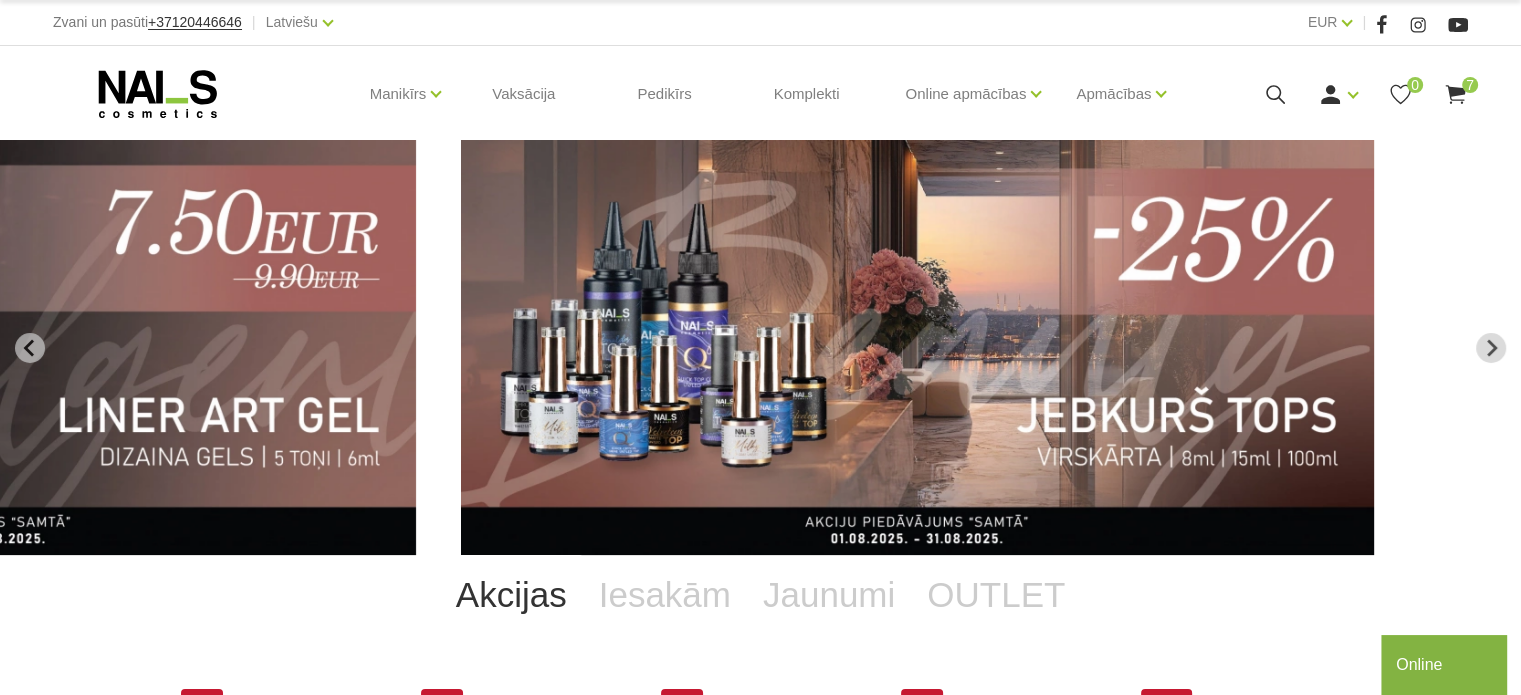 drag, startPoint x: 1148, startPoint y: 403, endPoint x: 388, endPoint y: 449, distance: 761.3908 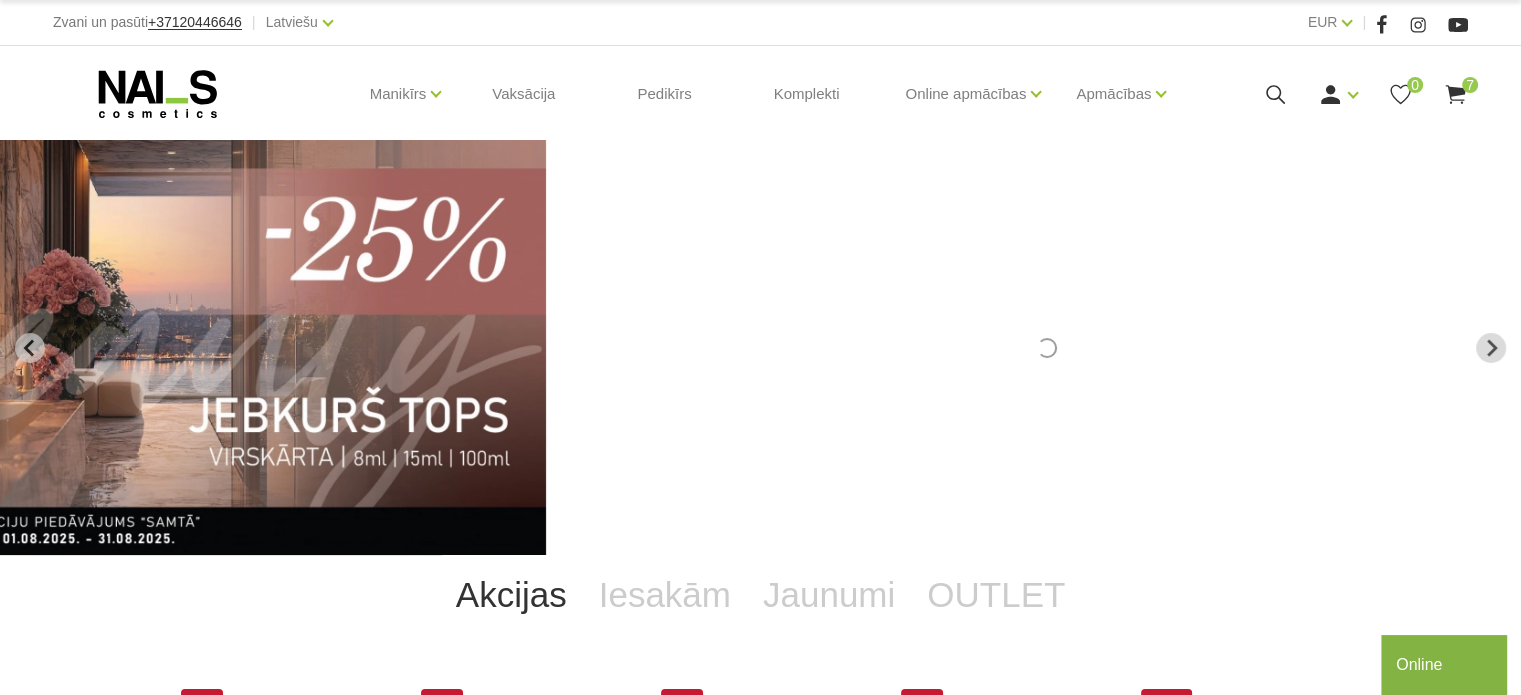 drag, startPoint x: 1228, startPoint y: 428, endPoint x: 534, endPoint y: 432, distance: 694.01154 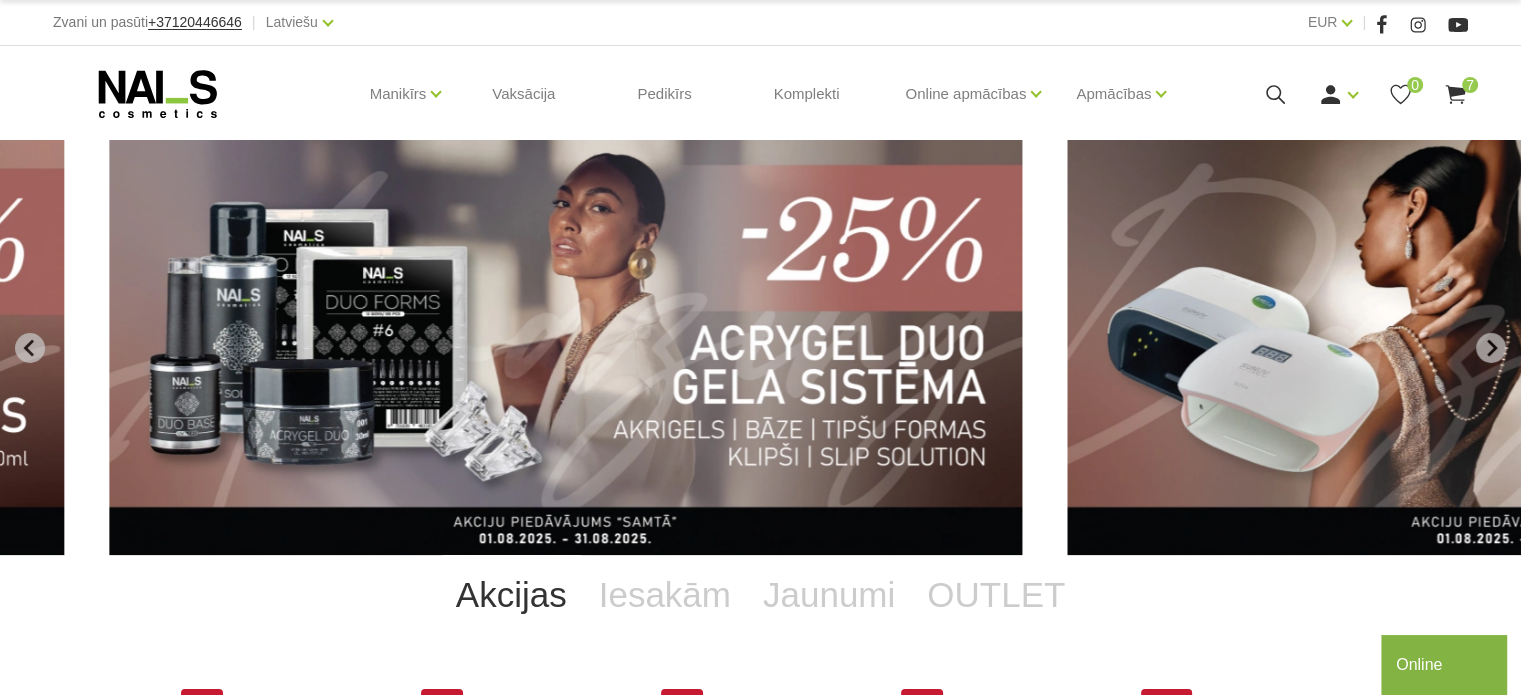 drag, startPoint x: 1196, startPoint y: 460, endPoint x: 1055, endPoint y: 460, distance: 141 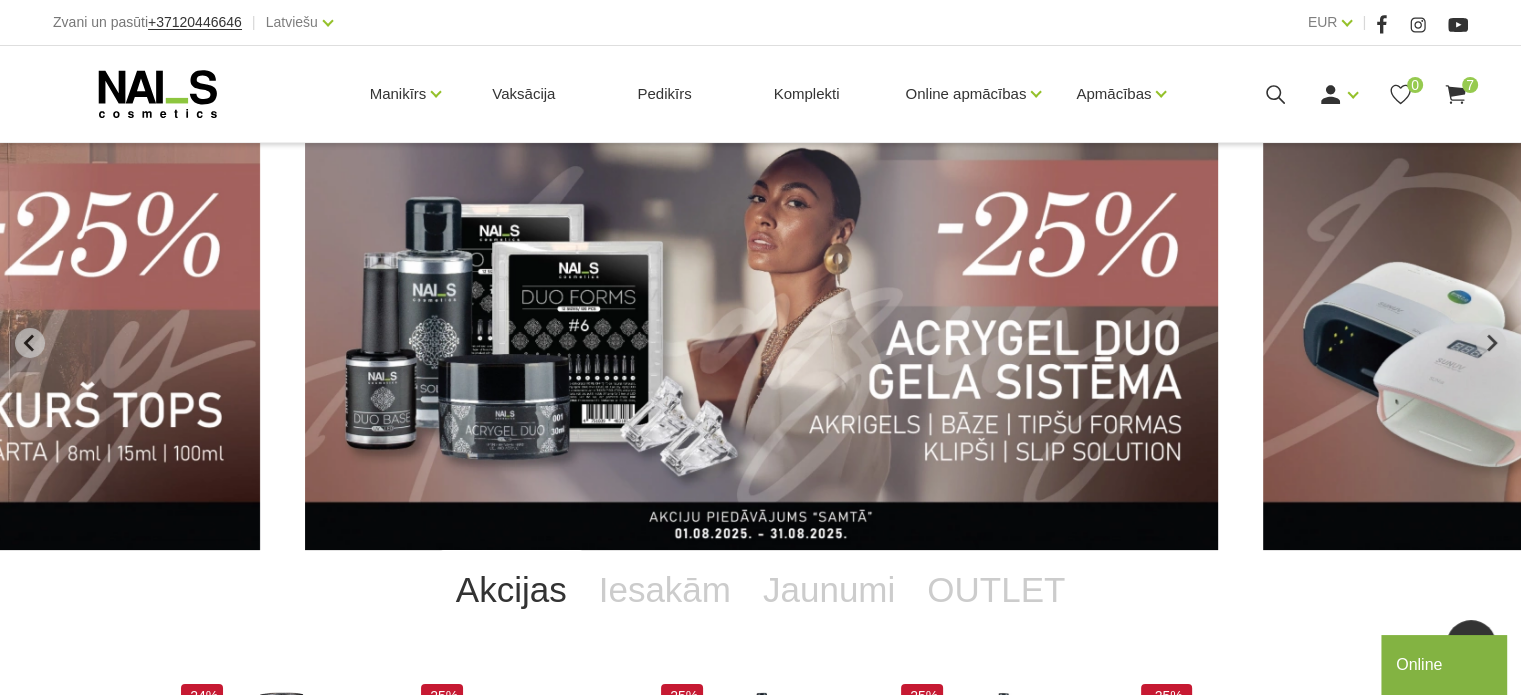 scroll, scrollTop: 0, scrollLeft: 0, axis: both 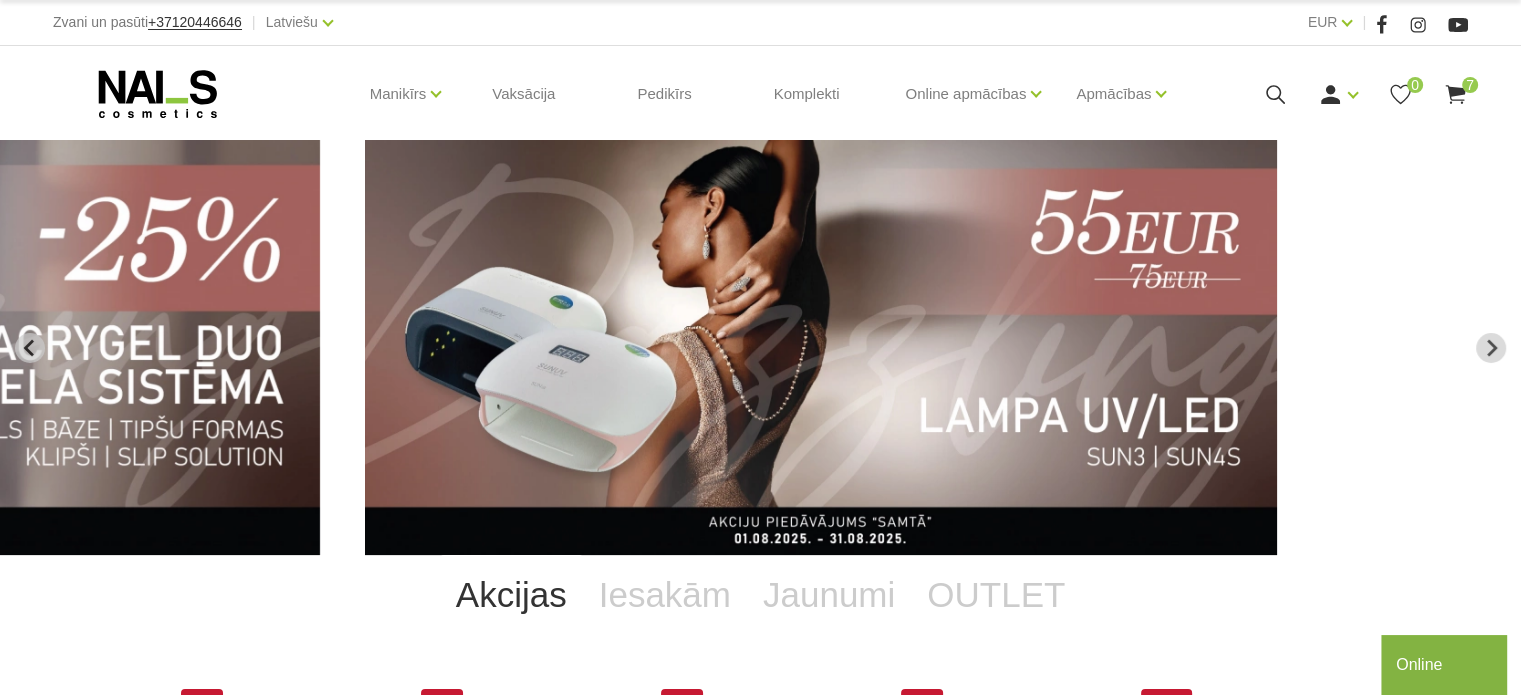 click at bounding box center [-137, 347] 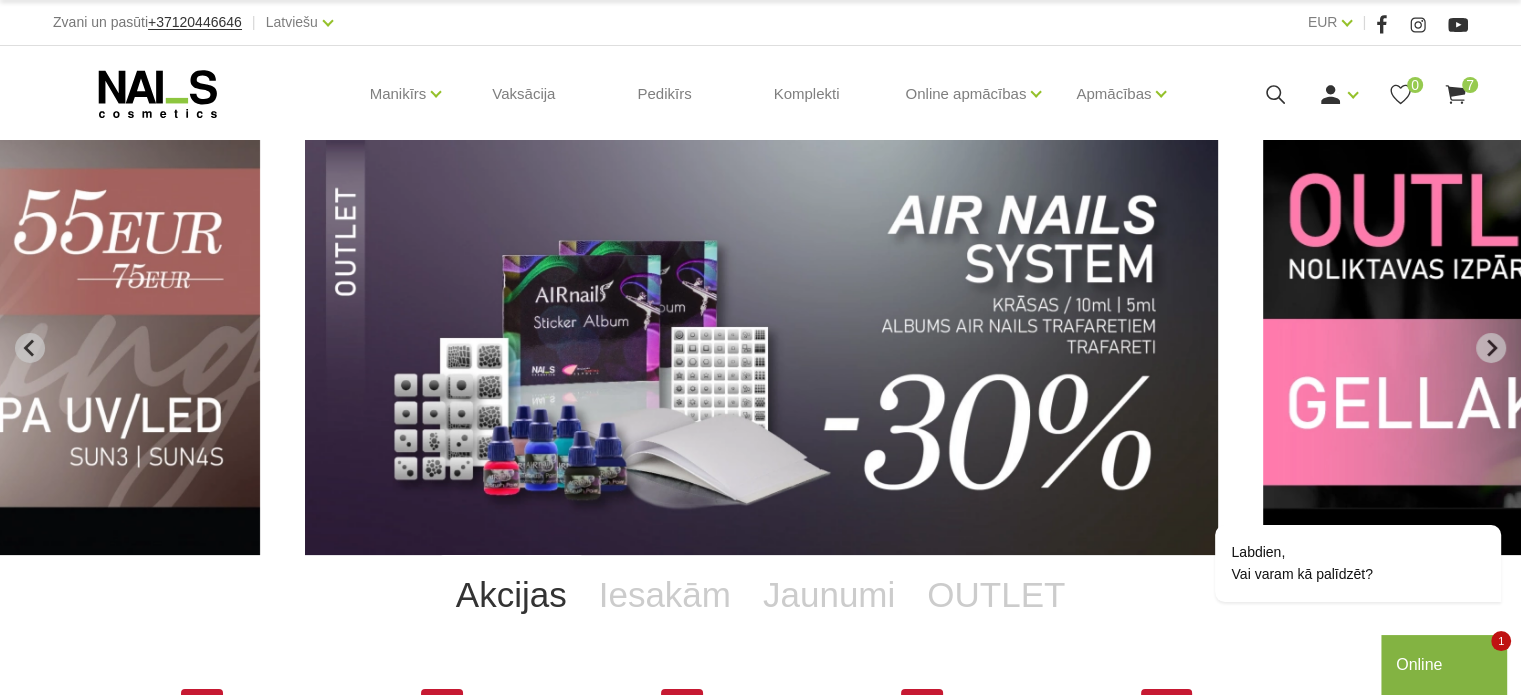 click on "Online" at bounding box center (1444, 665) 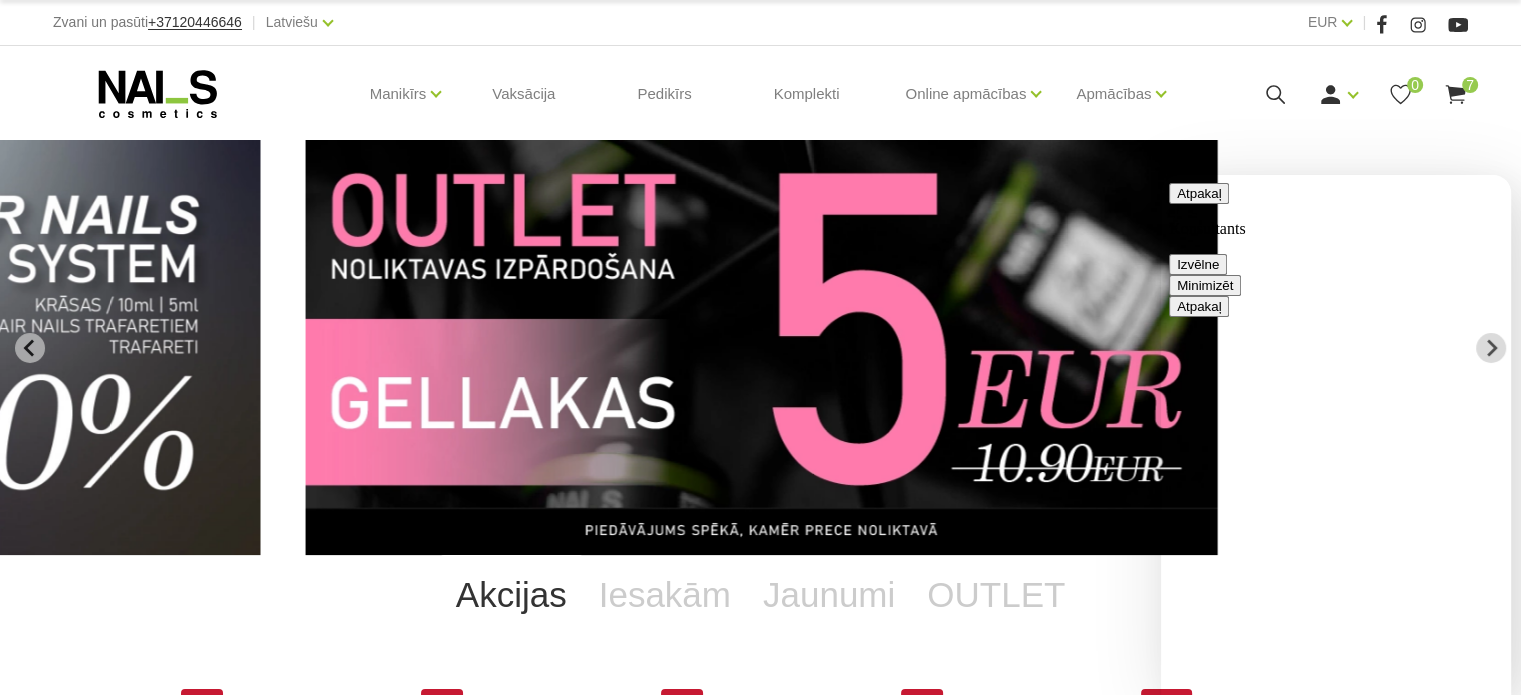click on "Minimizēt" at bounding box center (1205, 285) 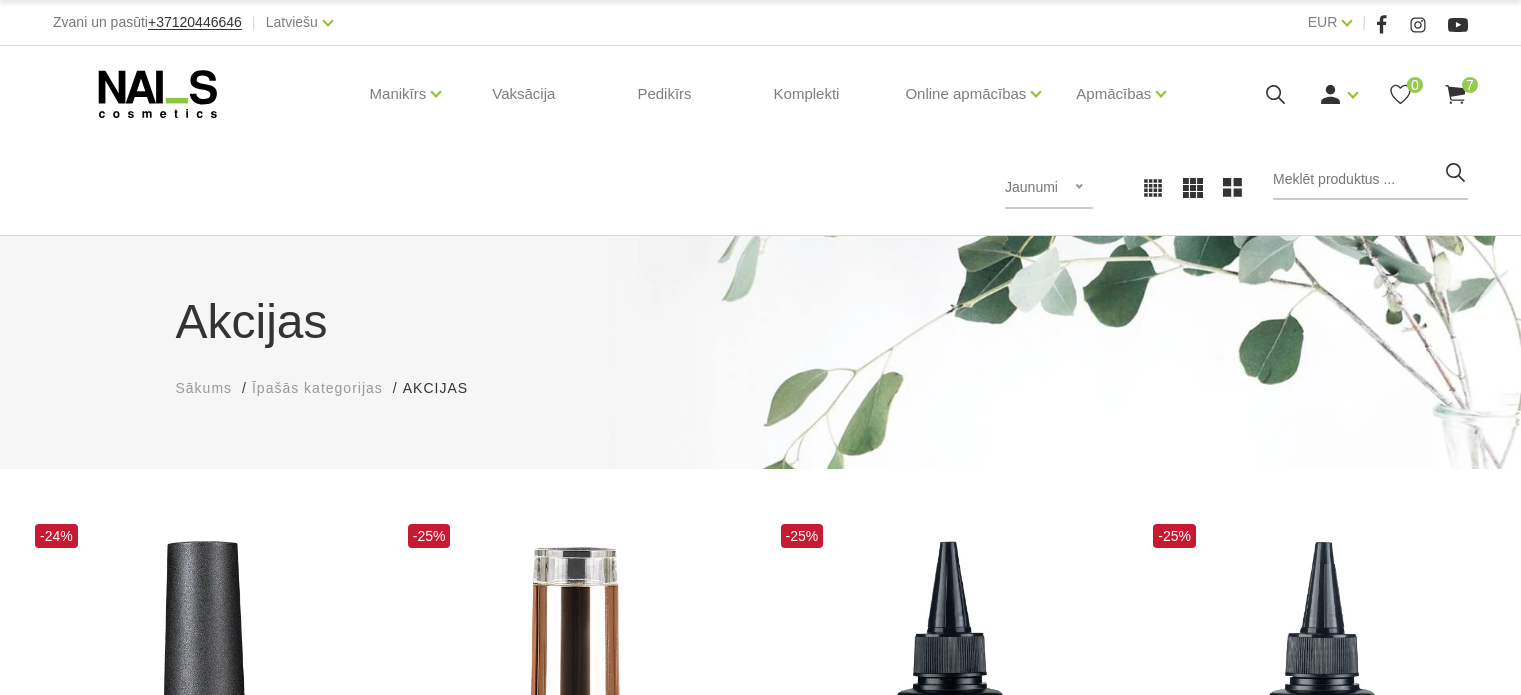 scroll, scrollTop: 0, scrollLeft: 0, axis: both 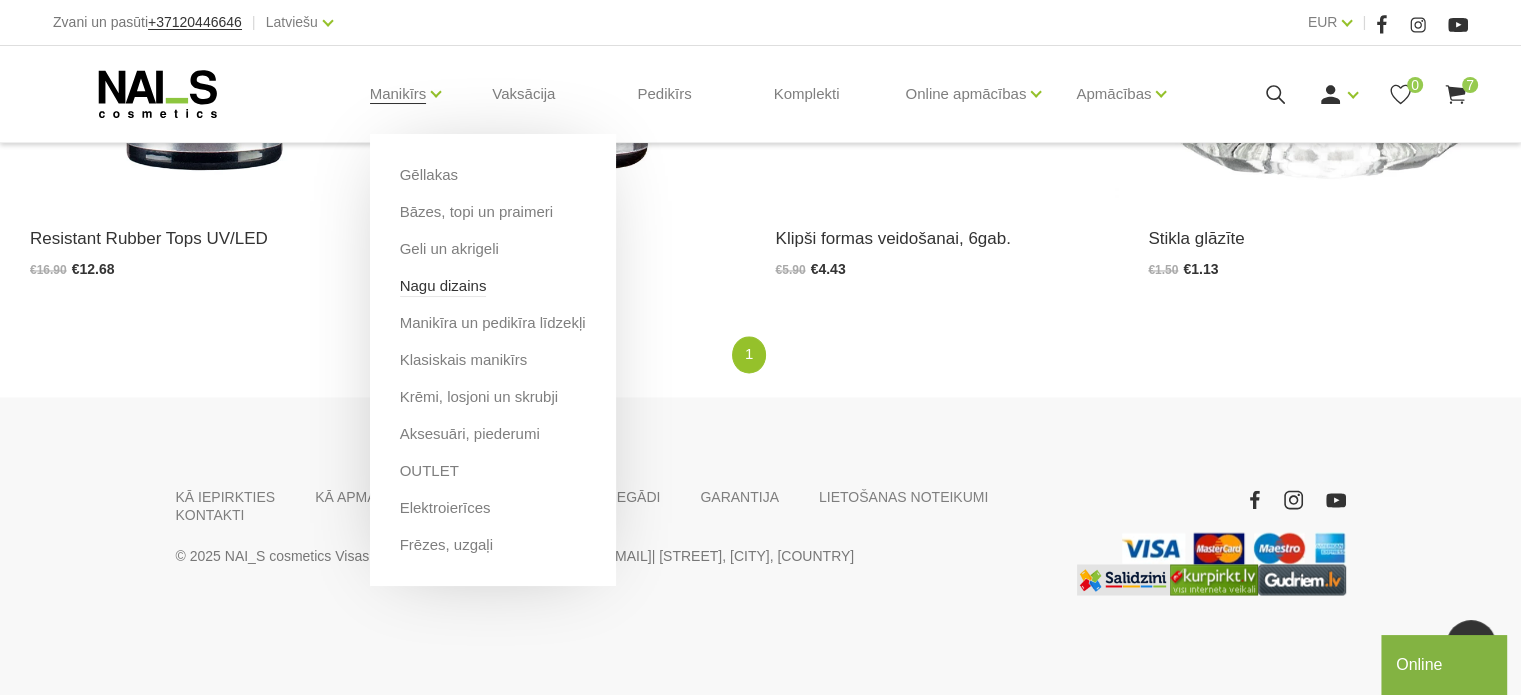 click on "Nagu dizains" at bounding box center [443, 286] 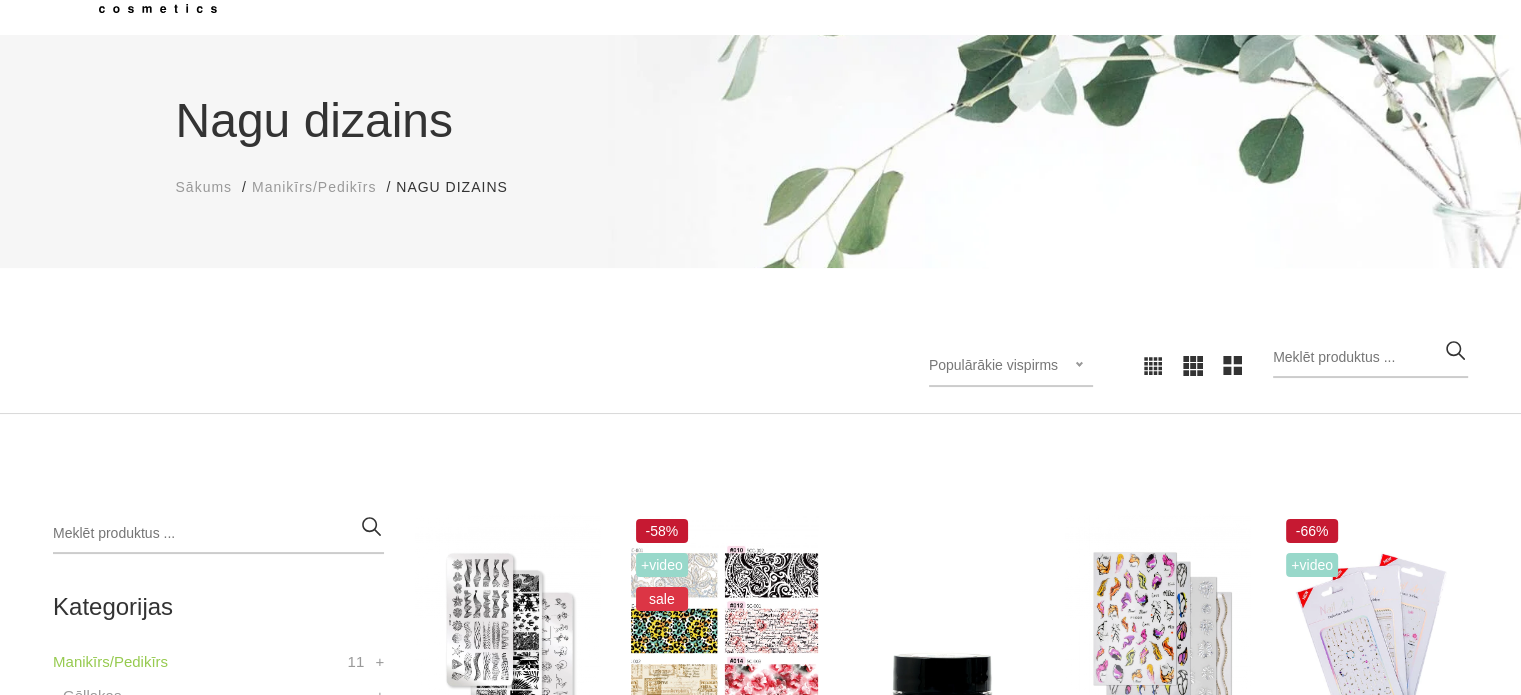 scroll, scrollTop: 500, scrollLeft: 0, axis: vertical 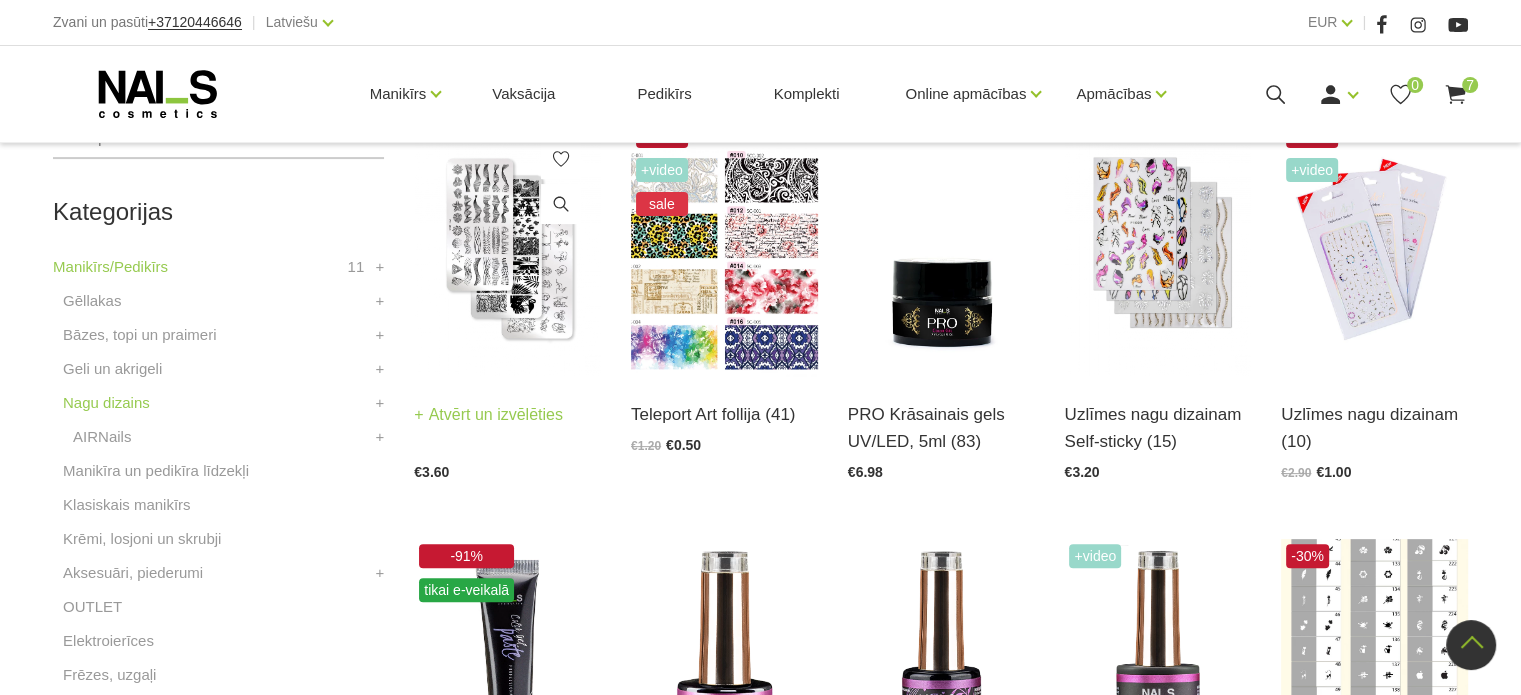 click at bounding box center (507, 247) 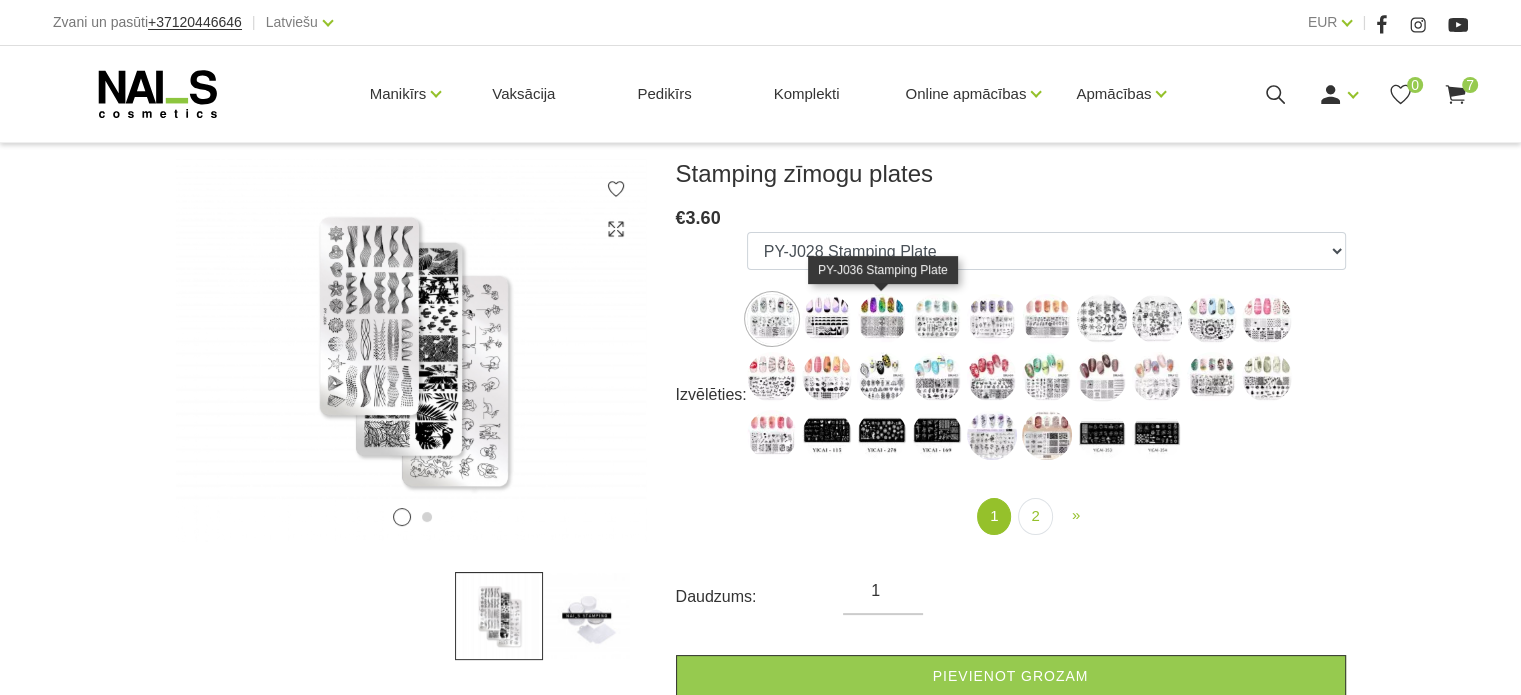 scroll, scrollTop: 300, scrollLeft: 0, axis: vertical 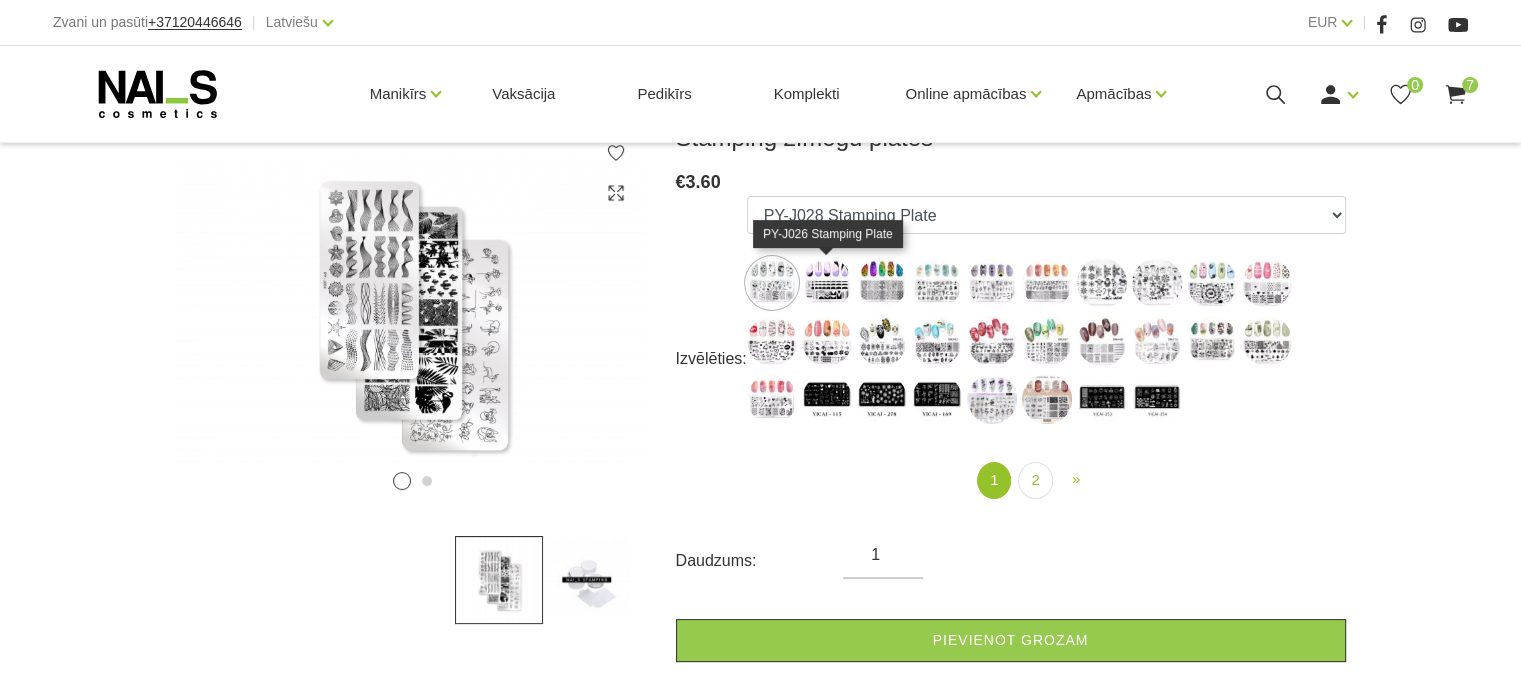 click at bounding box center [827, 283] 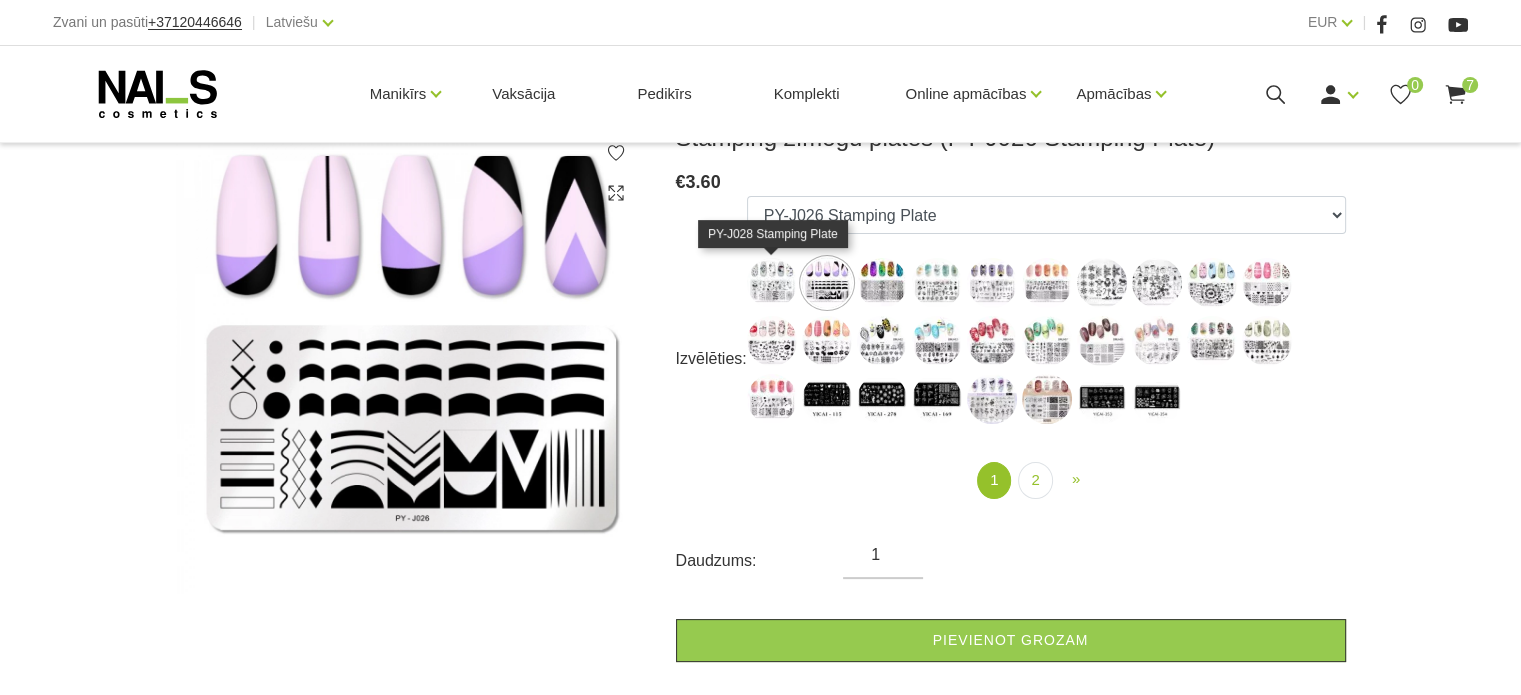 click at bounding box center (772, 283) 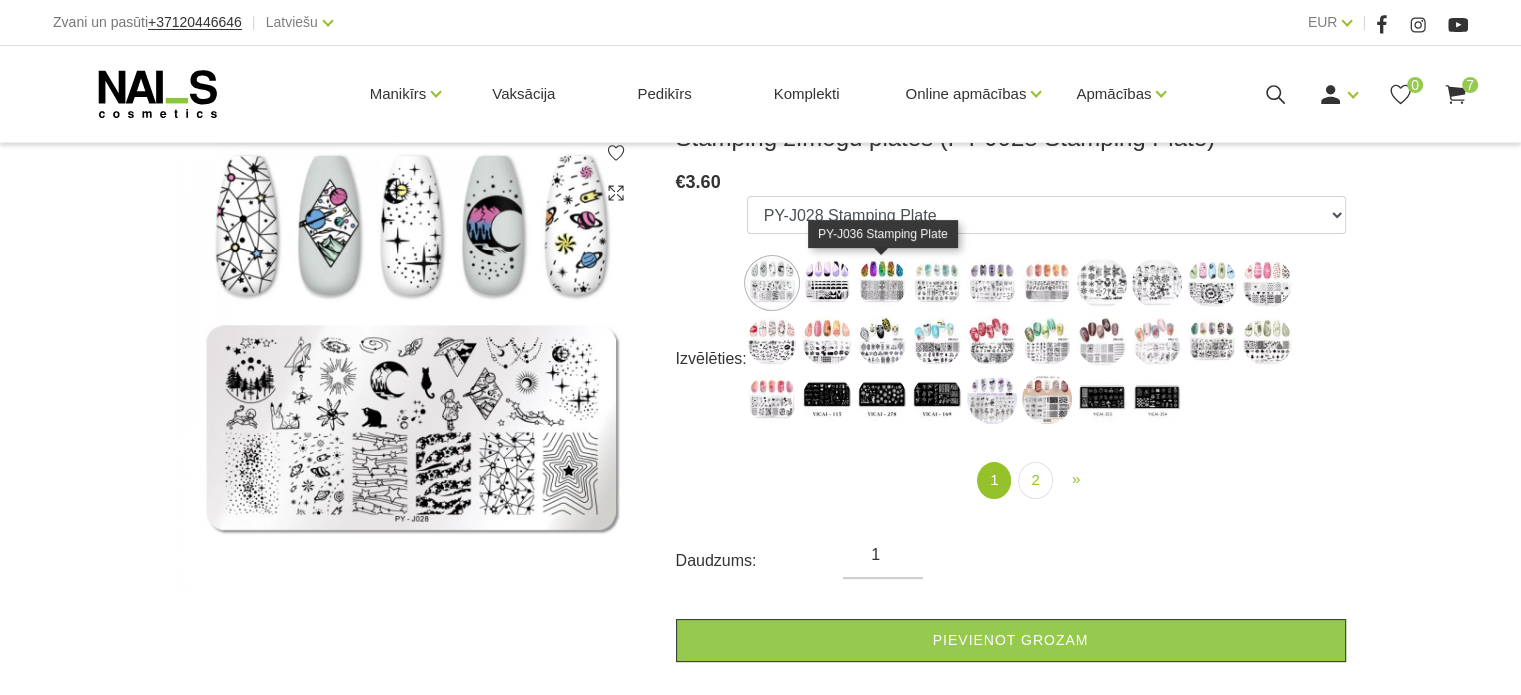 click at bounding box center [882, 283] 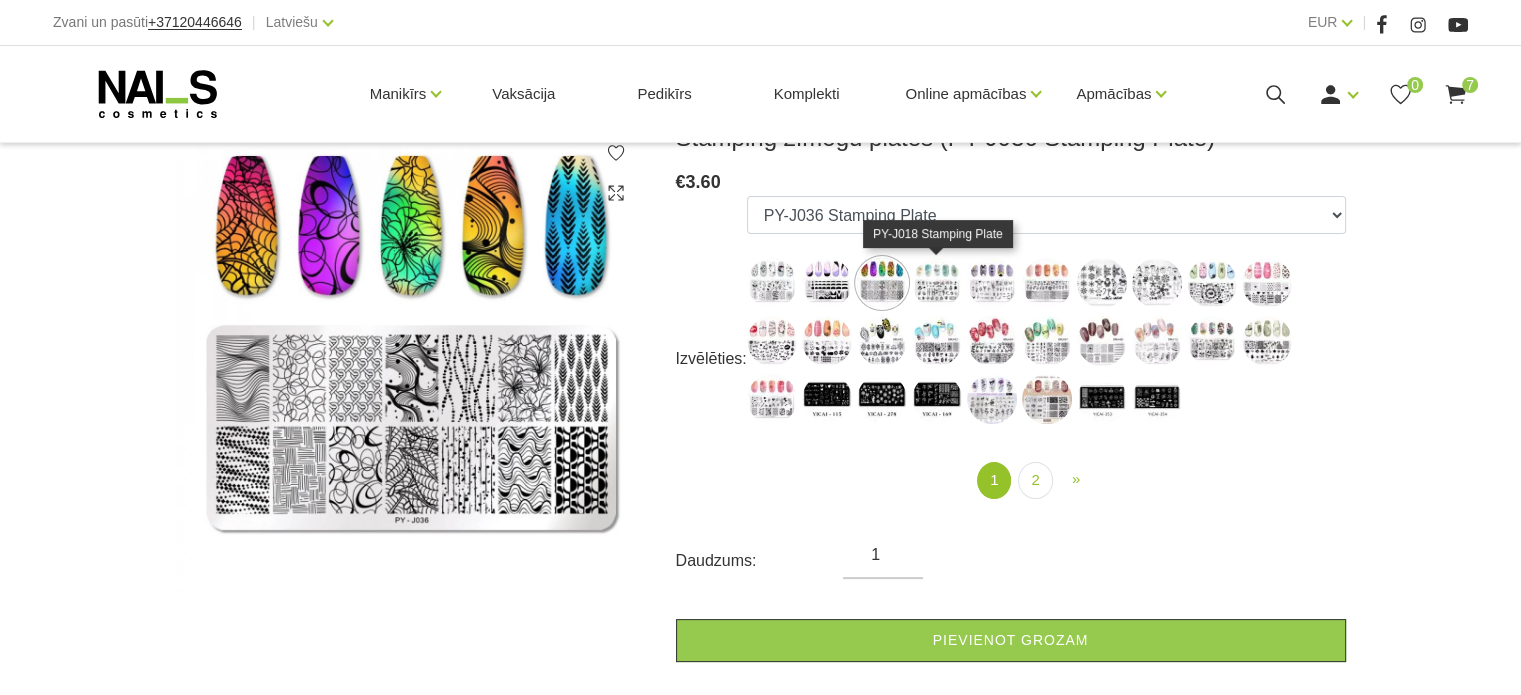click at bounding box center [937, 283] 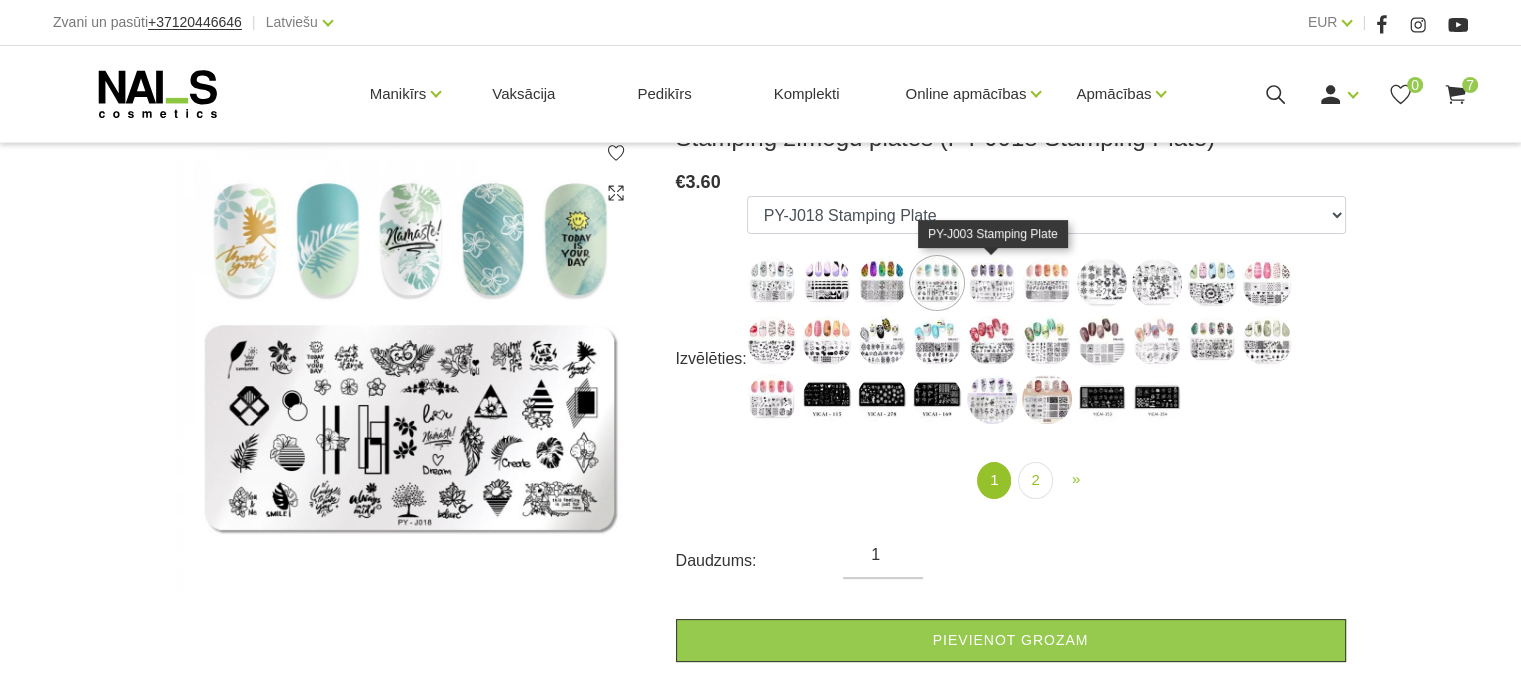 click at bounding box center [992, 283] 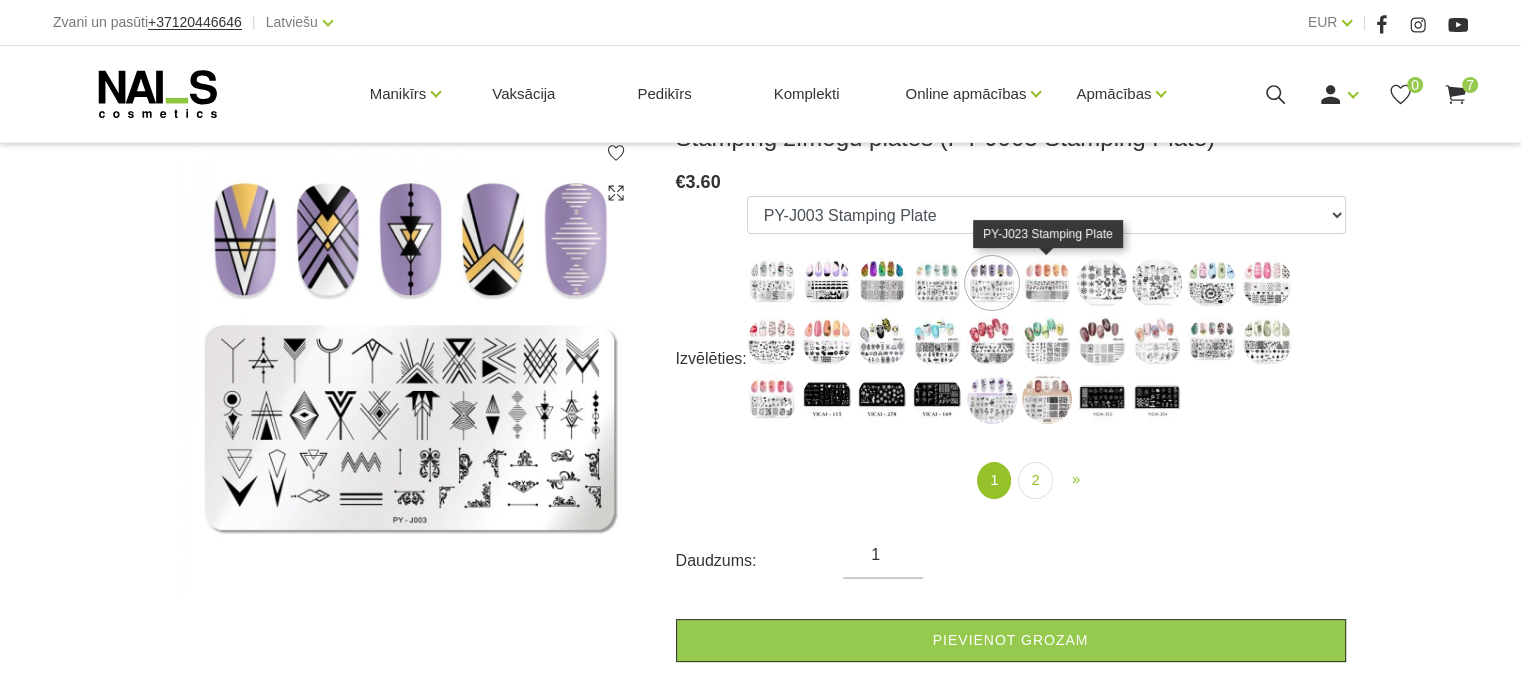 click at bounding box center [1047, 283] 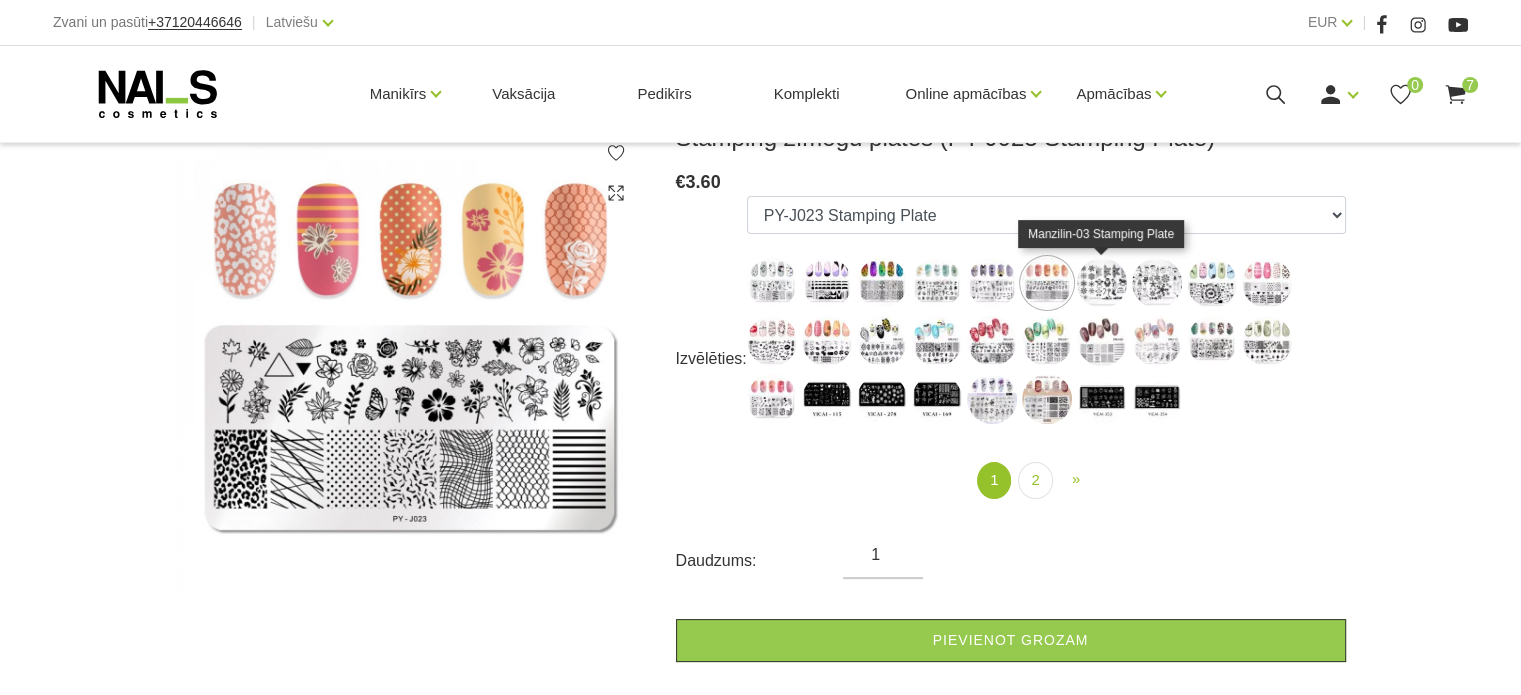 click at bounding box center (1102, 283) 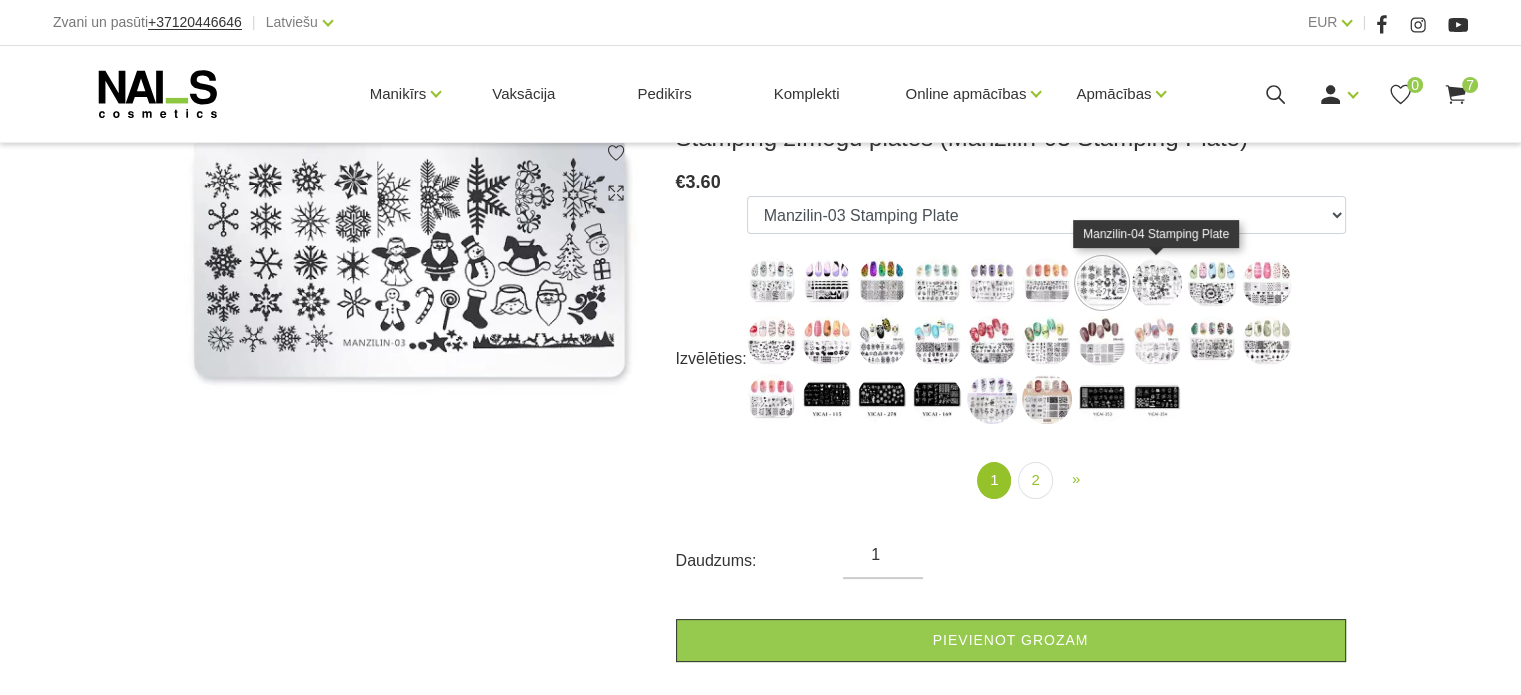click at bounding box center (1157, 283) 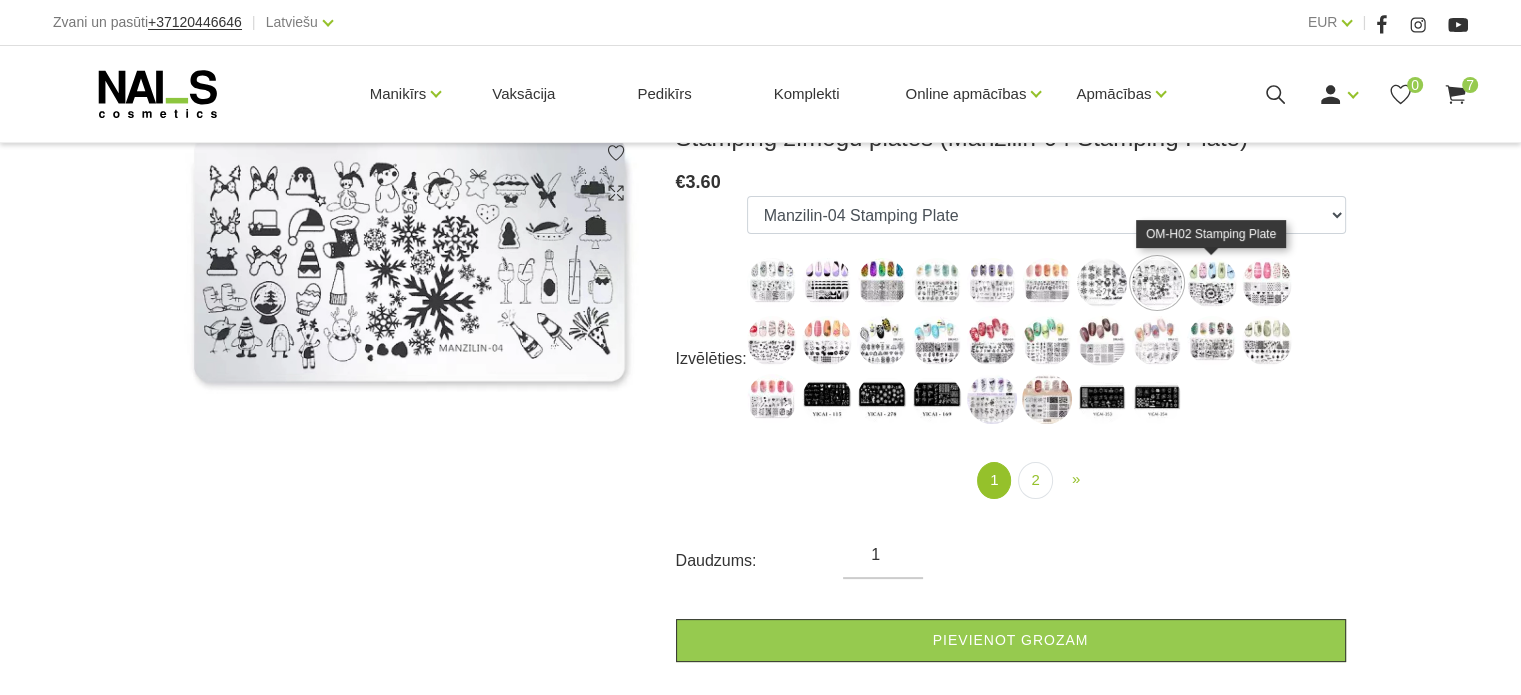 click at bounding box center [1212, 283] 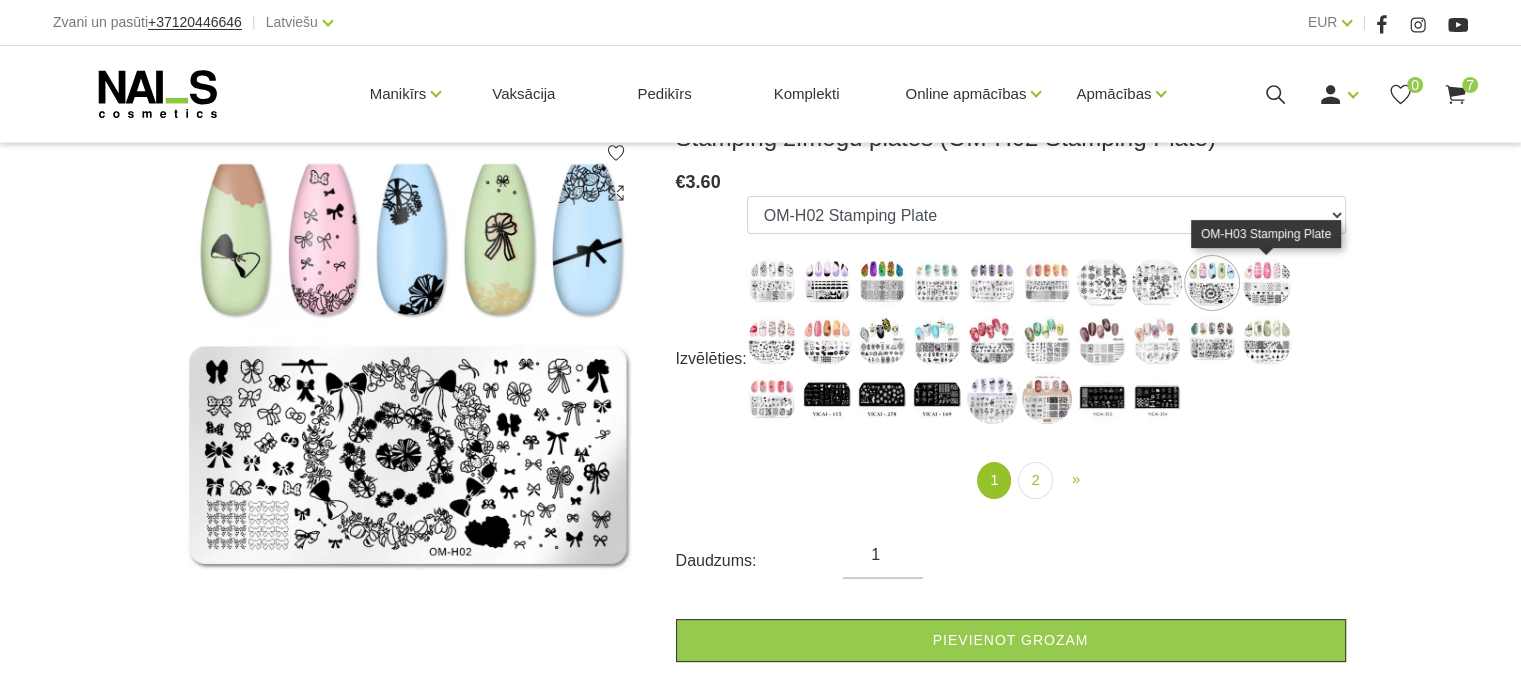 click at bounding box center [1267, 283] 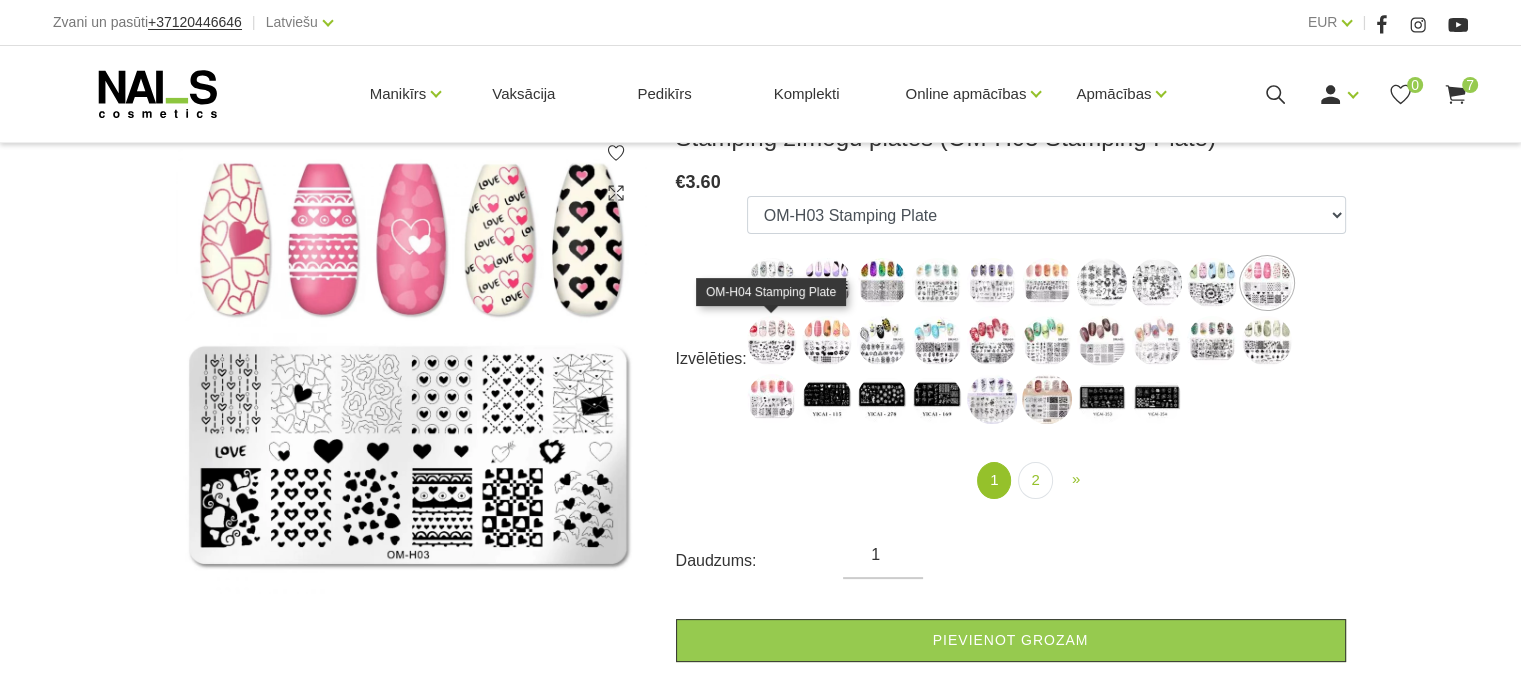 click at bounding box center (772, 341) 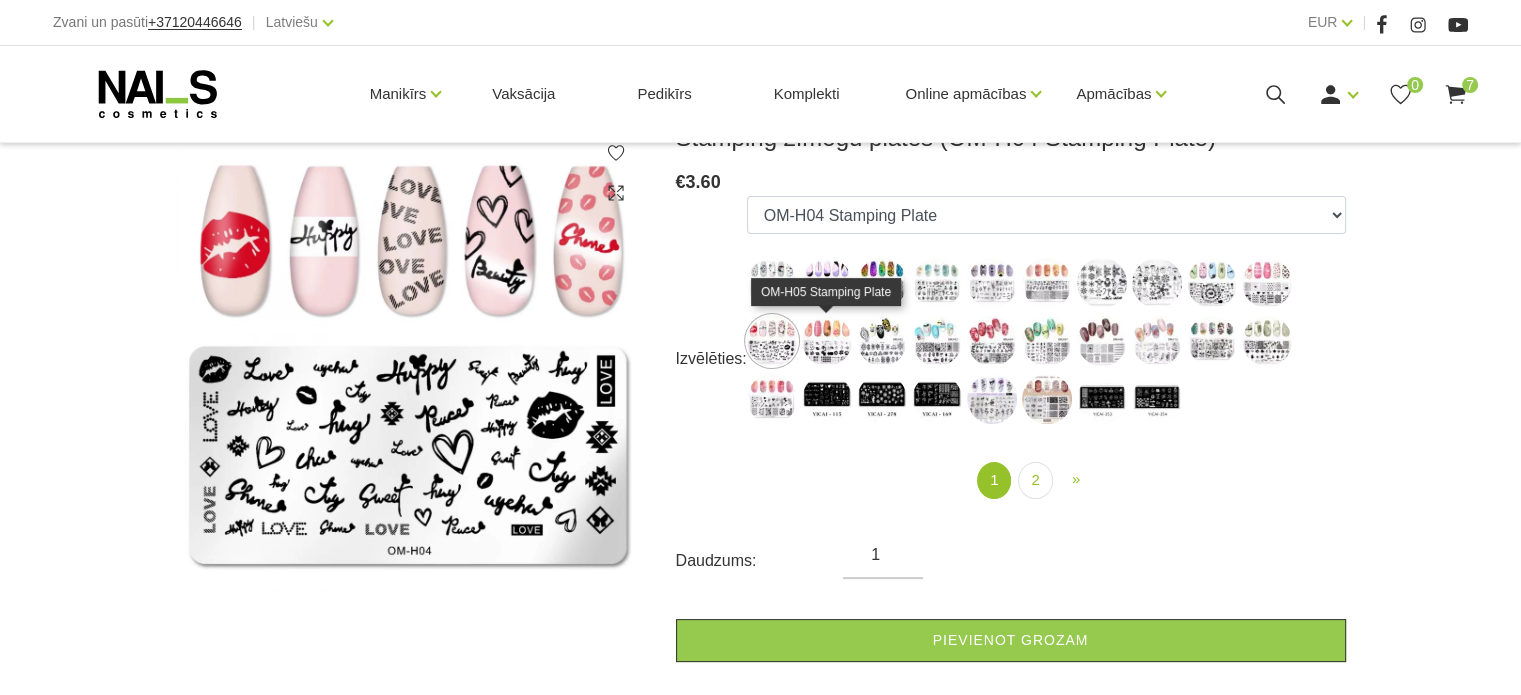 click at bounding box center [827, 341] 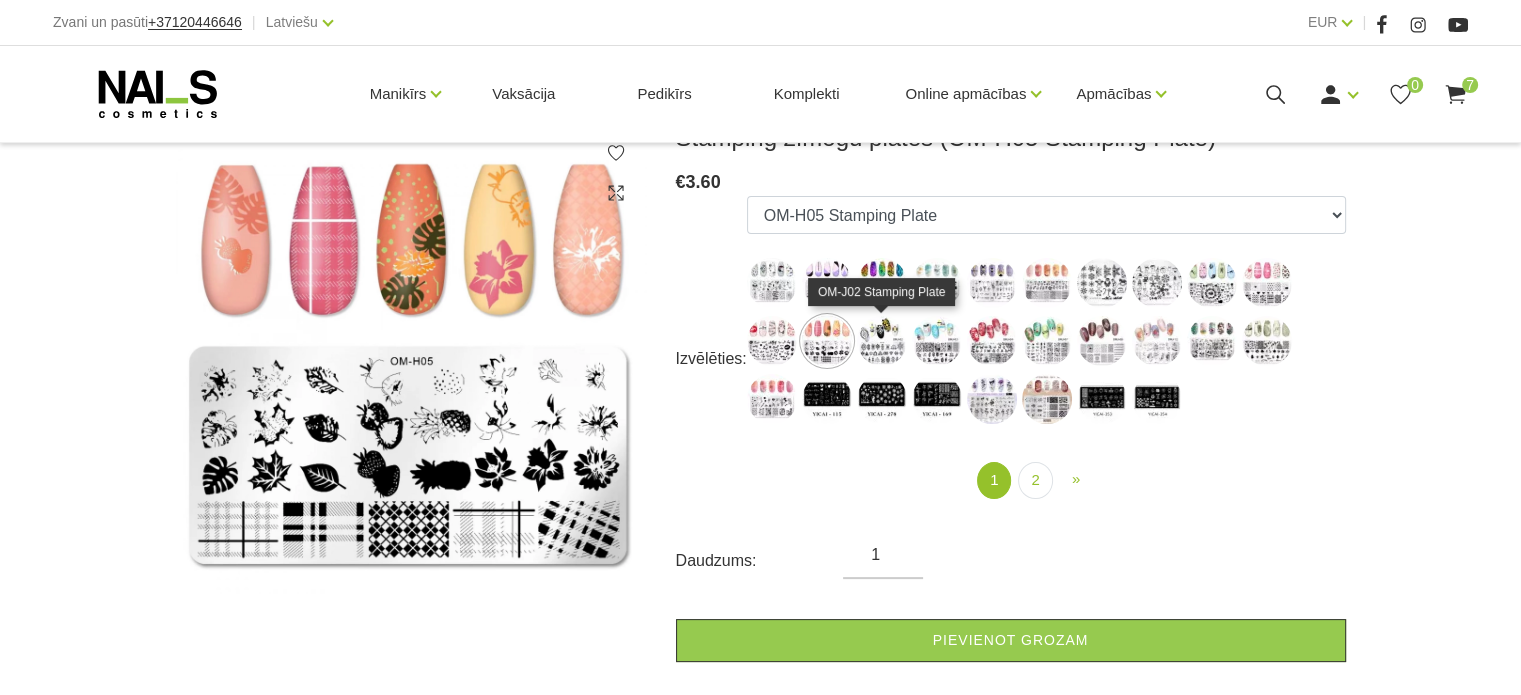 click at bounding box center (882, 341) 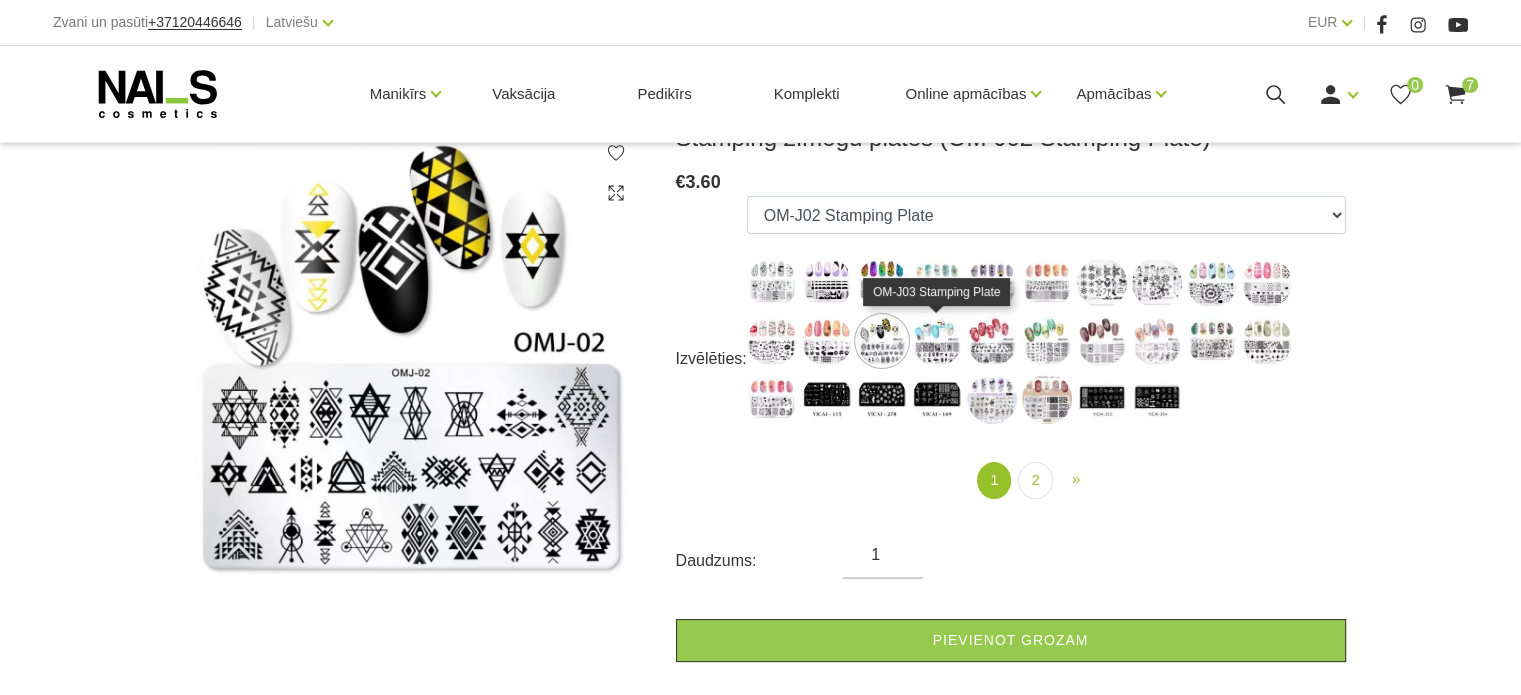click at bounding box center [937, 341] 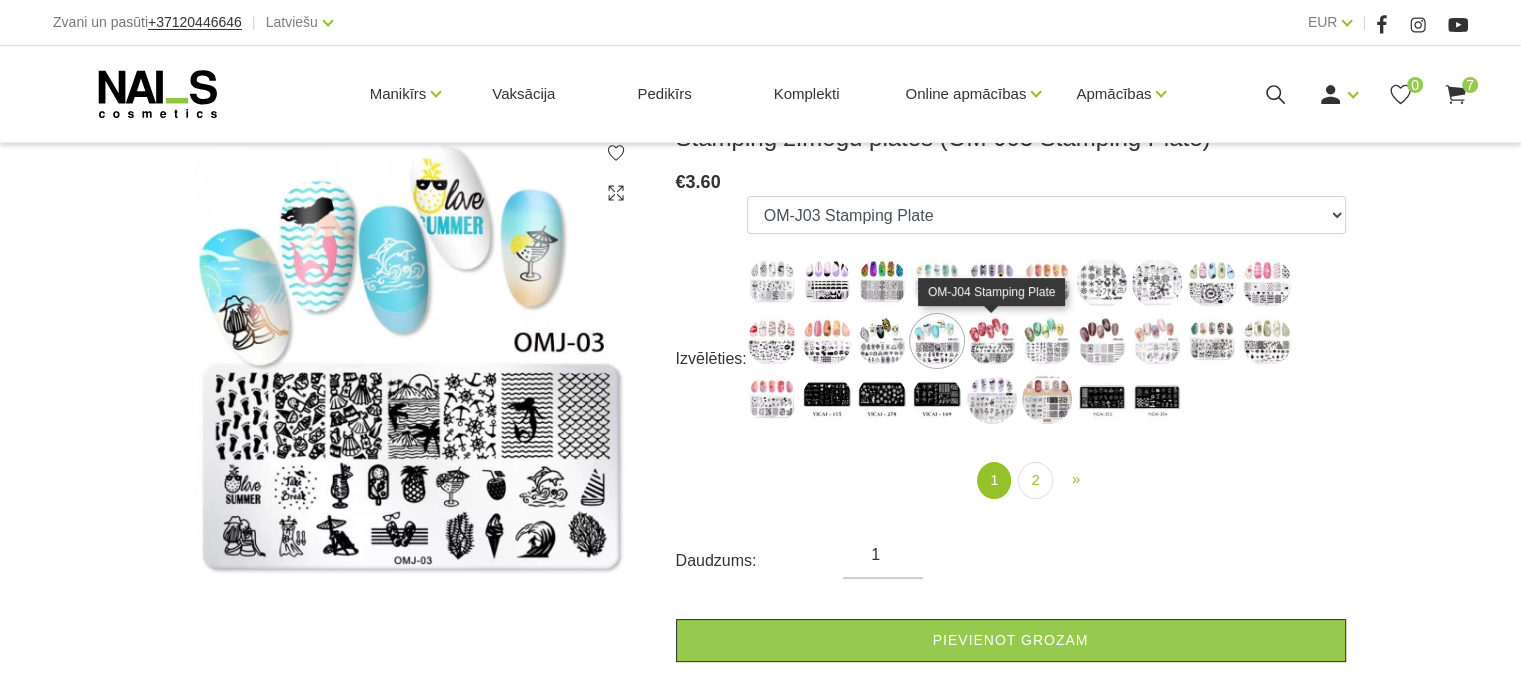 click at bounding box center [992, 341] 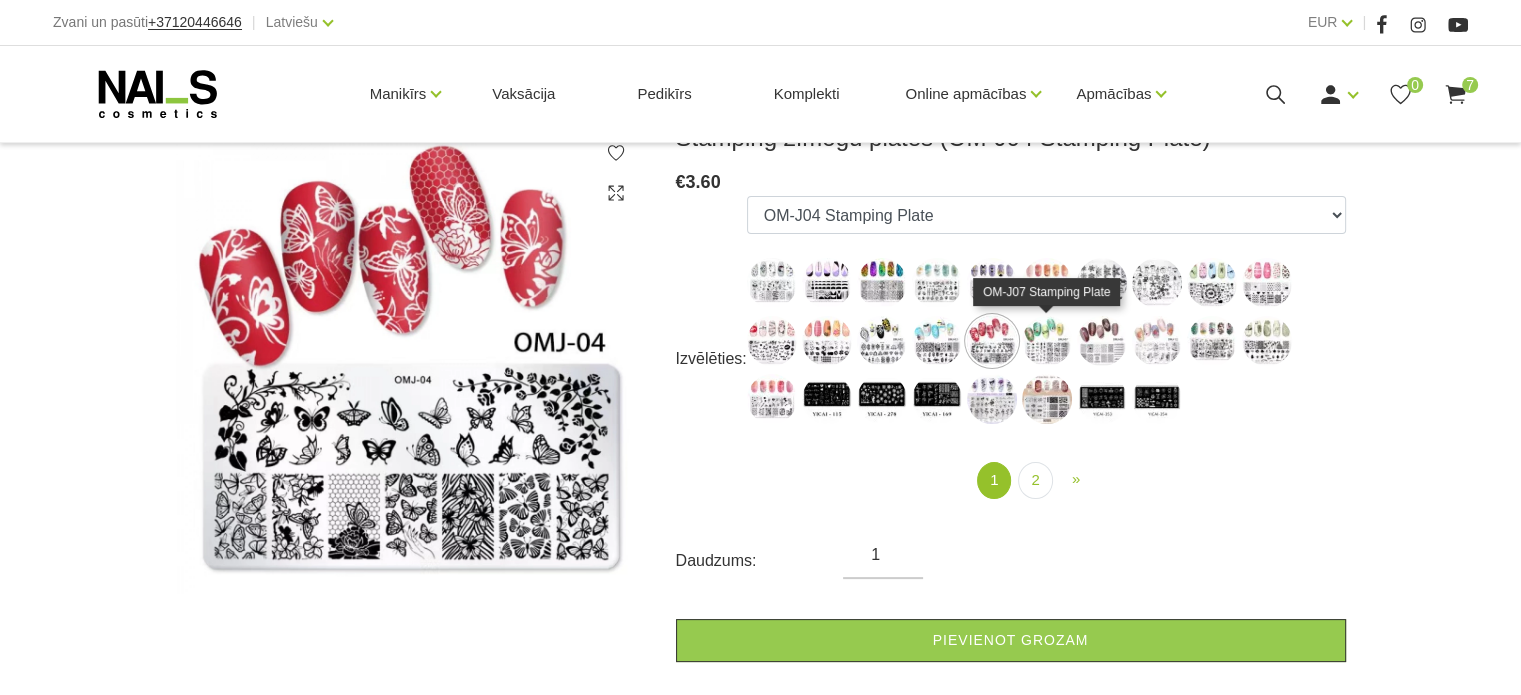click at bounding box center [1047, 341] 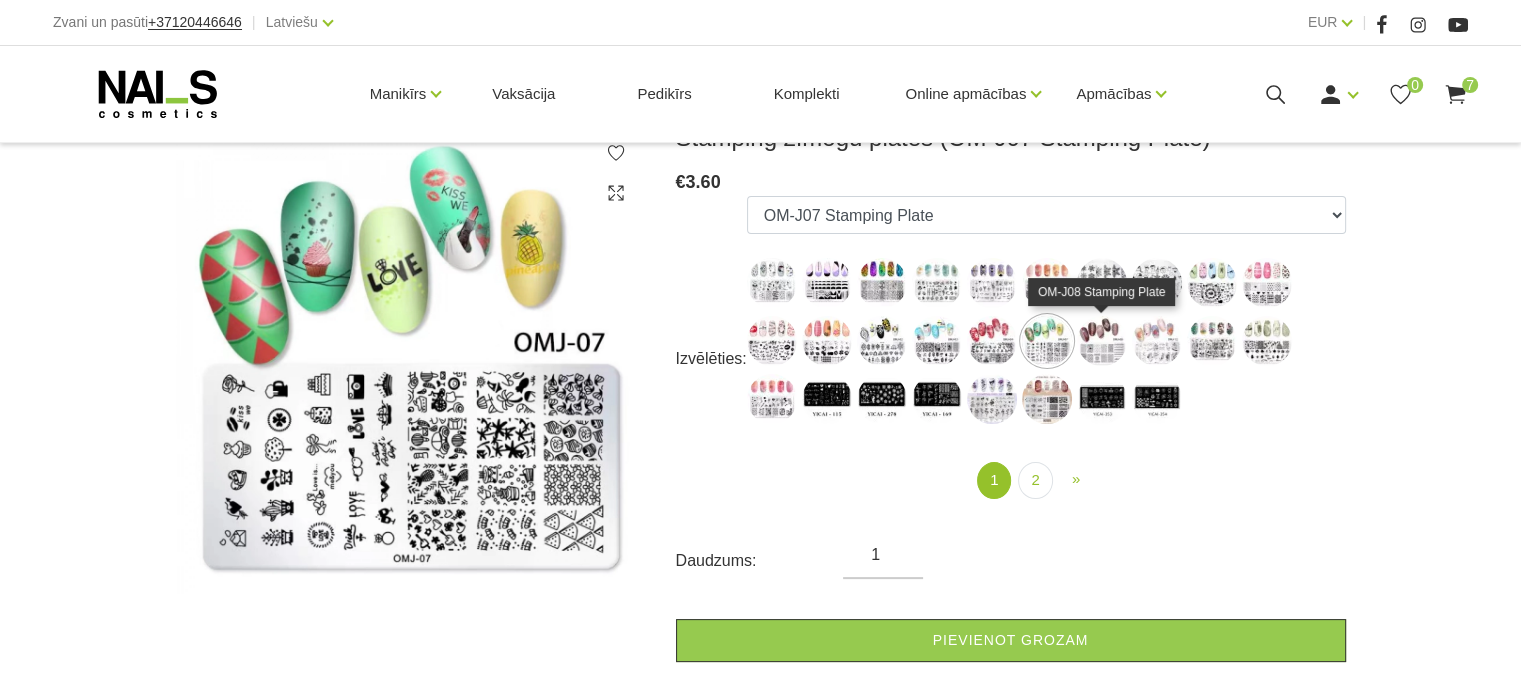 click at bounding box center [1102, 341] 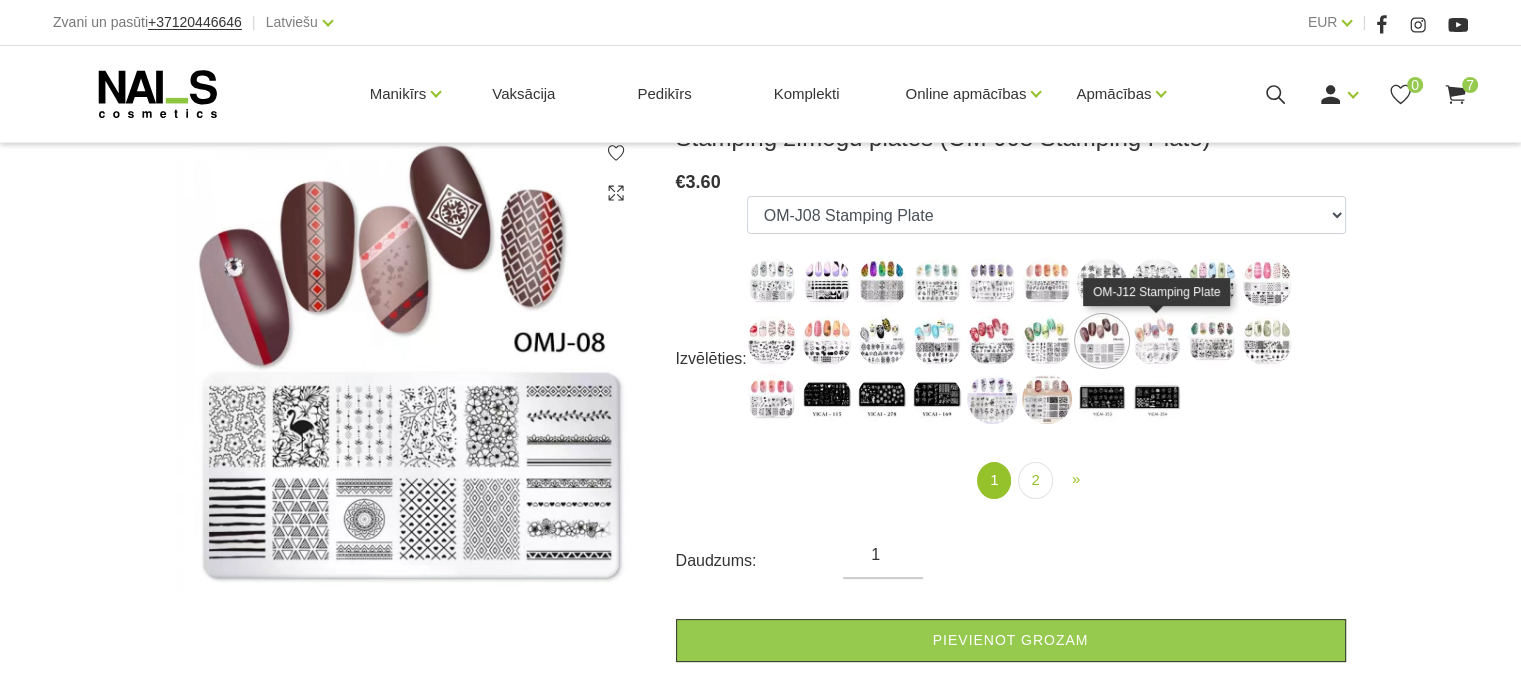 click at bounding box center (1157, 341) 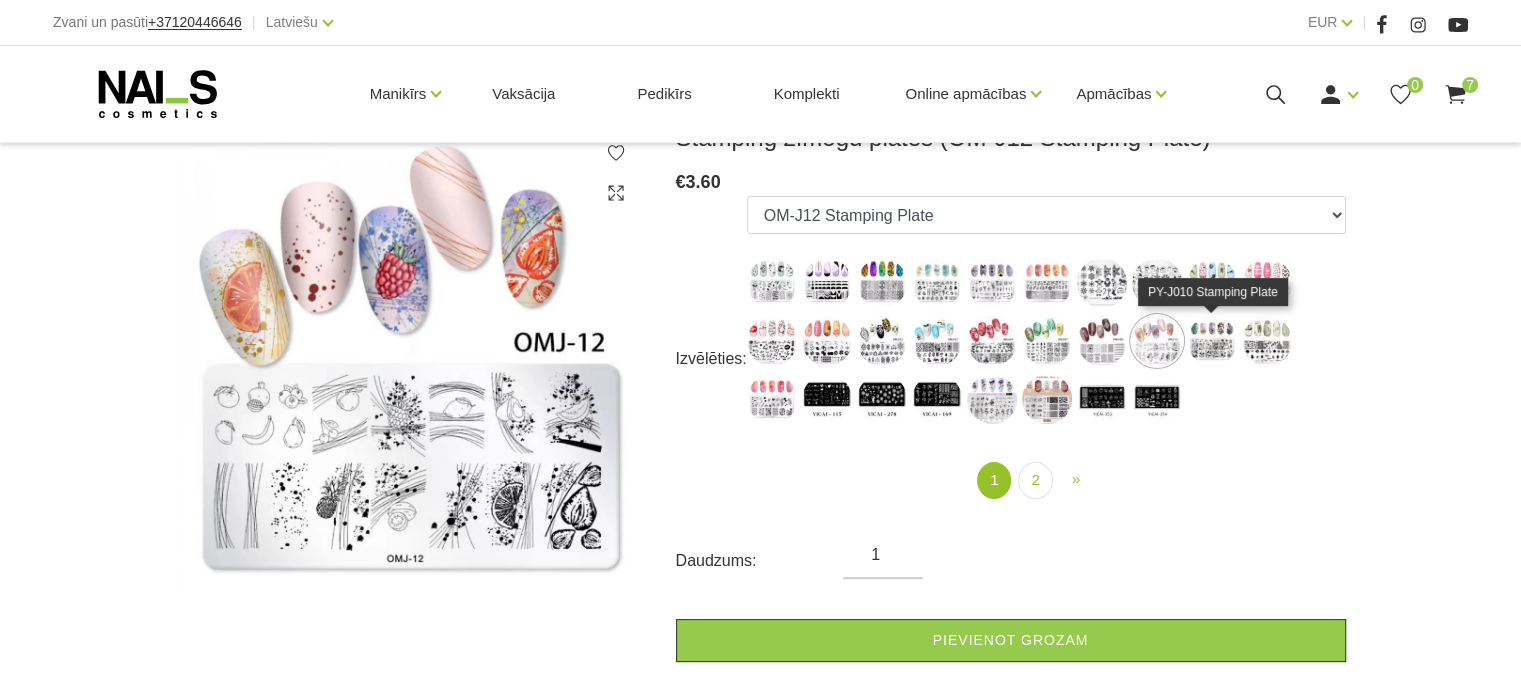 click at bounding box center (1212, 341) 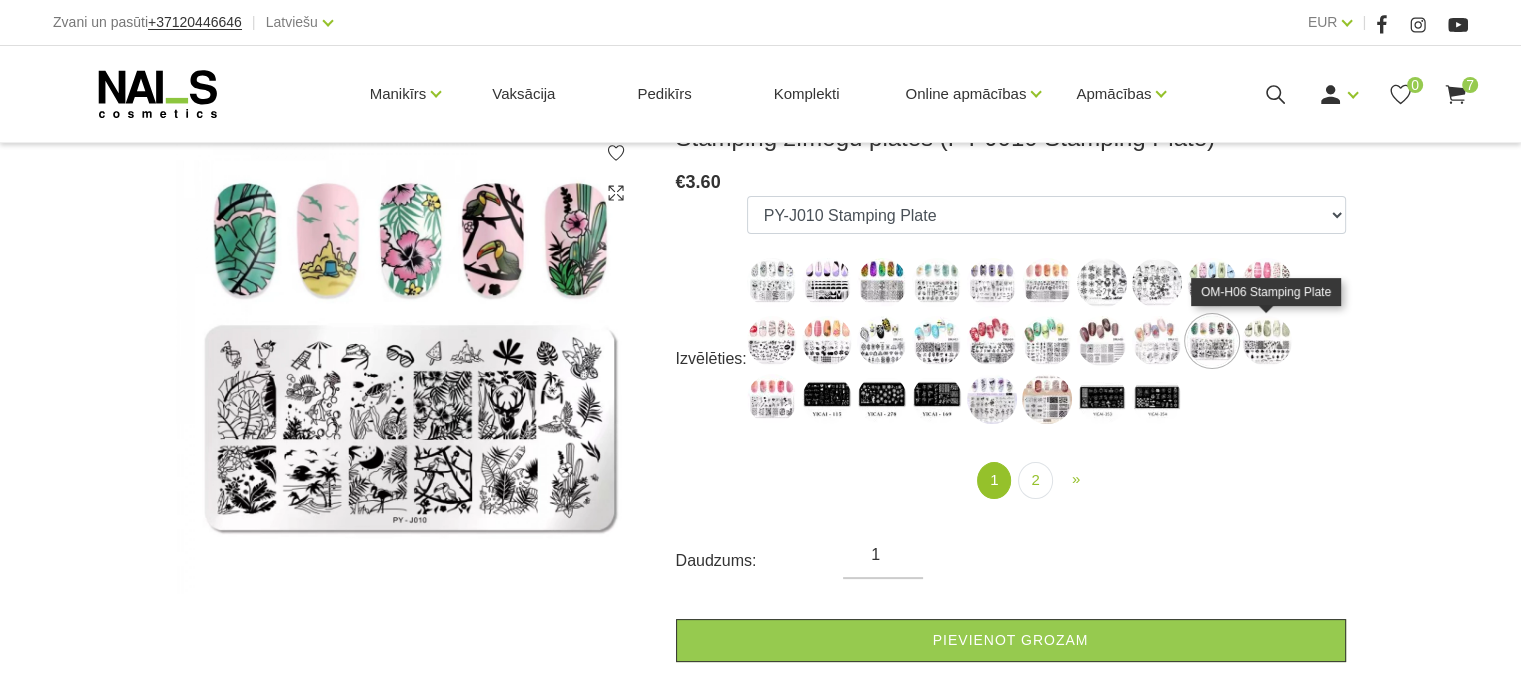 click at bounding box center (1267, 341) 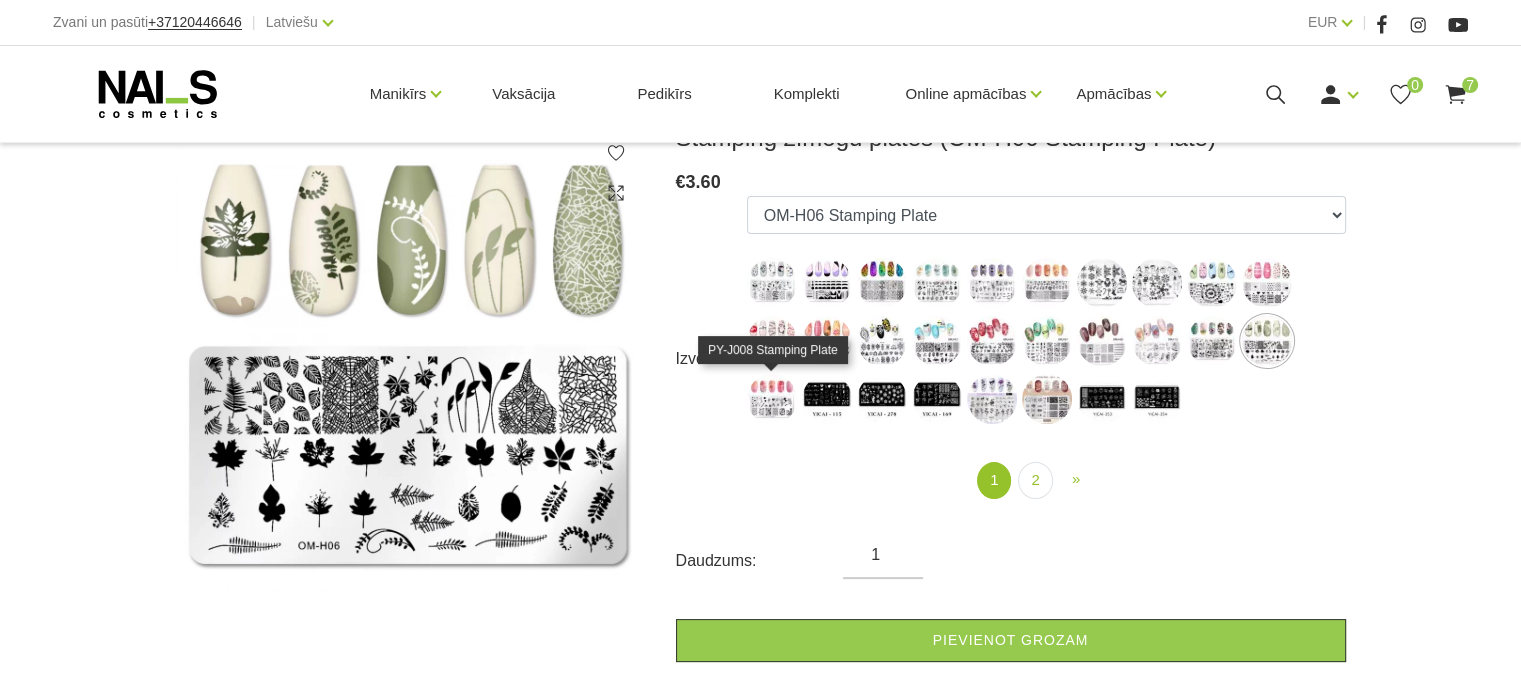 click at bounding box center [772, 399] 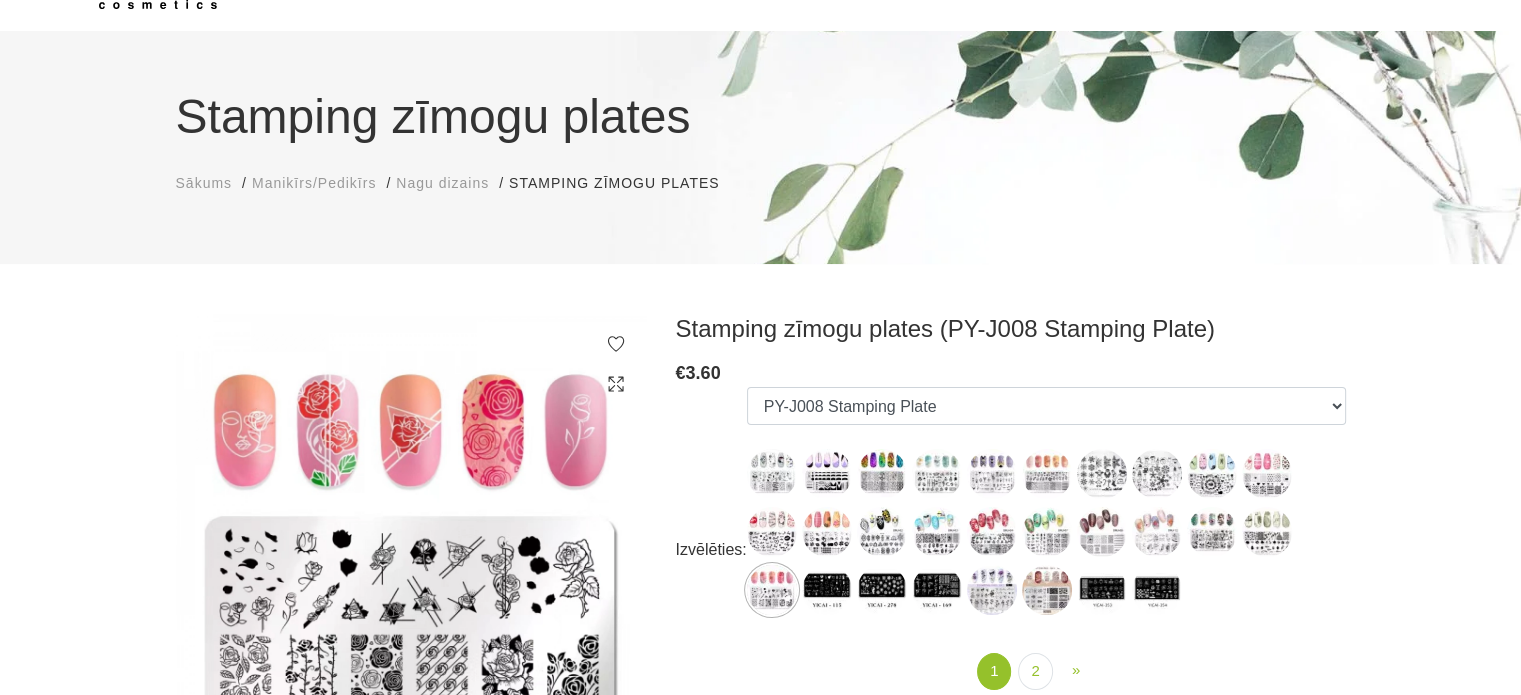 scroll, scrollTop: 0, scrollLeft: 0, axis: both 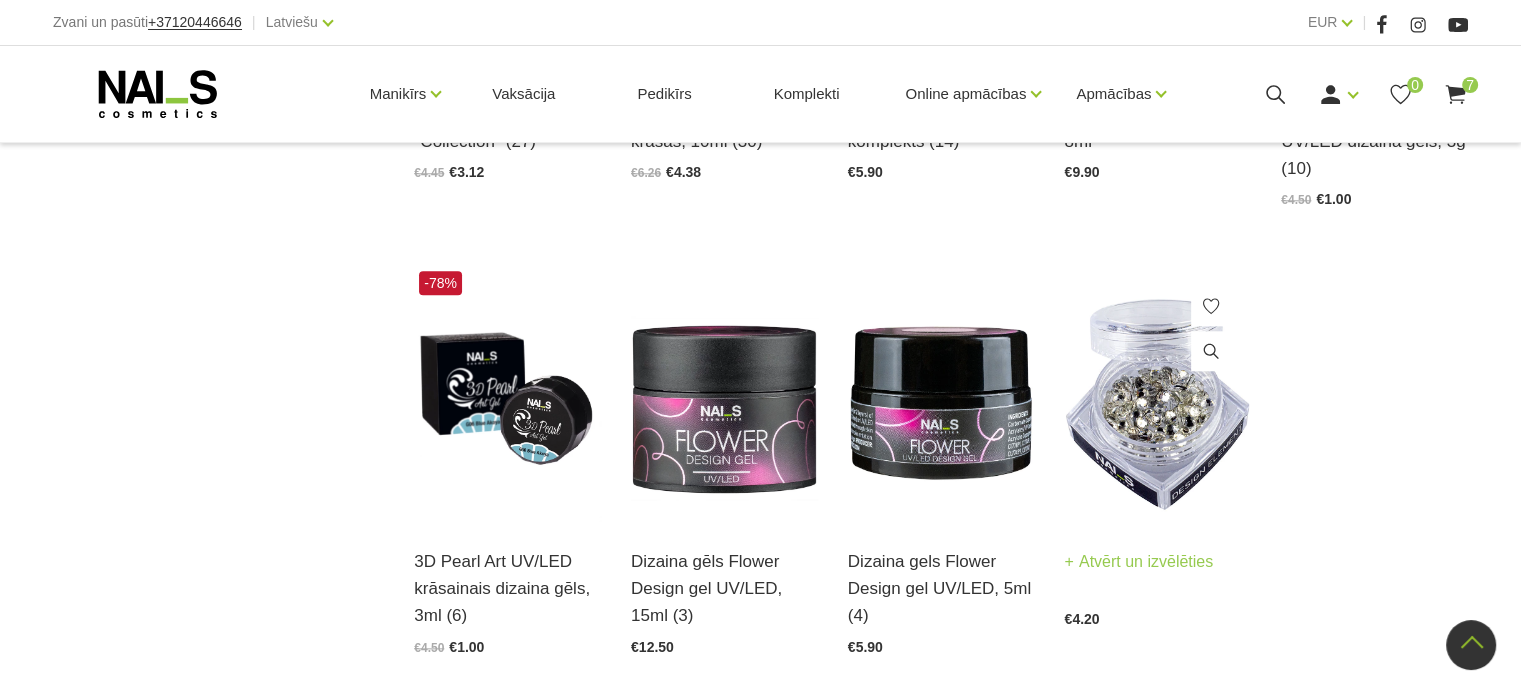 click at bounding box center (1157, 394) 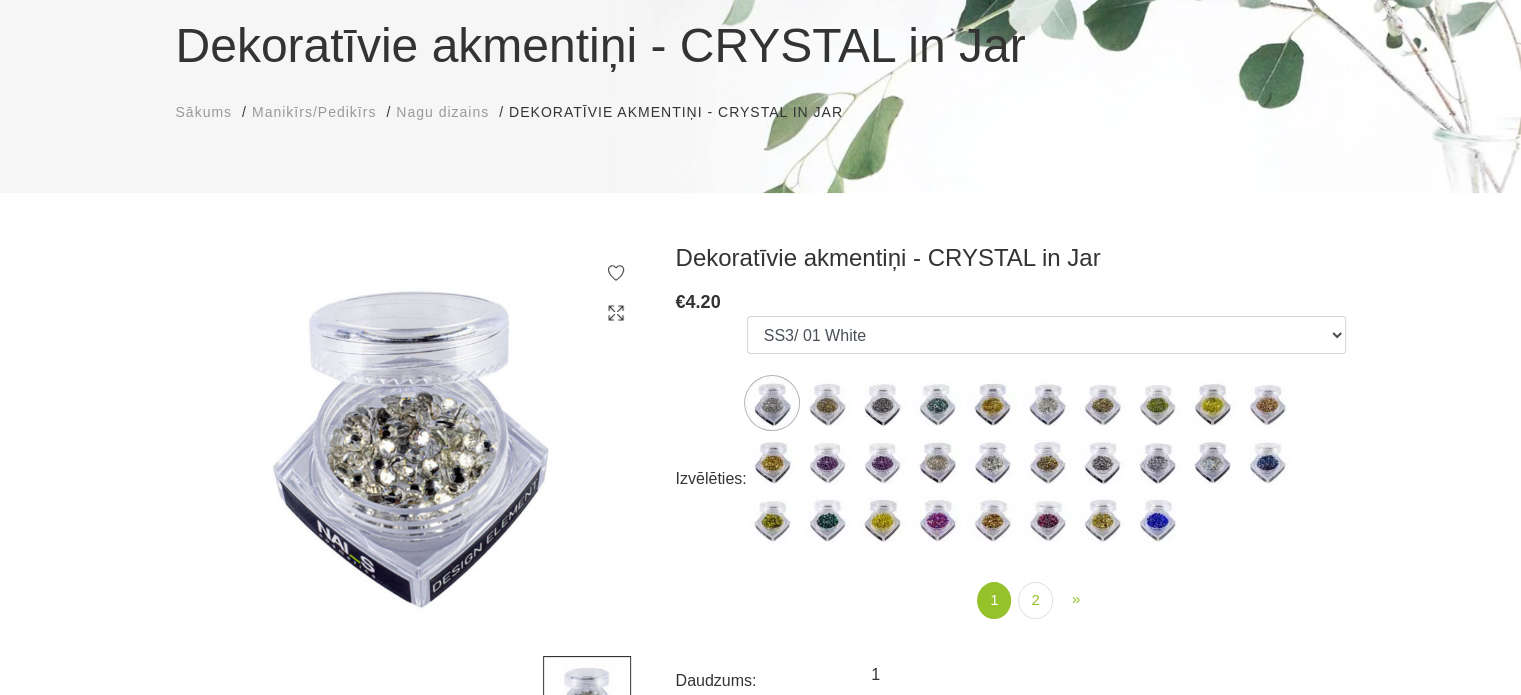 scroll, scrollTop: 200, scrollLeft: 0, axis: vertical 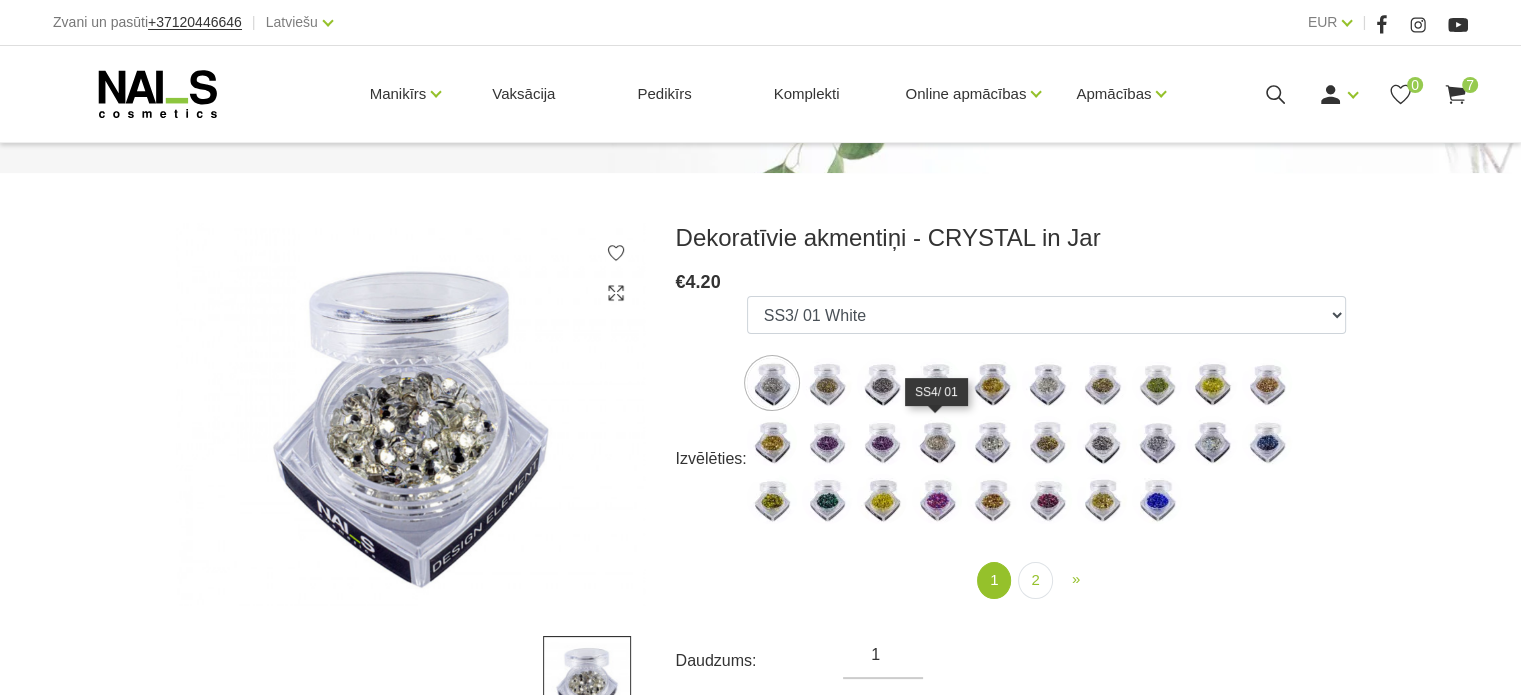 click at bounding box center [937, 441] 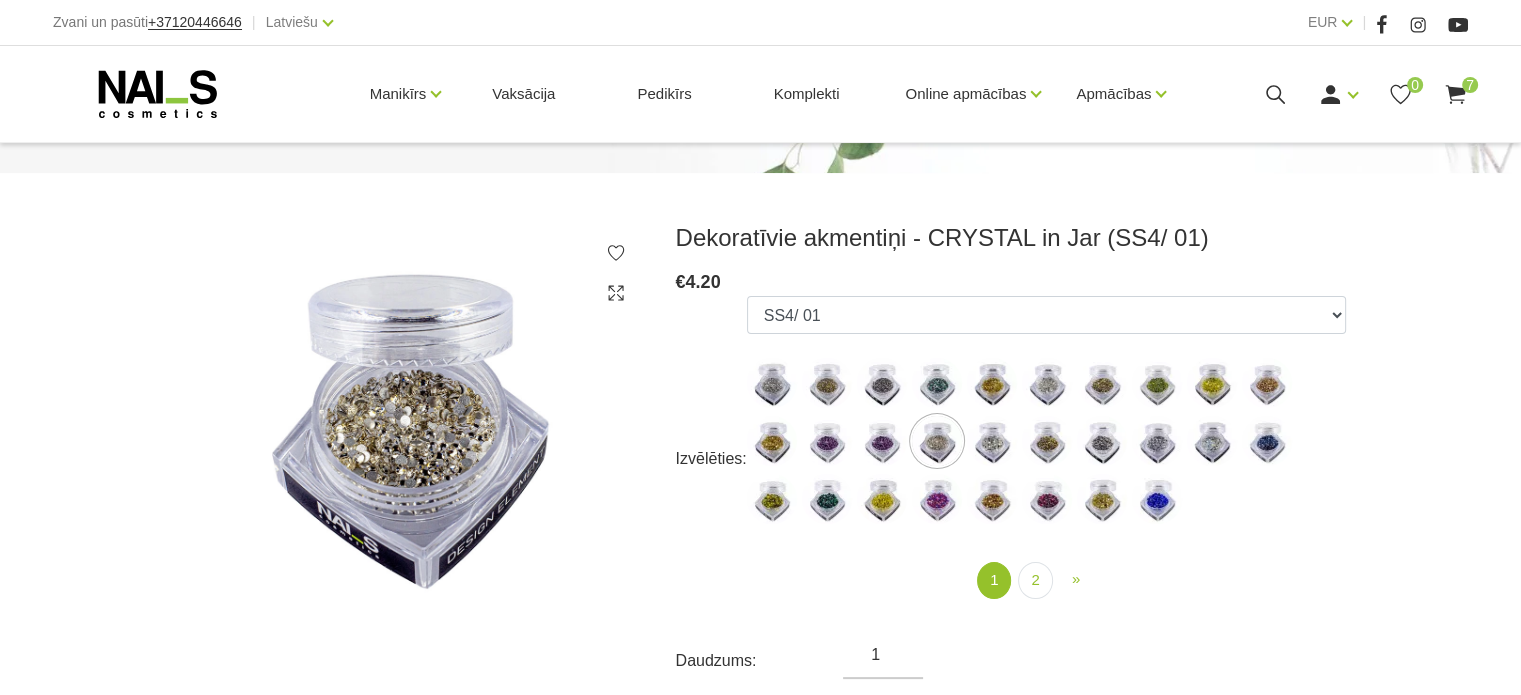 click at bounding box center [411, 416] 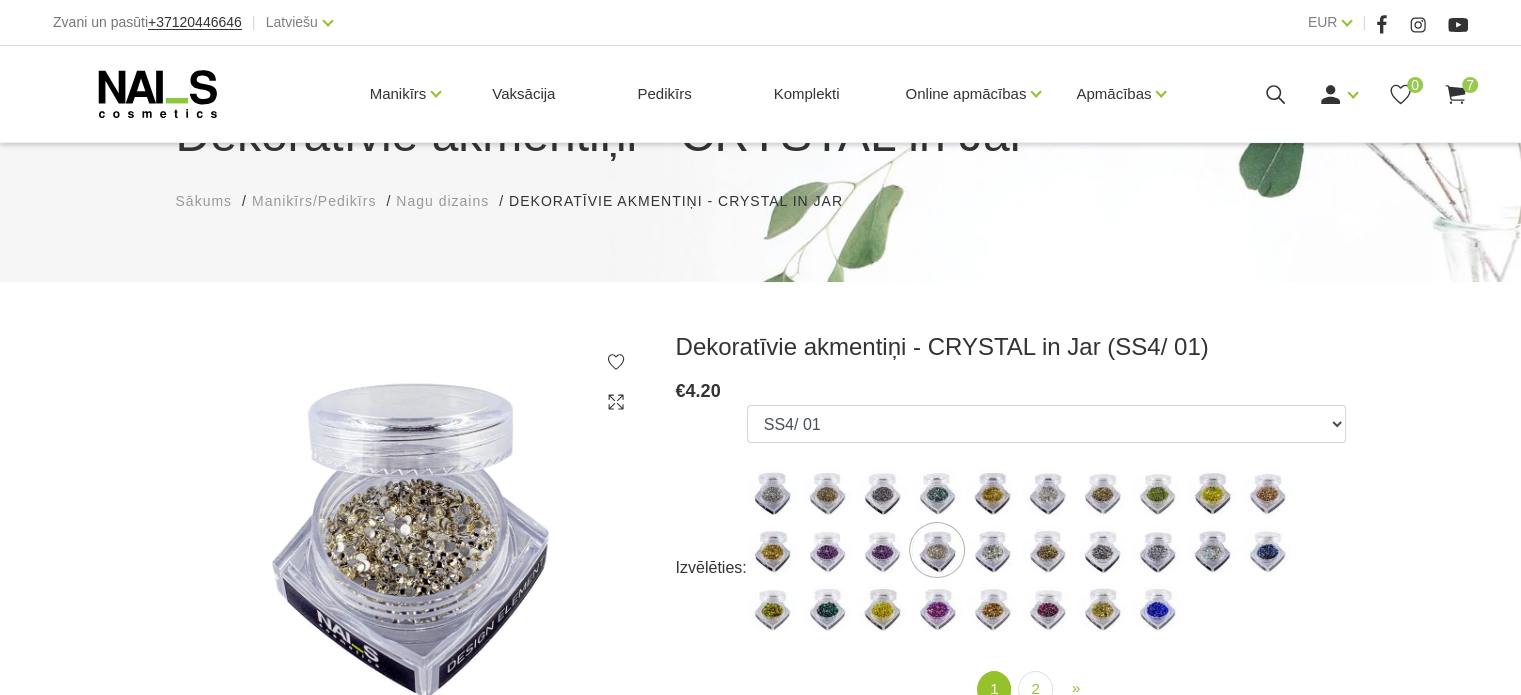 scroll, scrollTop: 200, scrollLeft: 0, axis: vertical 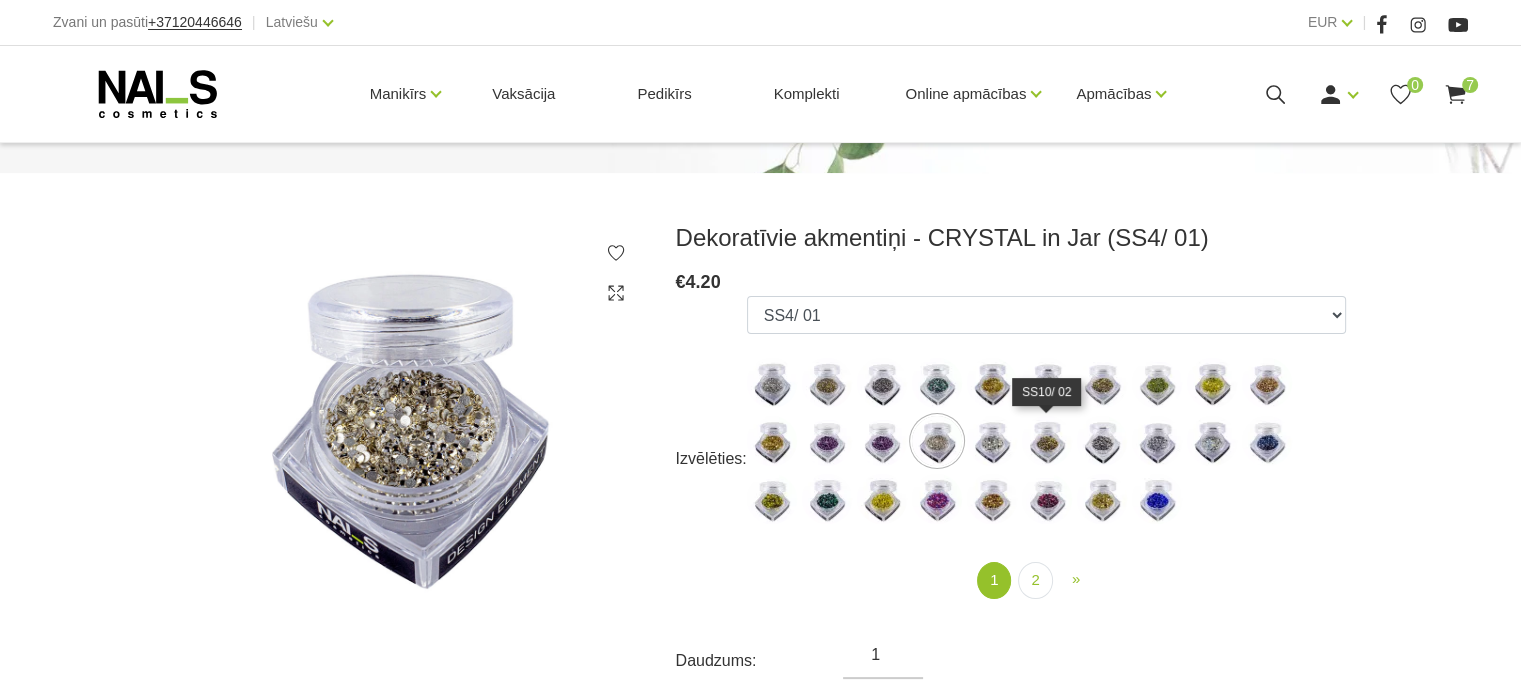 click at bounding box center [1047, 441] 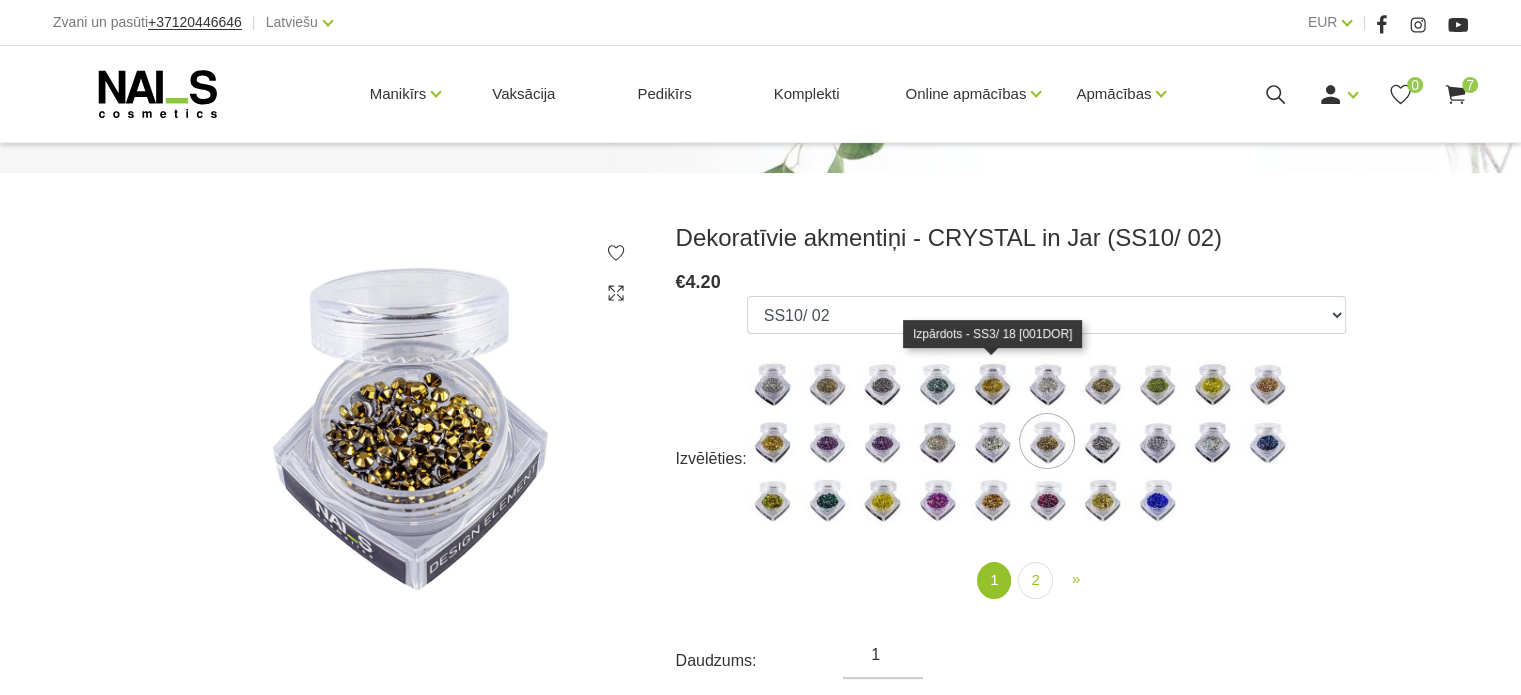click at bounding box center (992, 383) 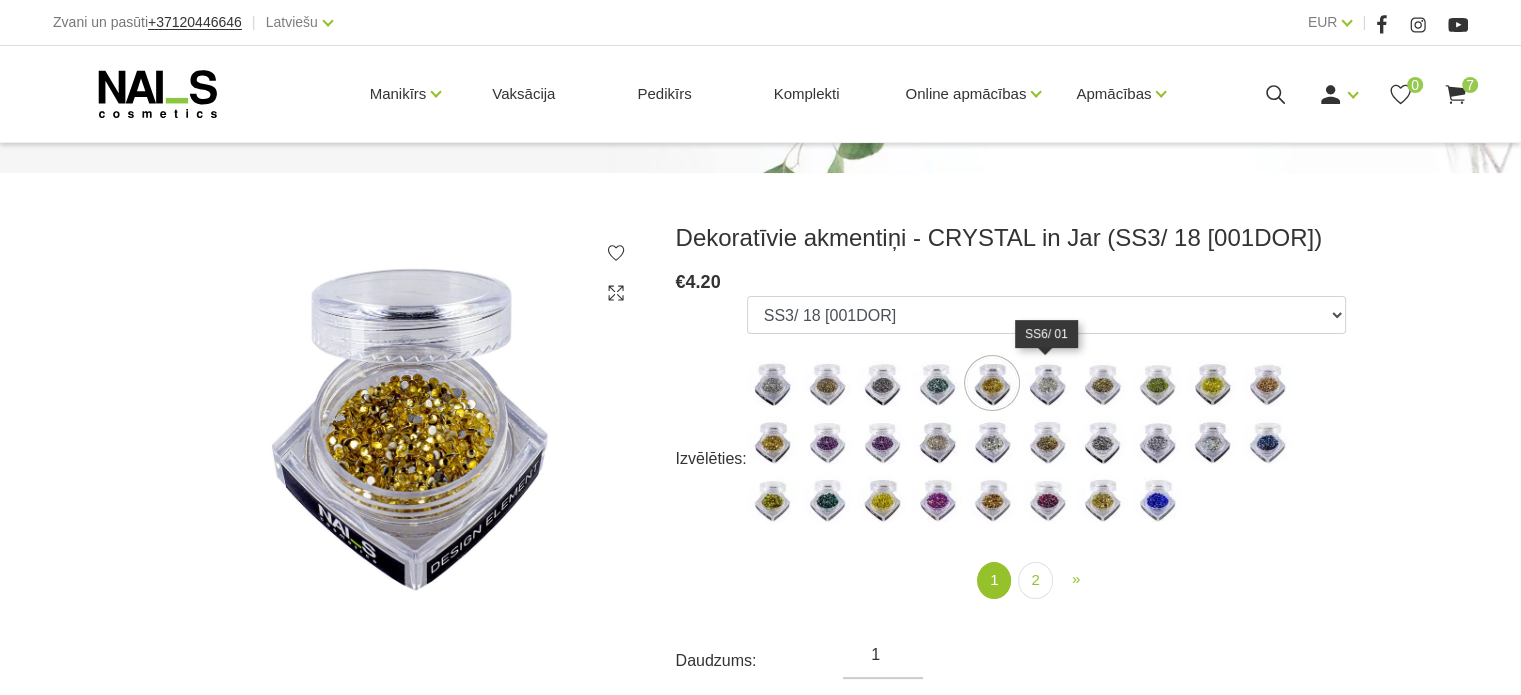 click at bounding box center [1047, 383] 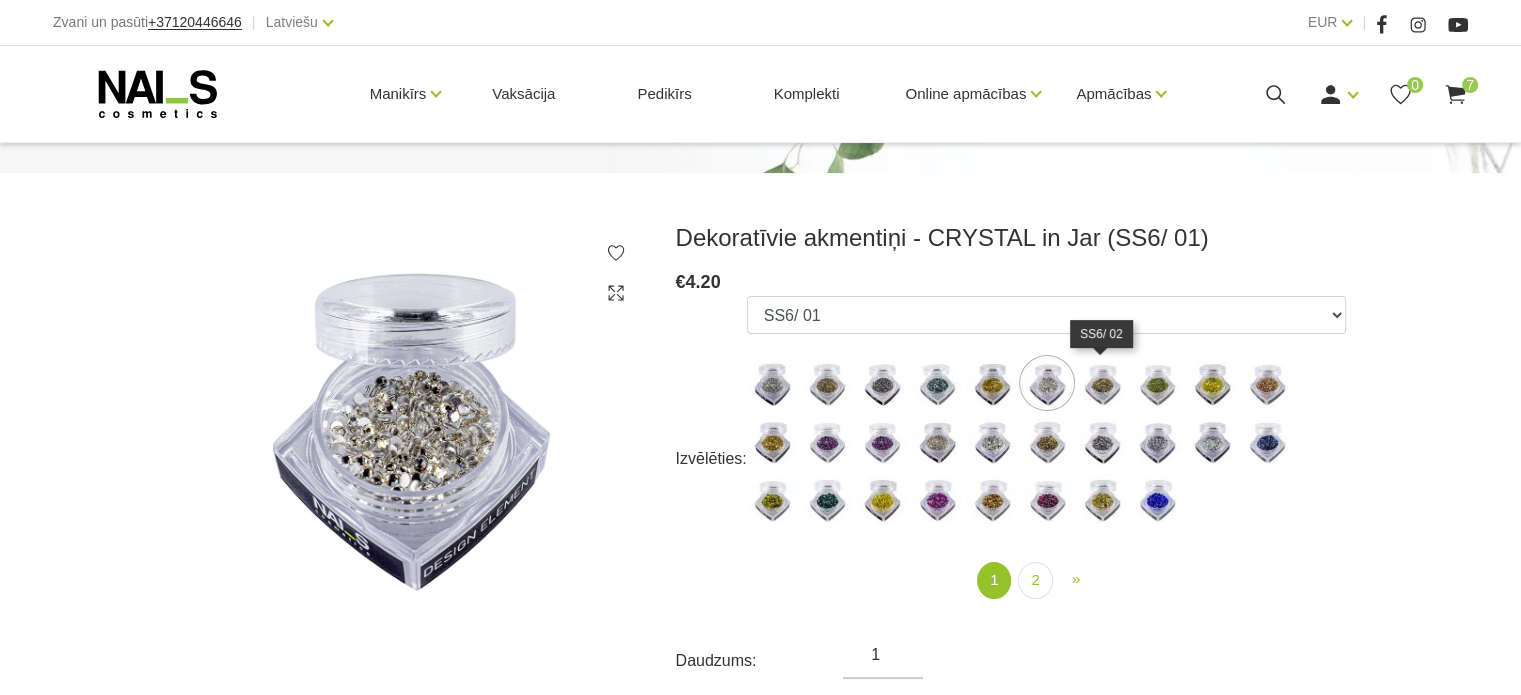 click at bounding box center [1102, 383] 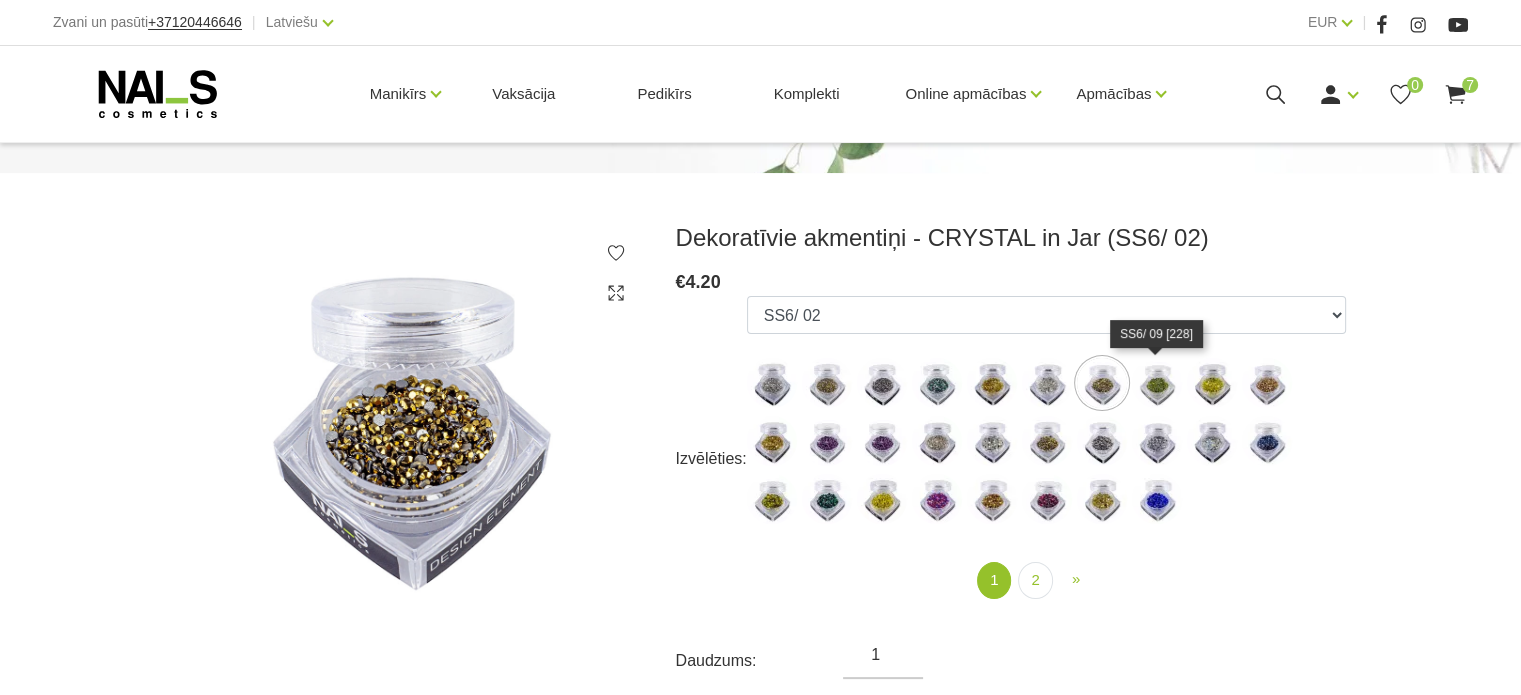 click at bounding box center [1157, 383] 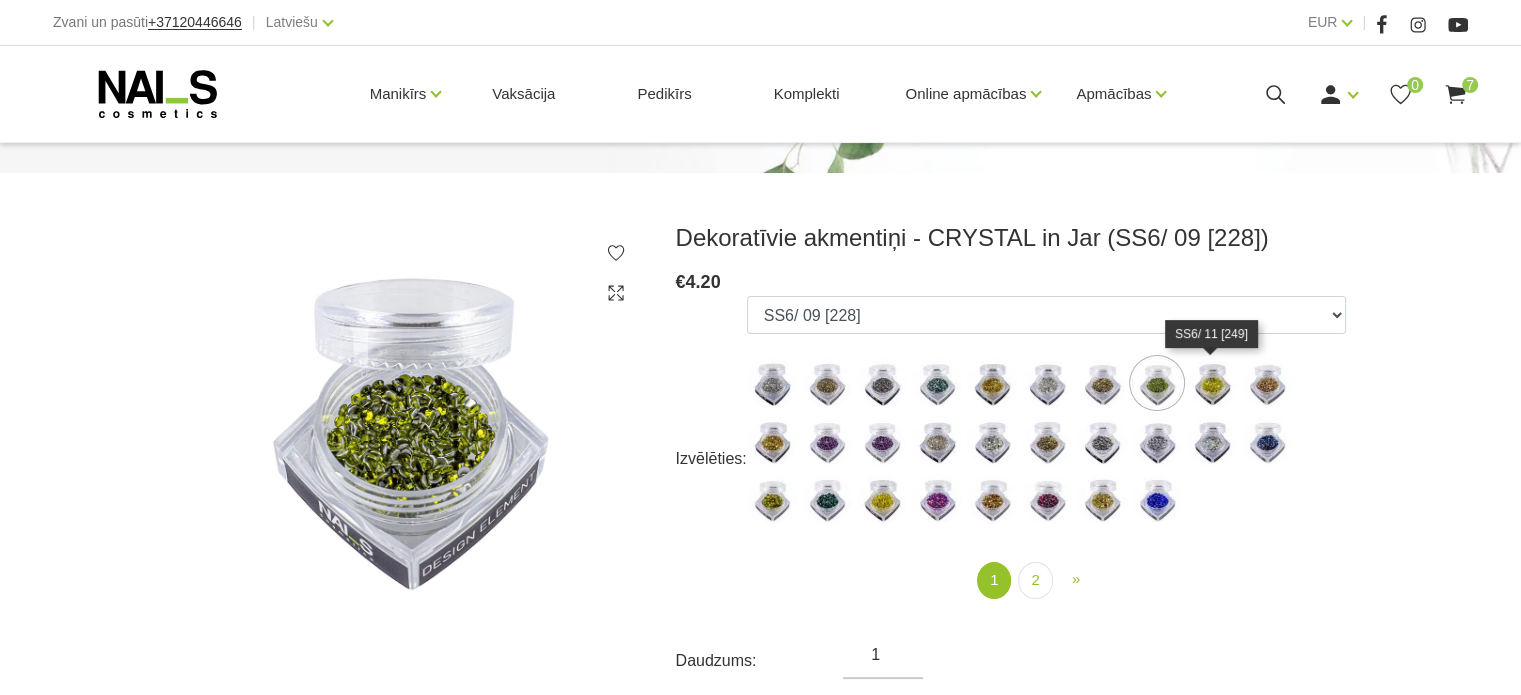 click at bounding box center [1212, 383] 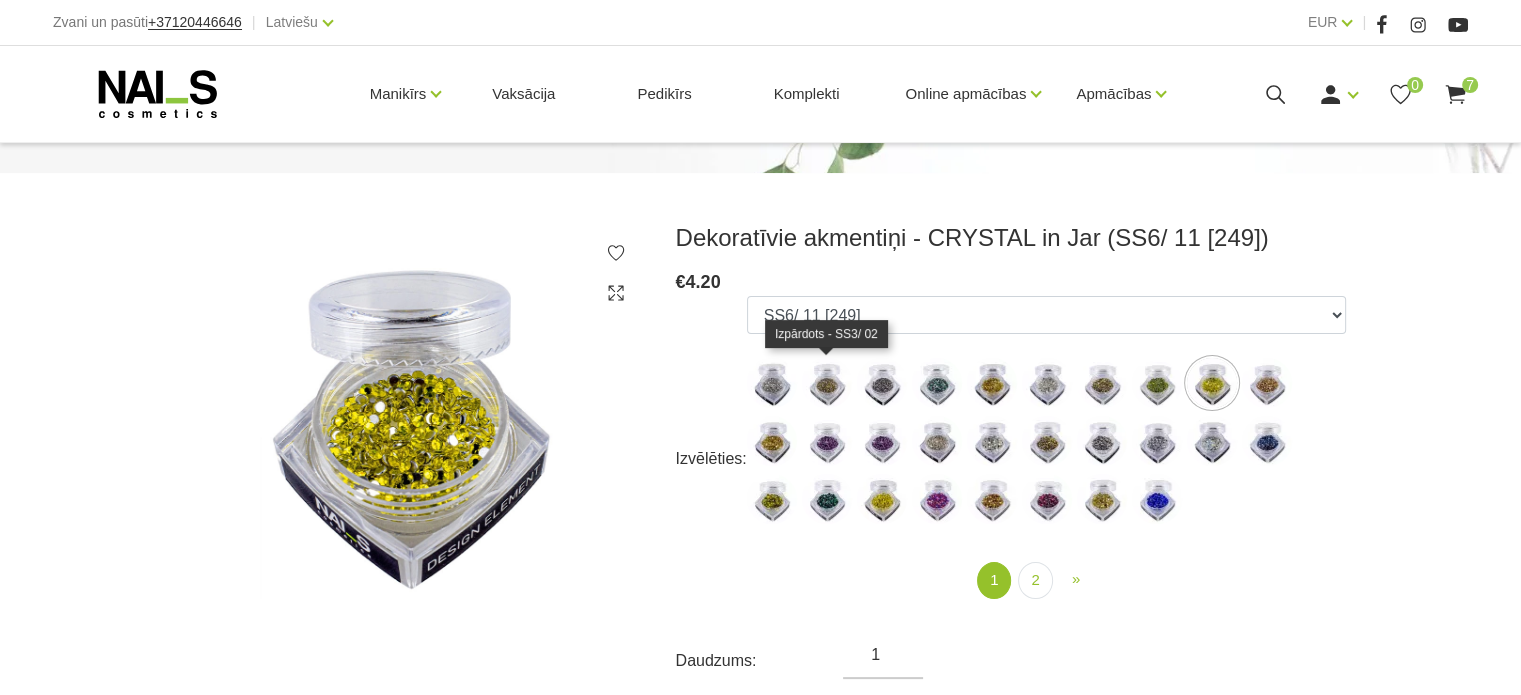 click at bounding box center (827, 383) 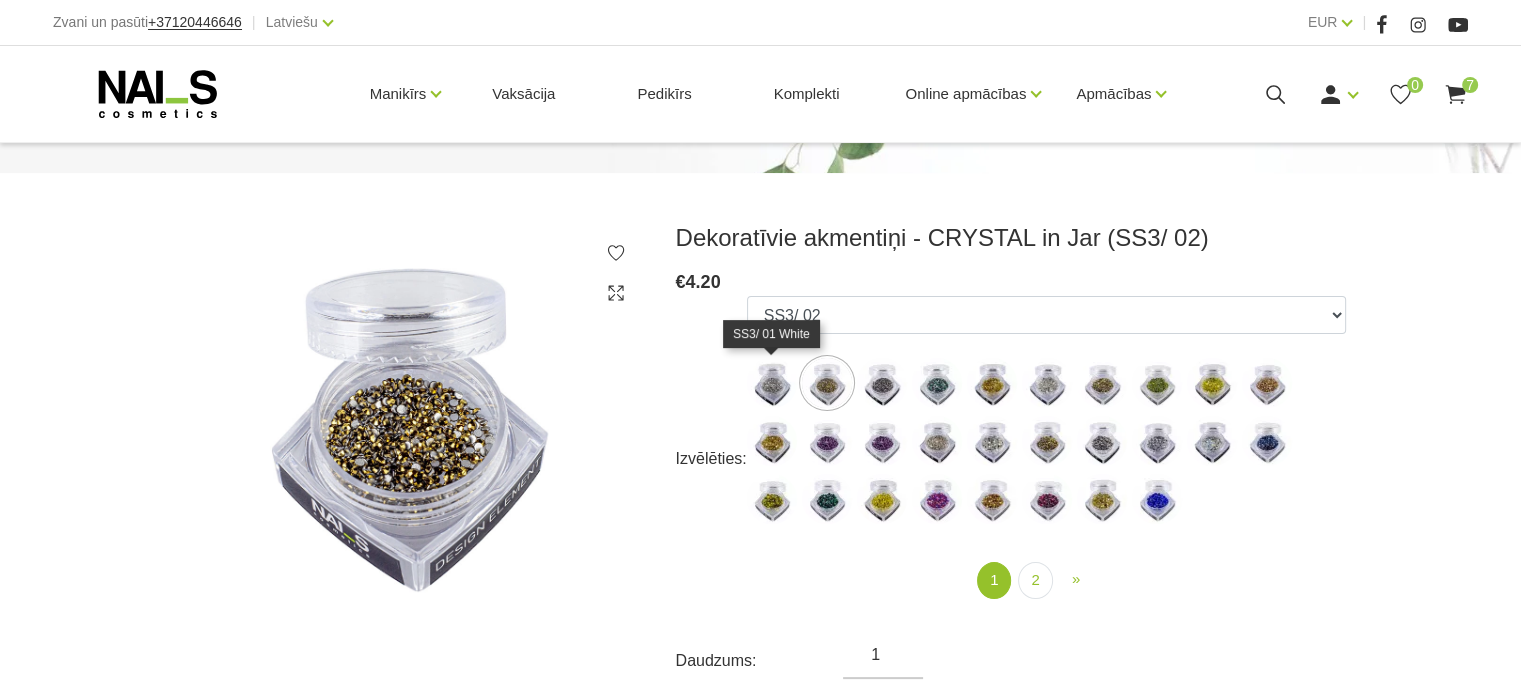 click at bounding box center [772, 383] 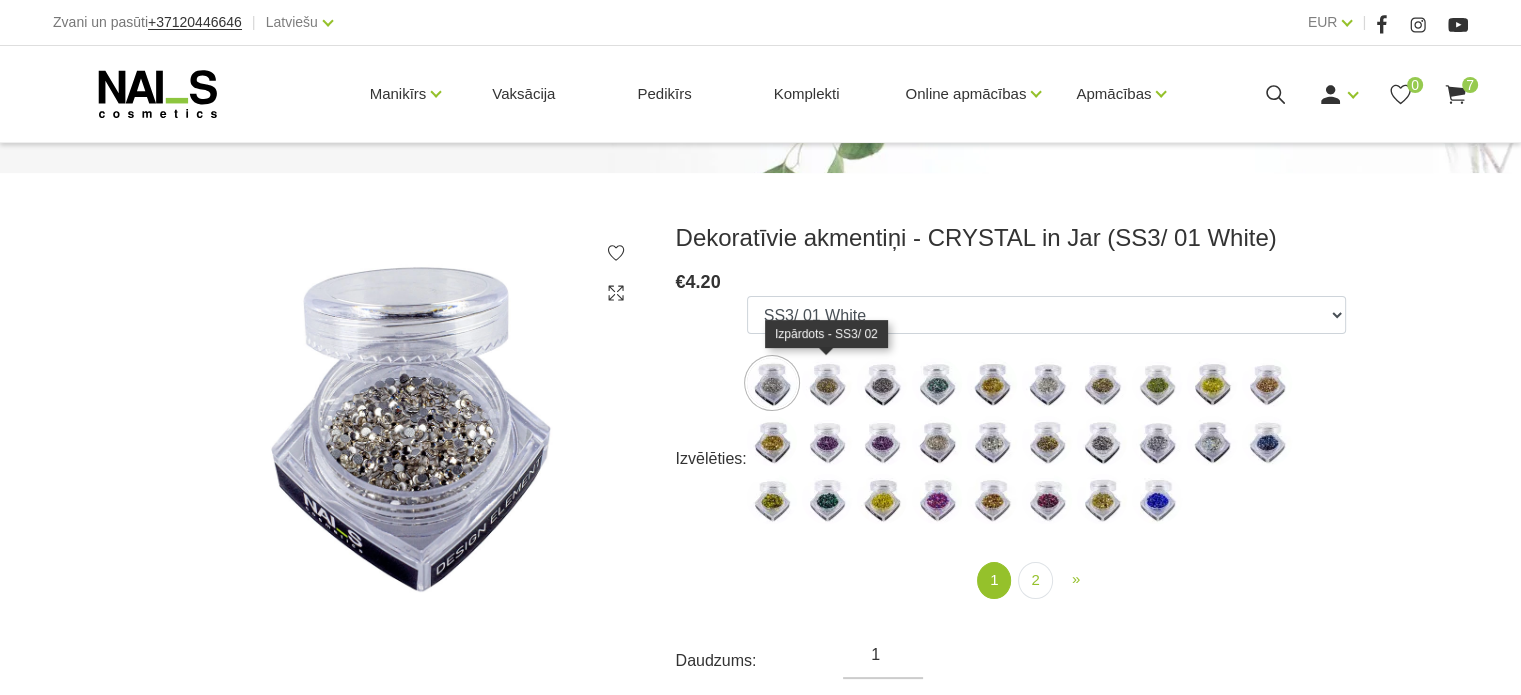 click at bounding box center (827, 383) 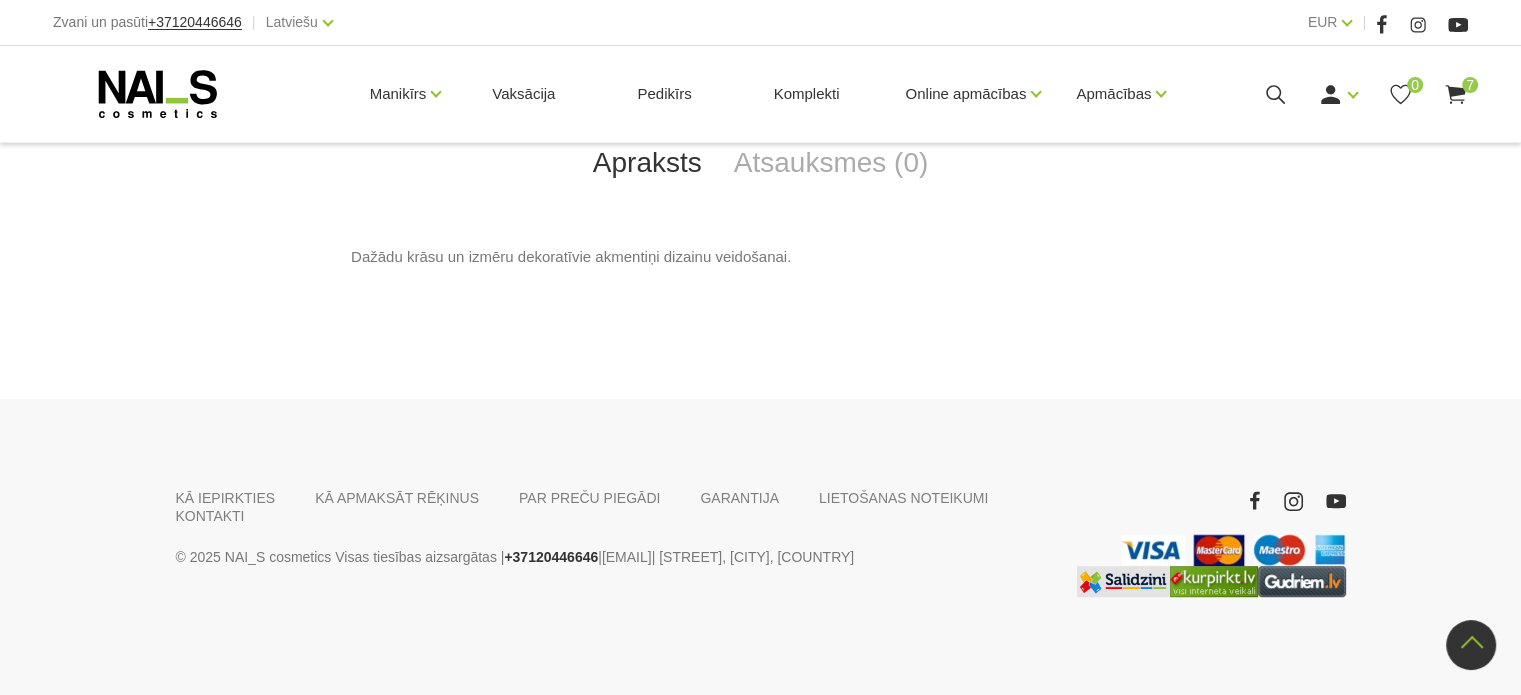 scroll, scrollTop: 480, scrollLeft: 0, axis: vertical 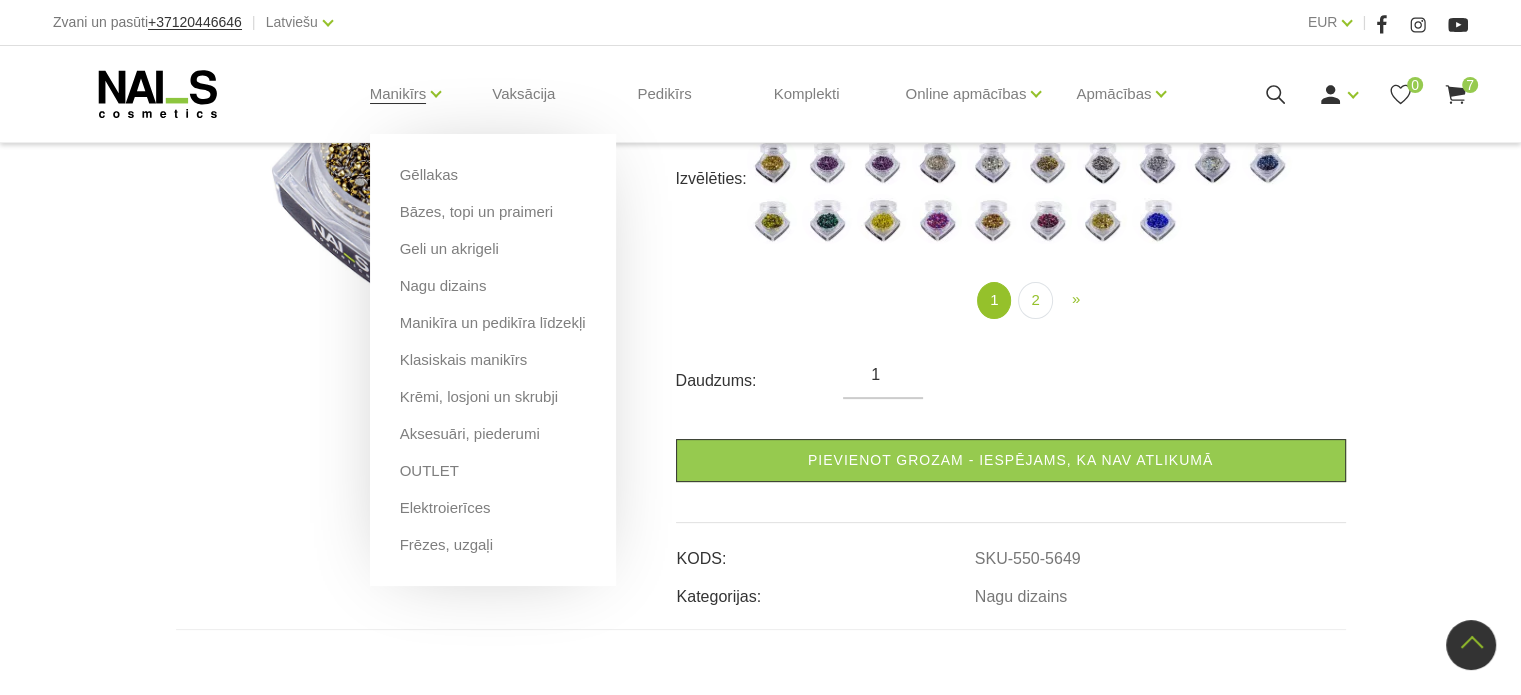 click on "Manikīra un pedikīra līdzekļi" at bounding box center [493, 330] 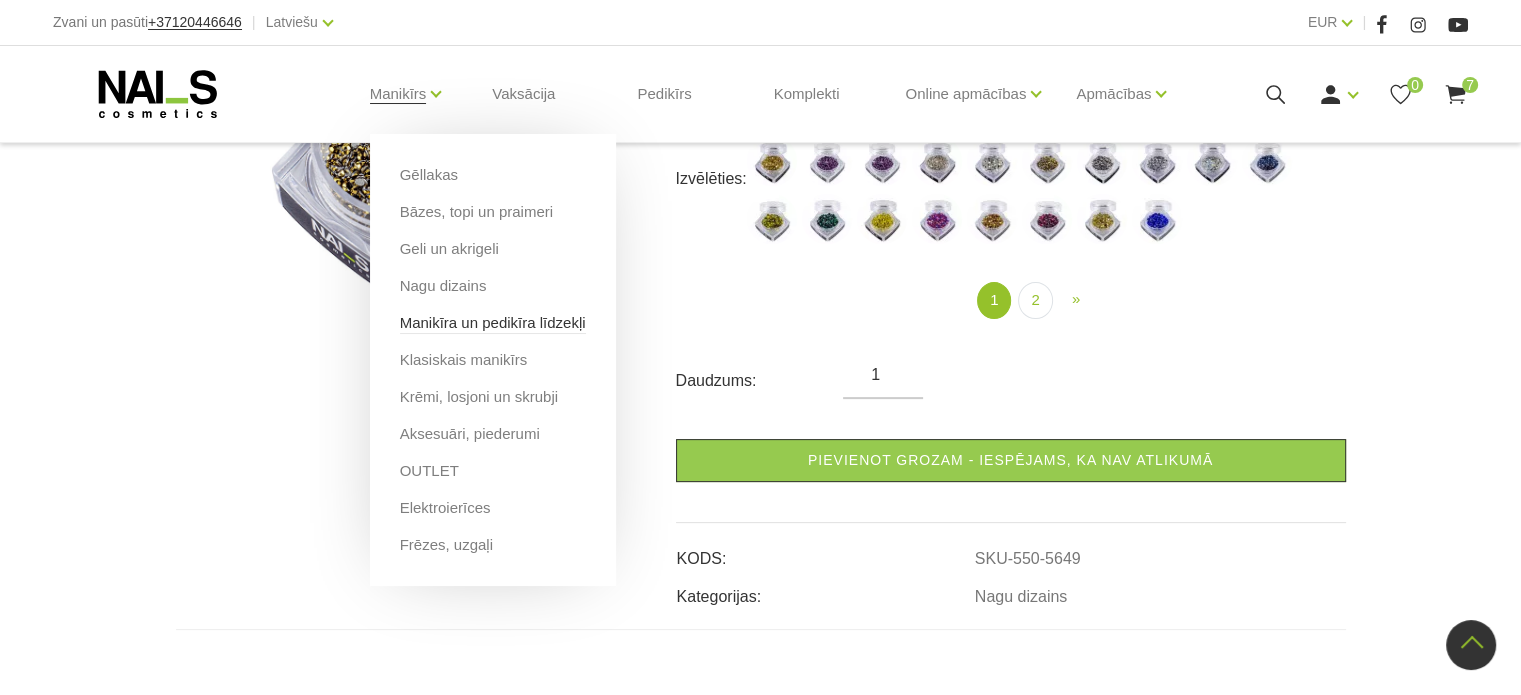 click on "Manikīra un pedikīra līdzekļi" at bounding box center (493, 323) 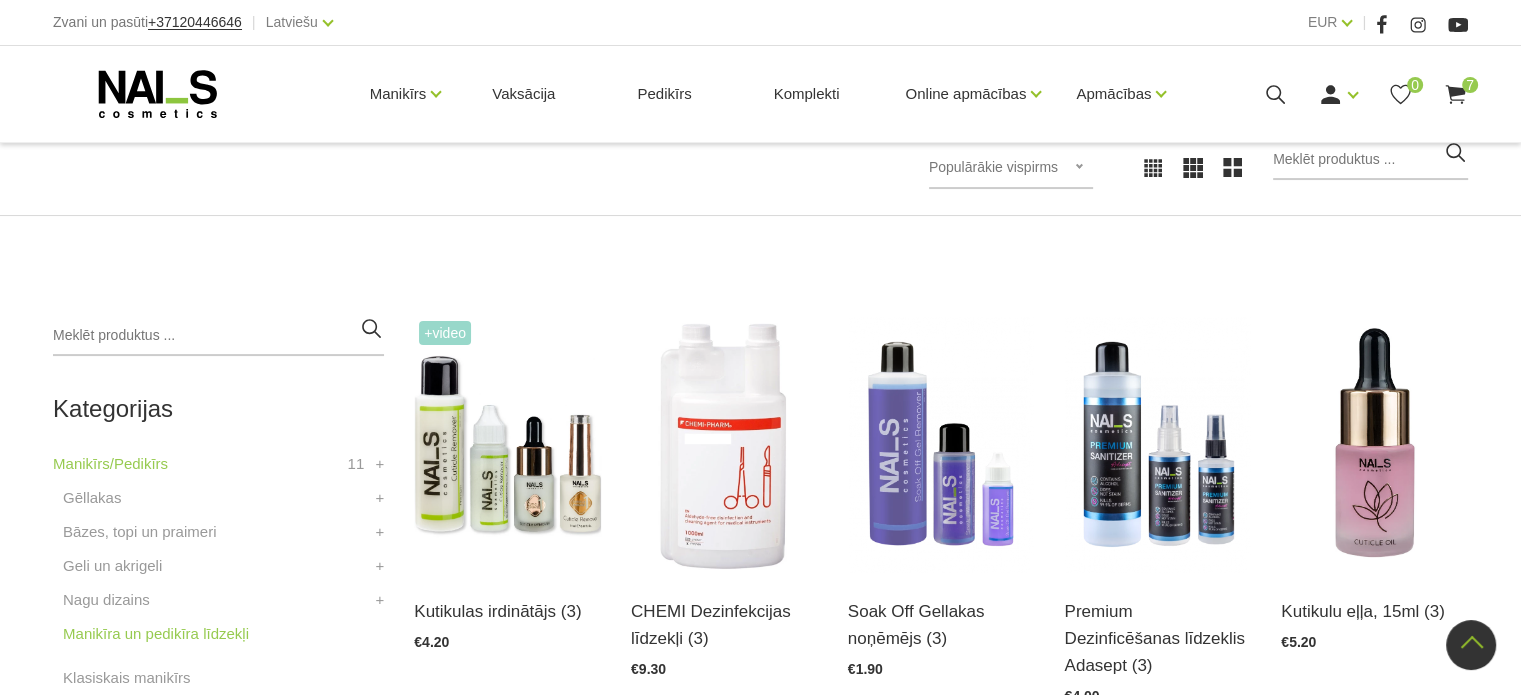 scroll, scrollTop: 200, scrollLeft: 0, axis: vertical 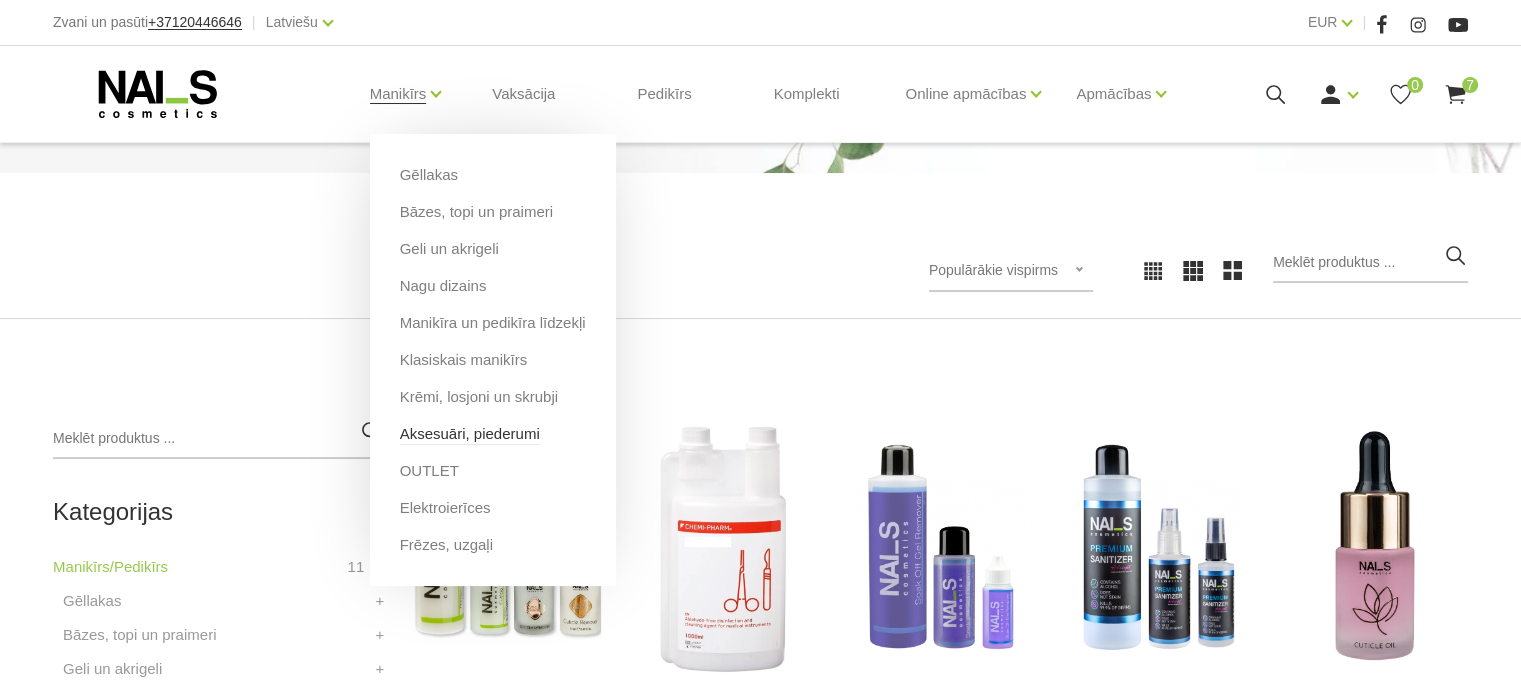click on "Aksesuāri, piederumi" at bounding box center (470, 434) 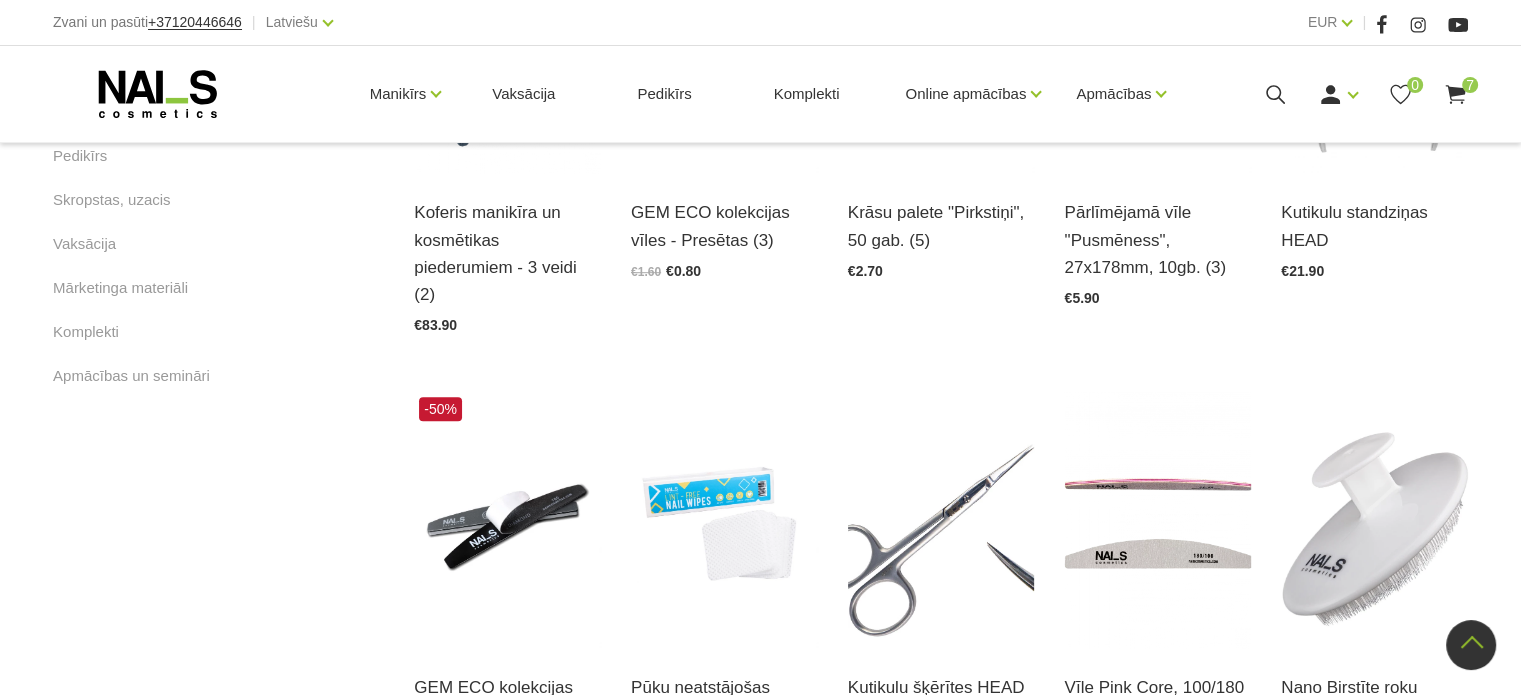 scroll, scrollTop: 1400, scrollLeft: 0, axis: vertical 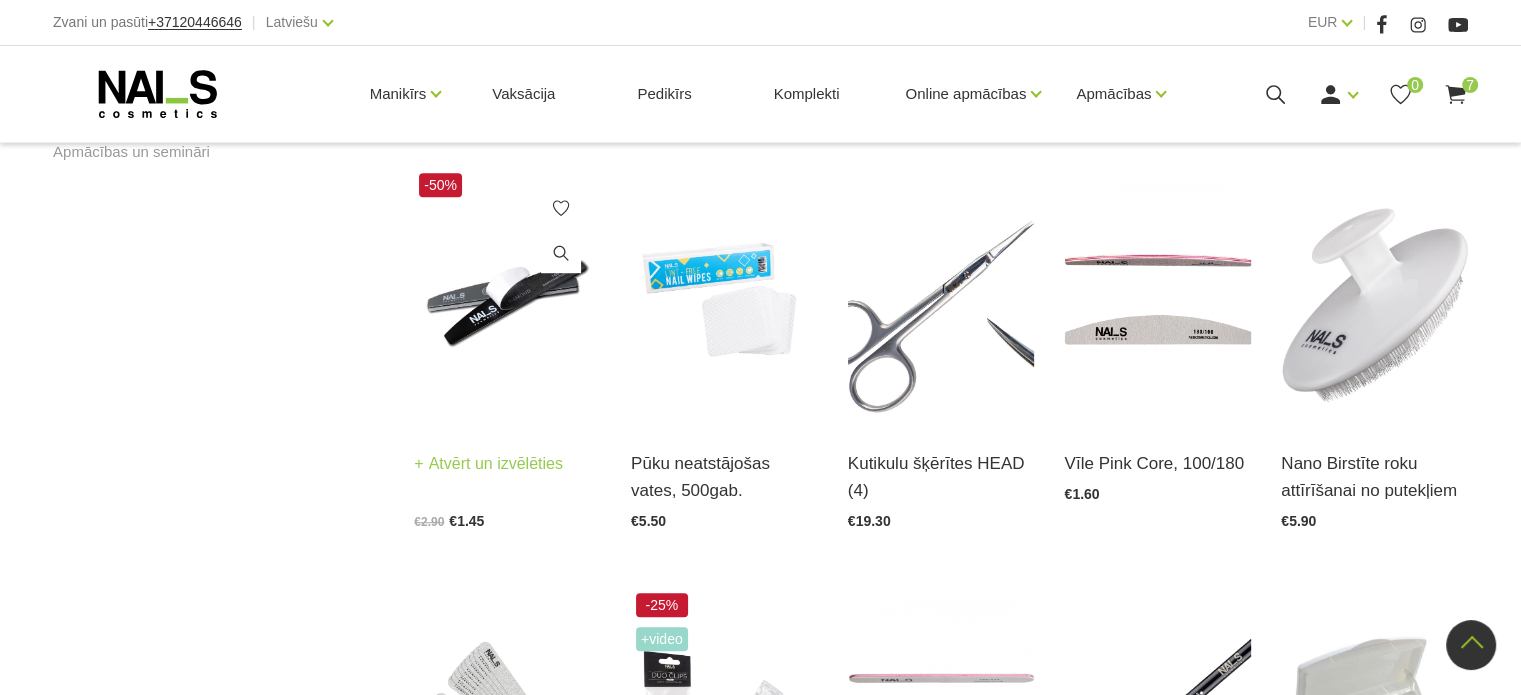 click at bounding box center [507, 296] 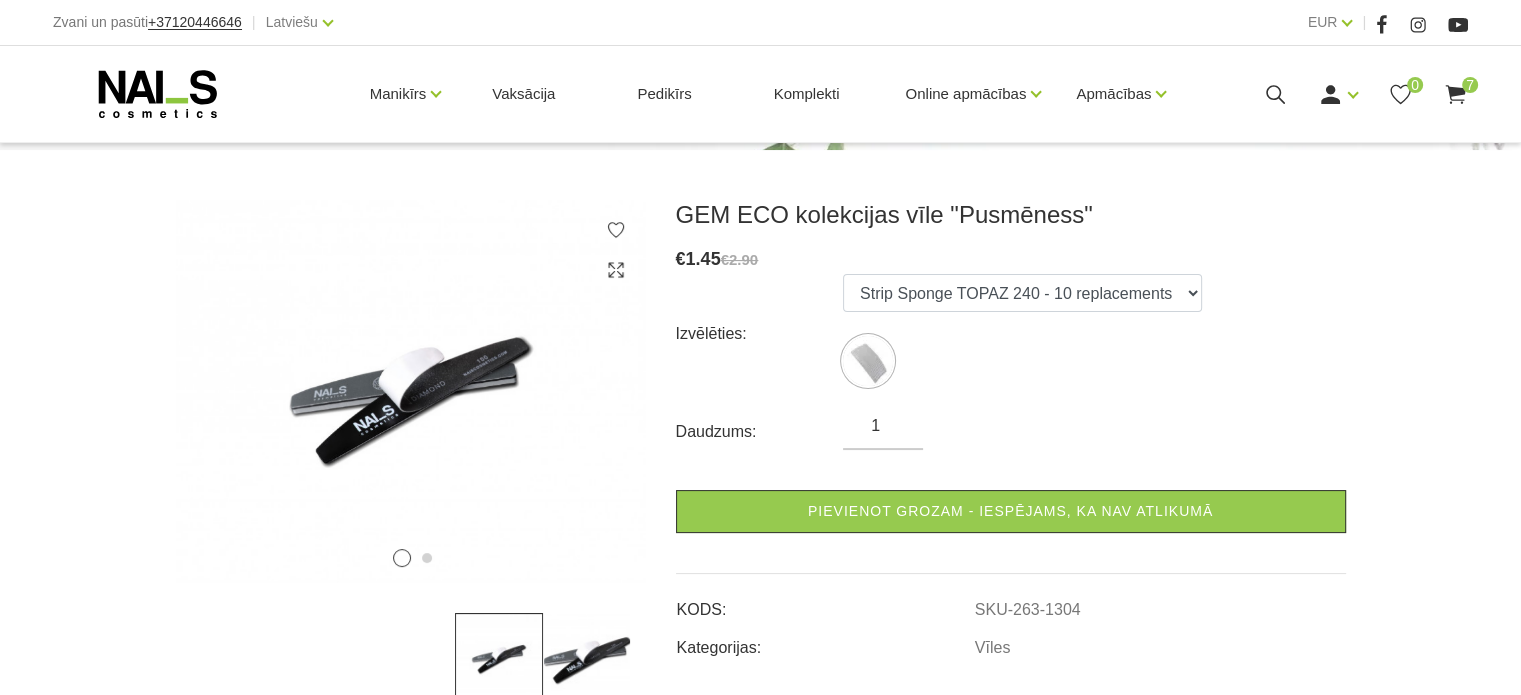scroll, scrollTop: 100, scrollLeft: 0, axis: vertical 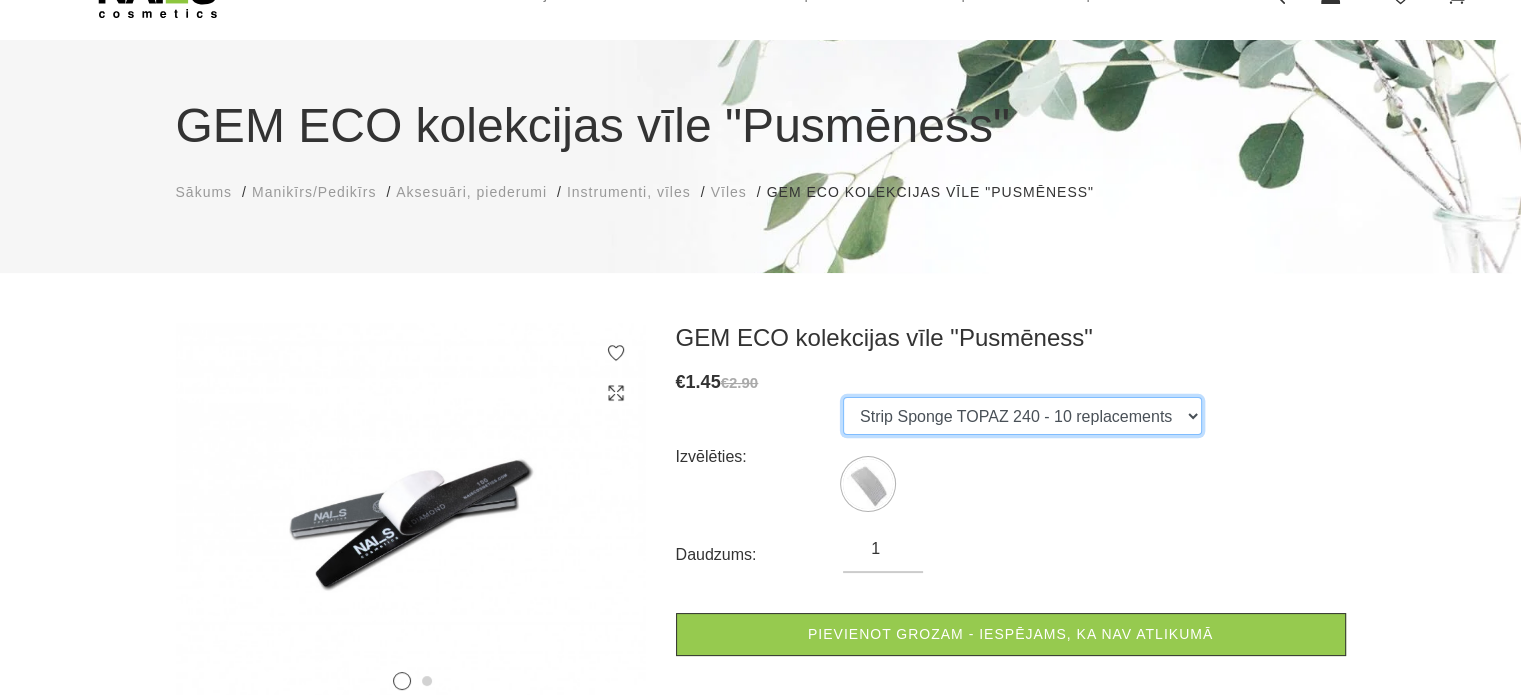 click on "Strip Sponge TOPAZ 240 - 10 replacements" at bounding box center [1022, 416] 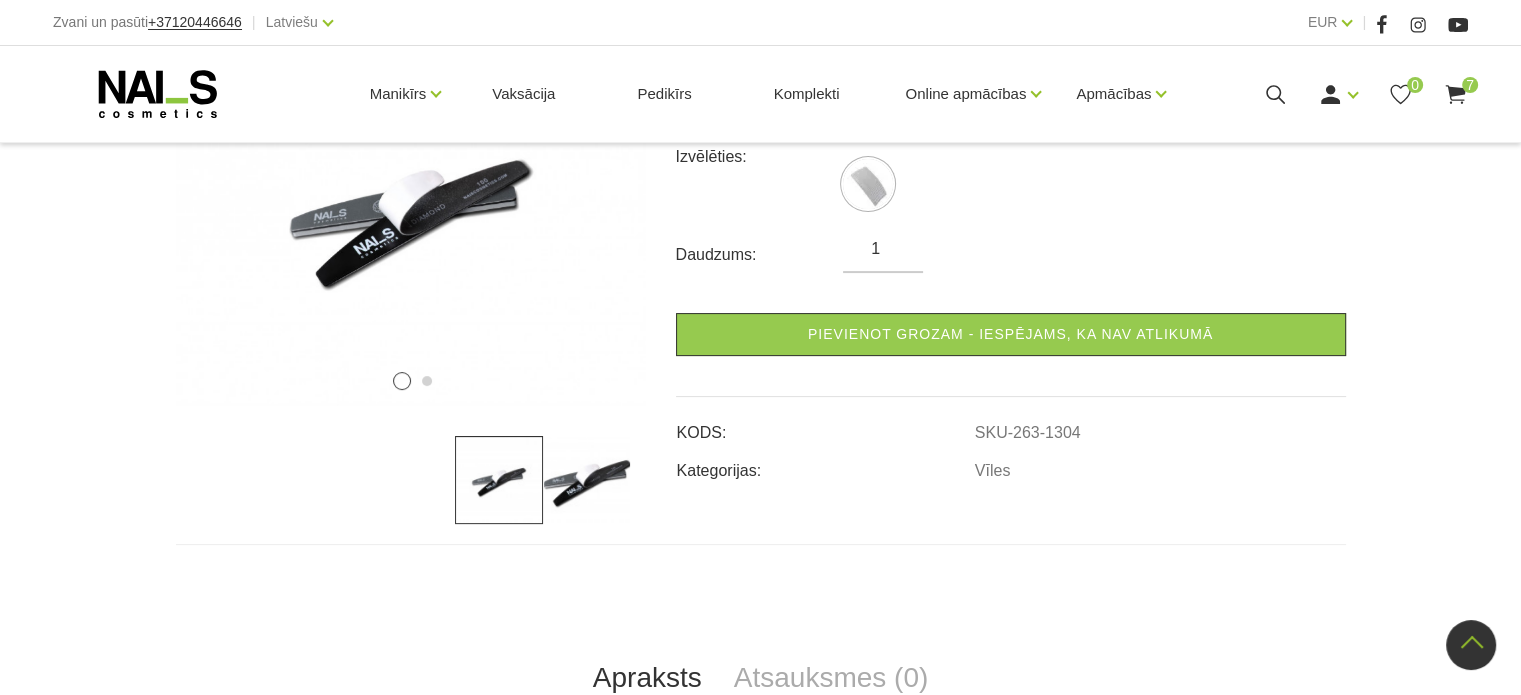 click at bounding box center (587, 480) 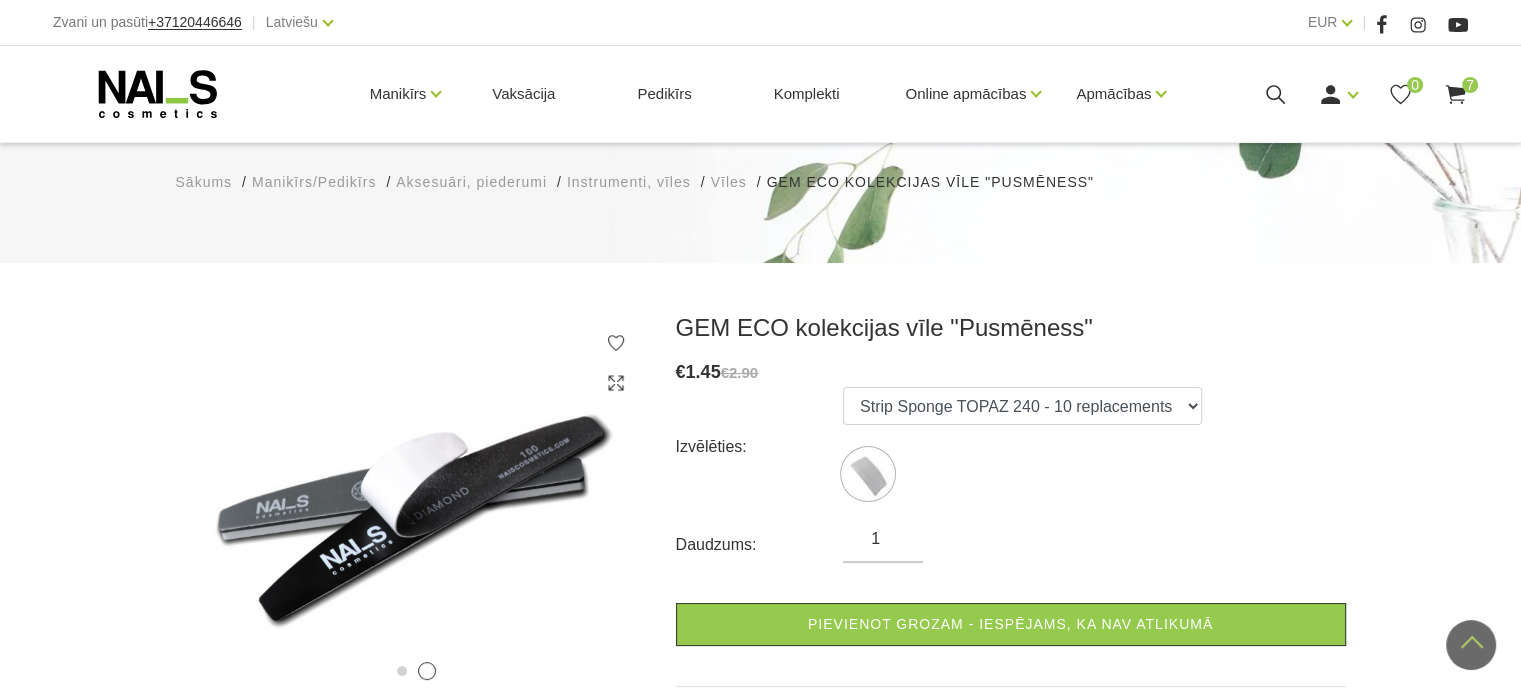 scroll, scrollTop: 100, scrollLeft: 0, axis: vertical 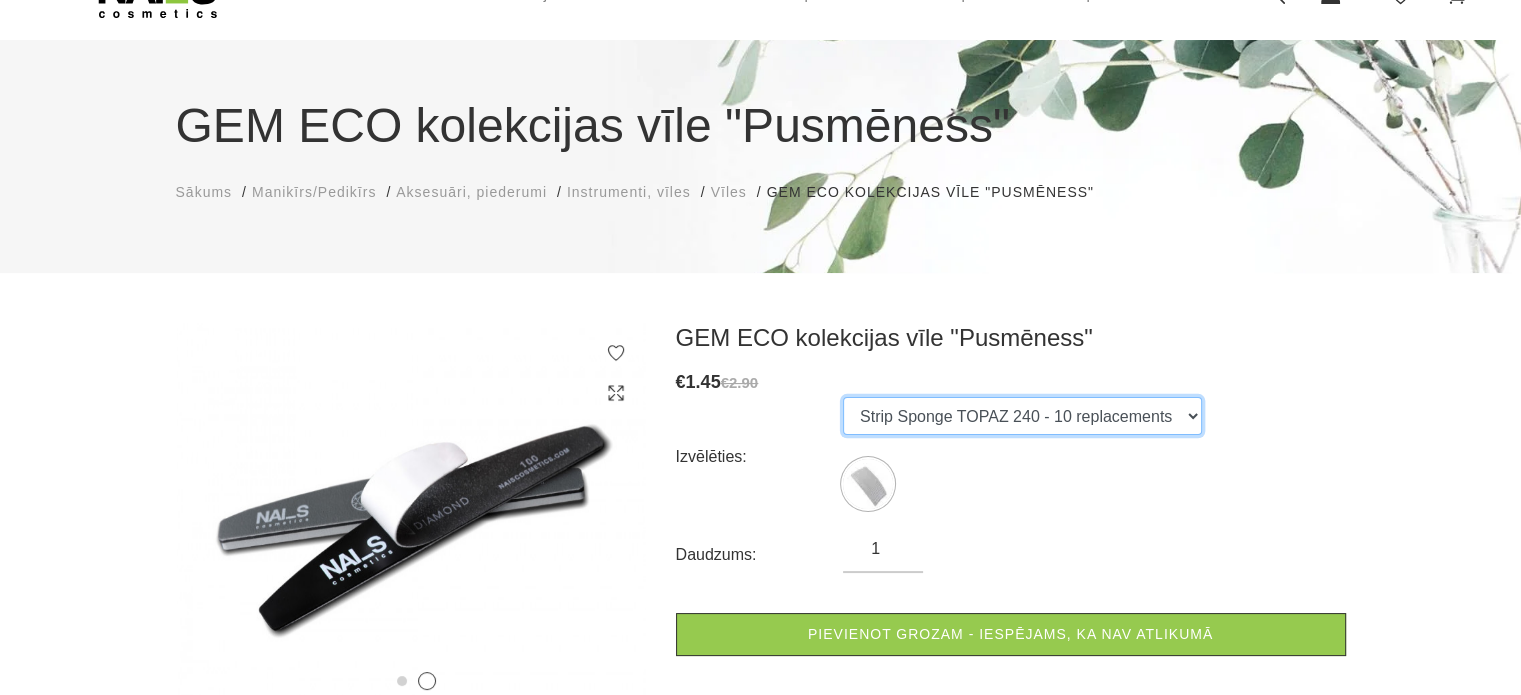 click on "Strip Sponge TOPAZ 240 - 10 replacements" at bounding box center (1022, 416) 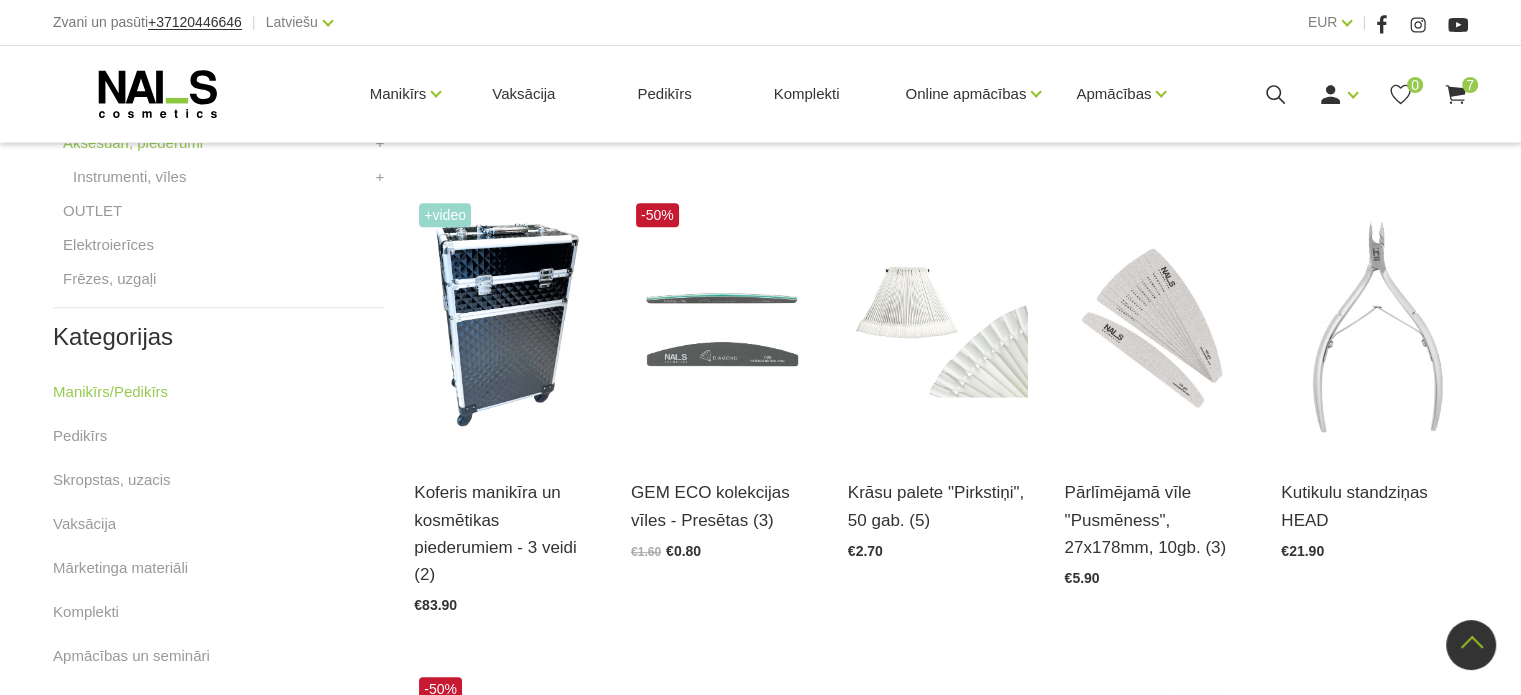 scroll, scrollTop: 1015, scrollLeft: 0, axis: vertical 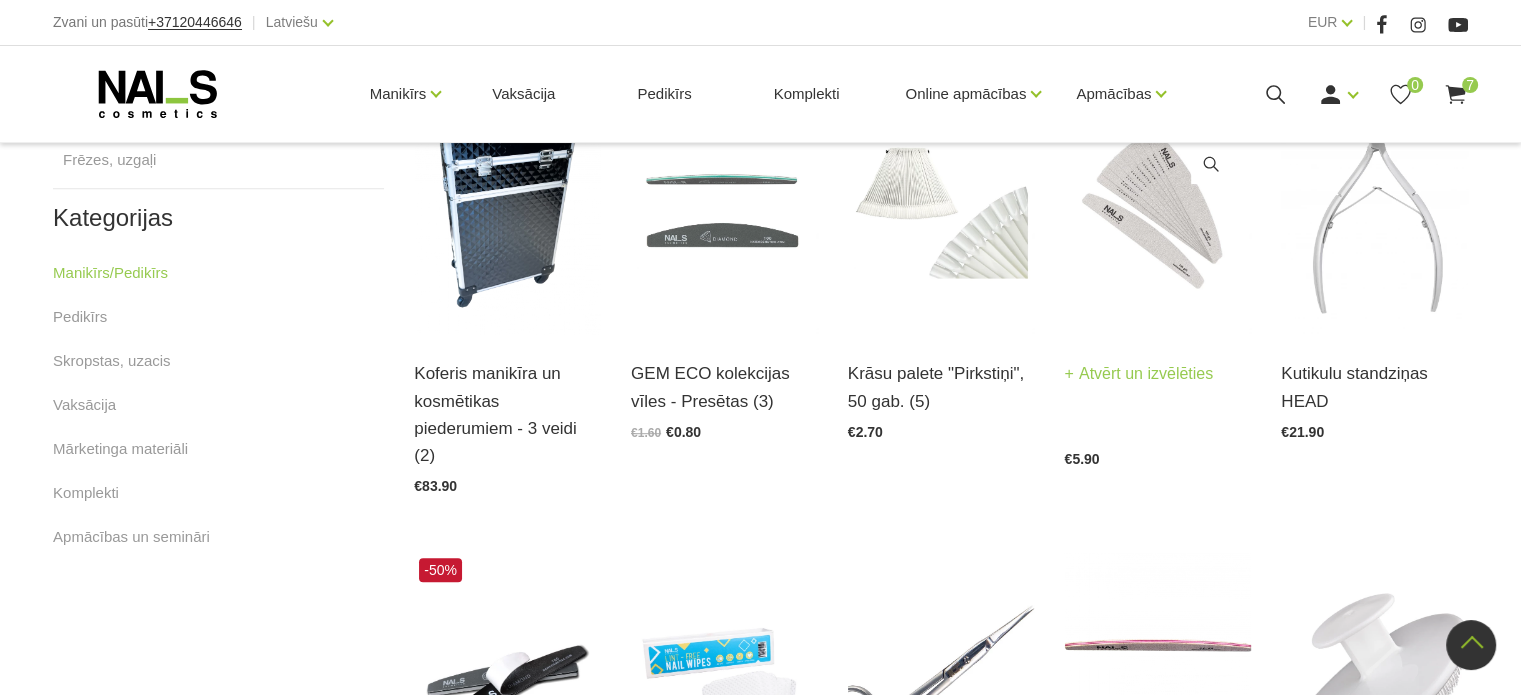 click at bounding box center [1157, 207] 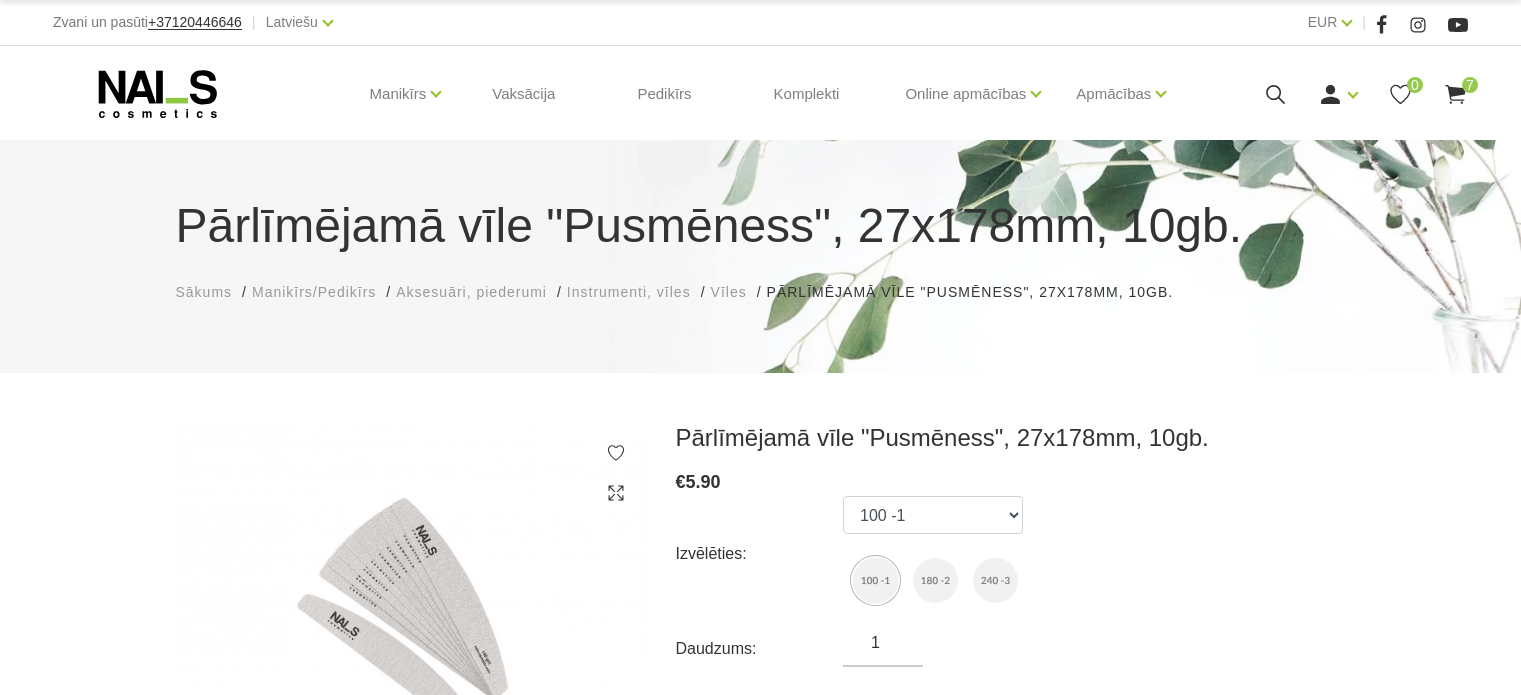 scroll, scrollTop: 0, scrollLeft: 0, axis: both 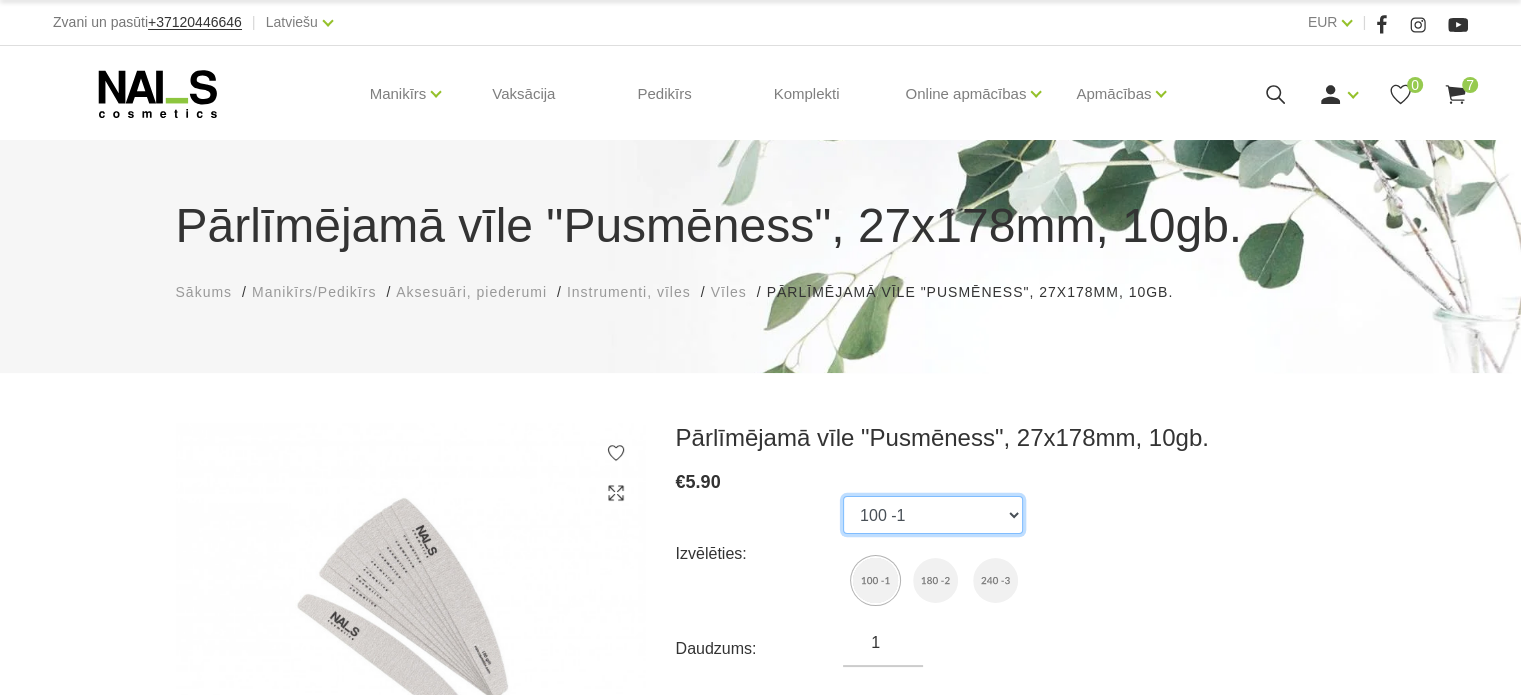 click on "100 -1 180 -2 240 -3" at bounding box center [933, 515] 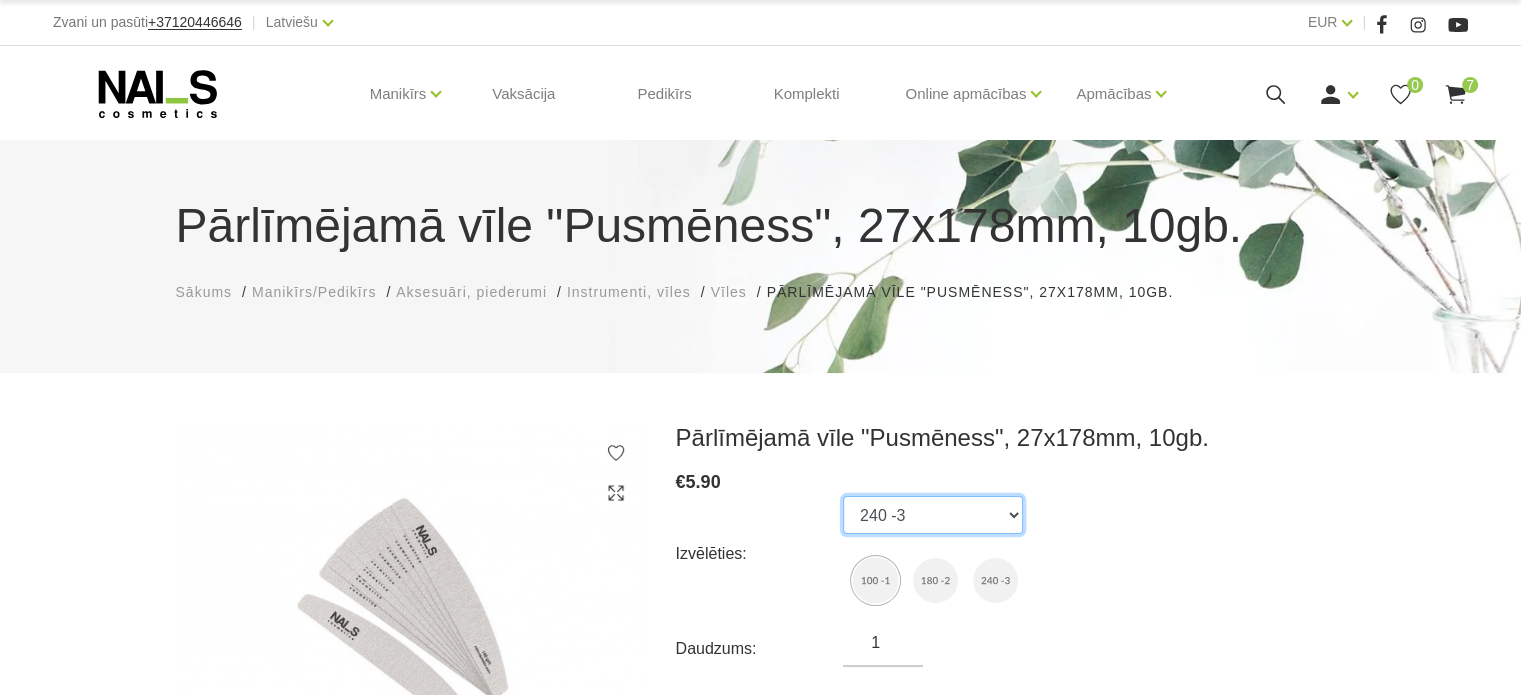 click on "100 -1 180 -2 240 -3" at bounding box center (933, 515) 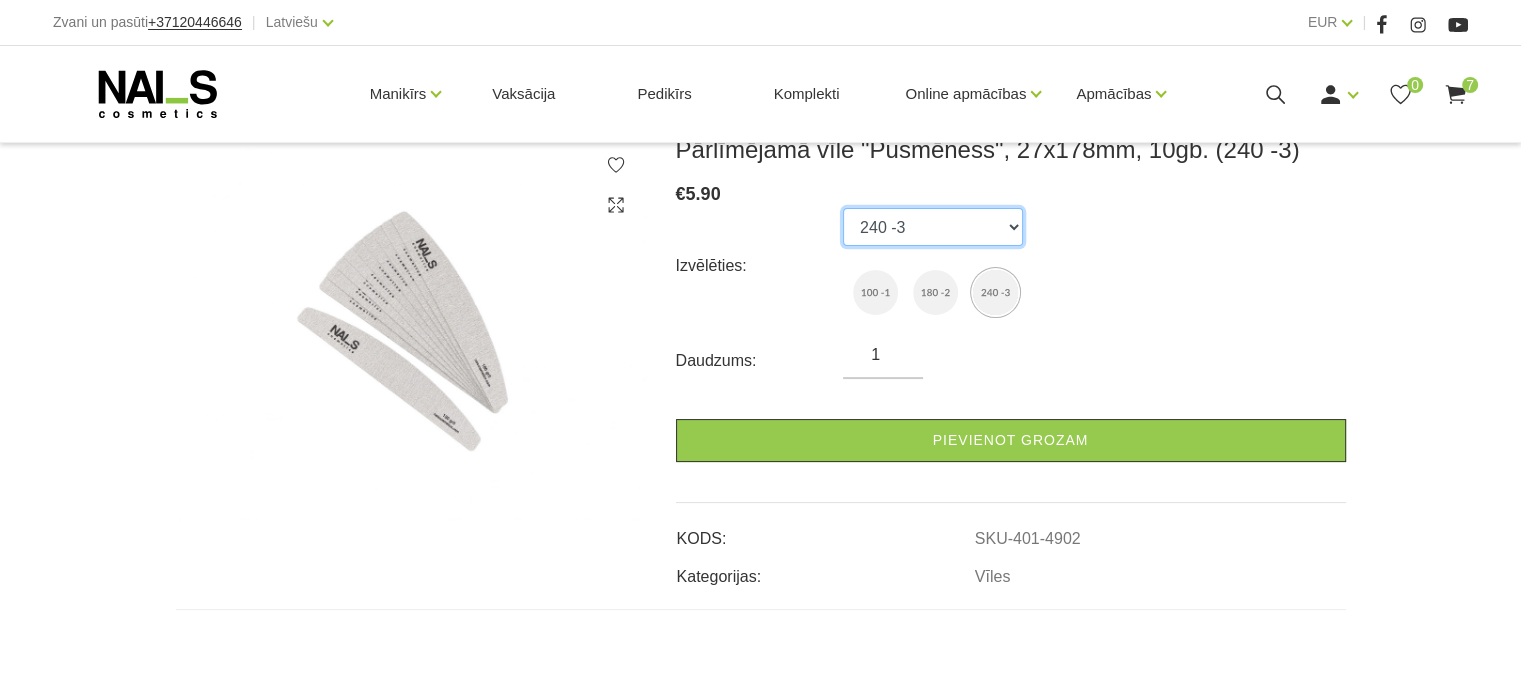 scroll, scrollTop: 300, scrollLeft: 0, axis: vertical 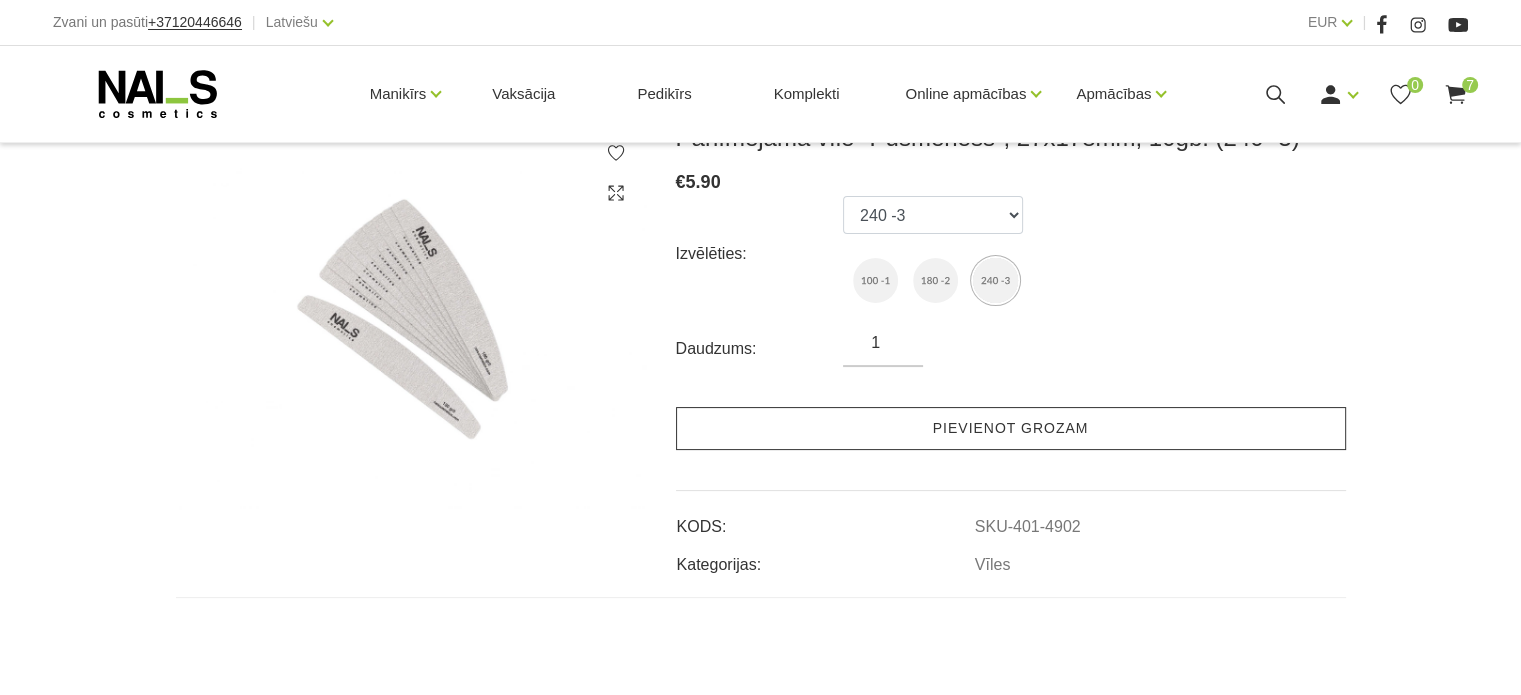 click on "Pievienot grozam" at bounding box center (1011, 428) 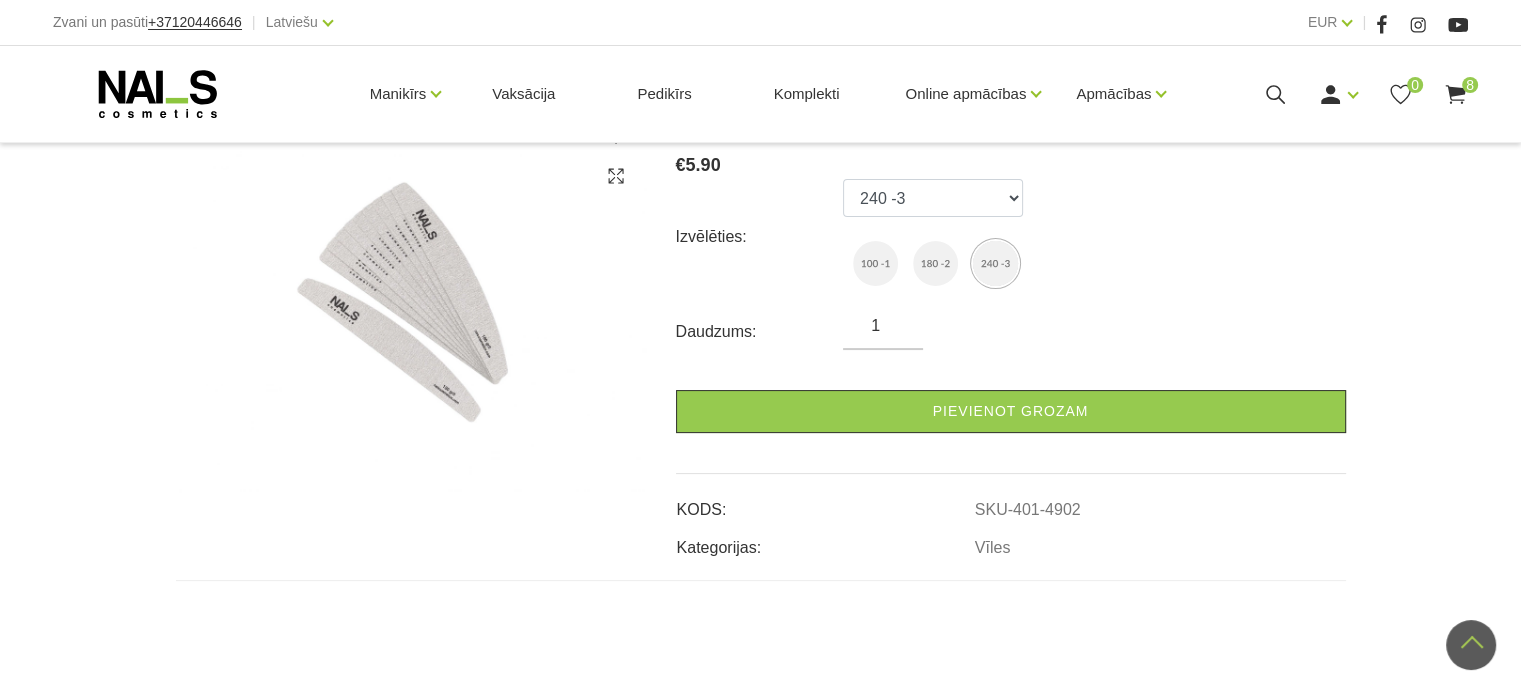 scroll, scrollTop: 300, scrollLeft: 0, axis: vertical 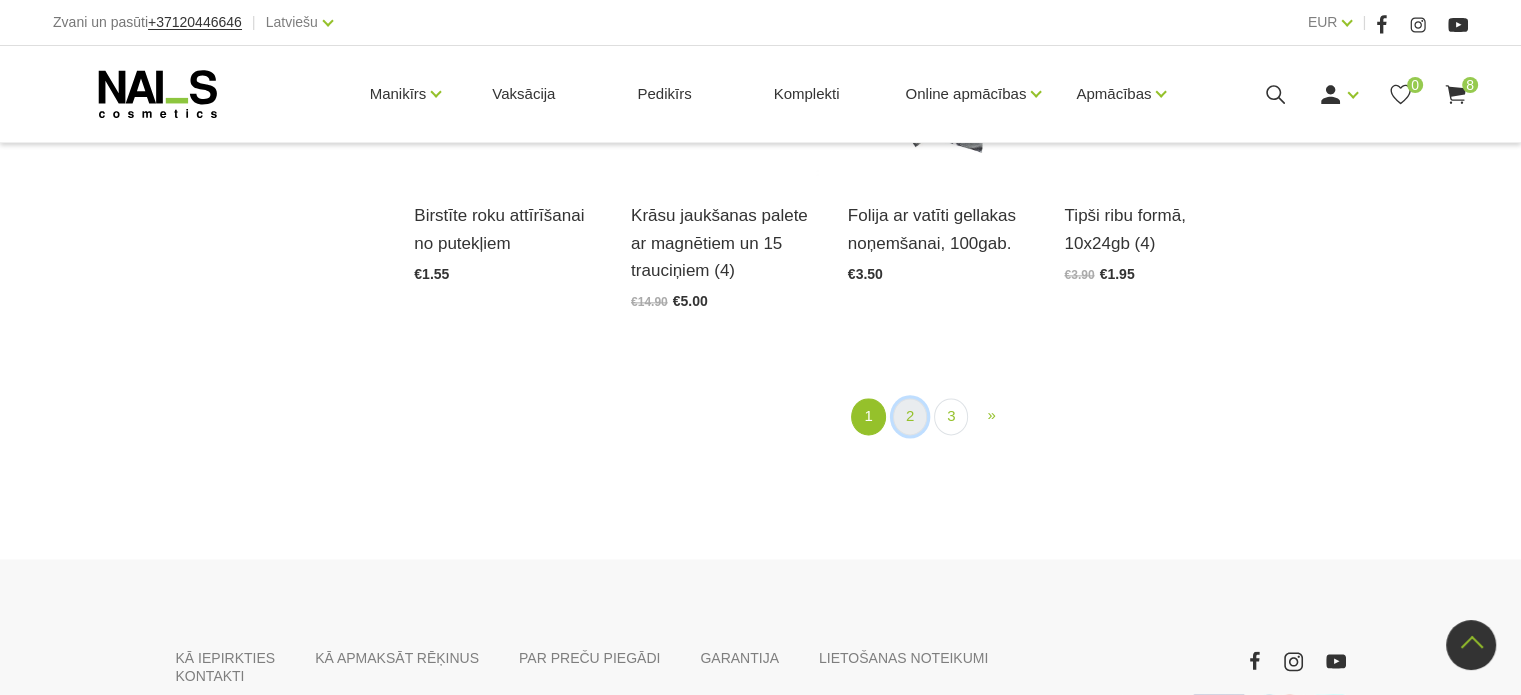 click on "2" at bounding box center [910, 416] 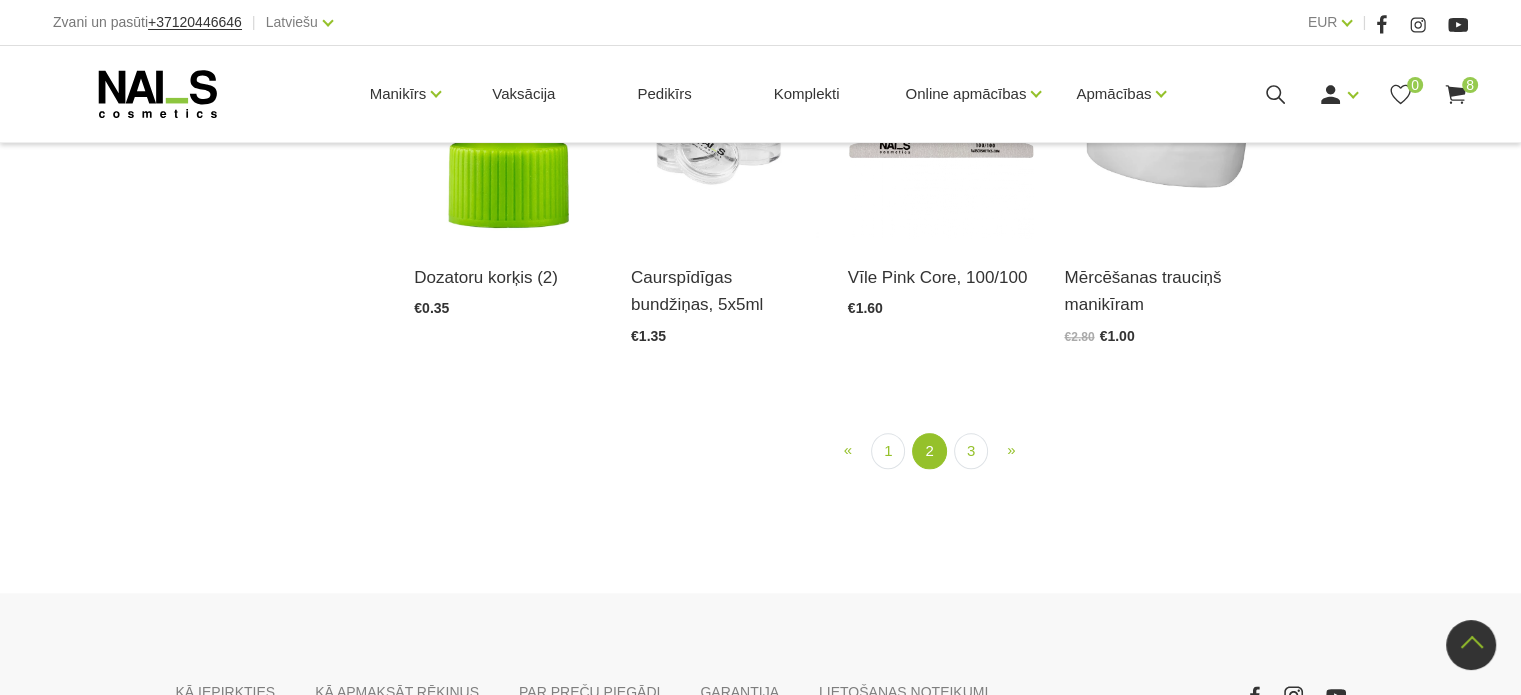scroll, scrollTop: 1608, scrollLeft: 0, axis: vertical 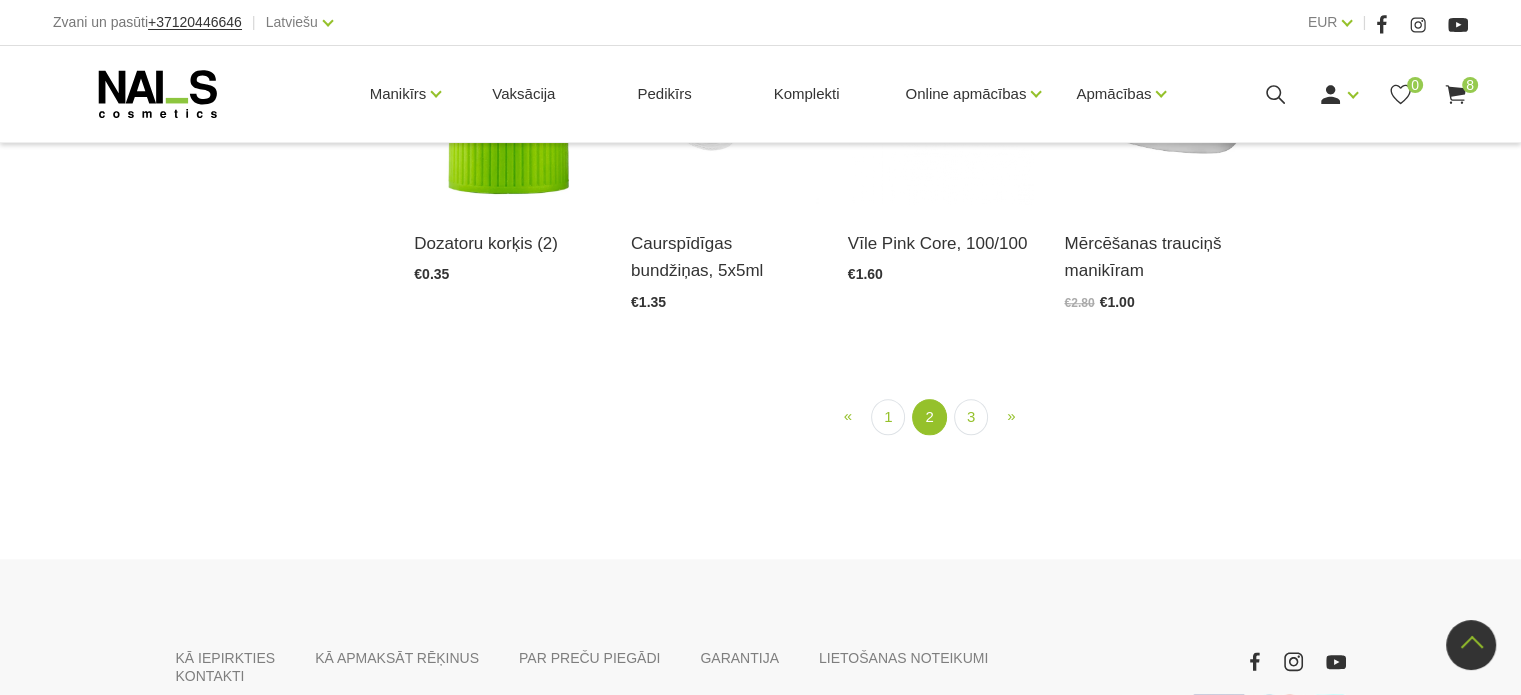 click at bounding box center [1374, -242] 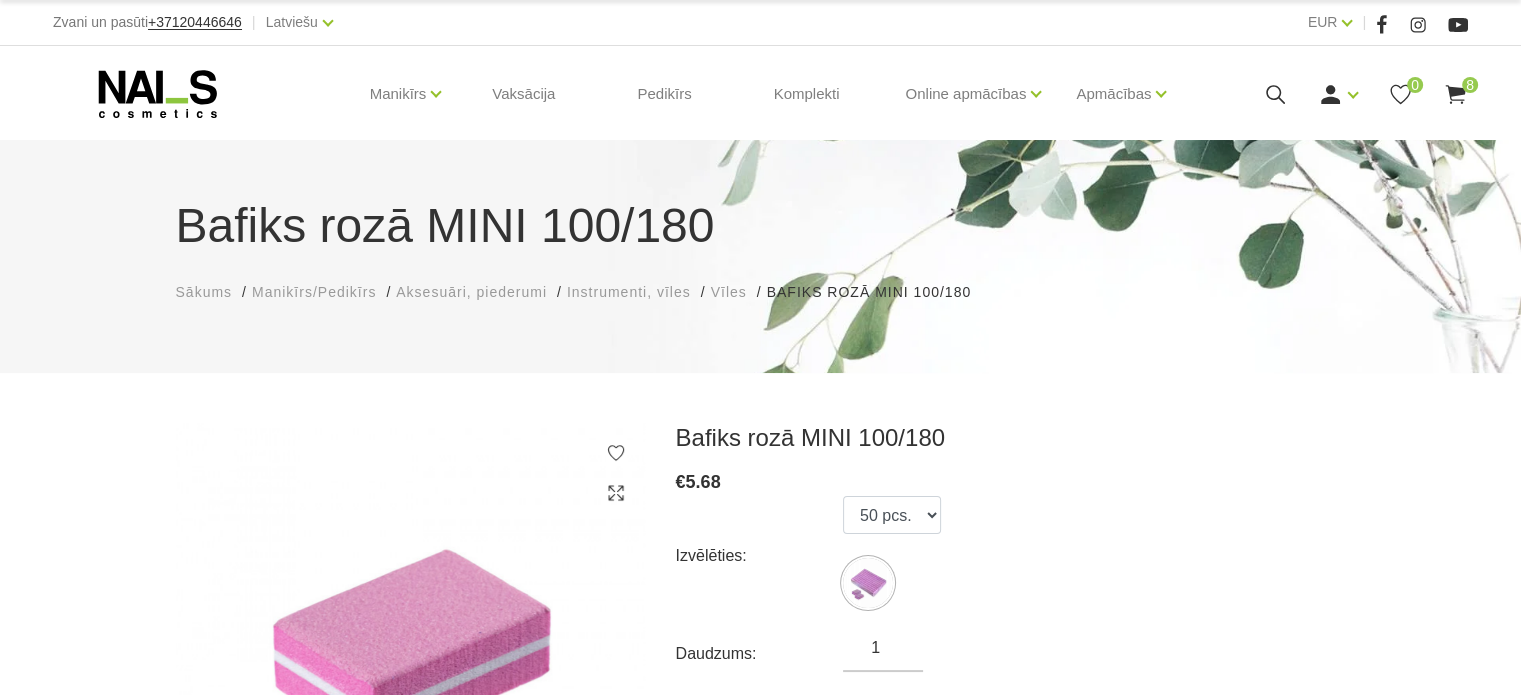 scroll, scrollTop: 100, scrollLeft: 0, axis: vertical 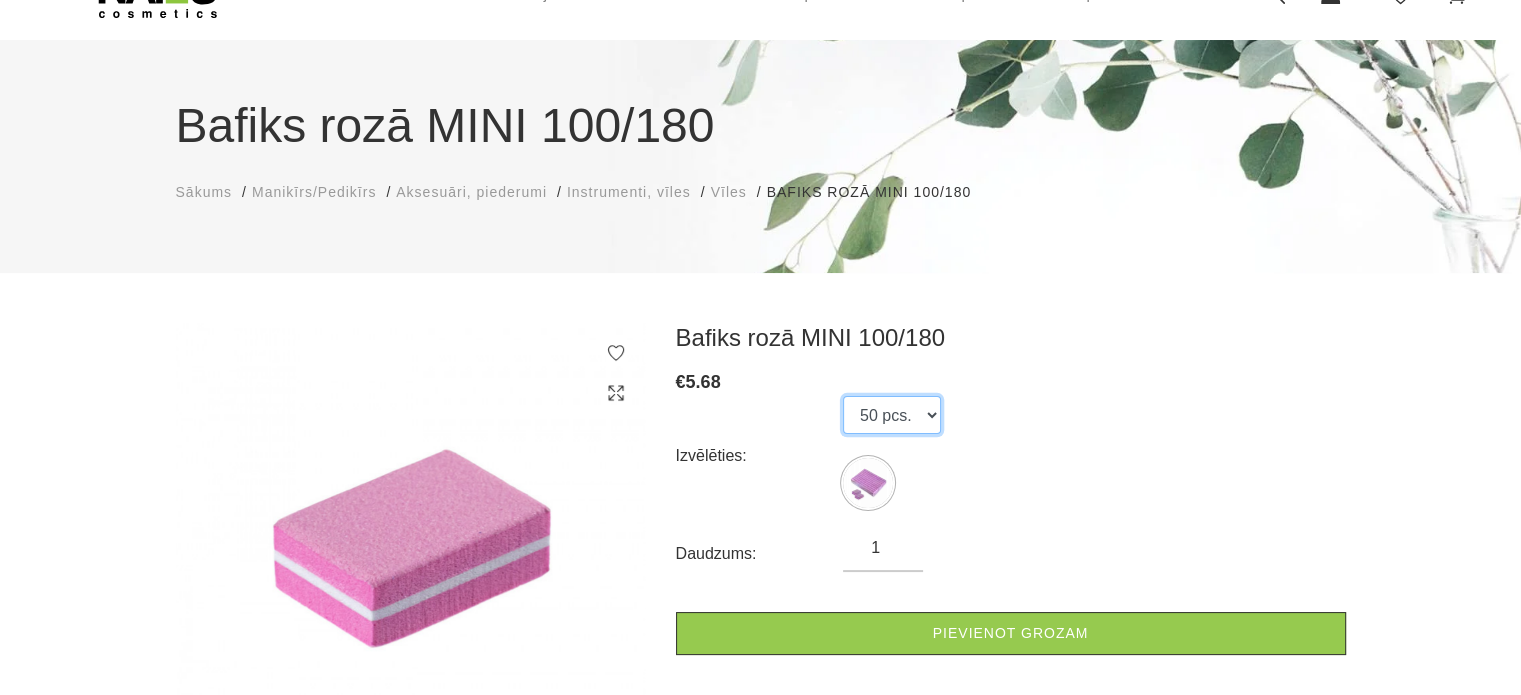 click on "50 pcs." at bounding box center [892, 415] 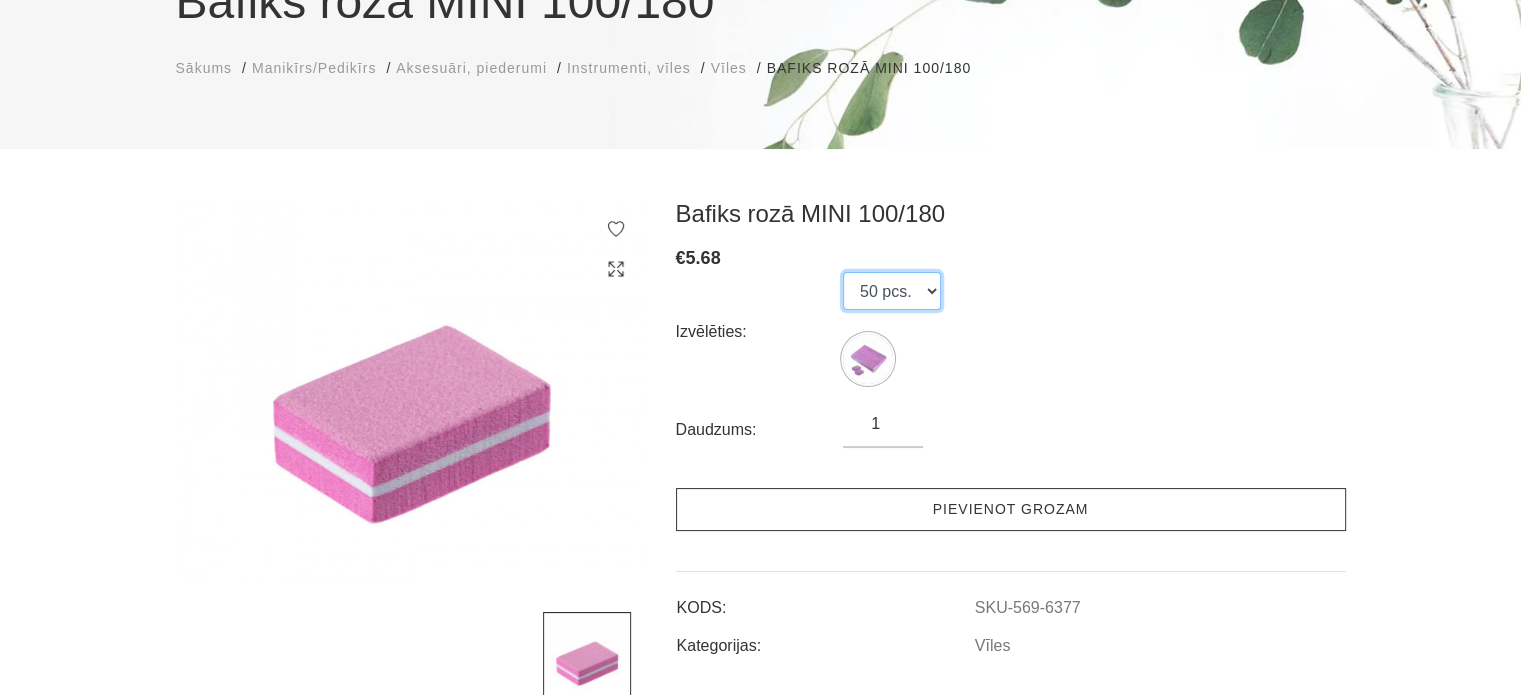 scroll, scrollTop: 300, scrollLeft: 0, axis: vertical 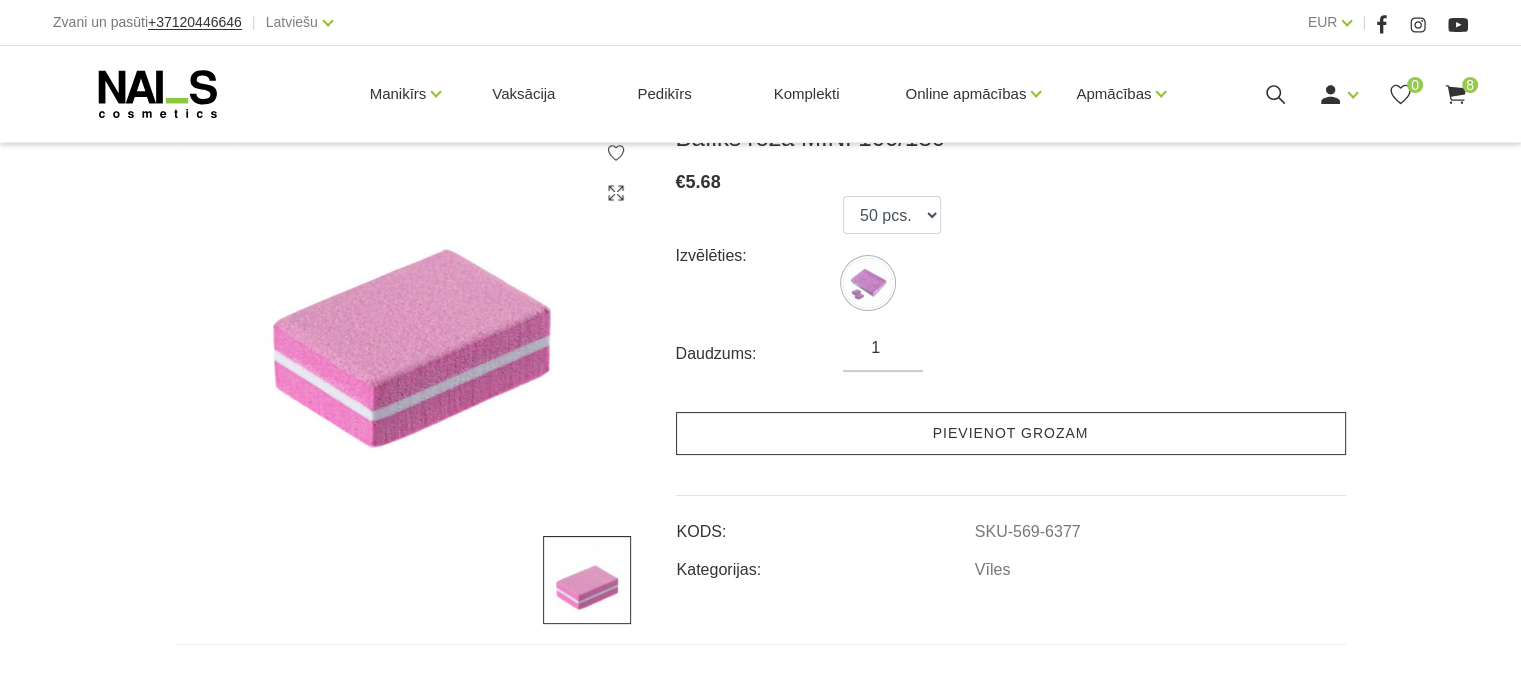 click on "Pievienot grozam" at bounding box center (1011, 433) 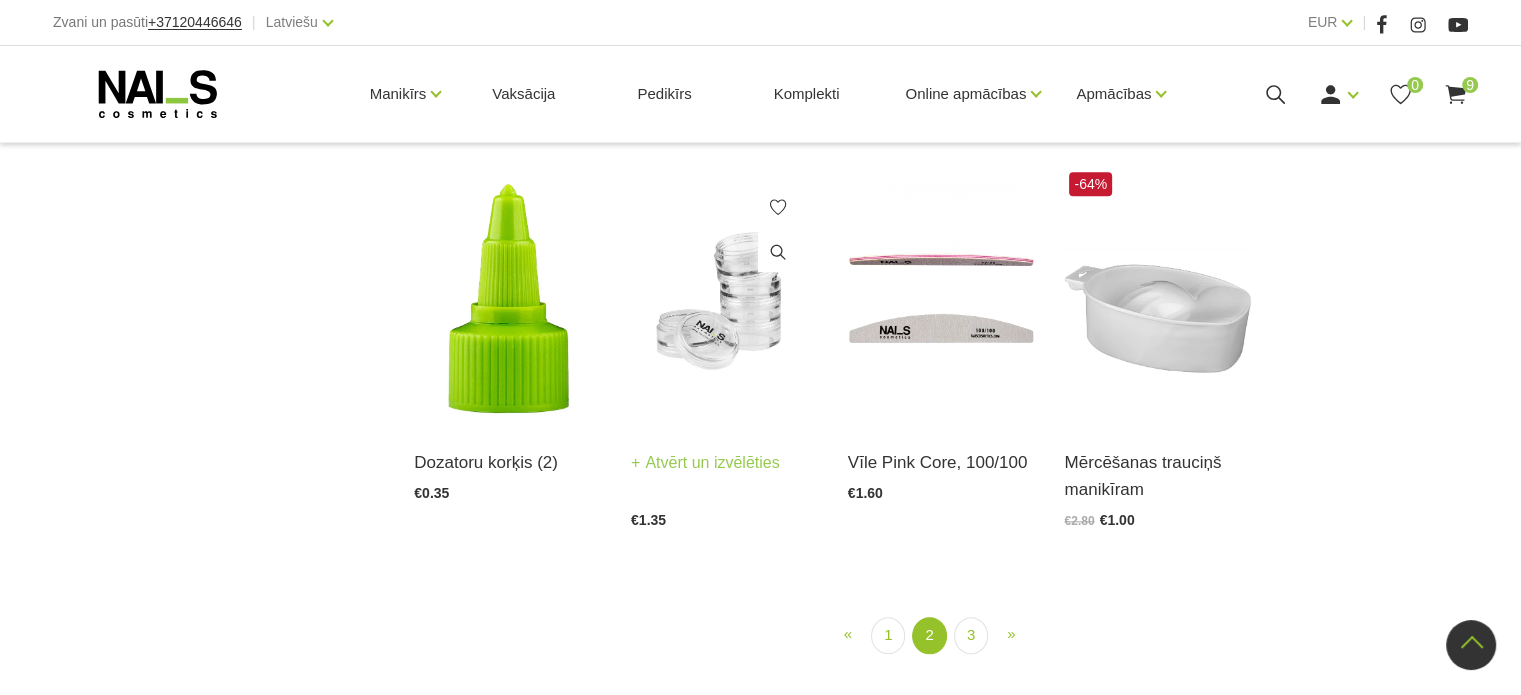 scroll, scrollTop: 2200, scrollLeft: 0, axis: vertical 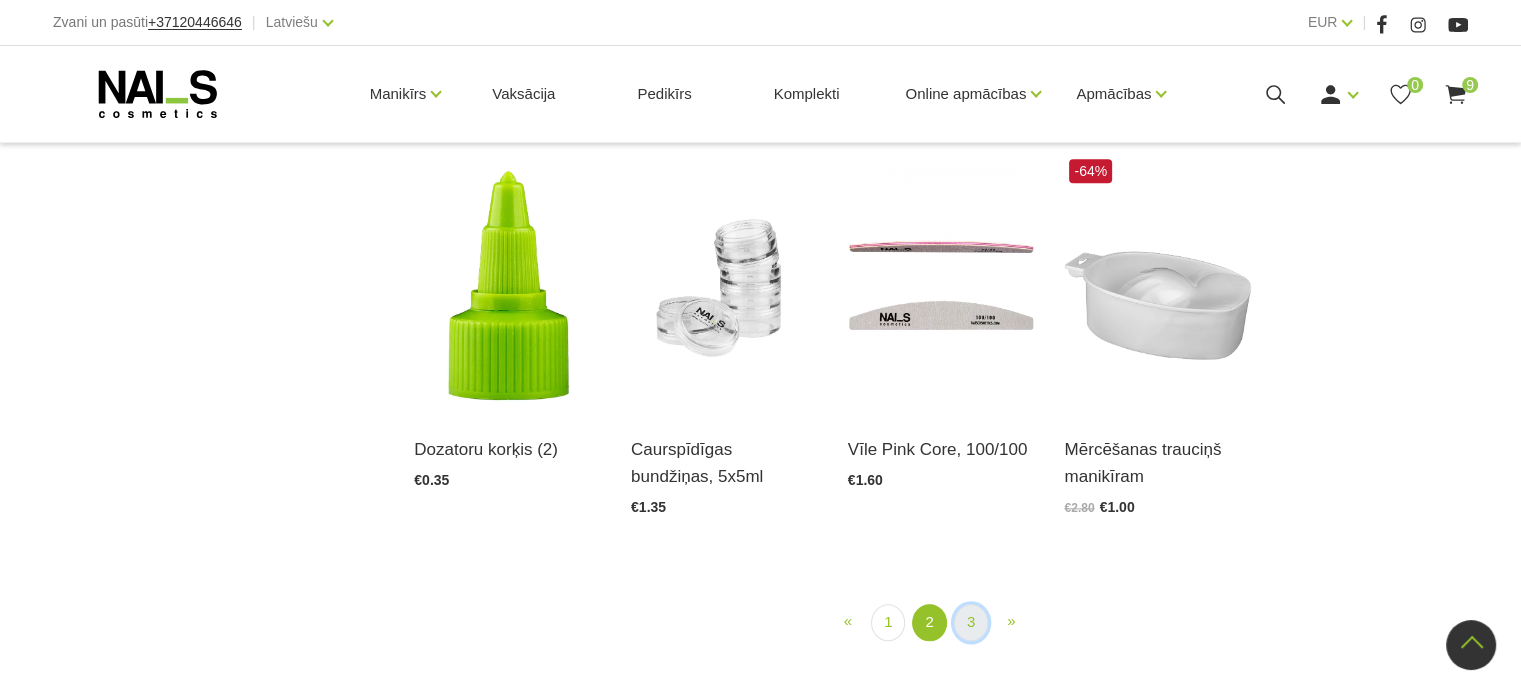 click on "3" at bounding box center [971, 622] 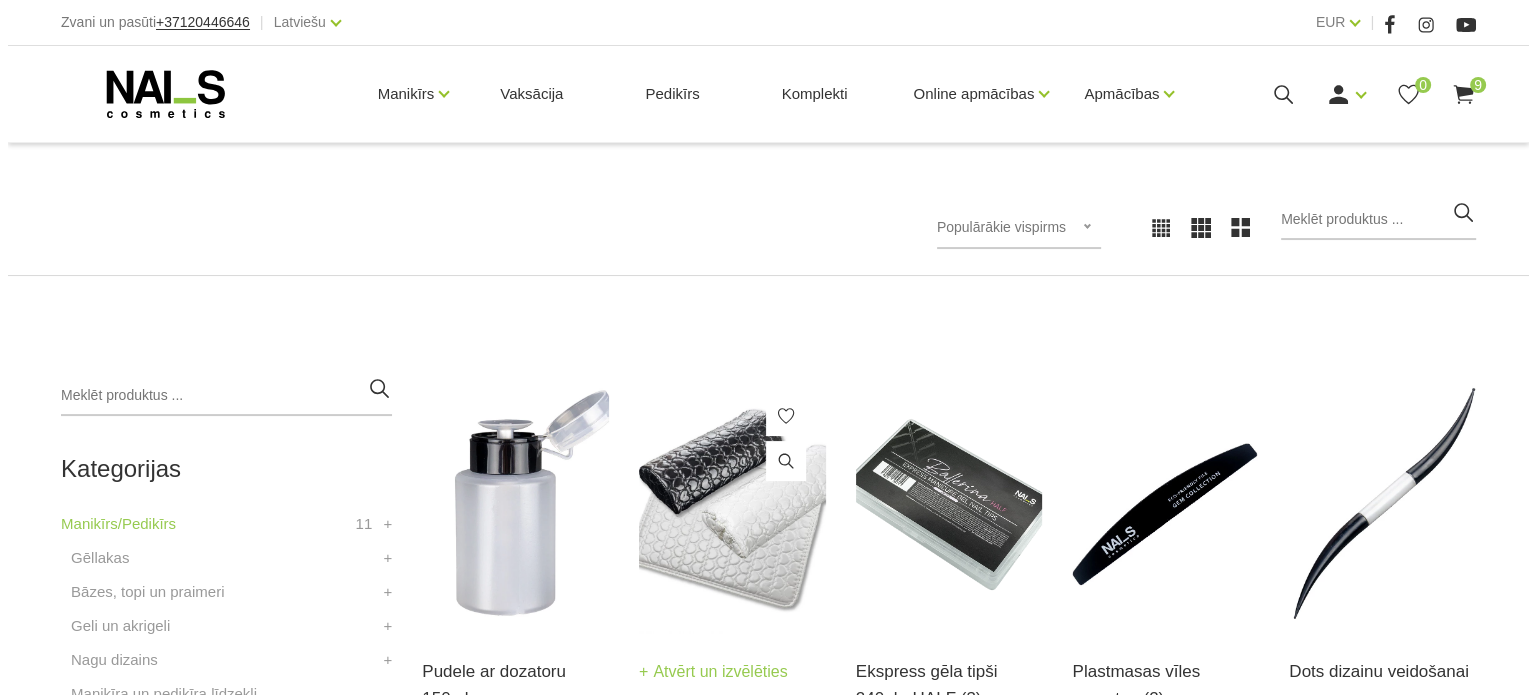 scroll, scrollTop: 208, scrollLeft: 0, axis: vertical 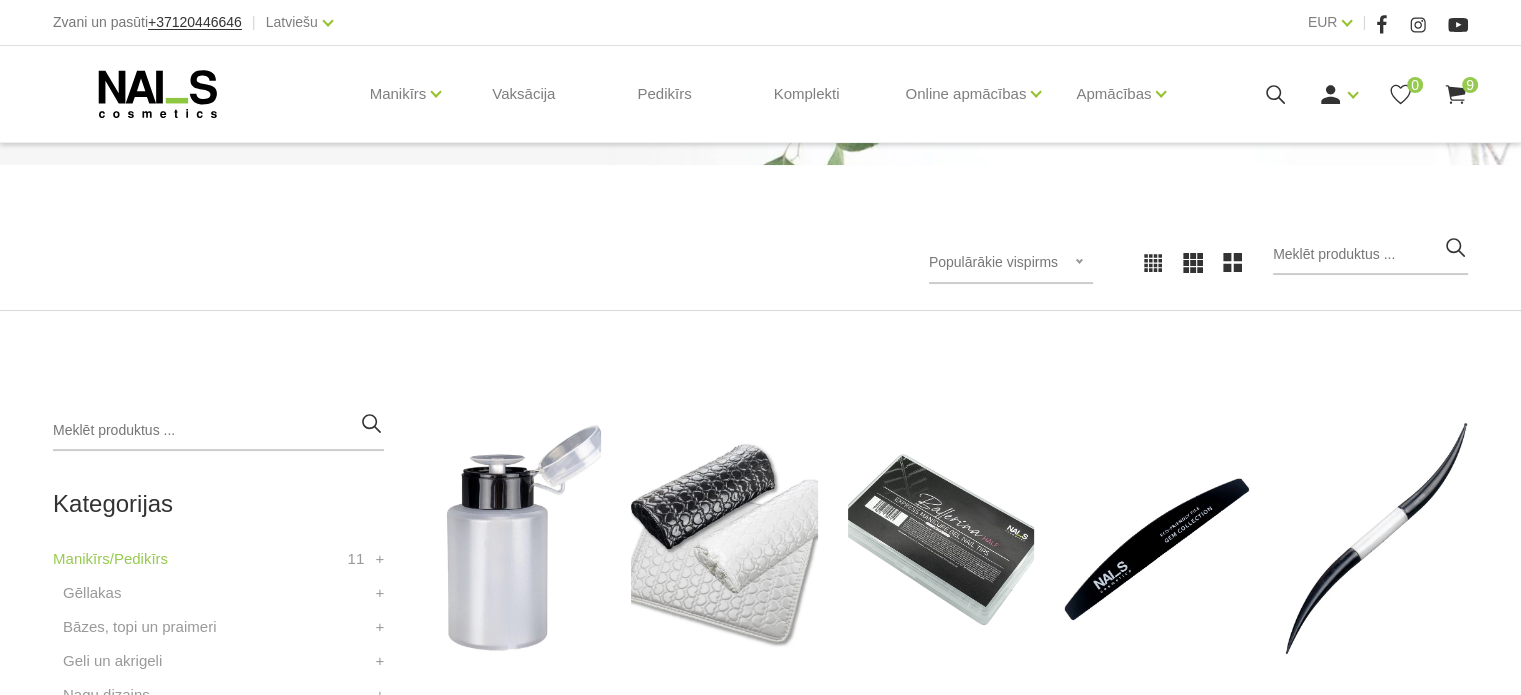 click on "9" at bounding box center [1470, 85] 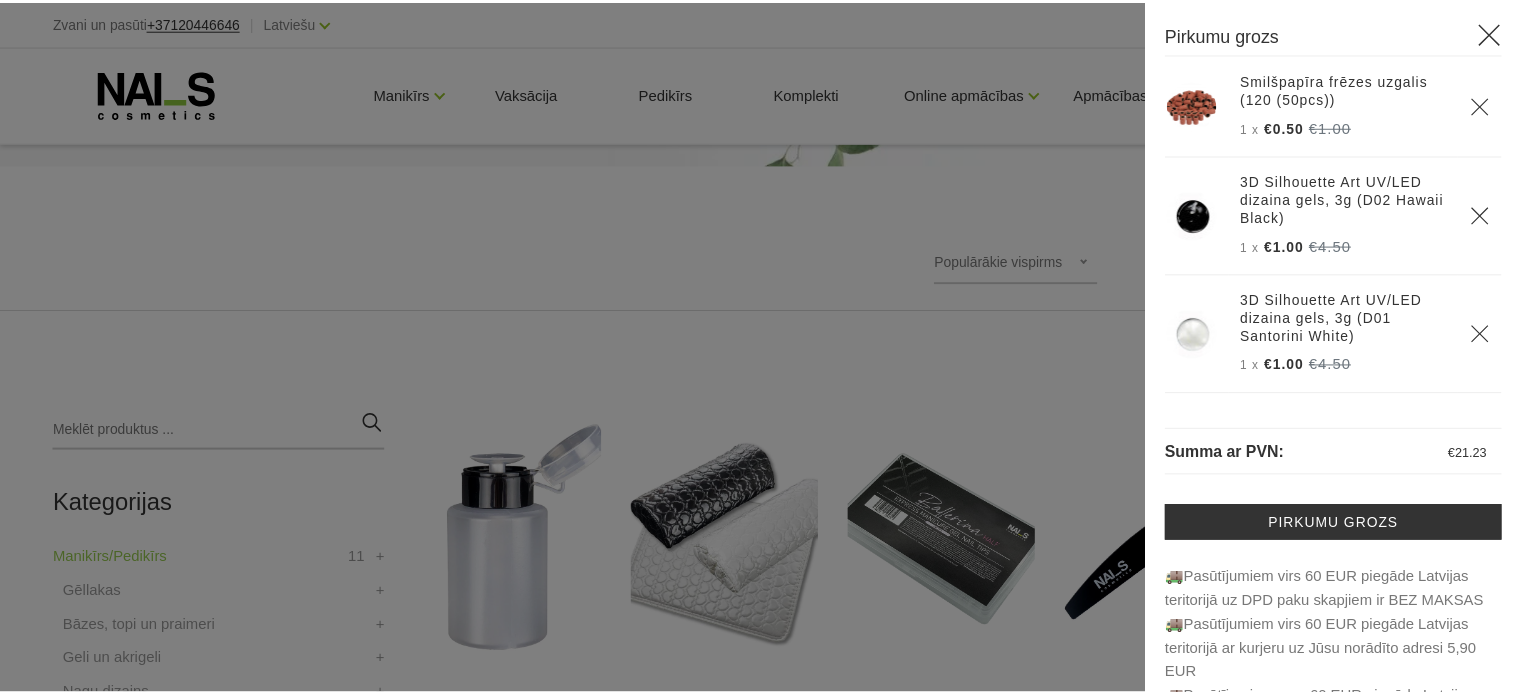 scroll, scrollTop: 0, scrollLeft: 0, axis: both 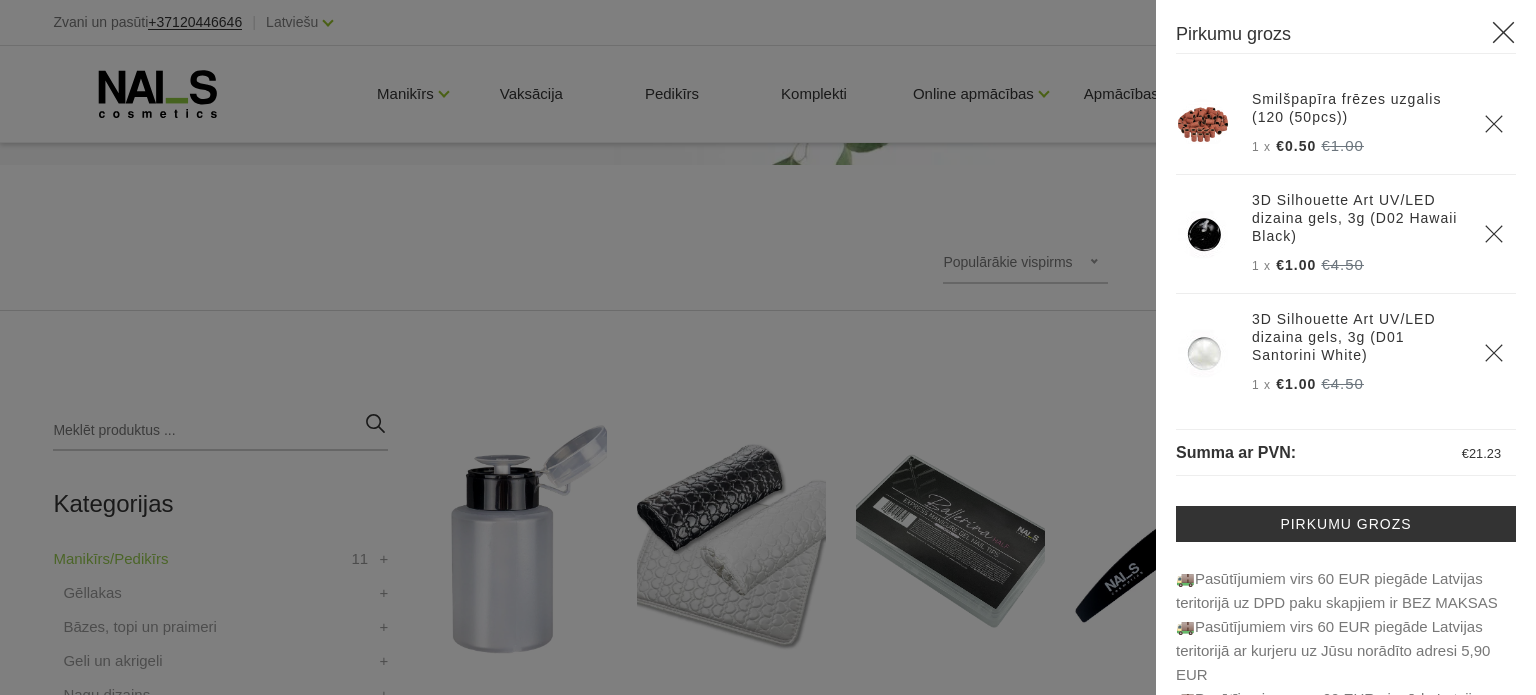 click at bounding box center (768, 347) 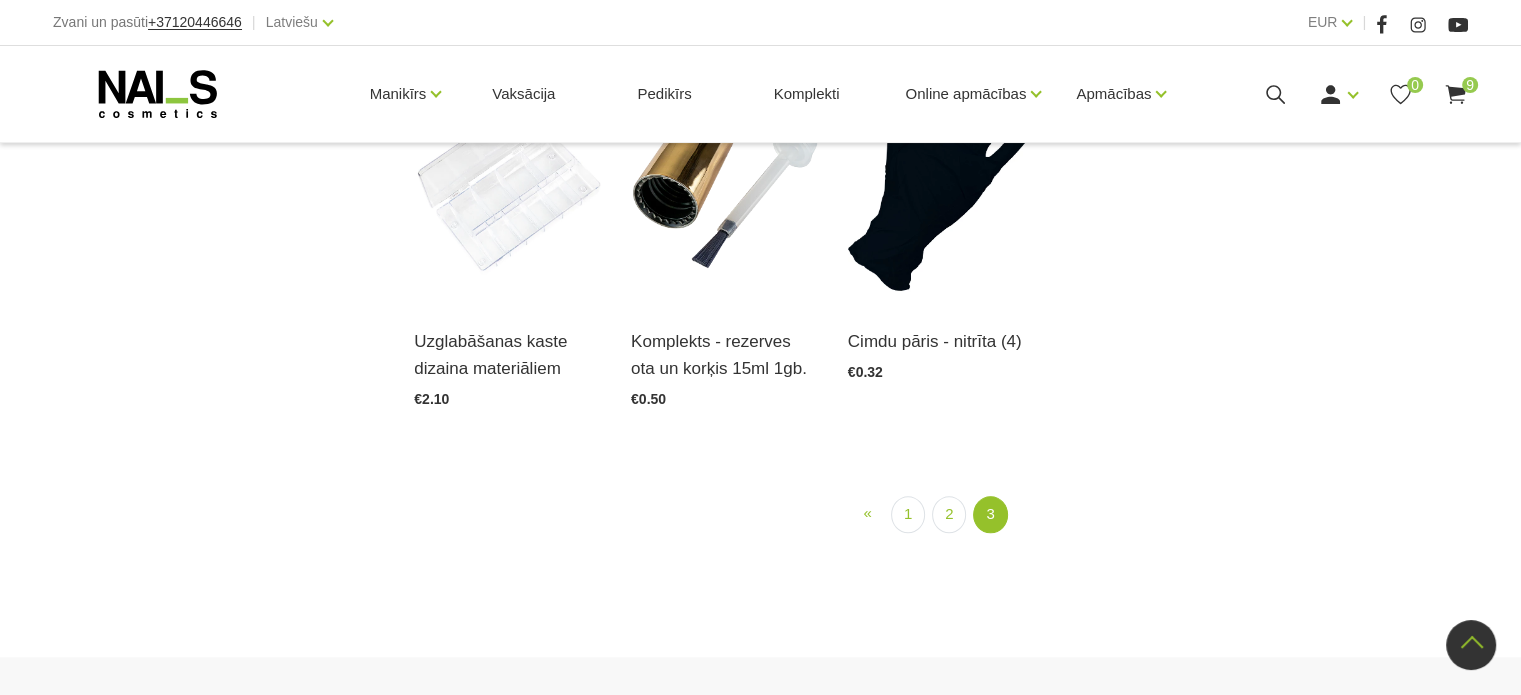 scroll, scrollTop: 1908, scrollLeft: 0, axis: vertical 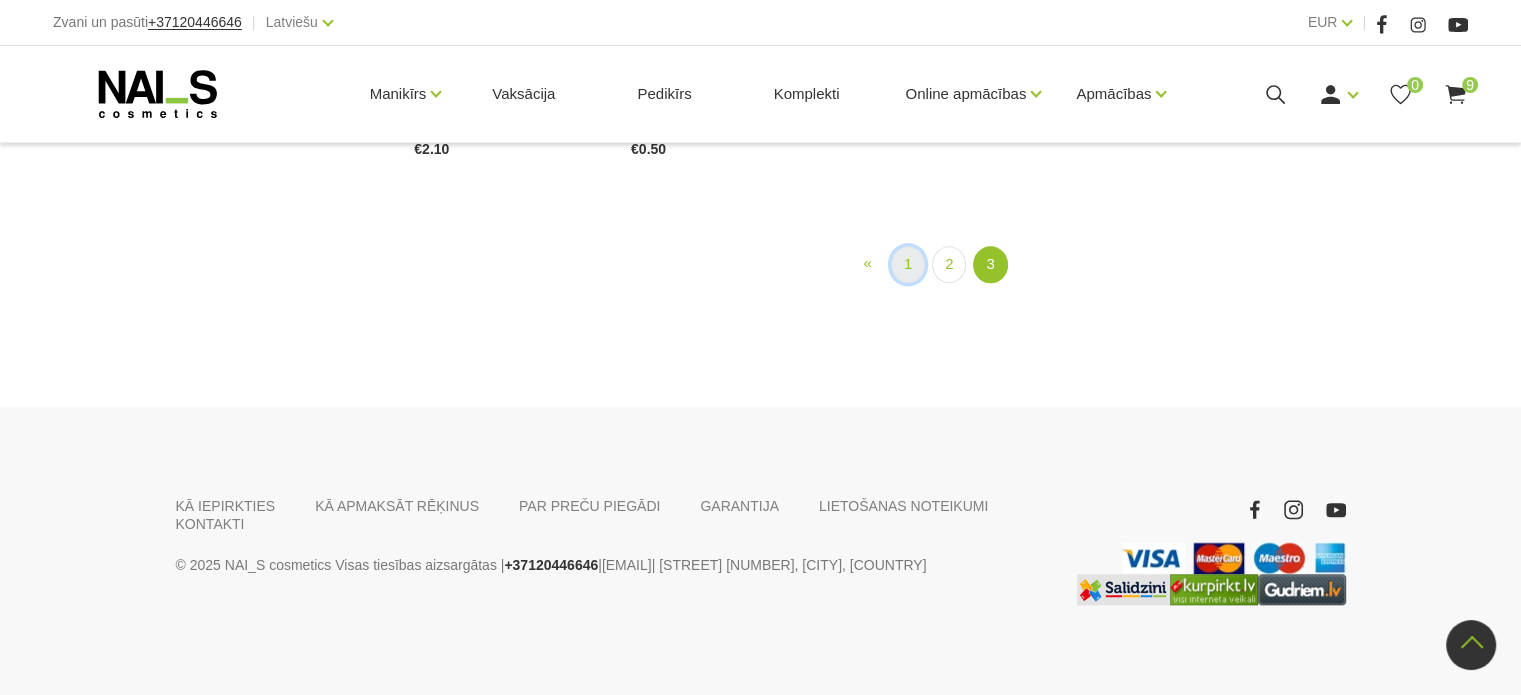 click on "1" at bounding box center [908, 264] 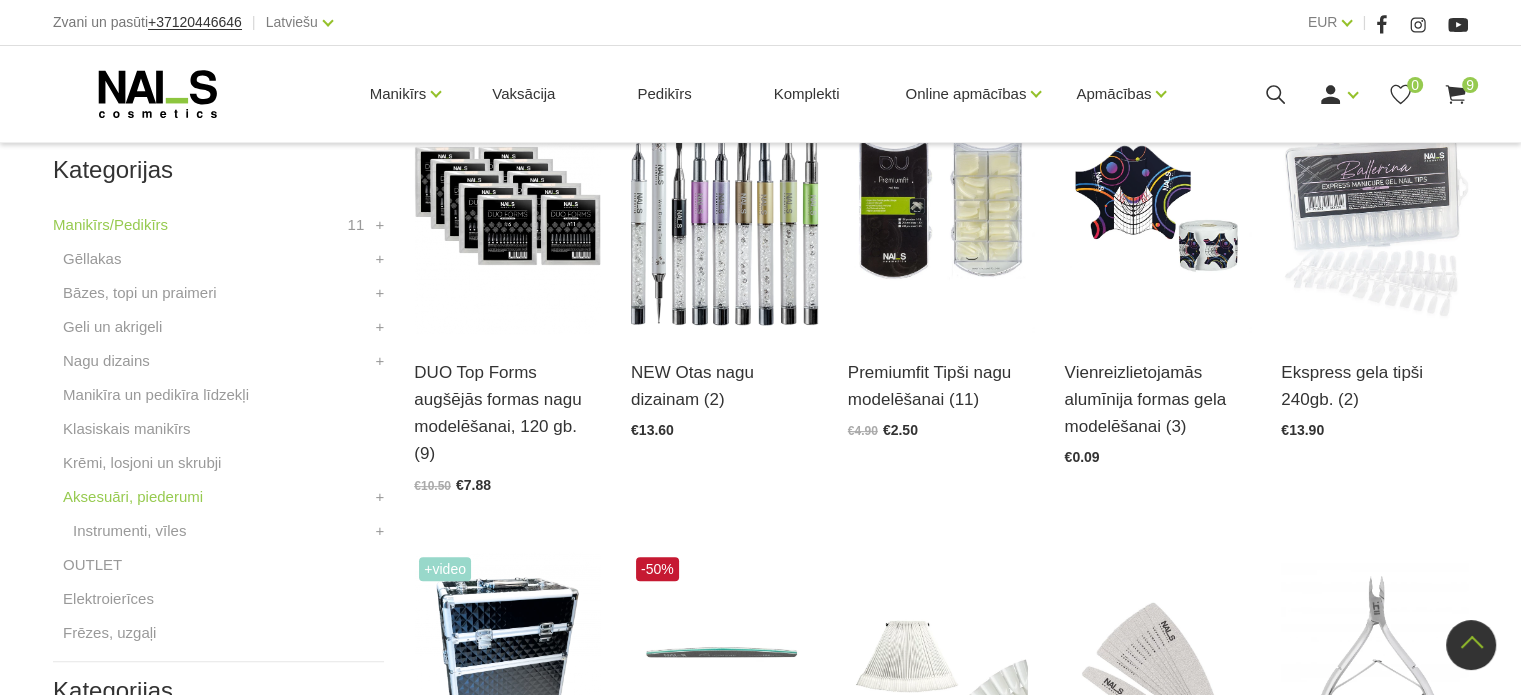 scroll, scrollTop: 808, scrollLeft: 0, axis: vertical 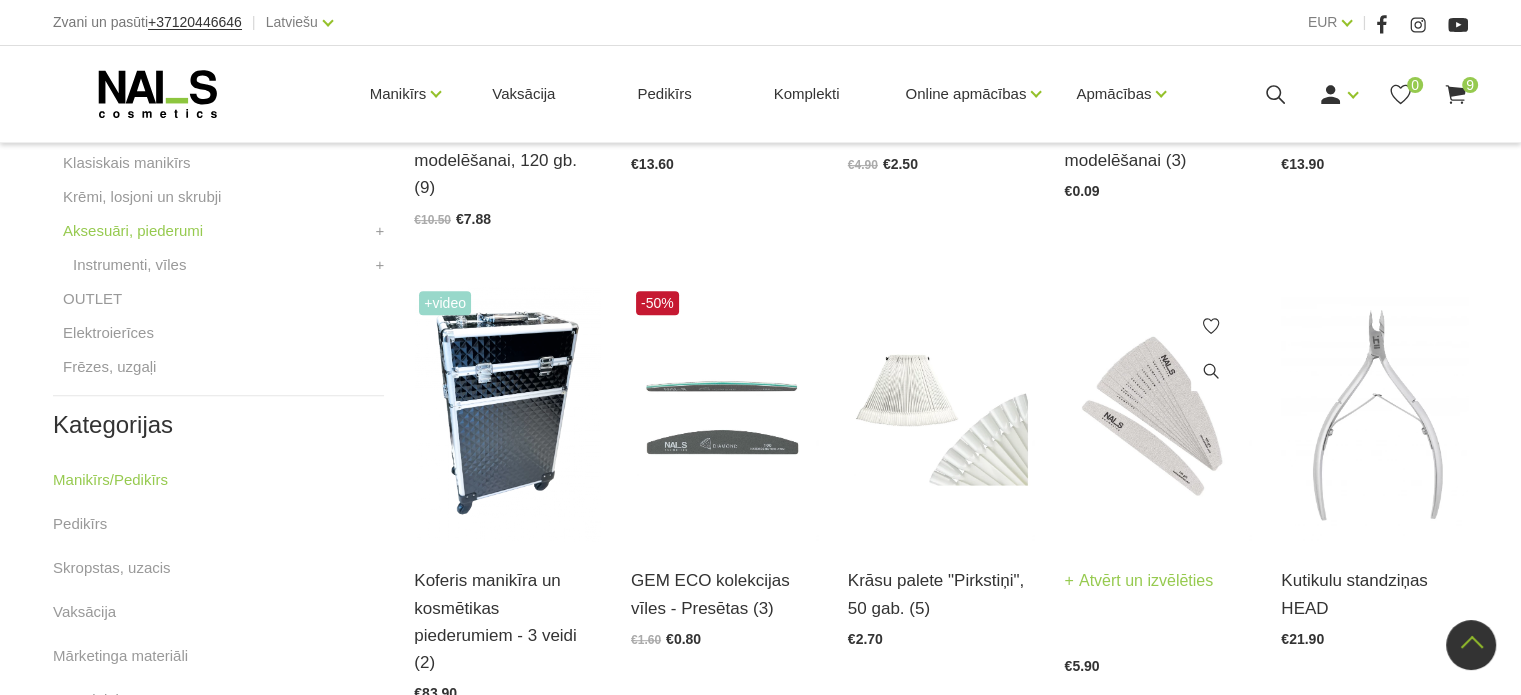 click at bounding box center (1157, 414) 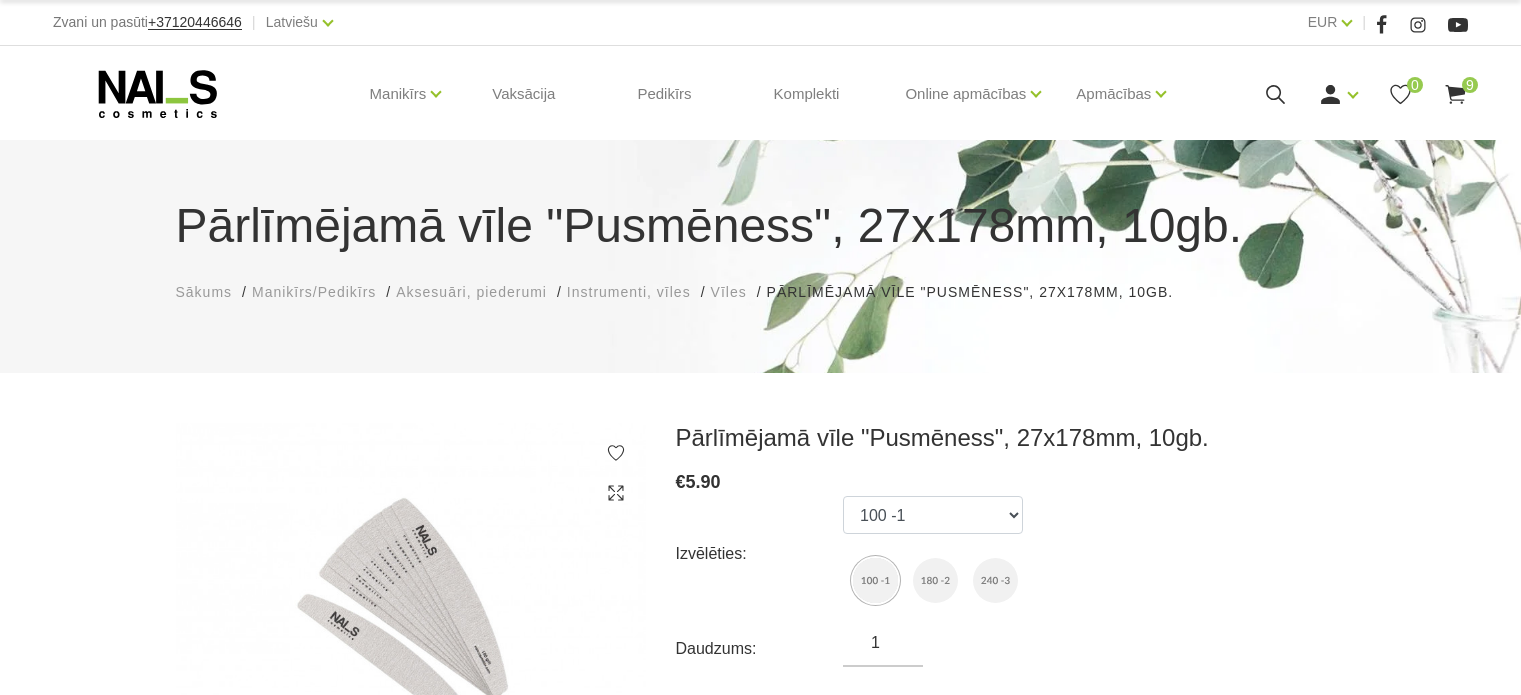scroll, scrollTop: 0, scrollLeft: 0, axis: both 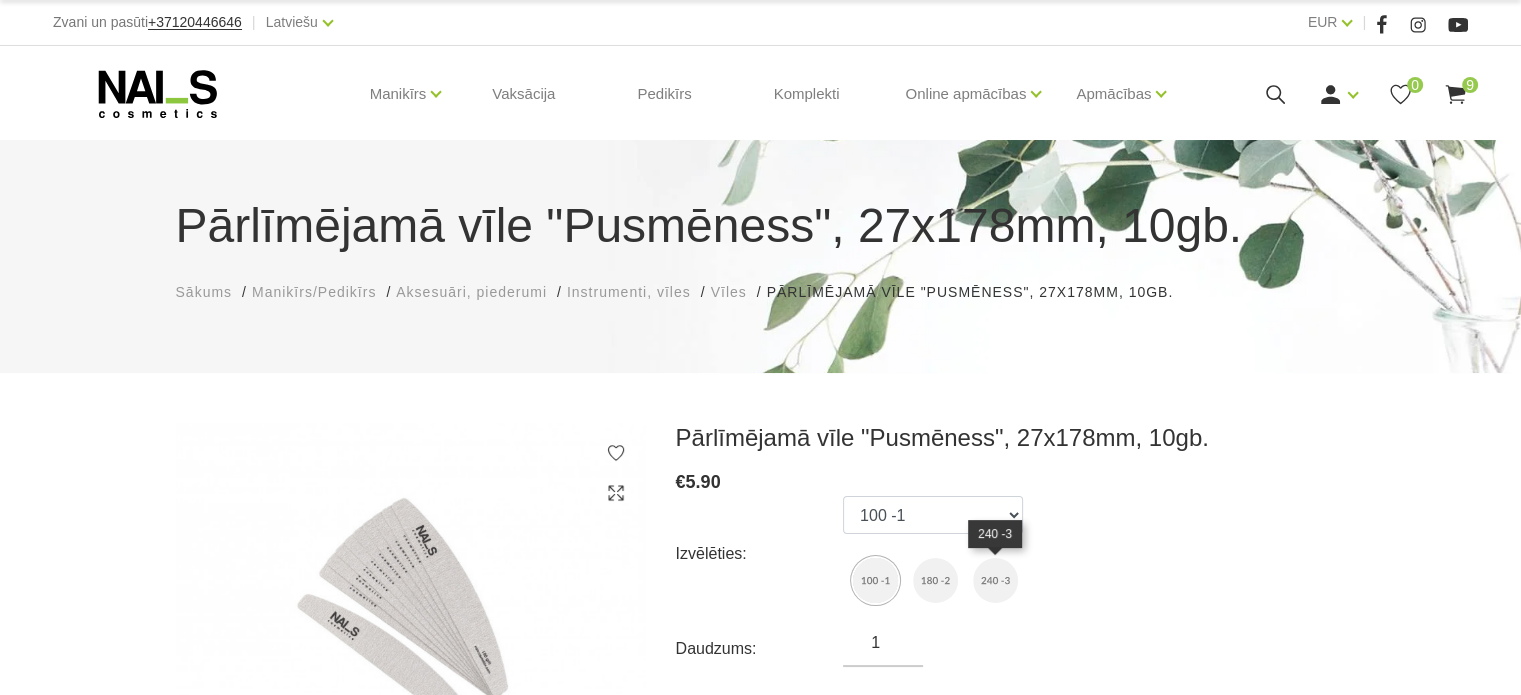 click at bounding box center (995, 580) 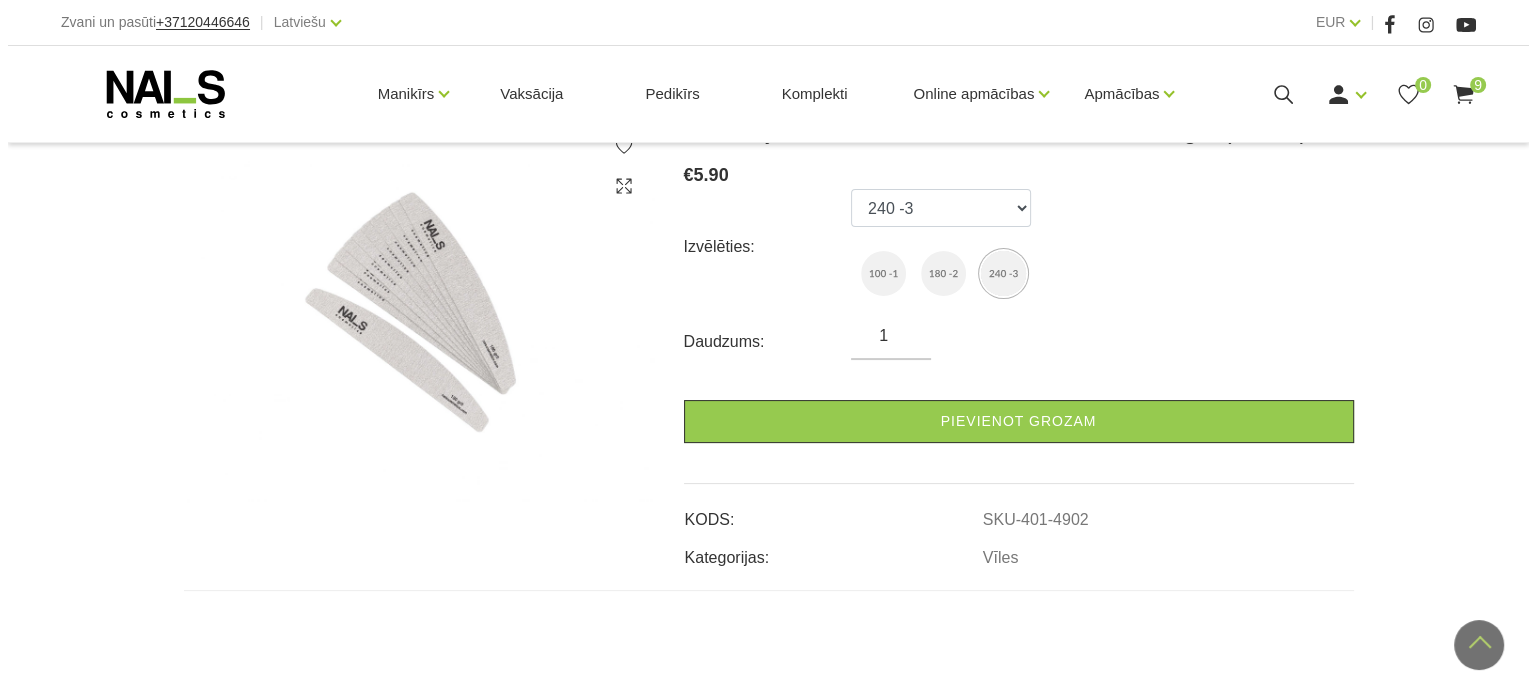 scroll, scrollTop: 200, scrollLeft: 0, axis: vertical 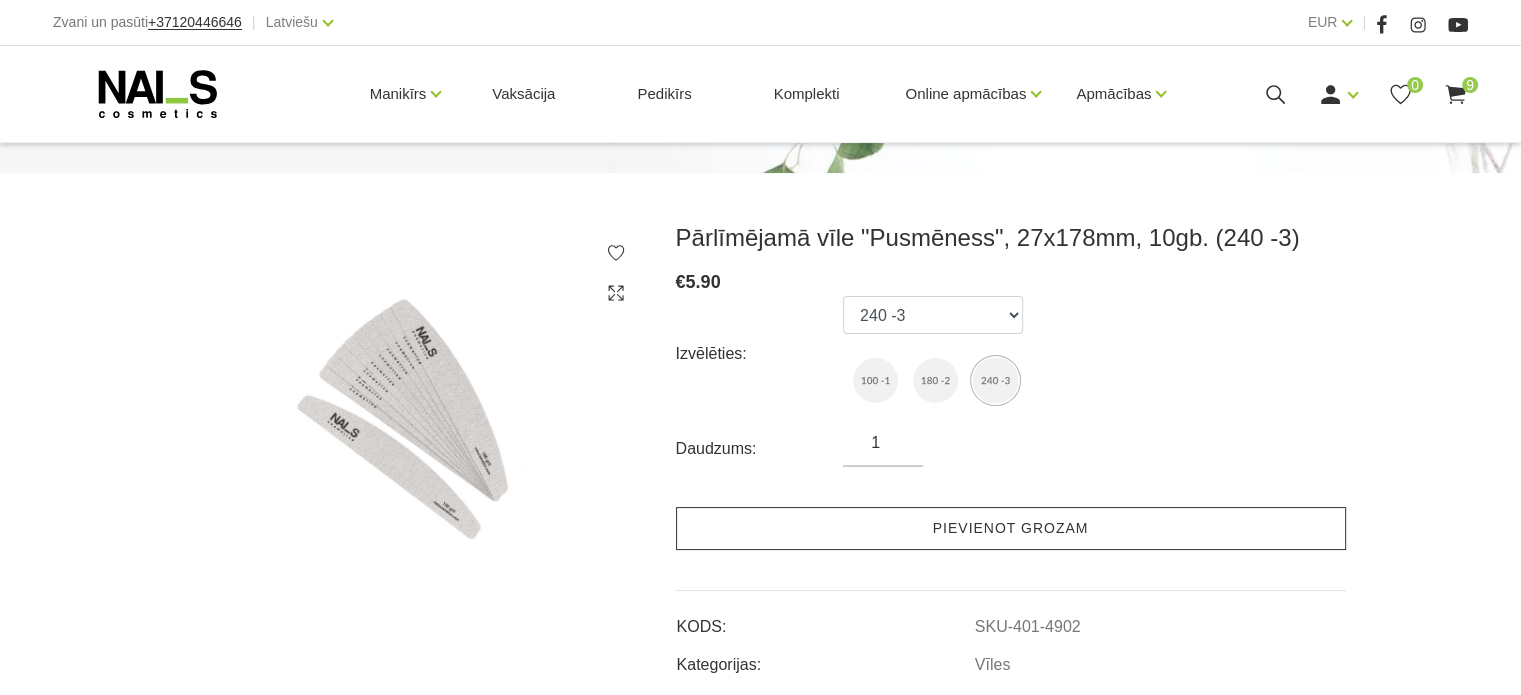 click on "Pievienot grozam" at bounding box center (1011, 528) 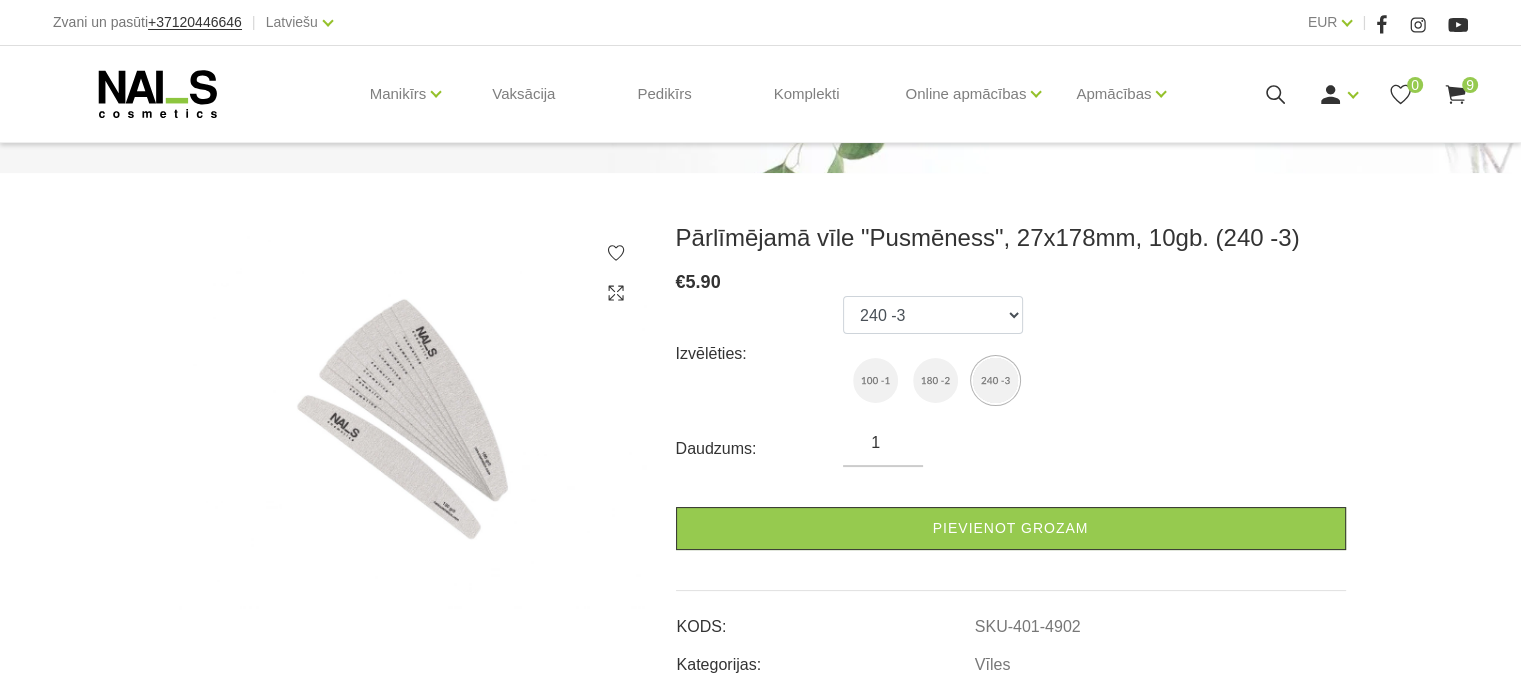 click 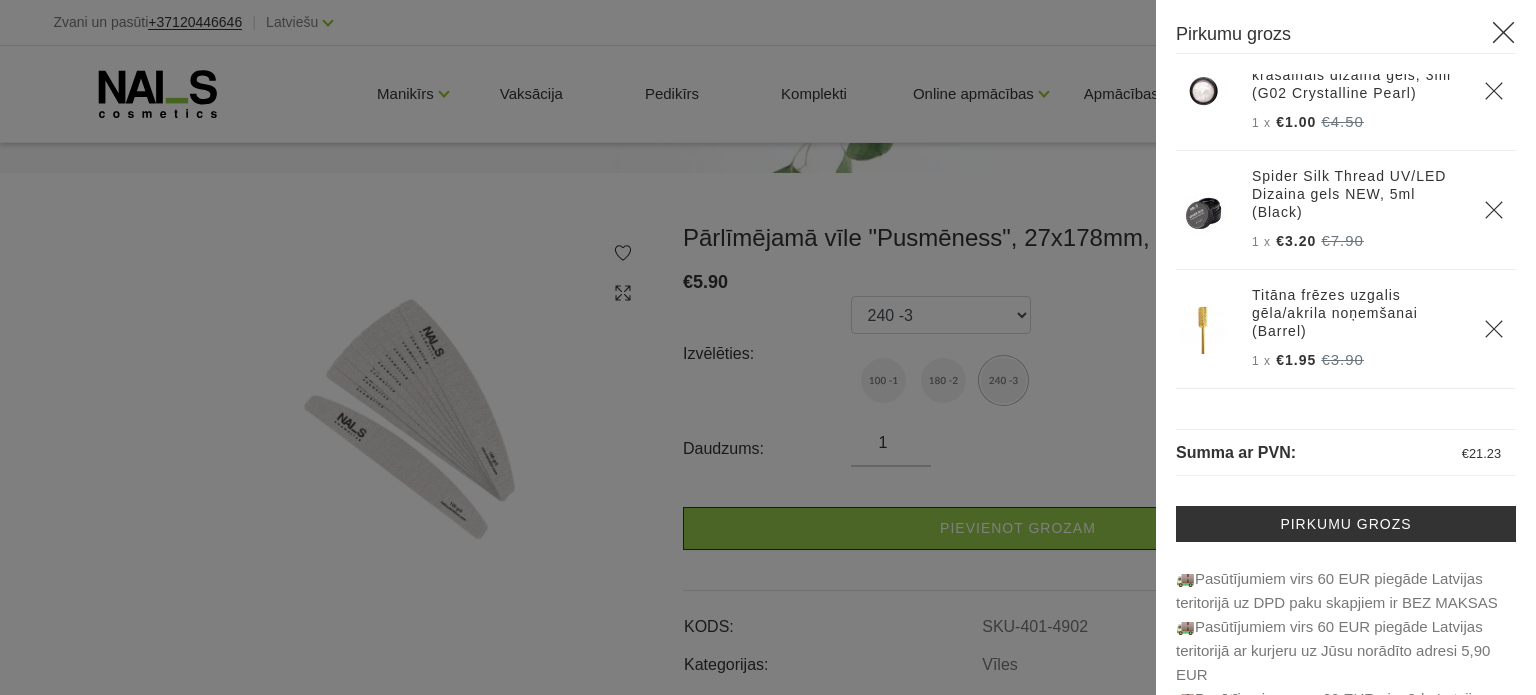 scroll, scrollTop: 759, scrollLeft: 0, axis: vertical 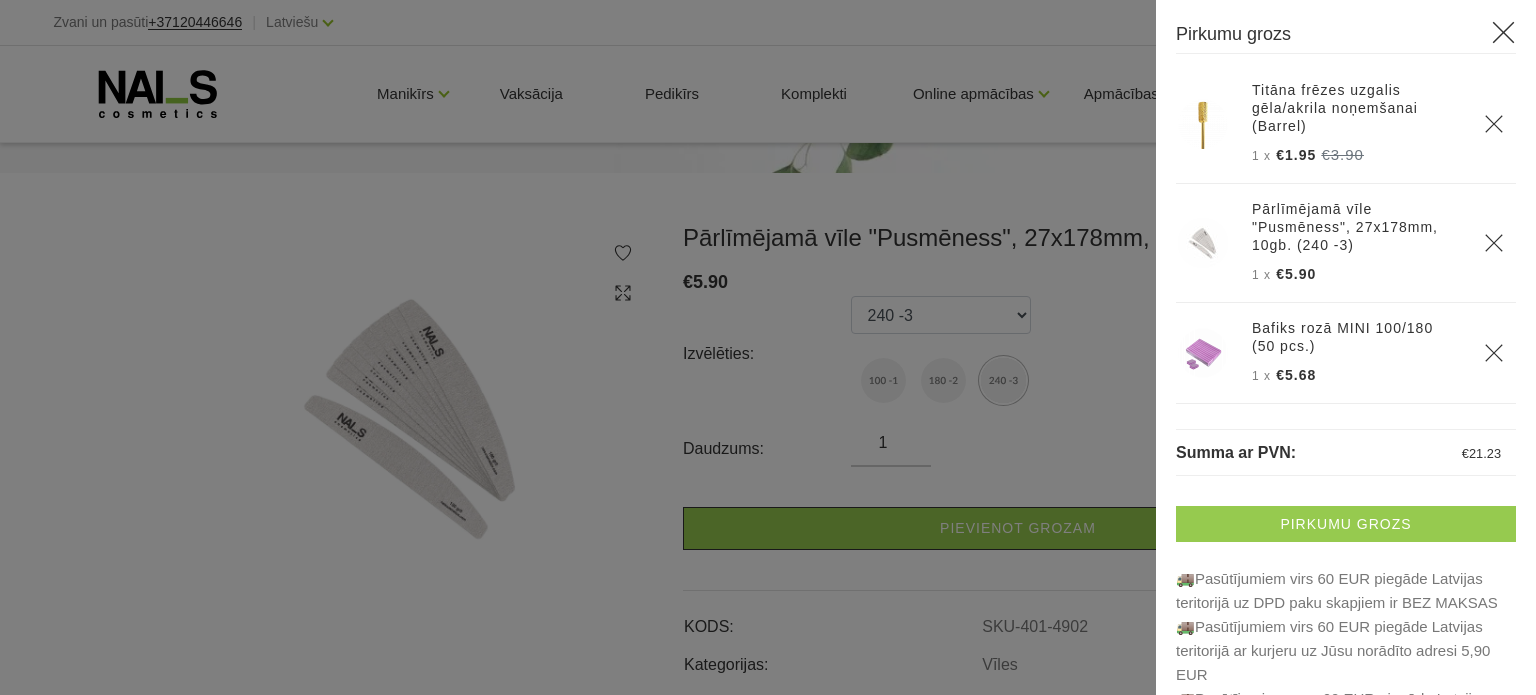 click on "Pirkumu grozs" at bounding box center [1346, 524] 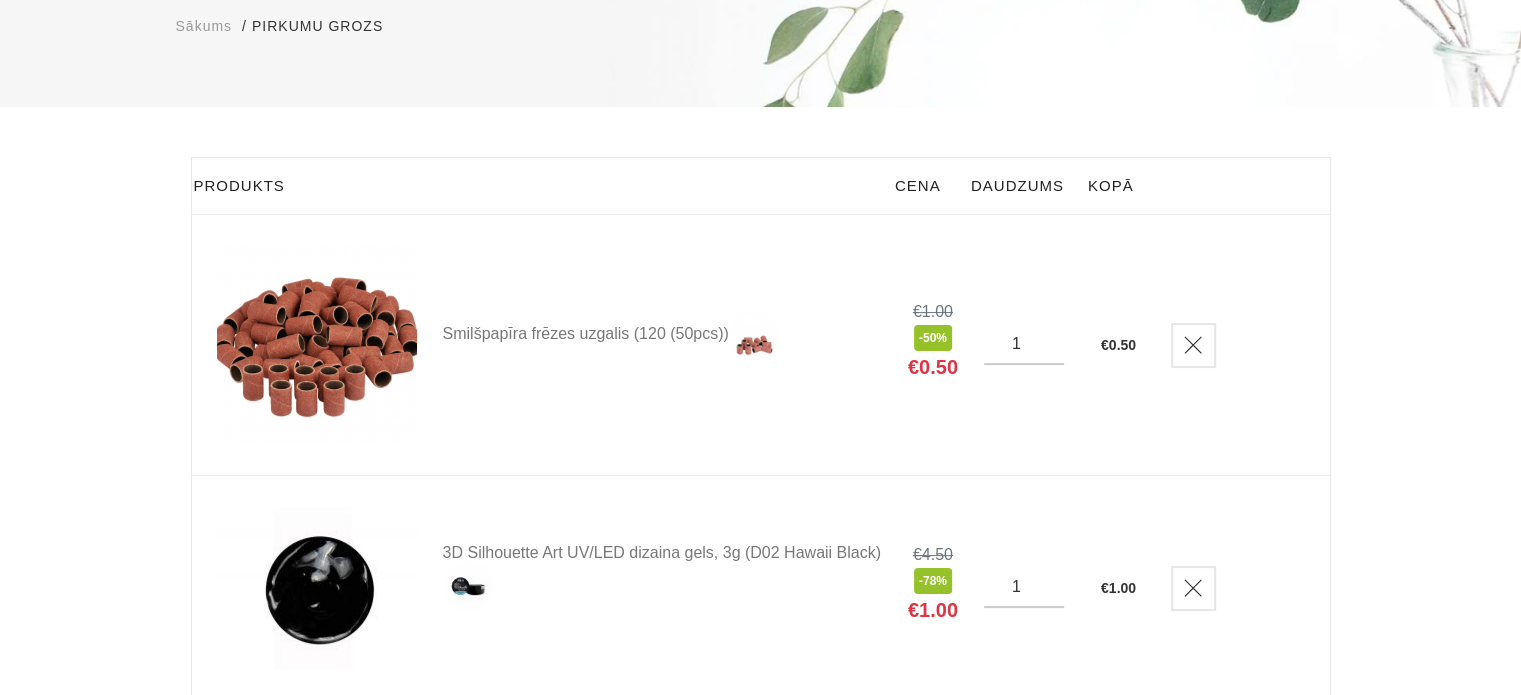 scroll, scrollTop: 400, scrollLeft: 0, axis: vertical 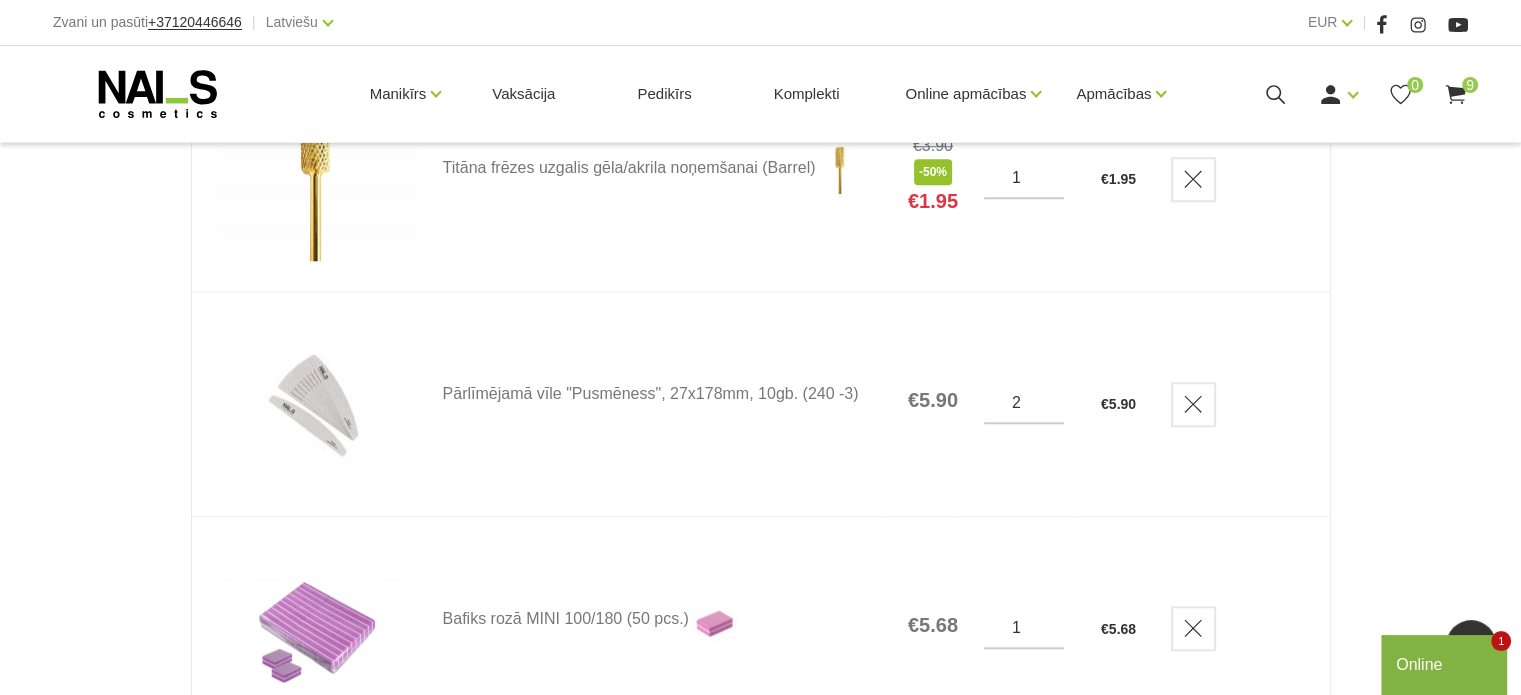 type on "2" 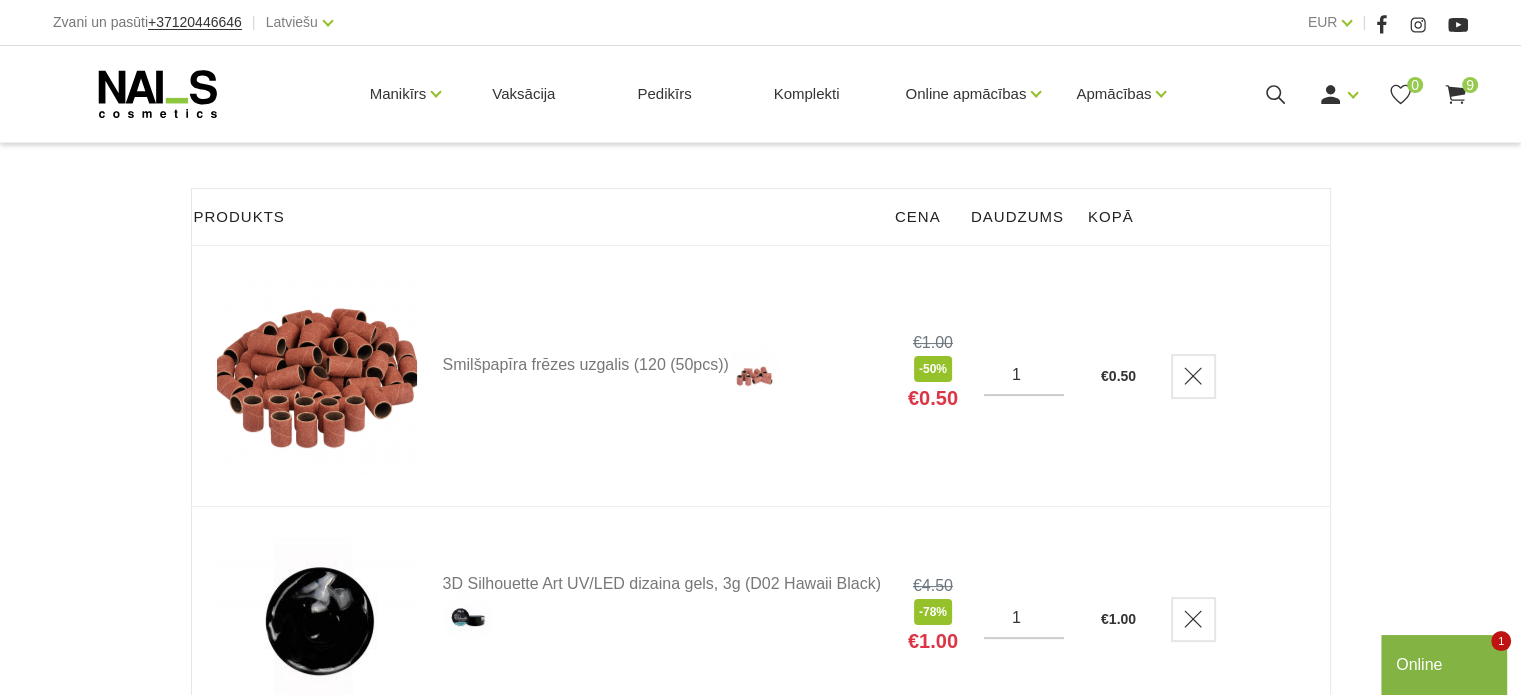scroll, scrollTop: 200, scrollLeft: 0, axis: vertical 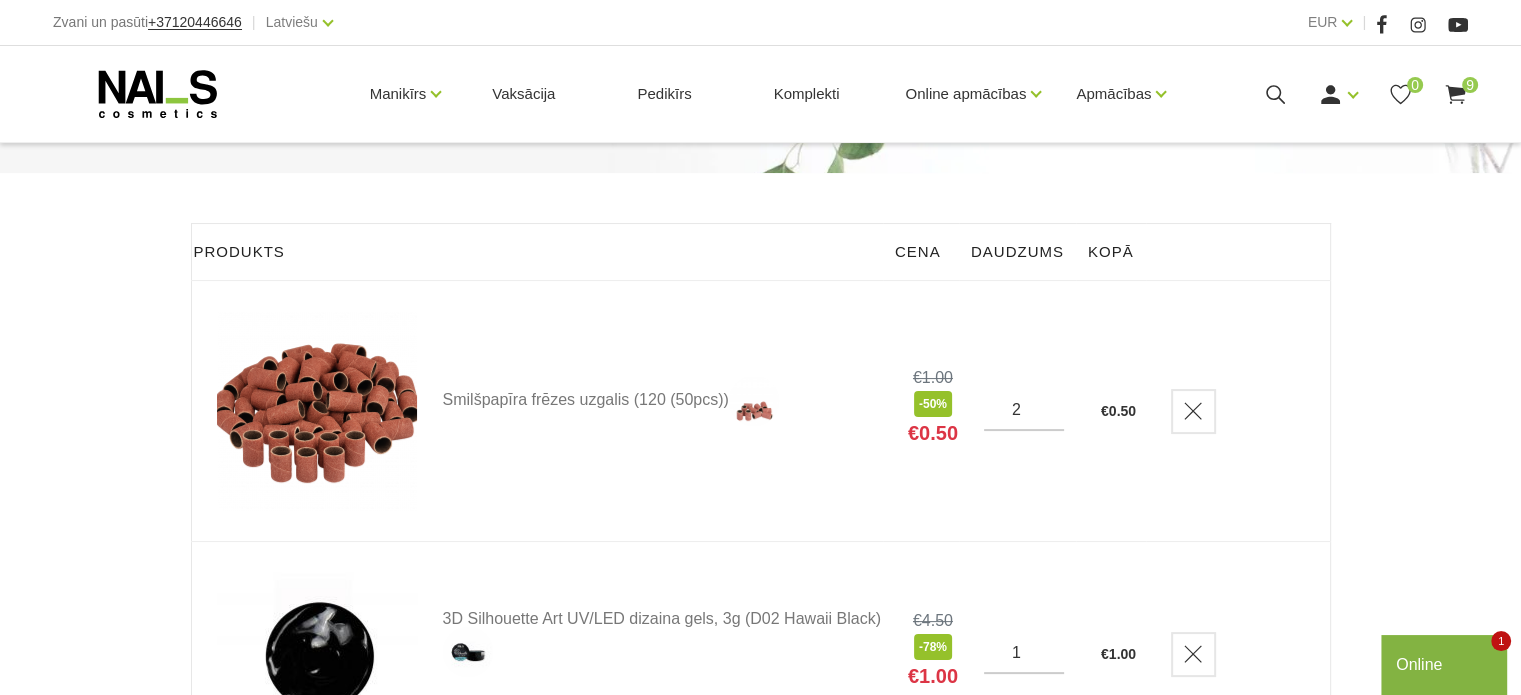 type on "2" 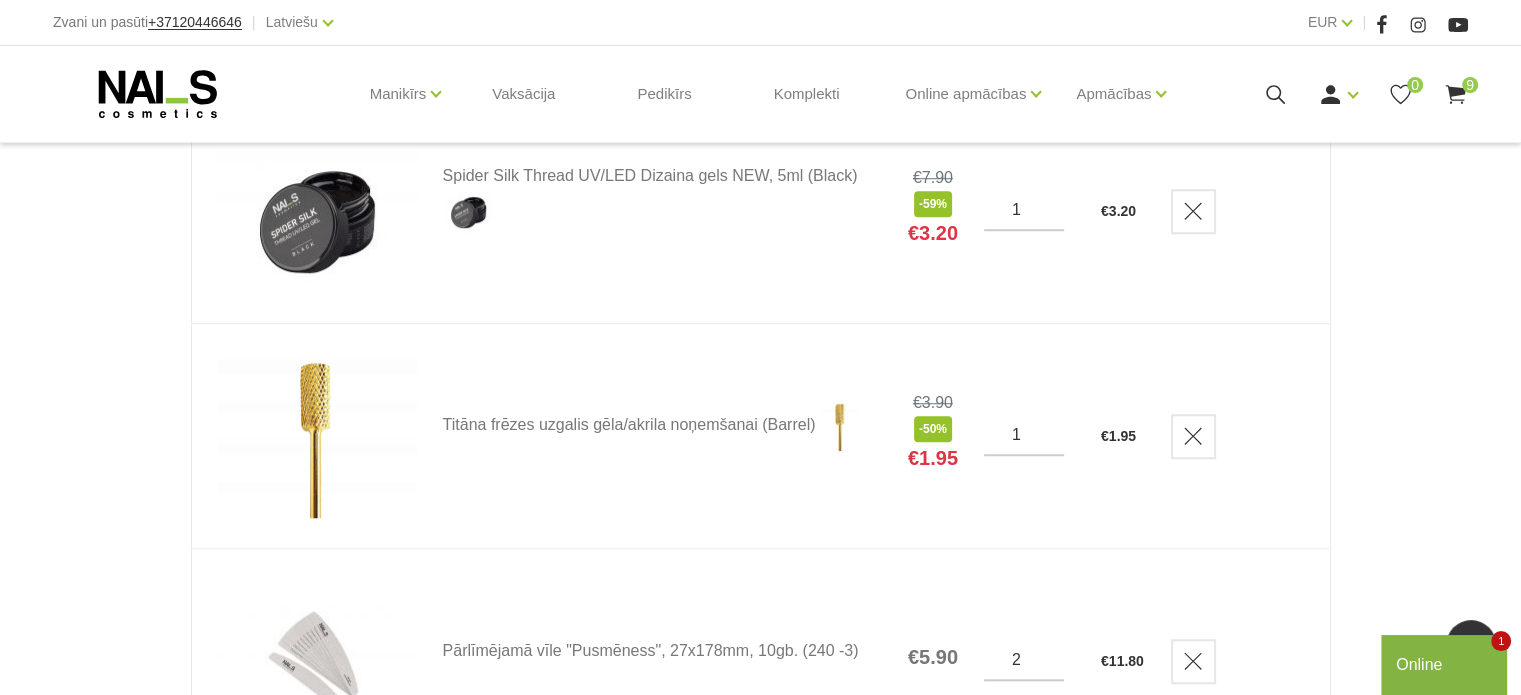 scroll, scrollTop: 1400, scrollLeft: 0, axis: vertical 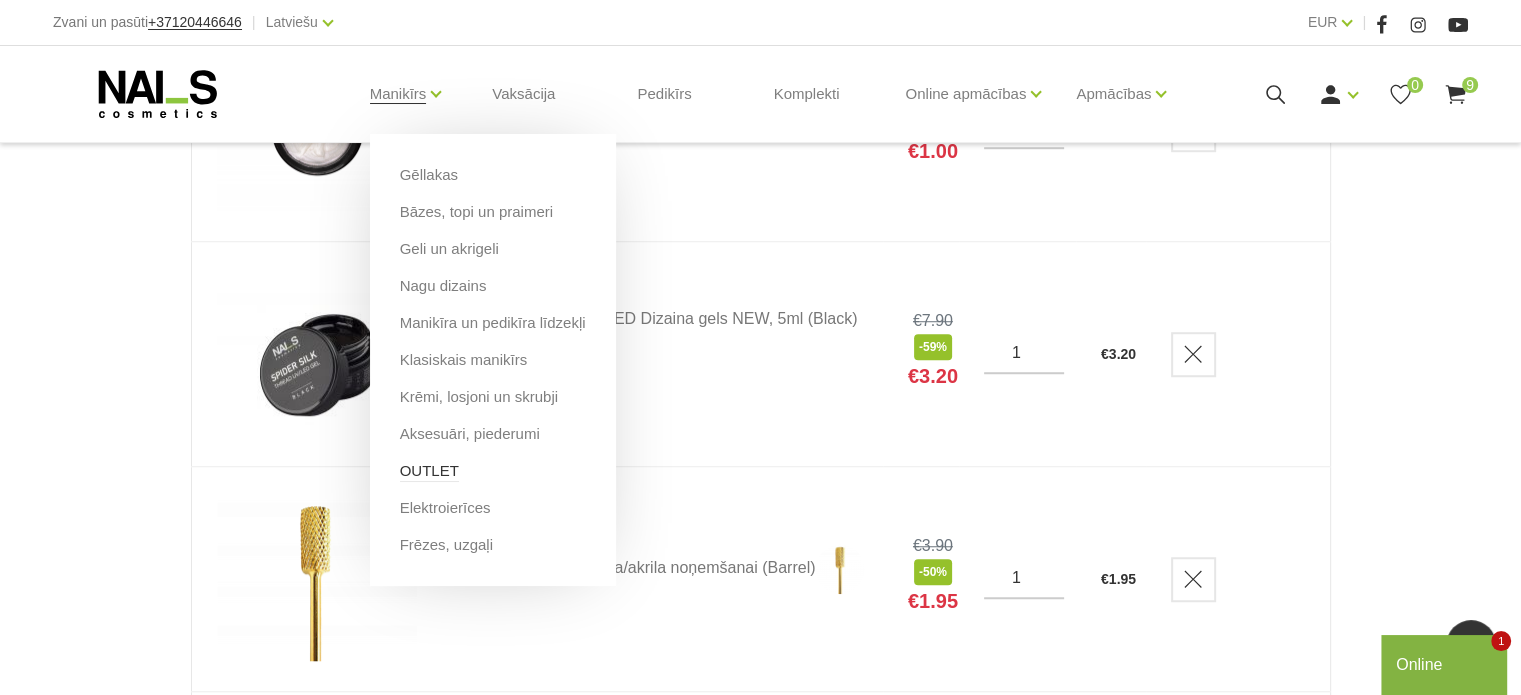 click on "OUTLET" at bounding box center [429, 471] 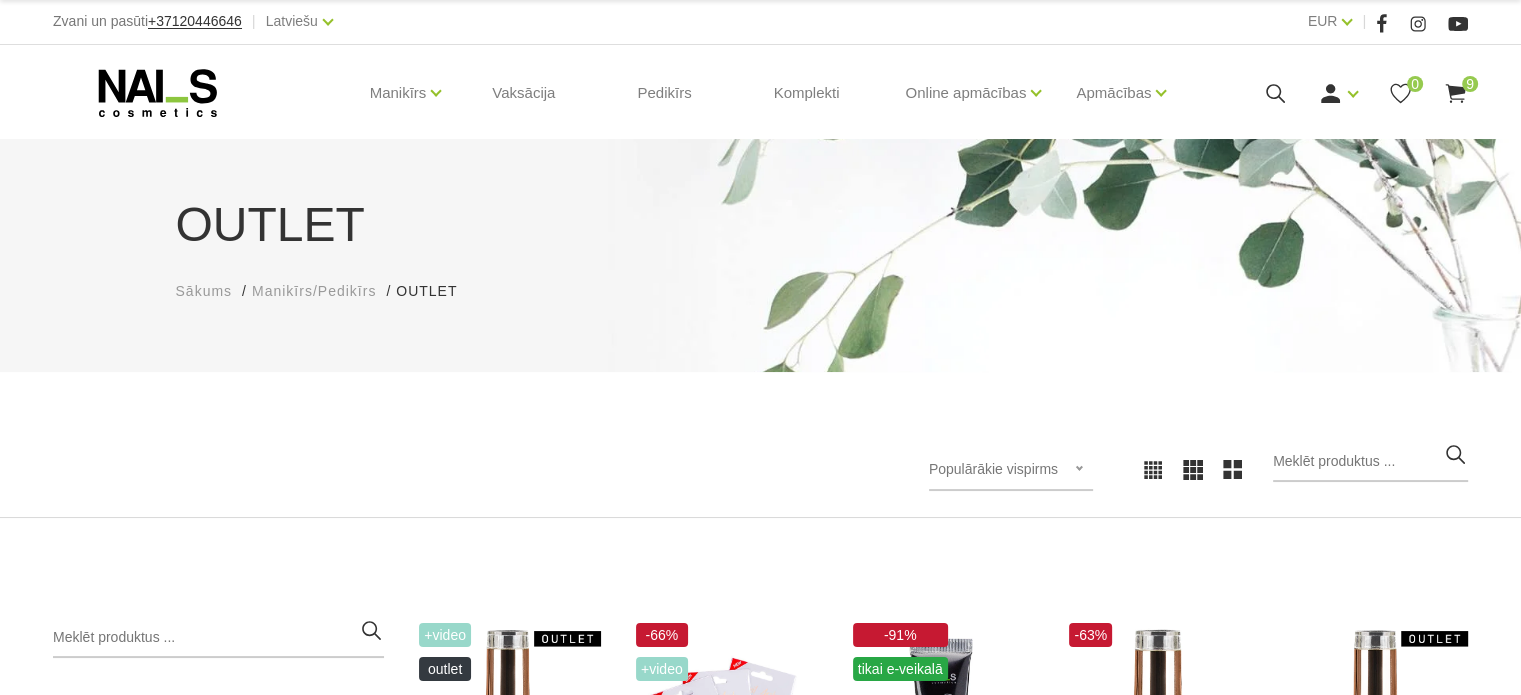 scroll, scrollTop: 500, scrollLeft: 0, axis: vertical 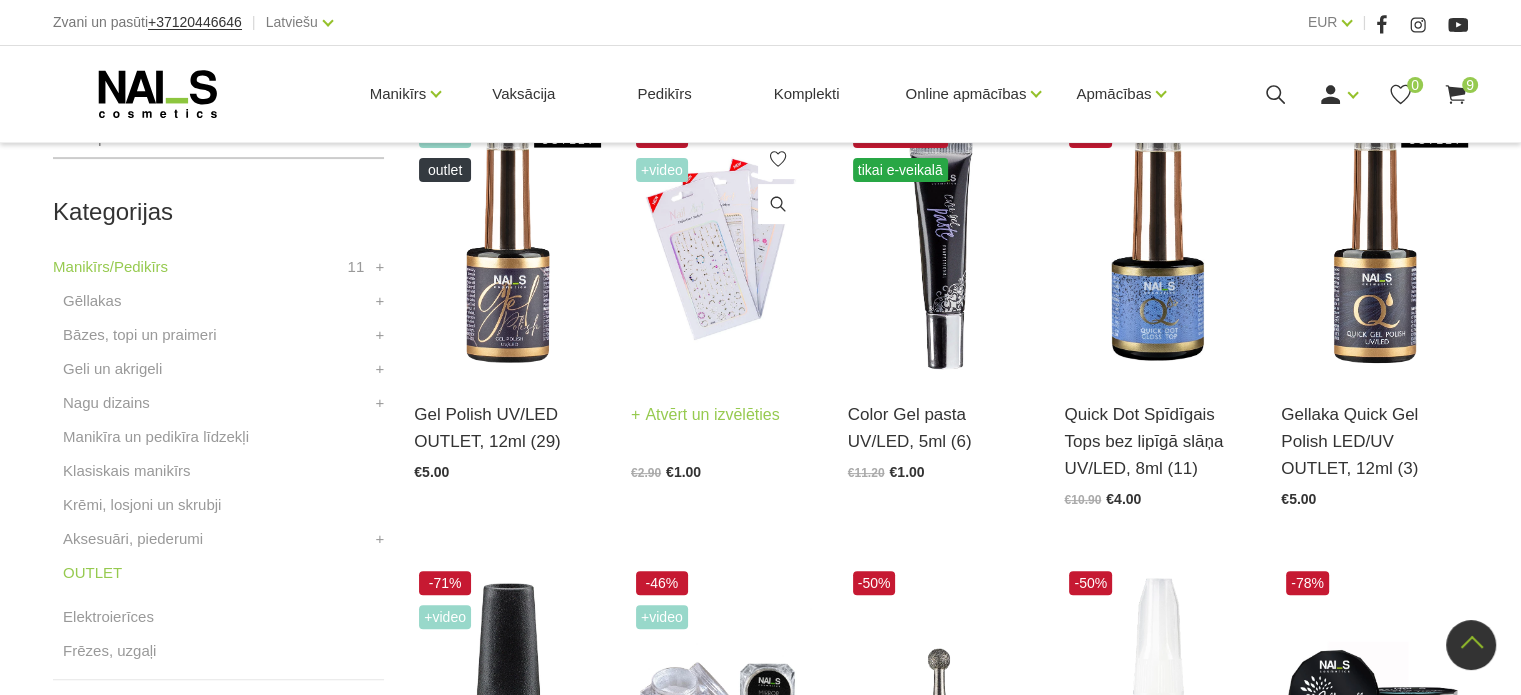 click at bounding box center (724, 247) 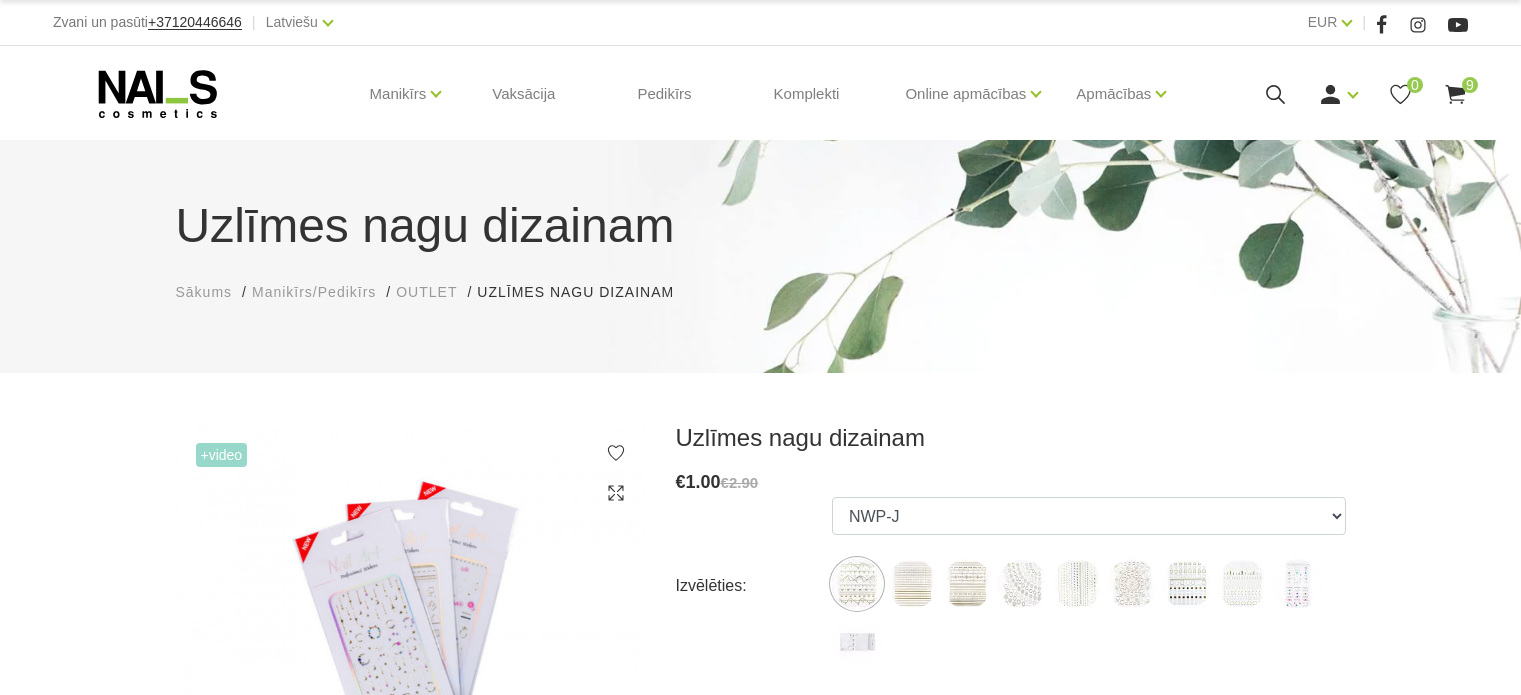 scroll, scrollTop: 0, scrollLeft: 0, axis: both 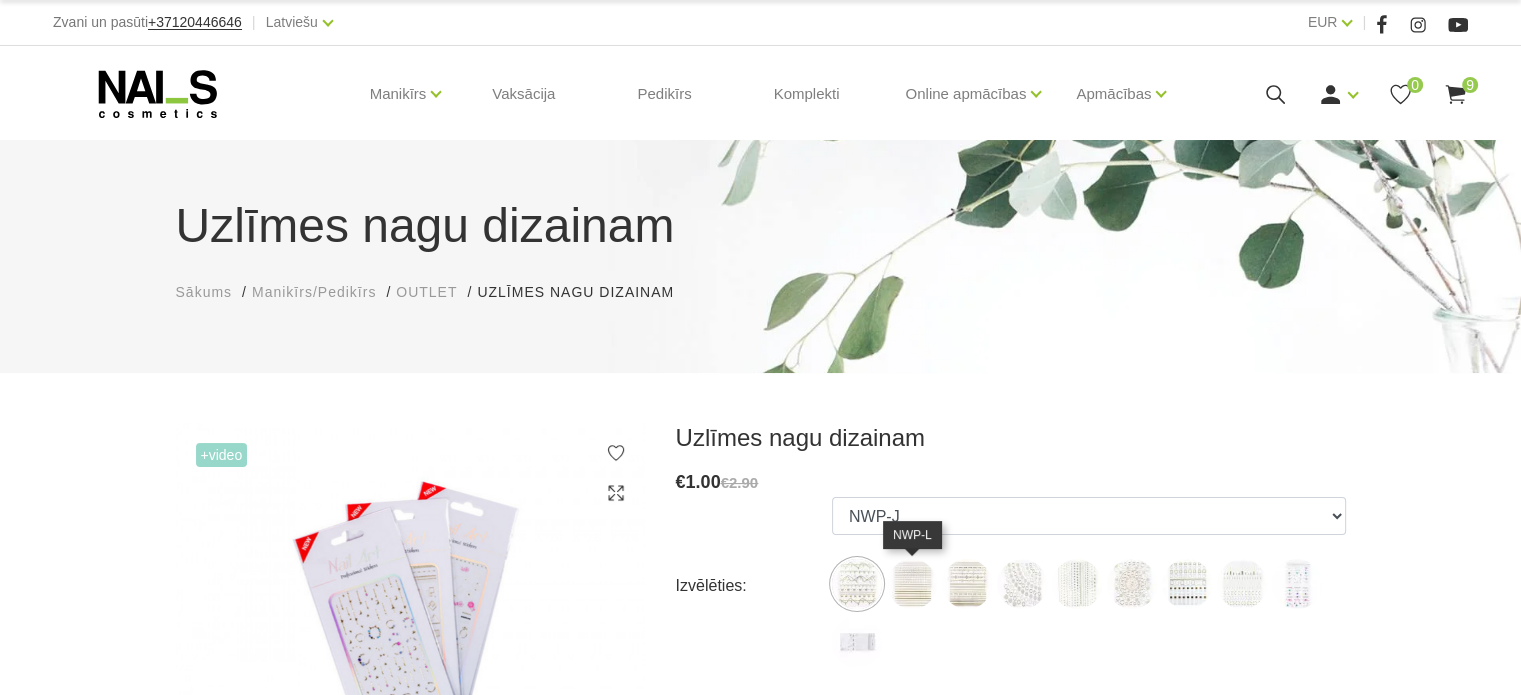 click at bounding box center [912, 584] 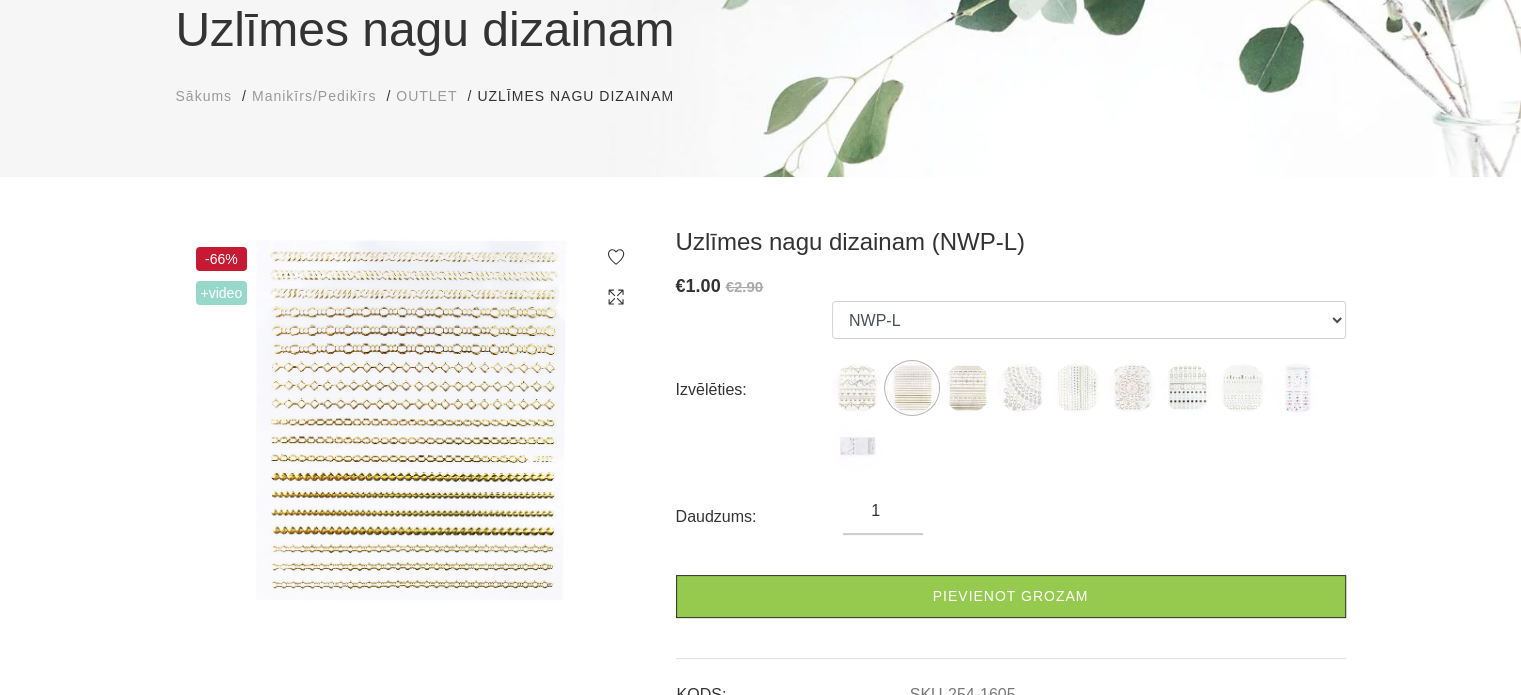scroll, scrollTop: 200, scrollLeft: 0, axis: vertical 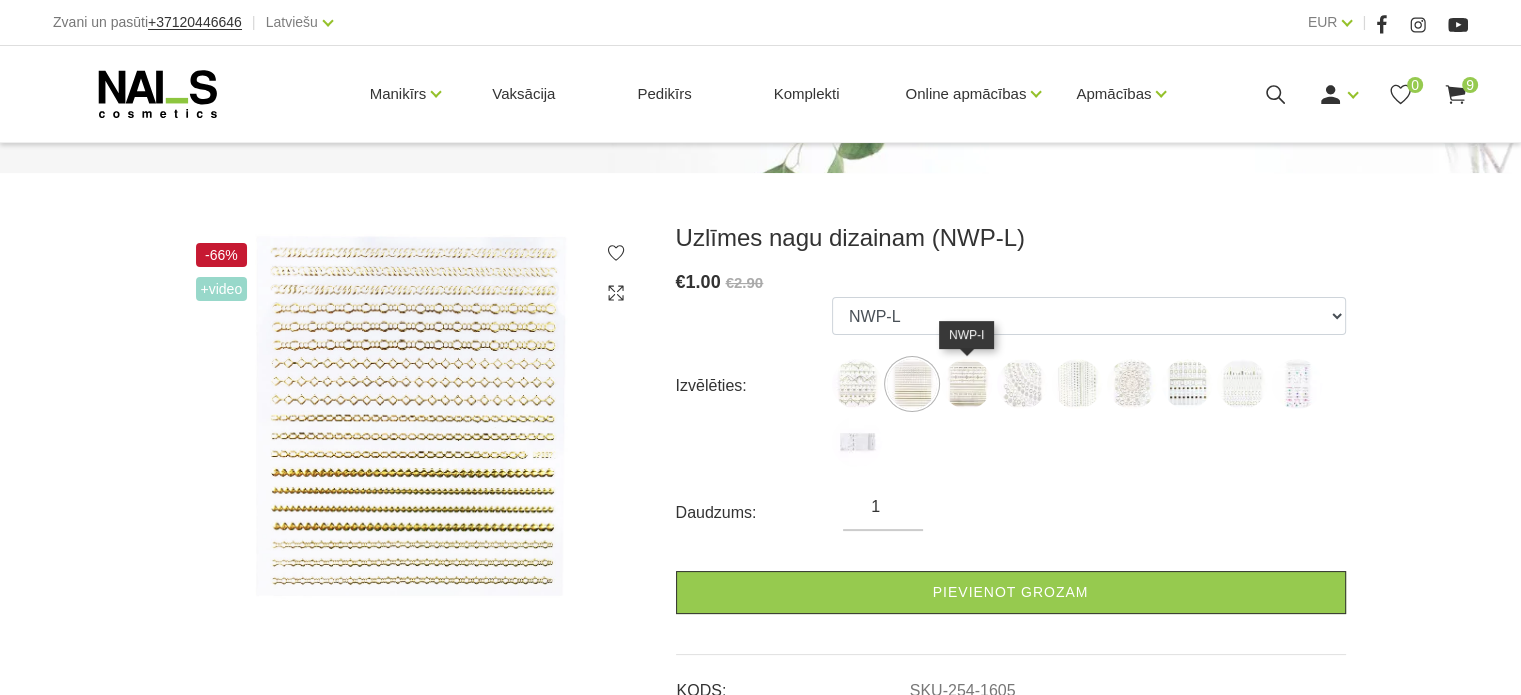 click at bounding box center (967, 384) 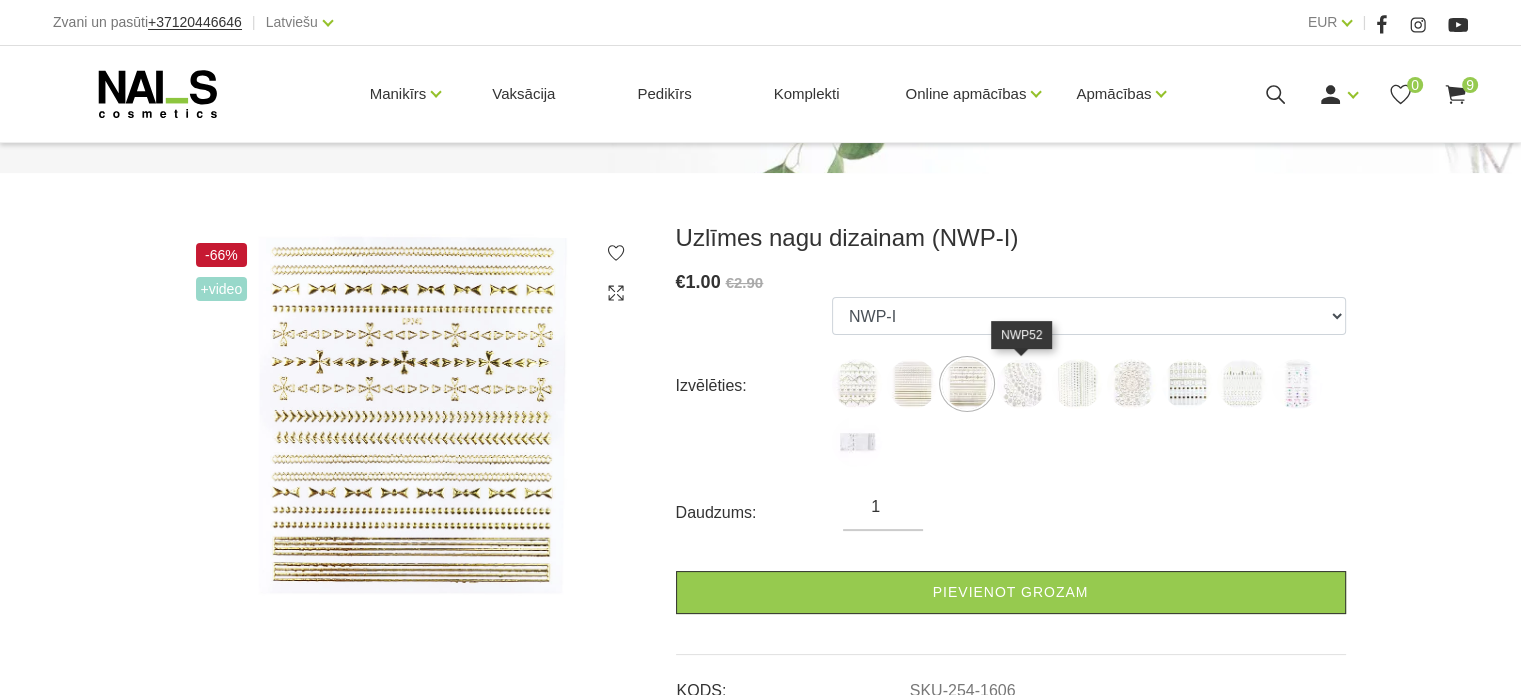 click at bounding box center (1022, 384) 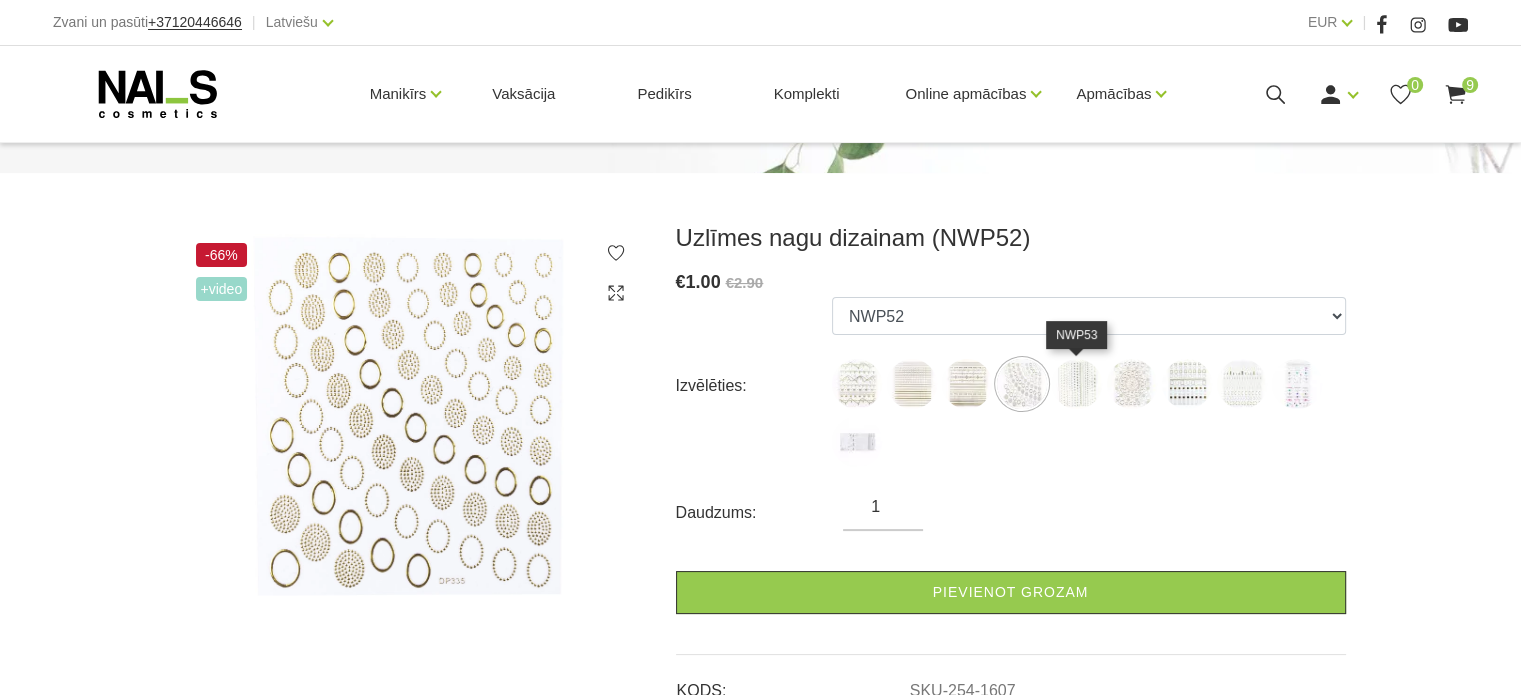 click at bounding box center [1077, 384] 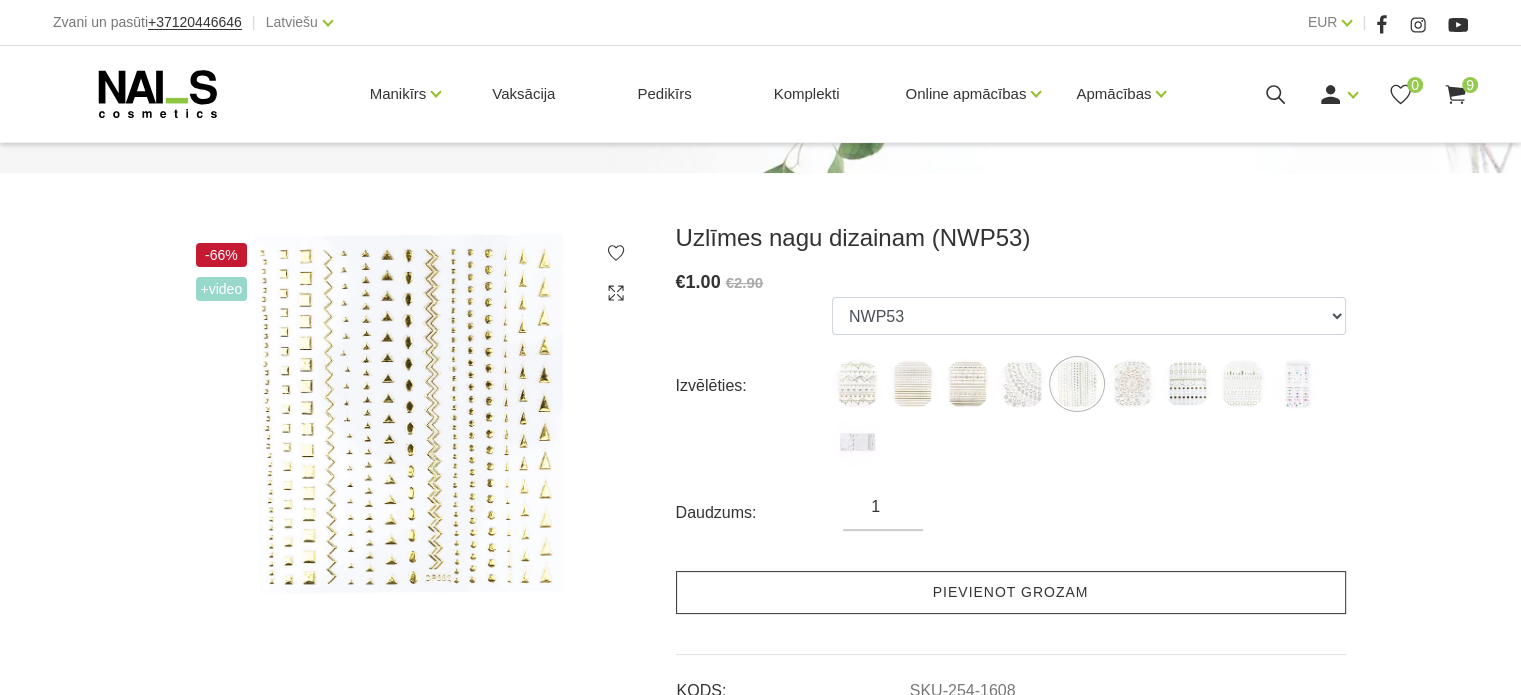 click on "Pievienot grozam" at bounding box center [1011, 592] 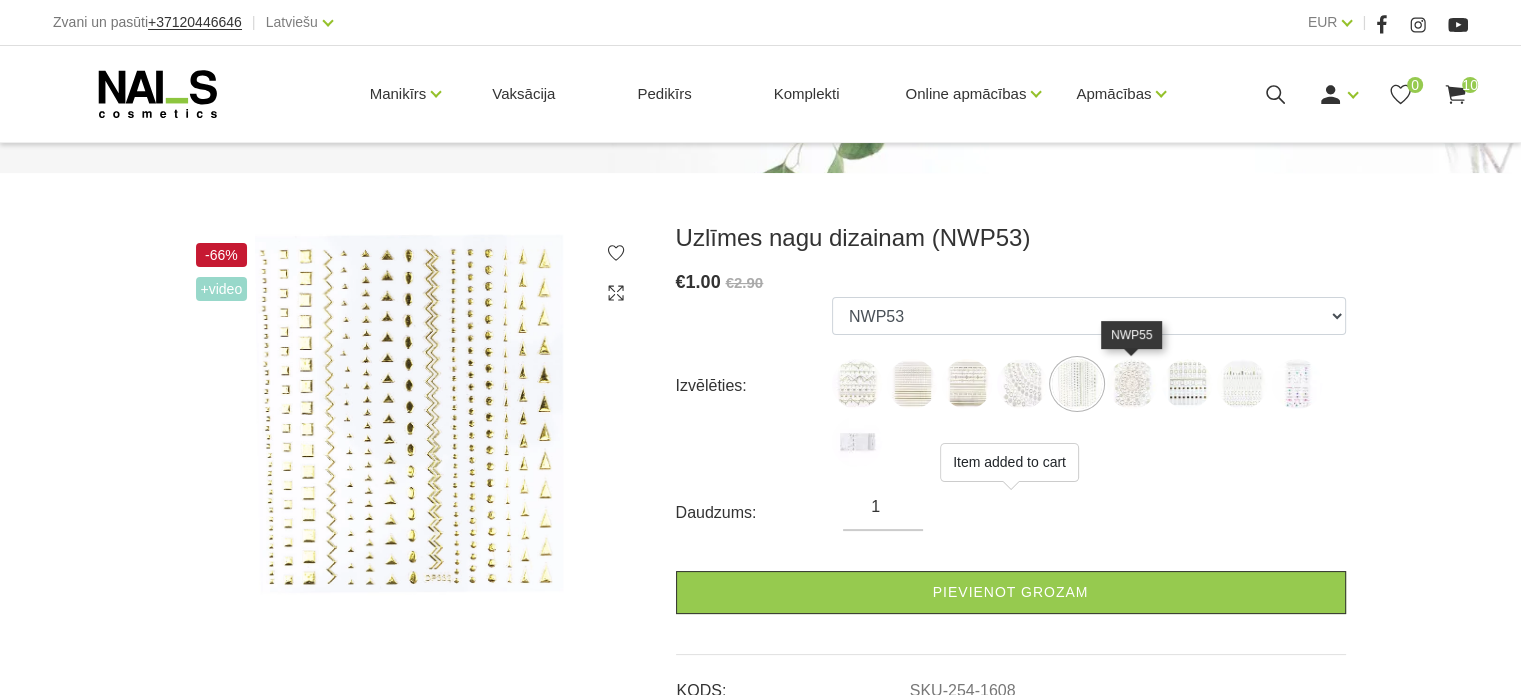 click at bounding box center (1132, 384) 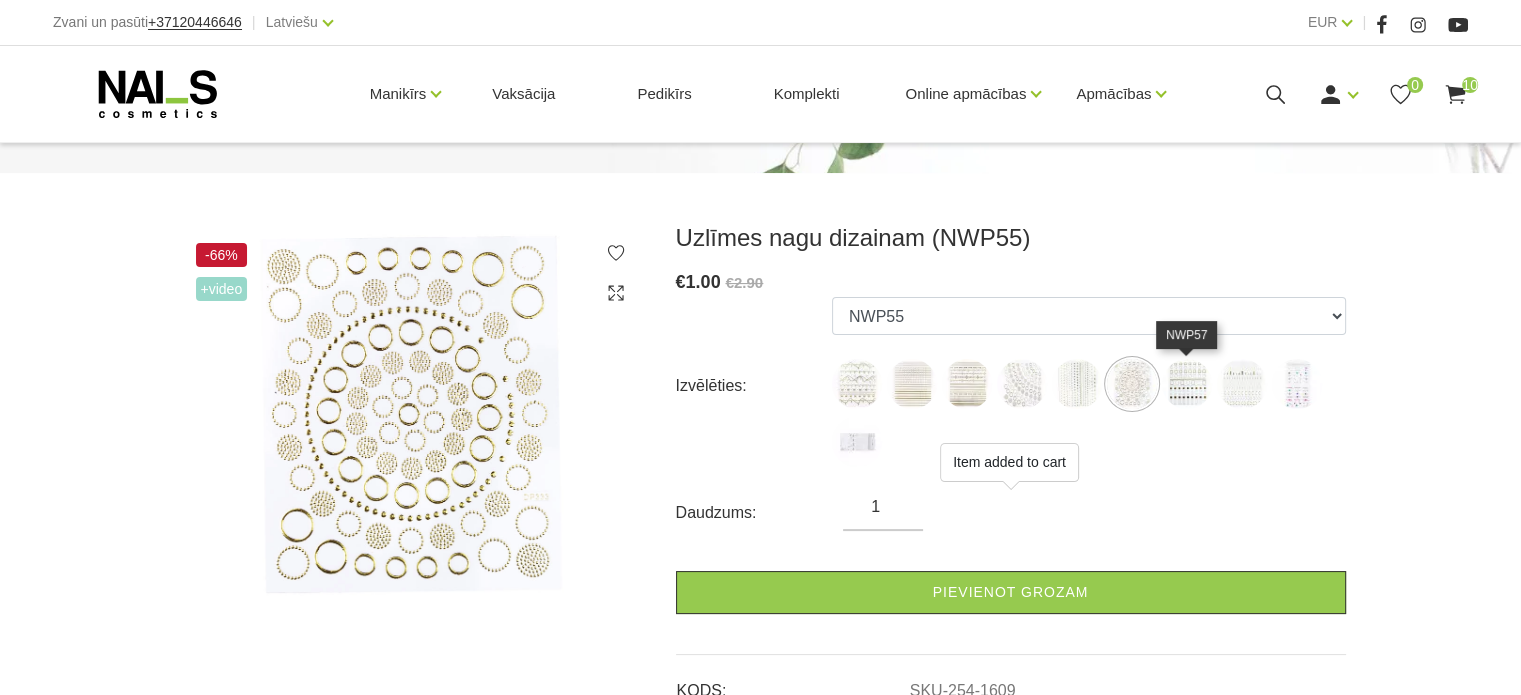 click at bounding box center (1187, 384) 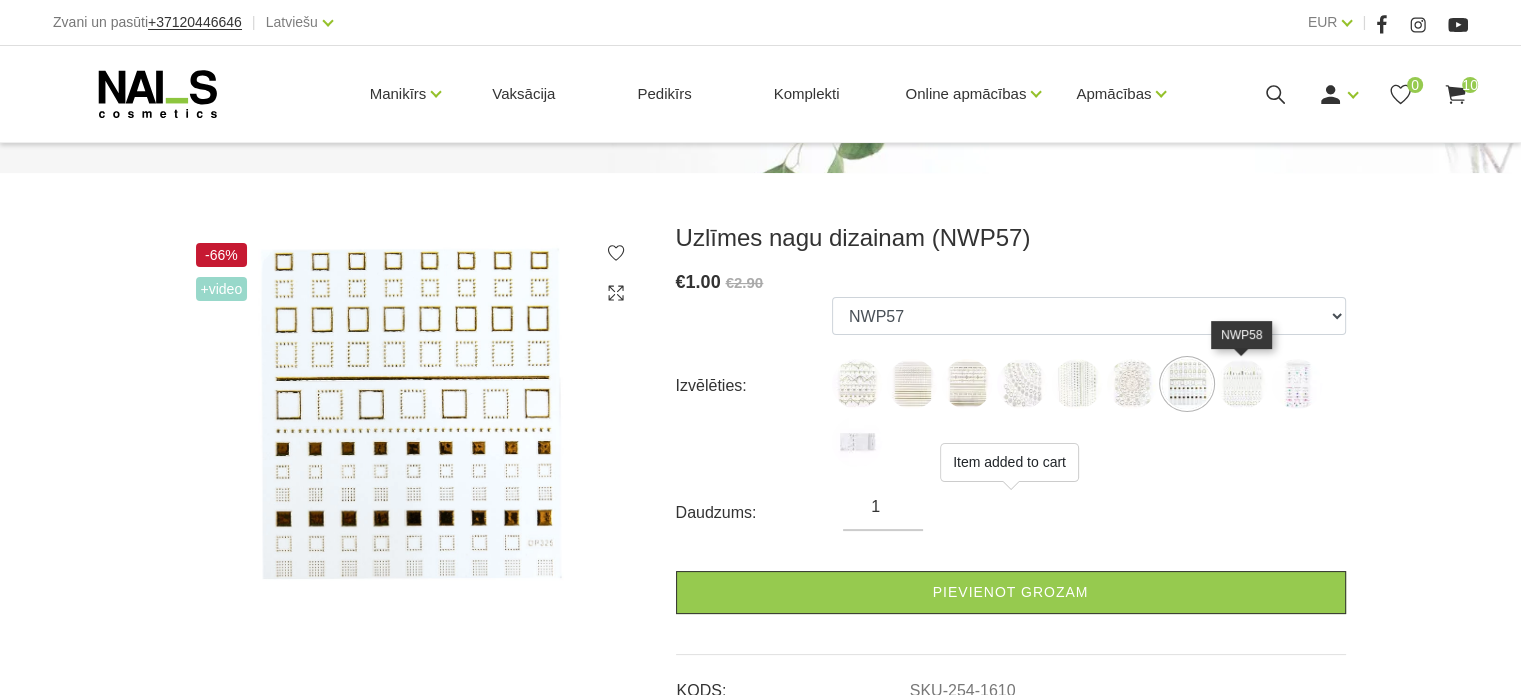 click at bounding box center (1242, 384) 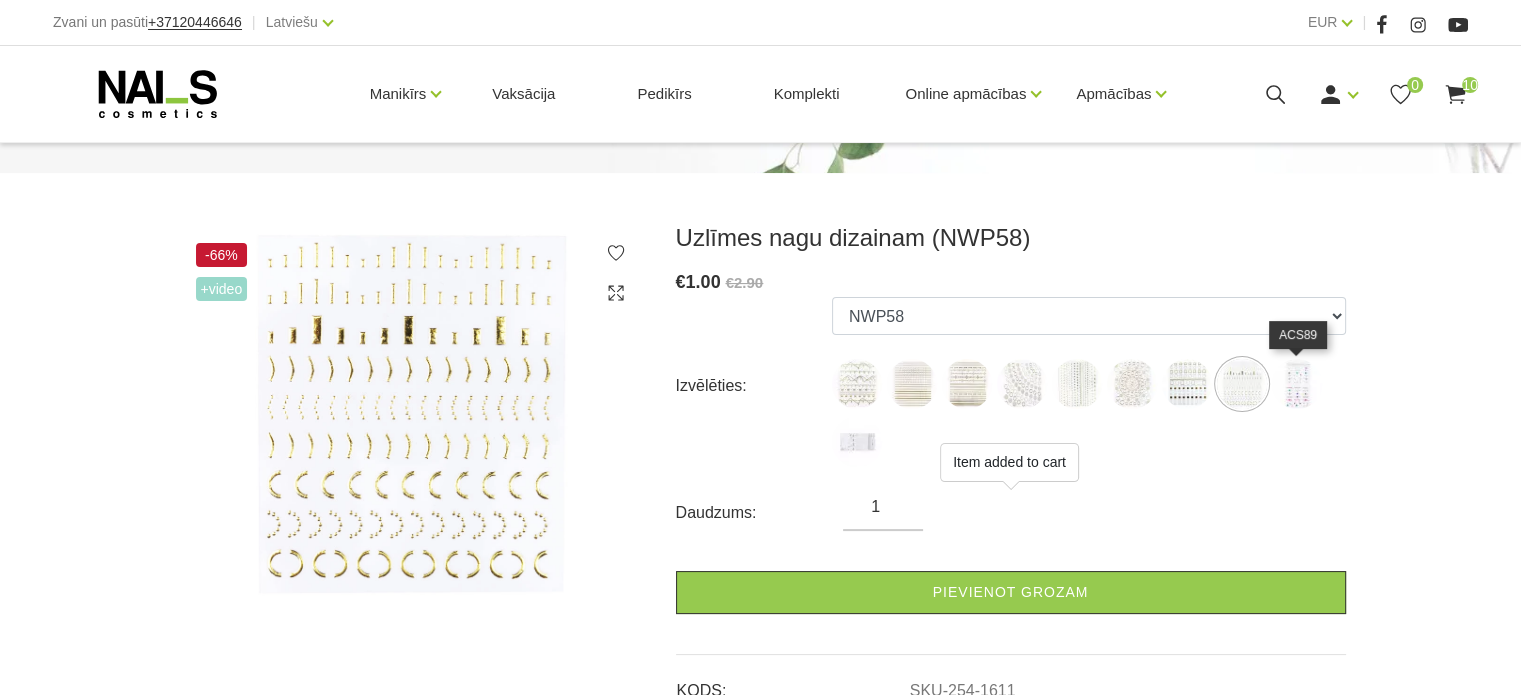 click at bounding box center (1297, 384) 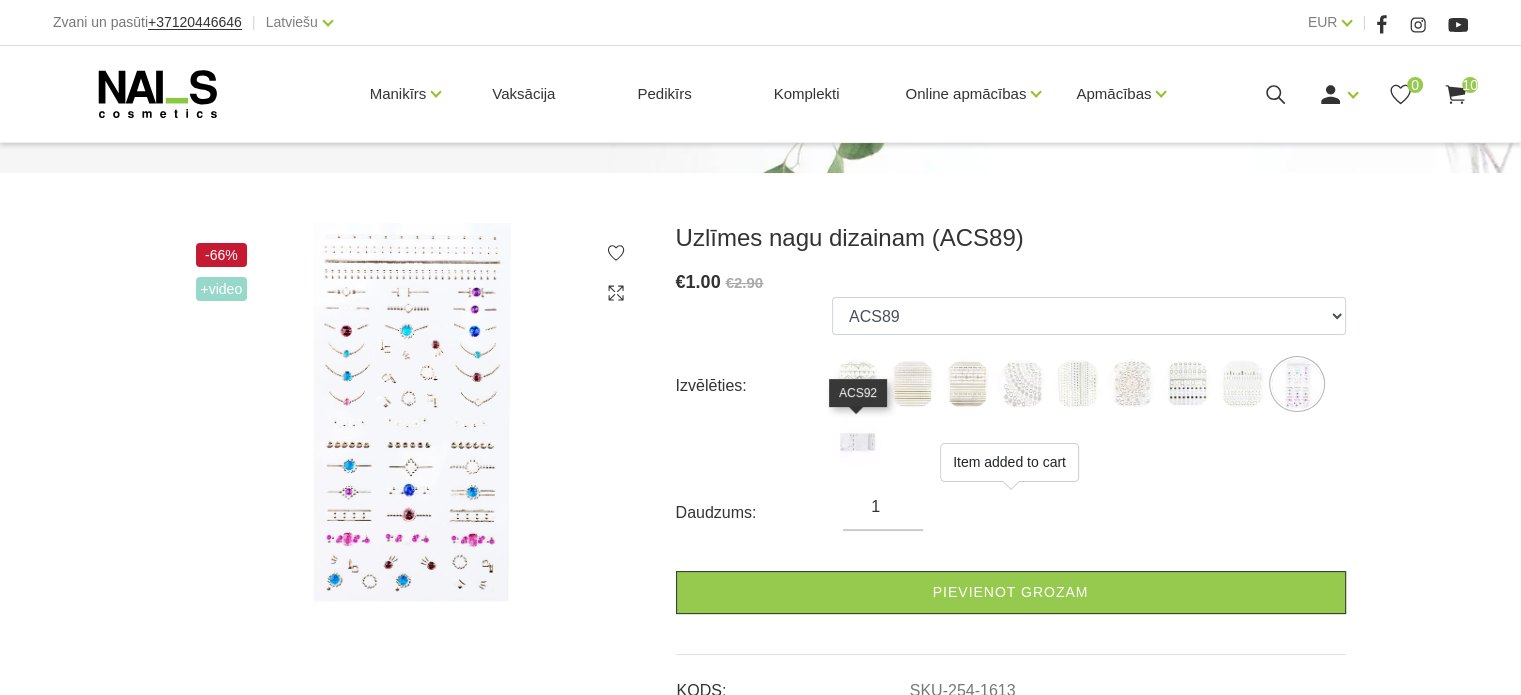 click at bounding box center [857, 442] 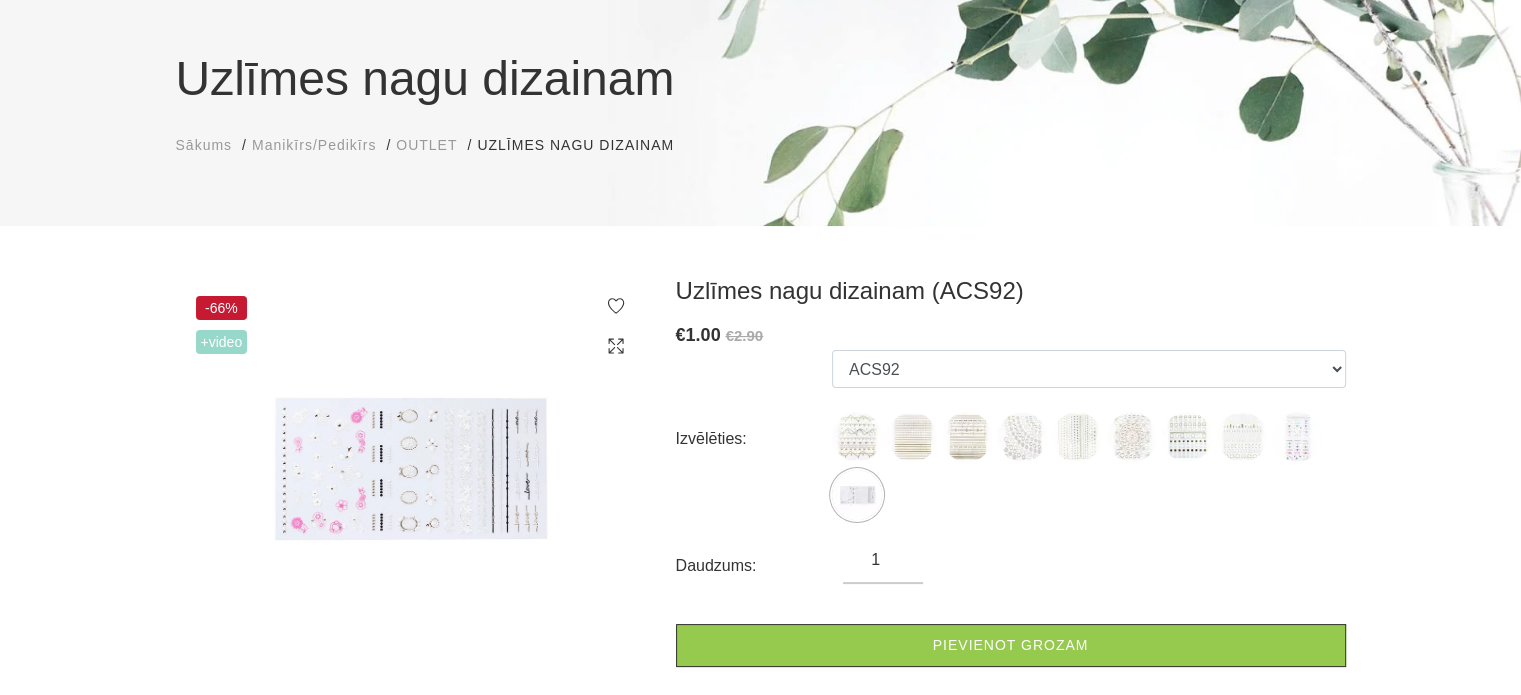 scroll, scrollTop: 100, scrollLeft: 0, axis: vertical 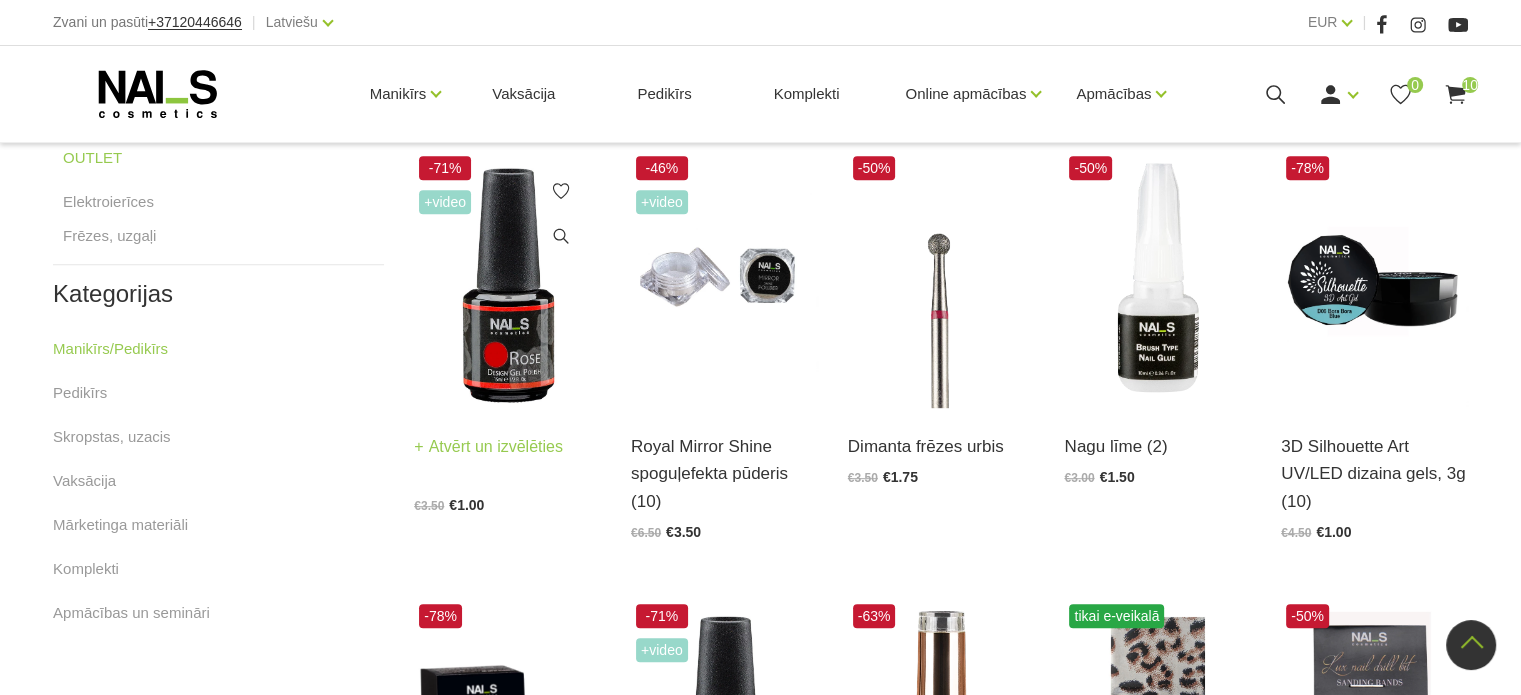 click at bounding box center [507, 279] 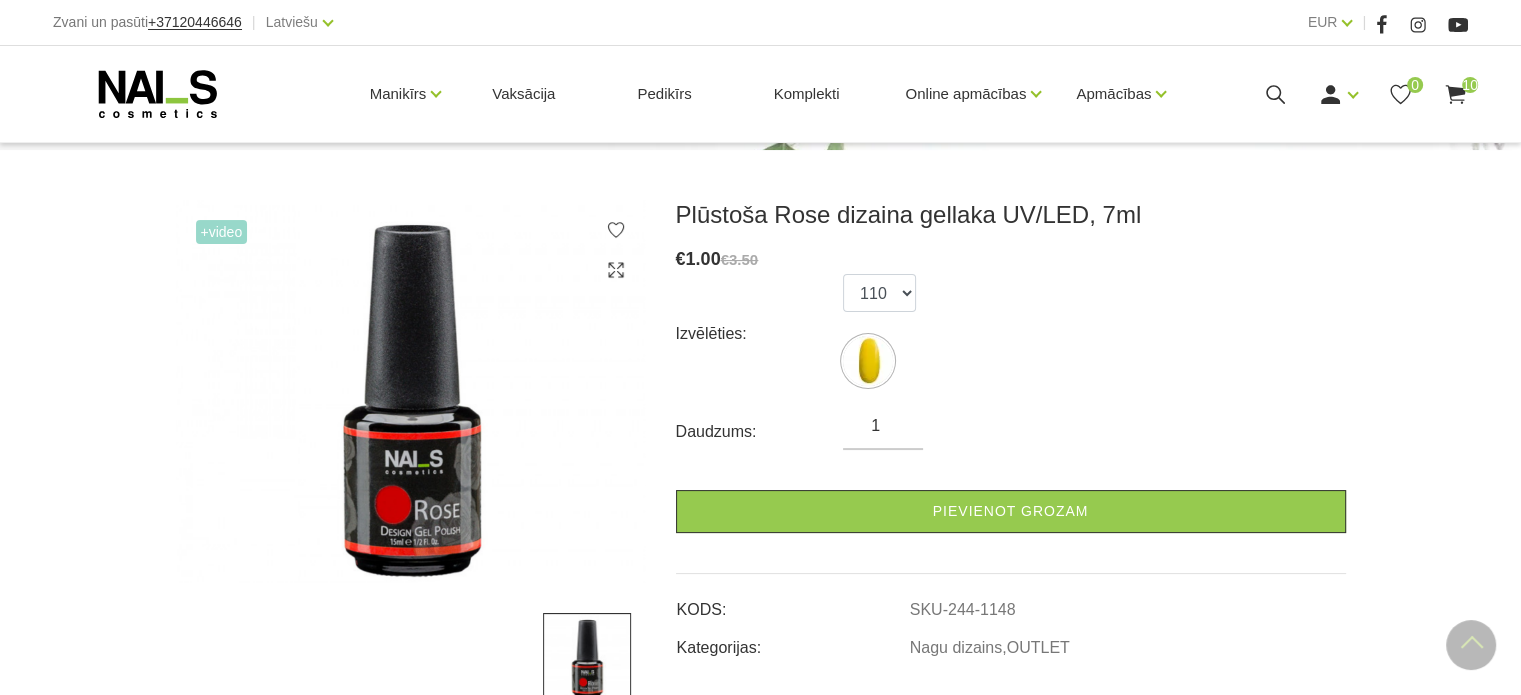 scroll, scrollTop: 200, scrollLeft: 0, axis: vertical 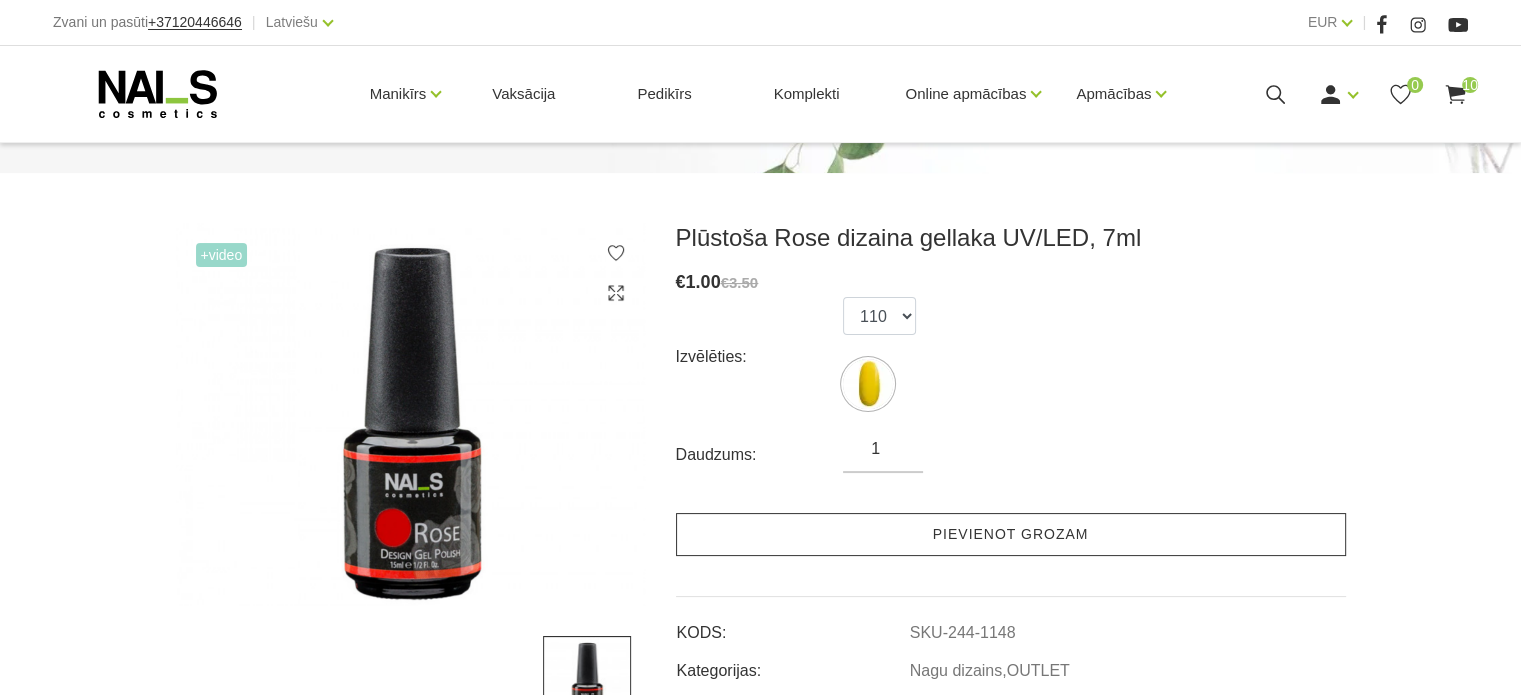 click on "Pievienot grozam" at bounding box center (1011, 534) 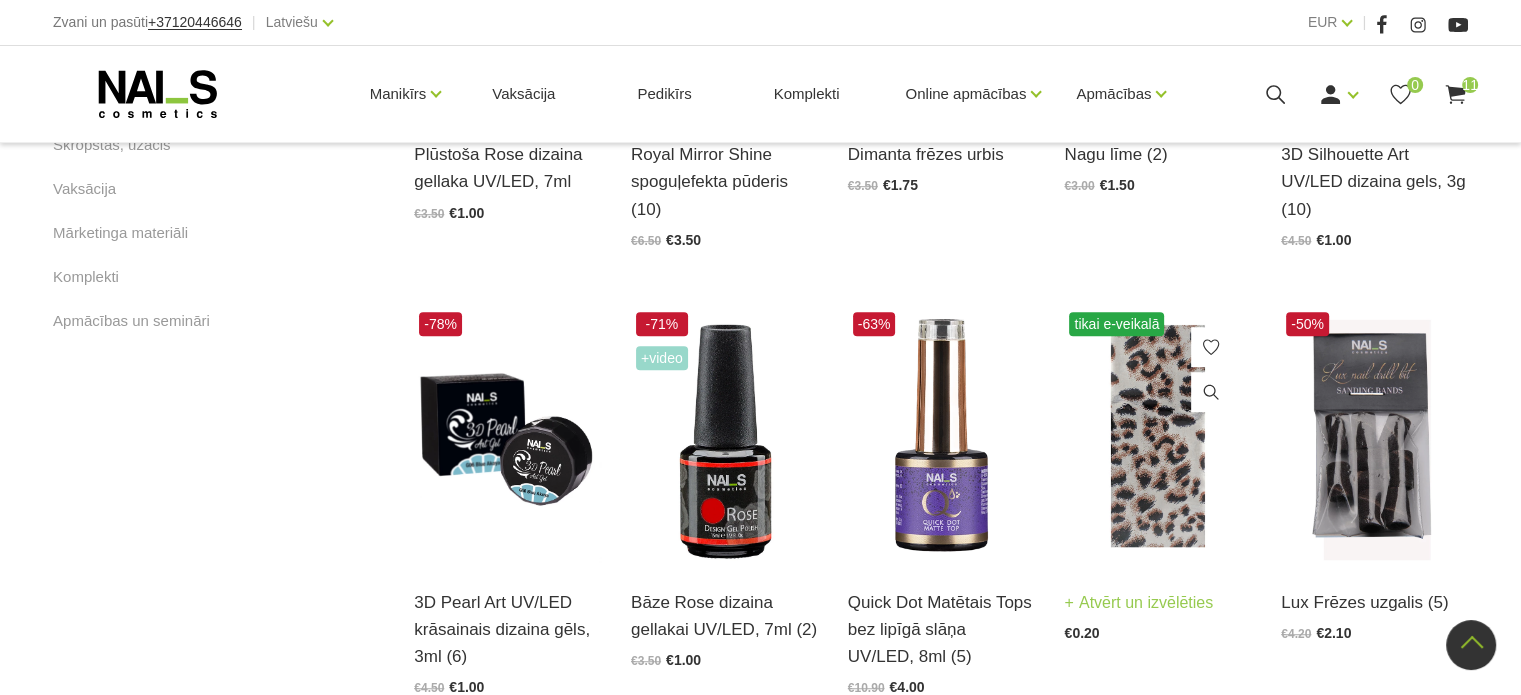 scroll, scrollTop: 1215, scrollLeft: 0, axis: vertical 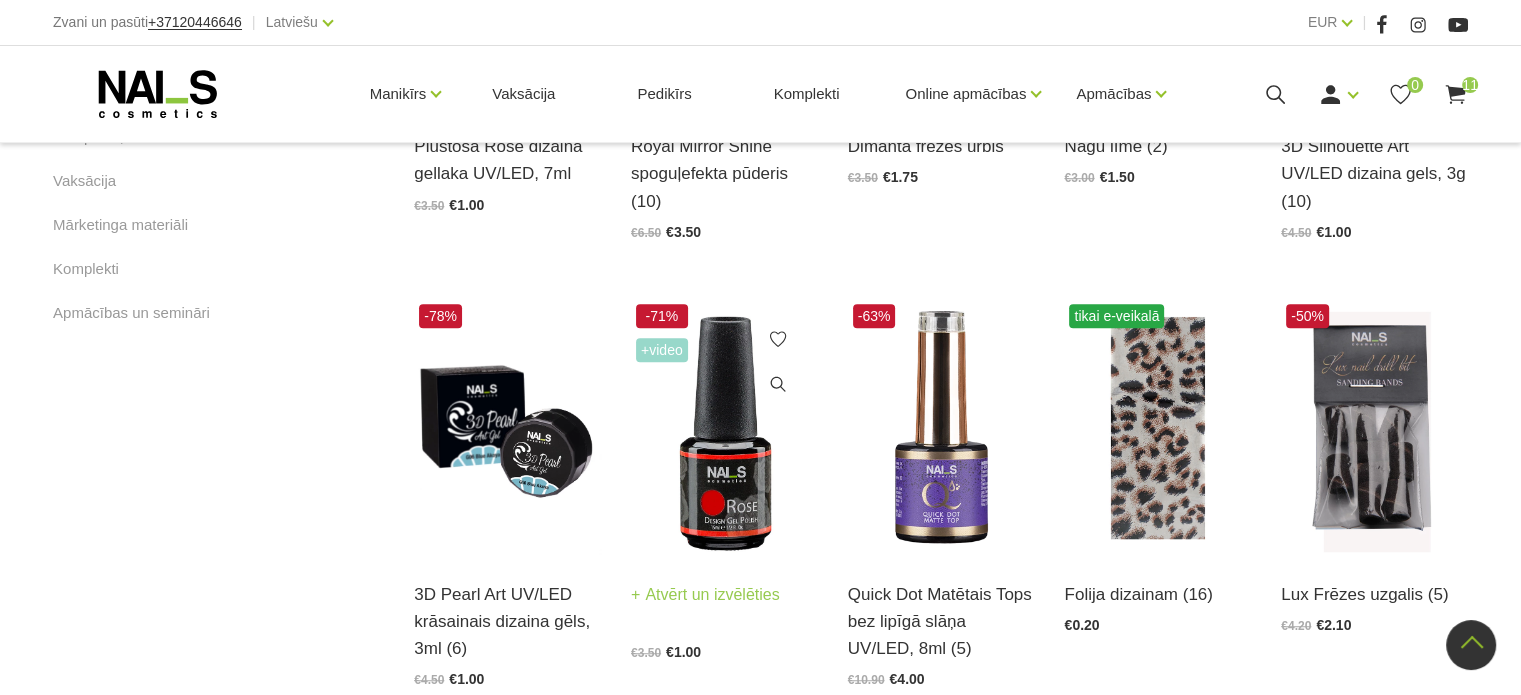 click at bounding box center (724, 427) 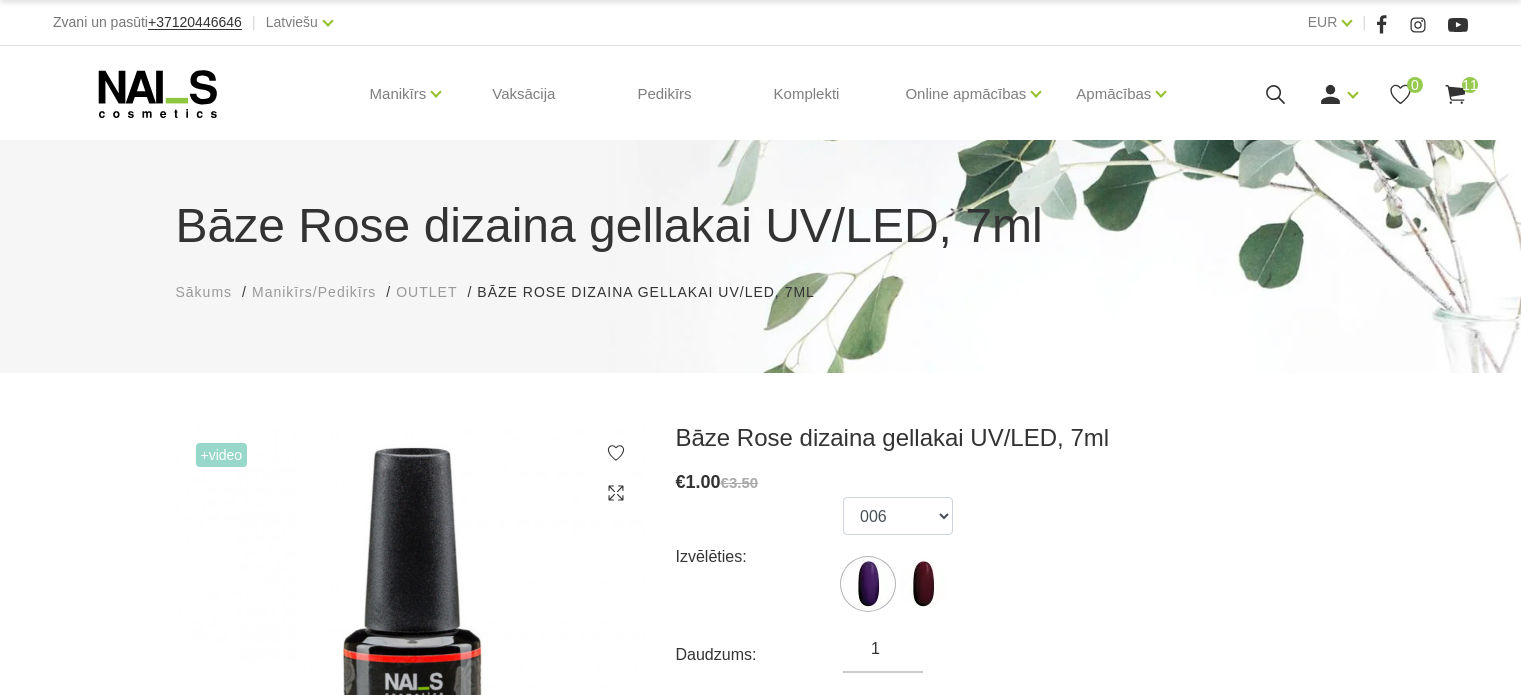 scroll, scrollTop: 0, scrollLeft: 0, axis: both 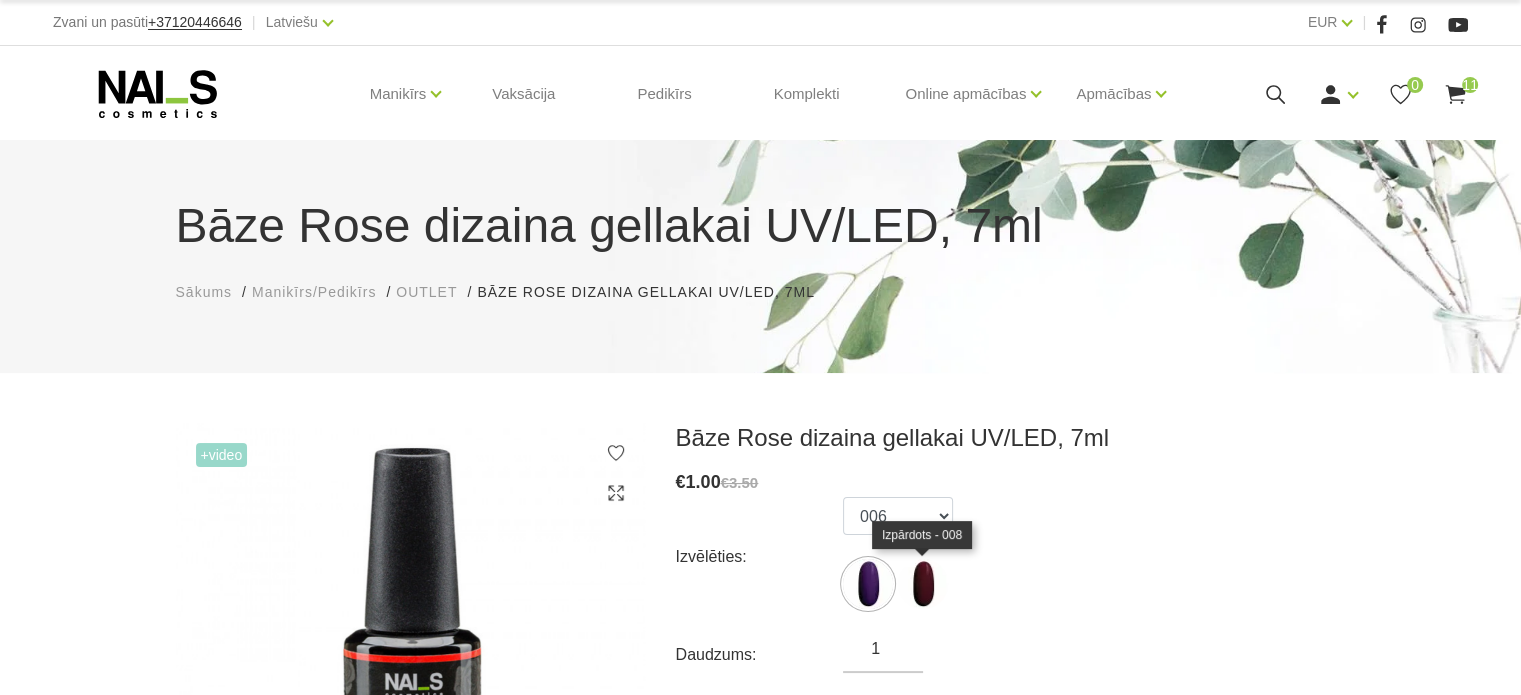 click at bounding box center [923, 584] 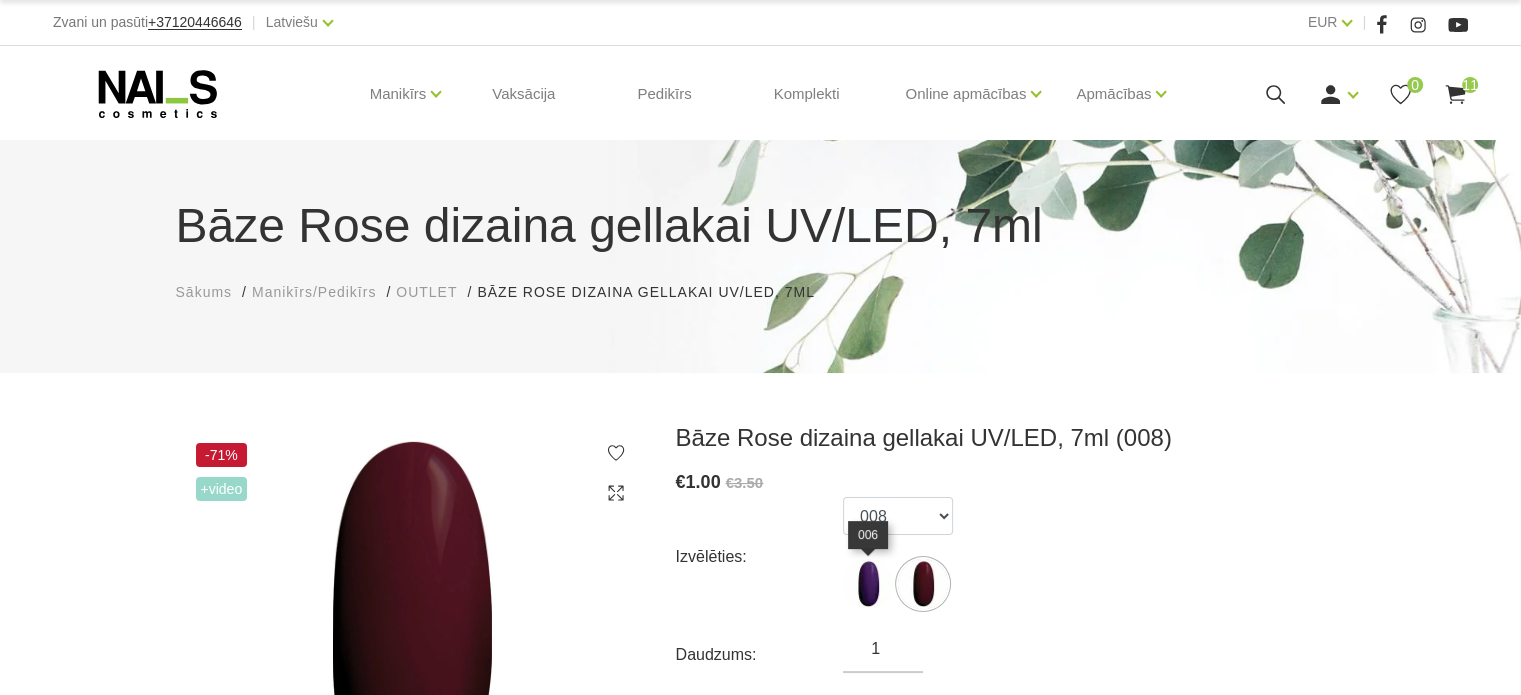 click at bounding box center [868, 584] 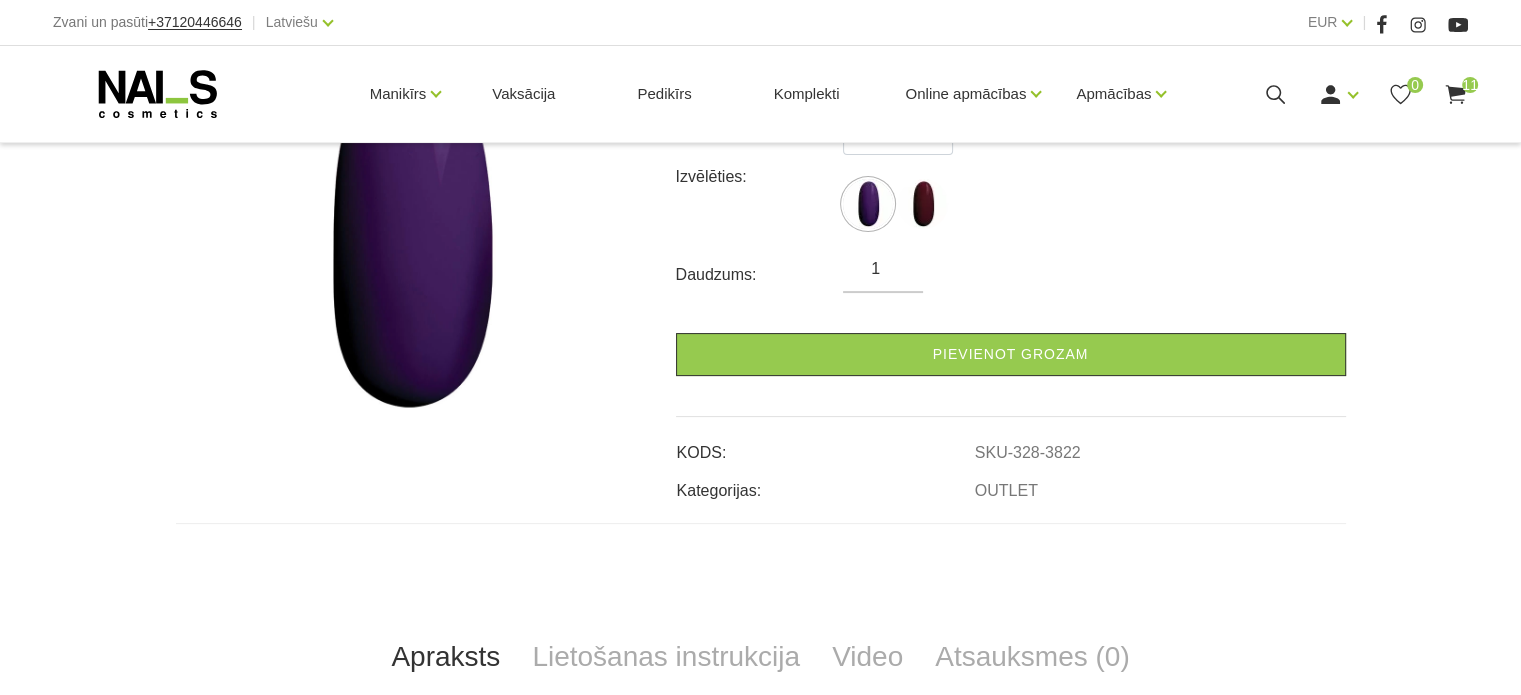 scroll, scrollTop: 400, scrollLeft: 0, axis: vertical 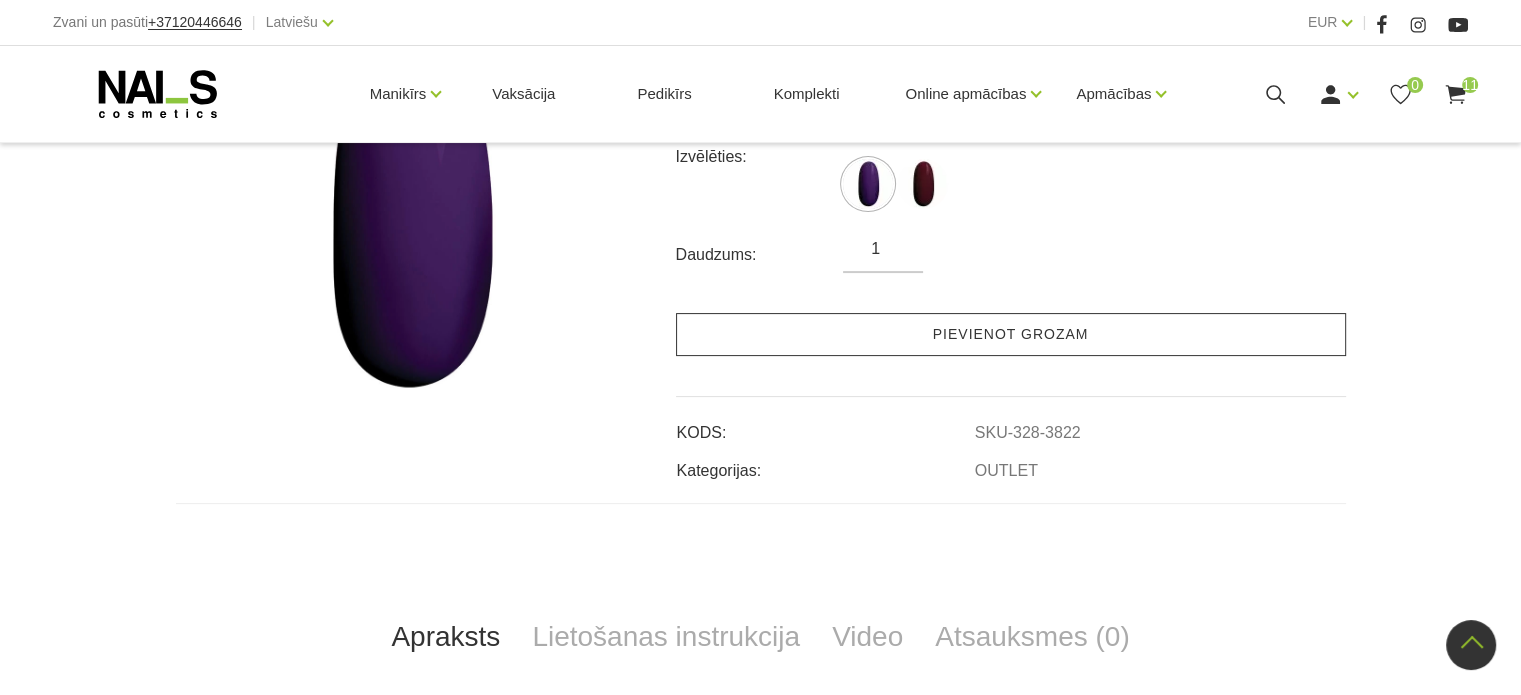 click on "Pievienot grozam" at bounding box center (1011, 334) 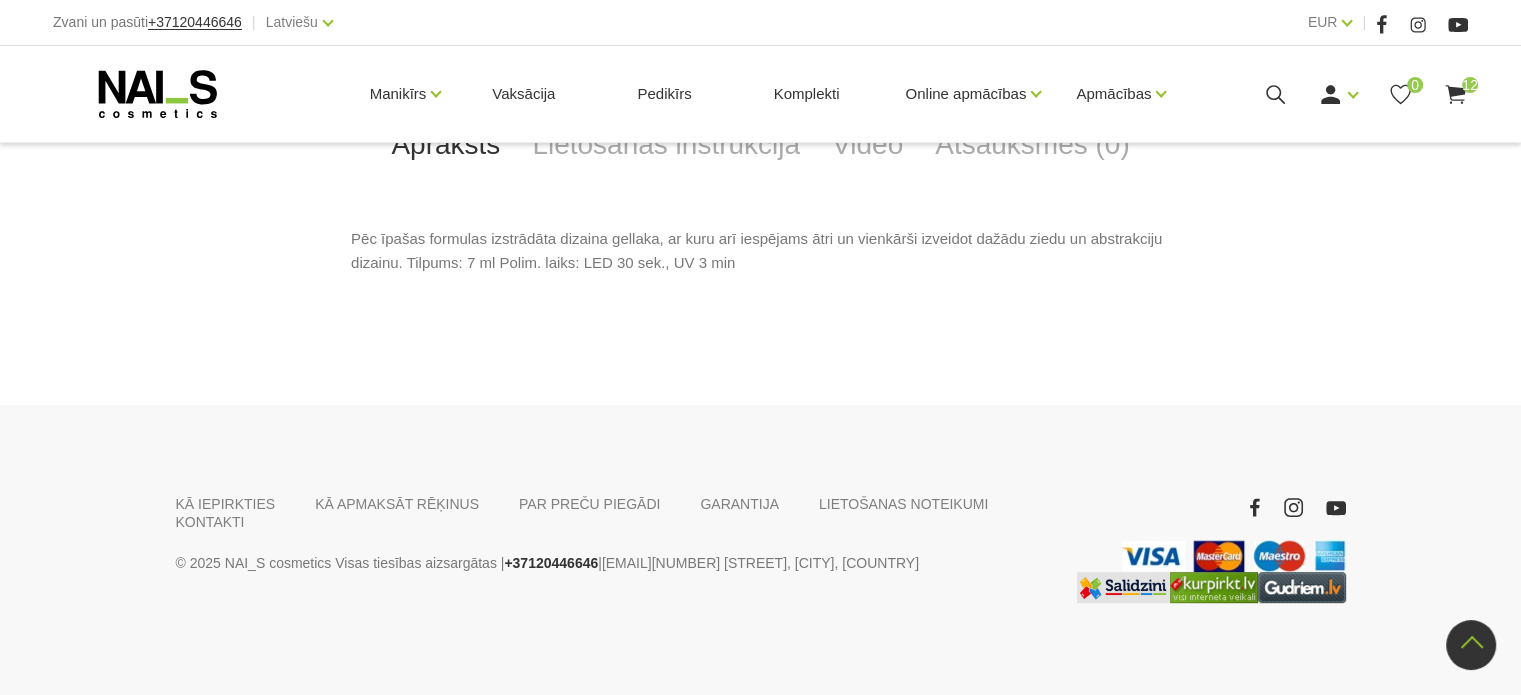 scroll, scrollTop: 798, scrollLeft: 0, axis: vertical 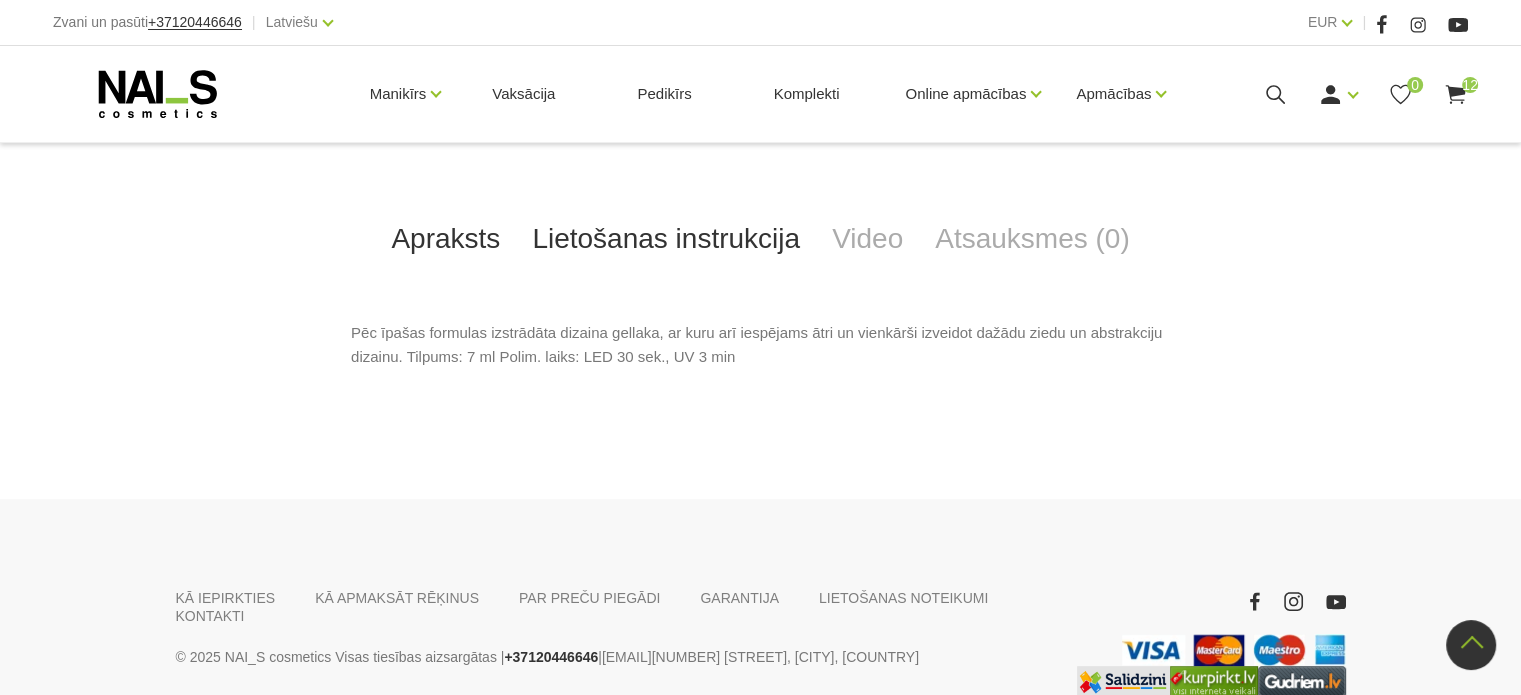 click on "Lietošanas instrukcija" at bounding box center (666, 239) 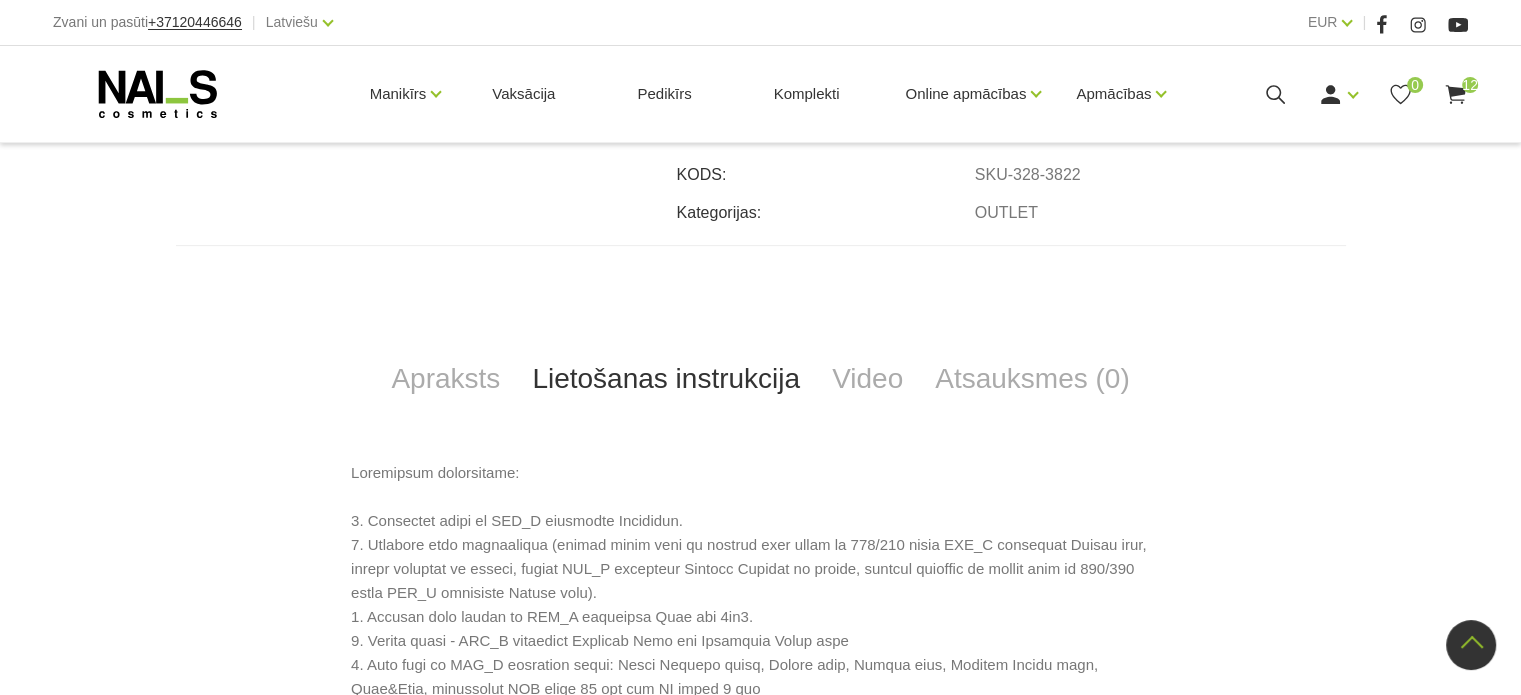 scroll, scrollTop: 198, scrollLeft: 0, axis: vertical 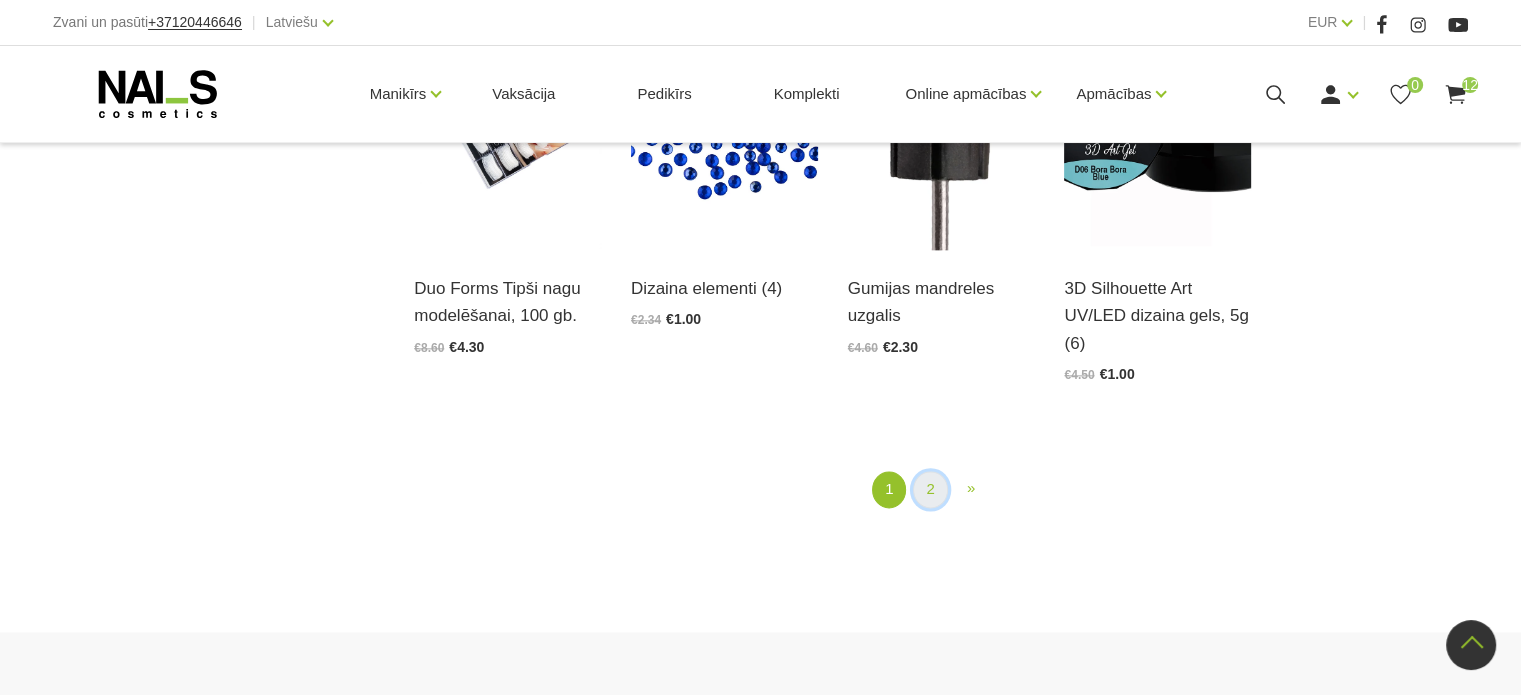 click on "2" at bounding box center [930, 489] 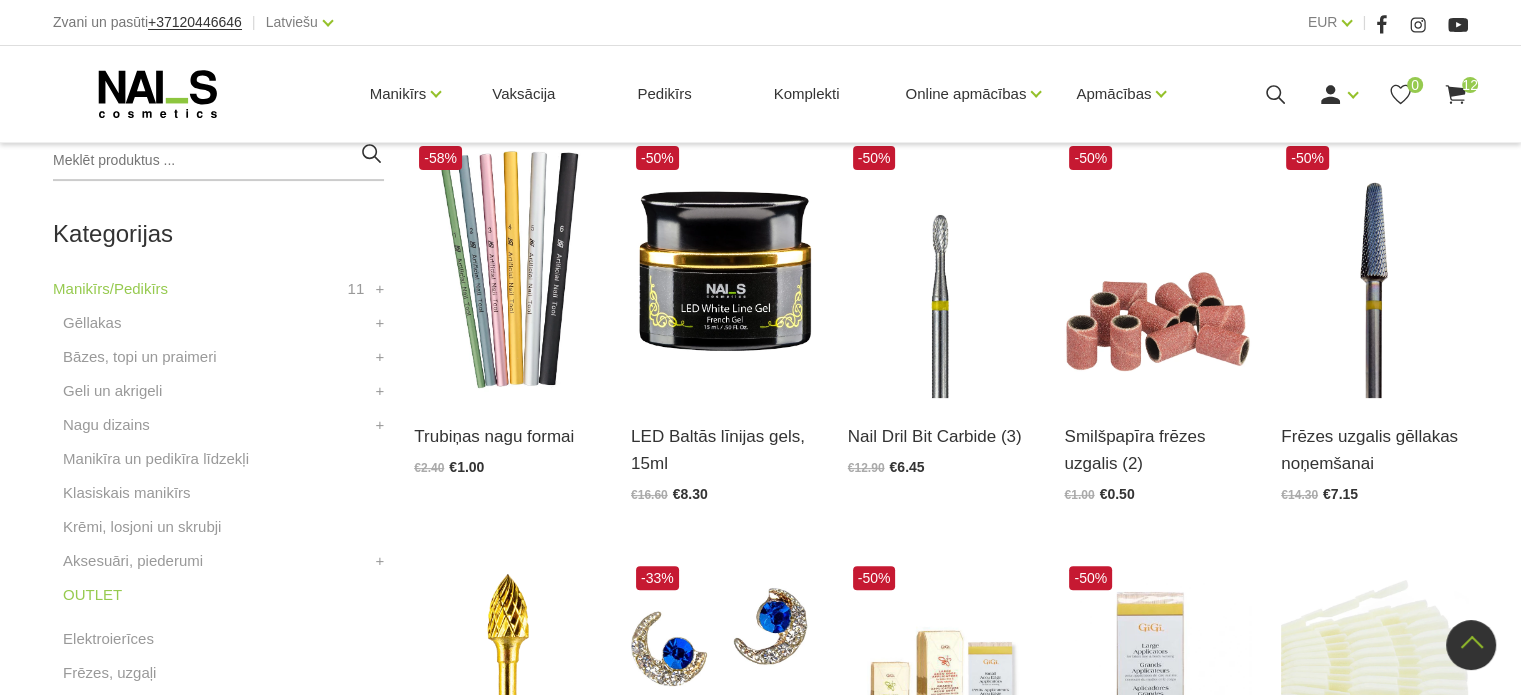 scroll, scrollTop: 408, scrollLeft: 0, axis: vertical 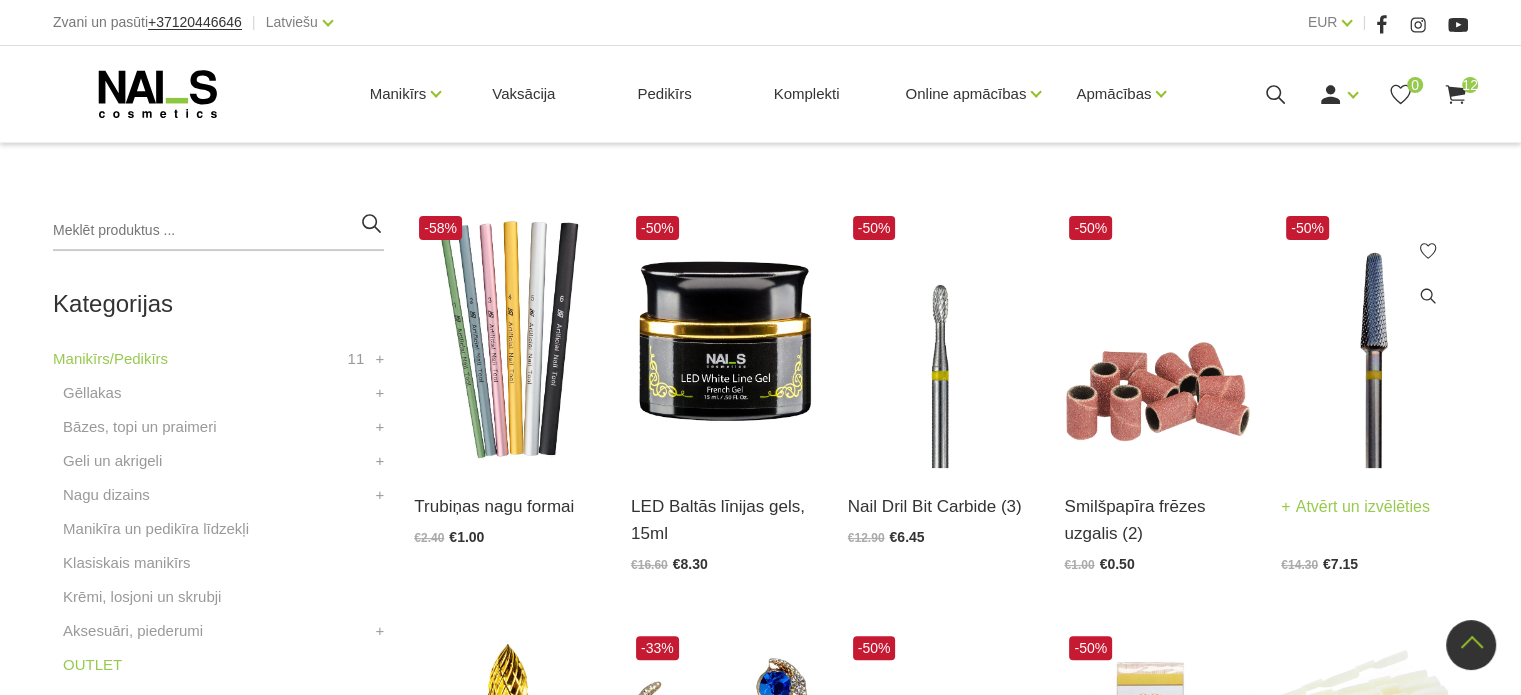 click at bounding box center [1374, 339] 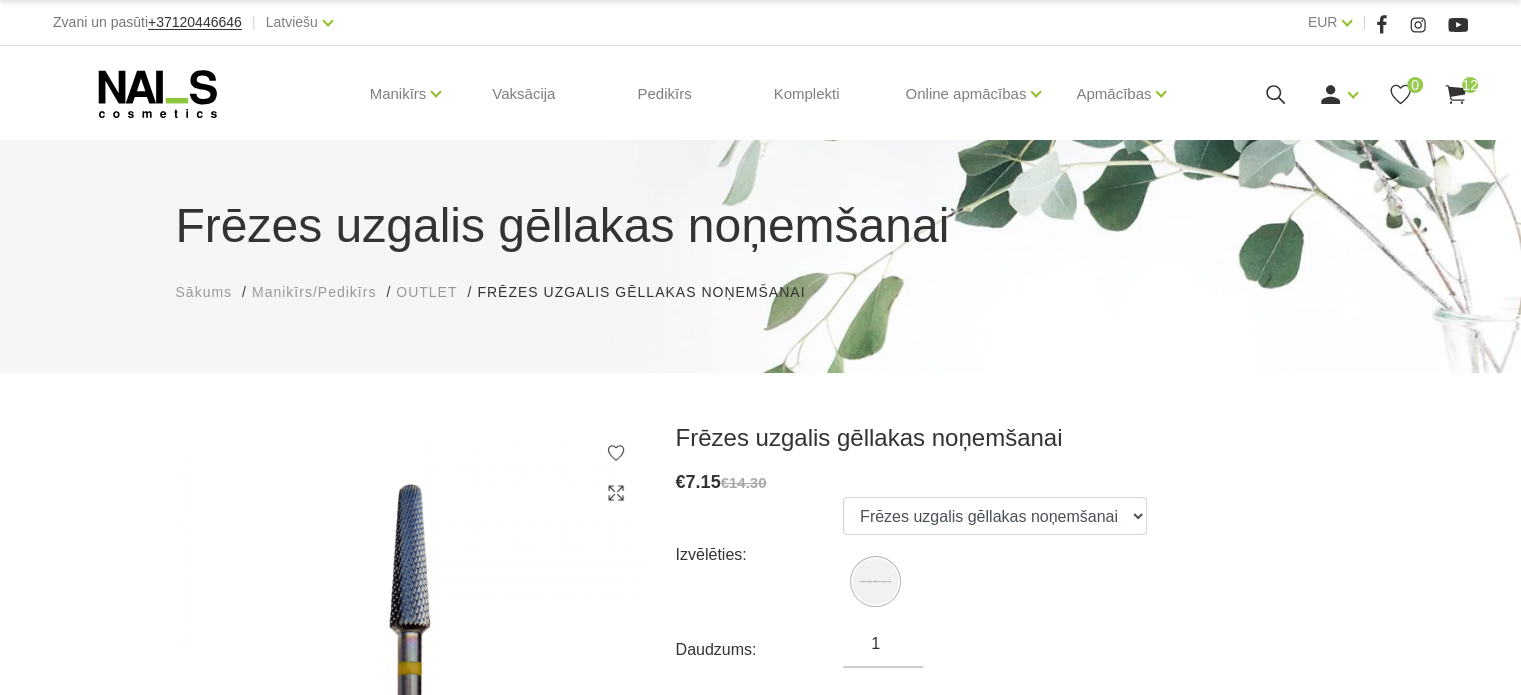 scroll, scrollTop: 200, scrollLeft: 0, axis: vertical 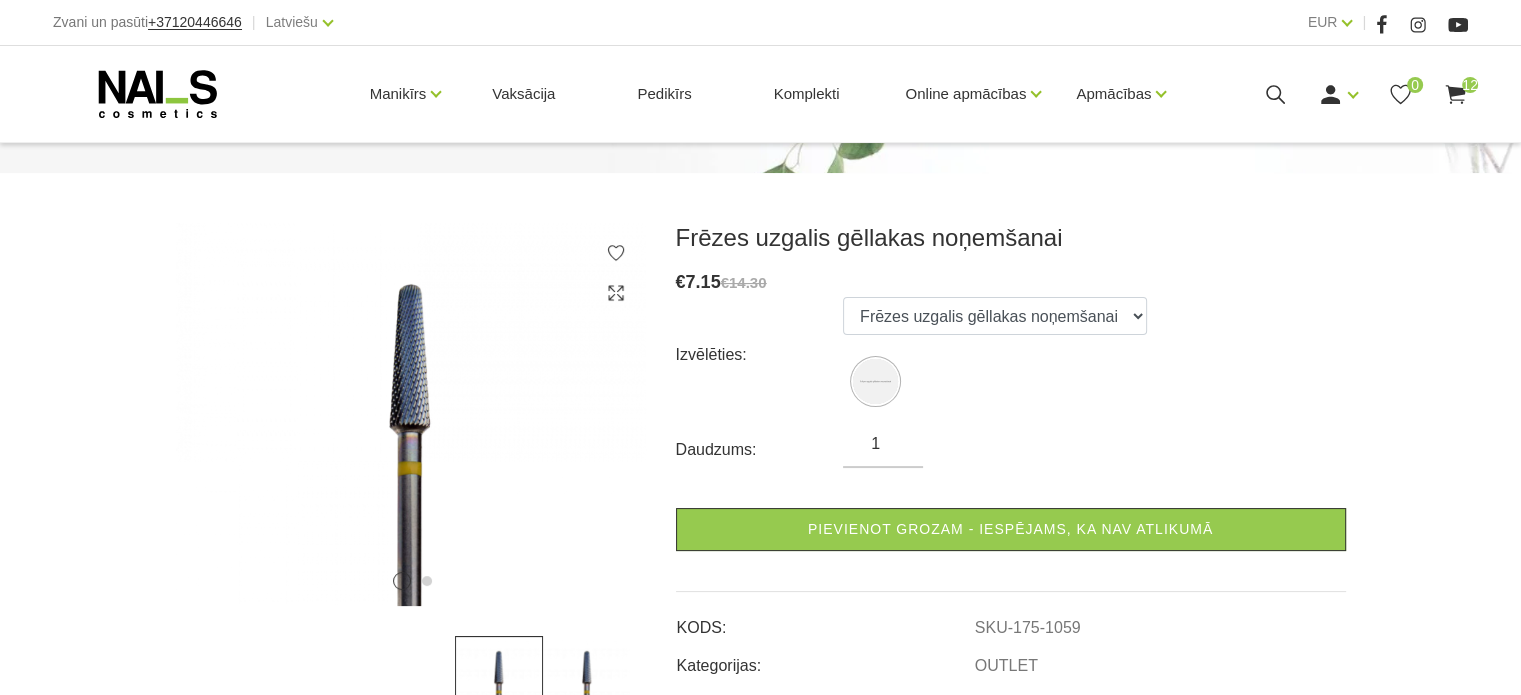 click at bounding box center (587, 680) 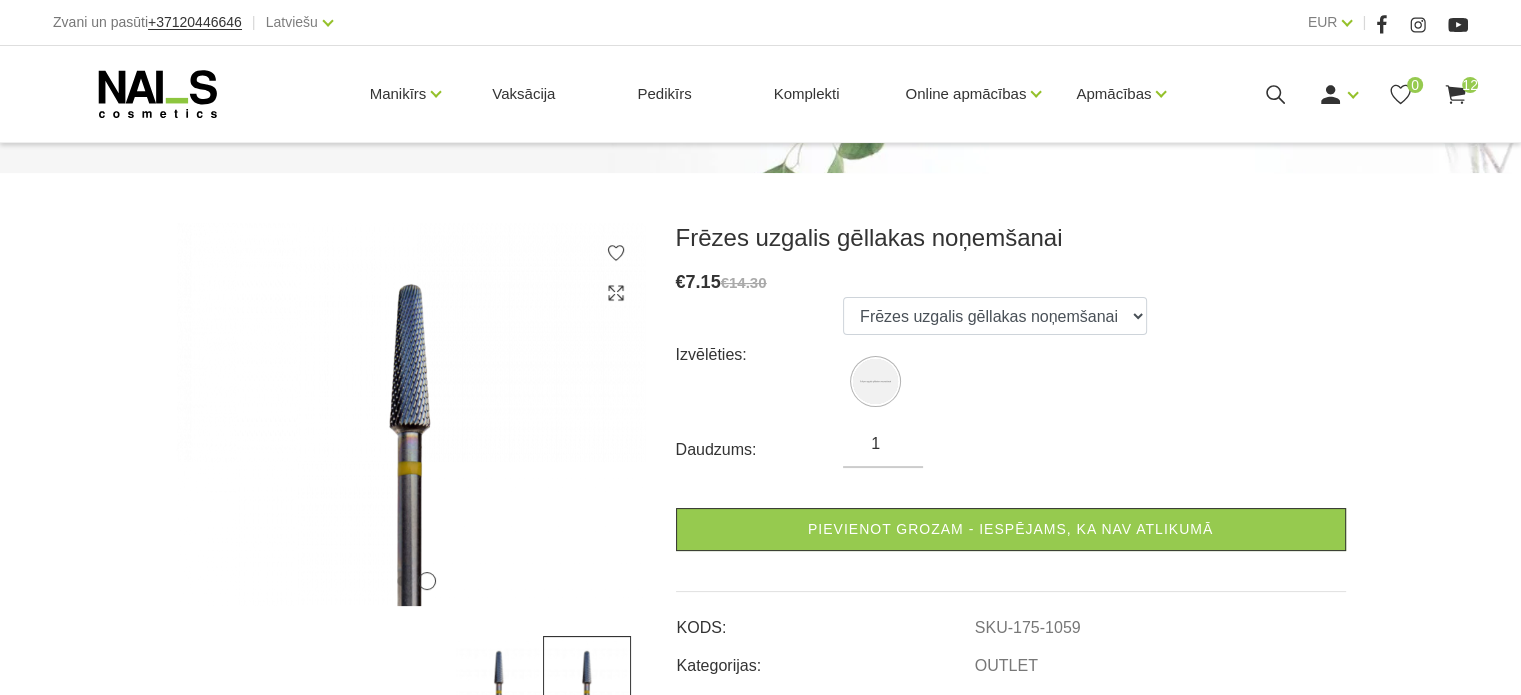 click at bounding box center (499, 680) 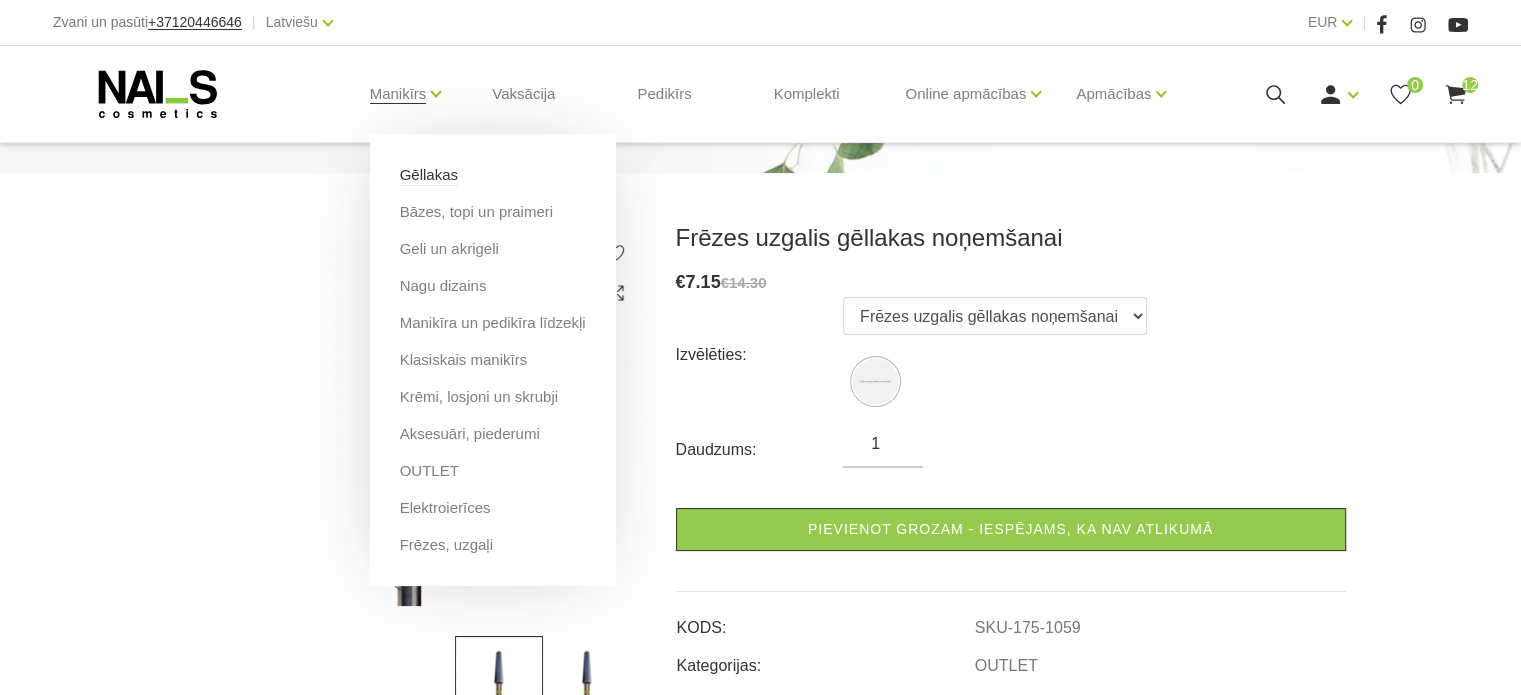 click on "Gēllakas" at bounding box center (429, 175) 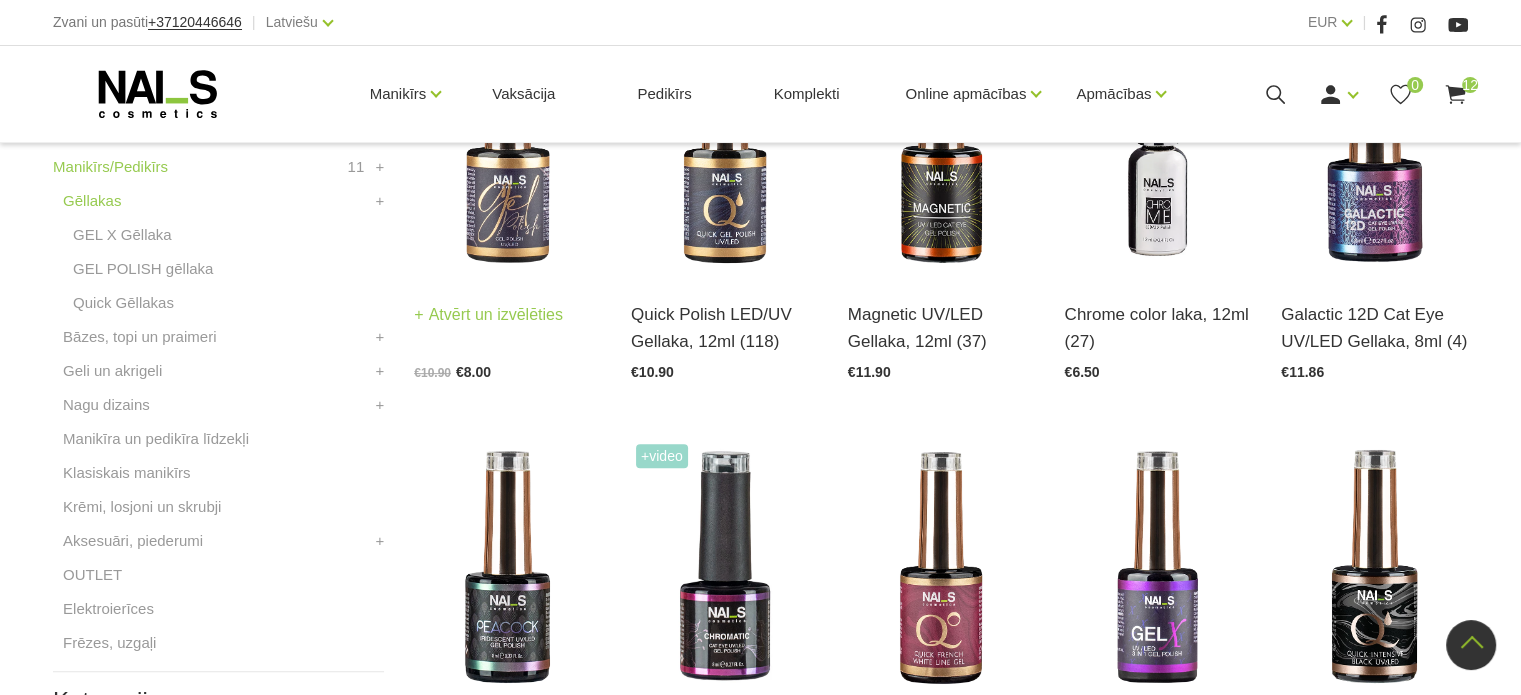scroll, scrollTop: 600, scrollLeft: 0, axis: vertical 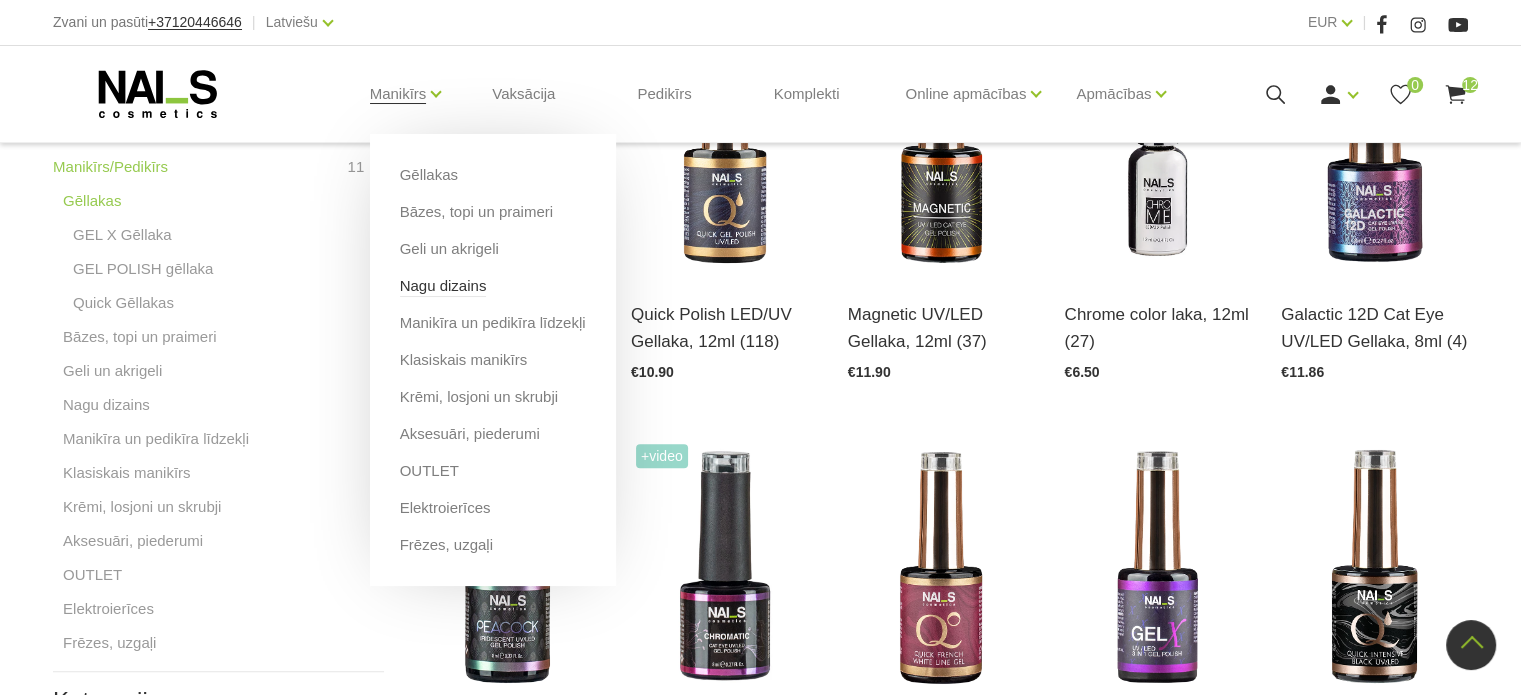 click on "Nagu dizains" at bounding box center [443, 286] 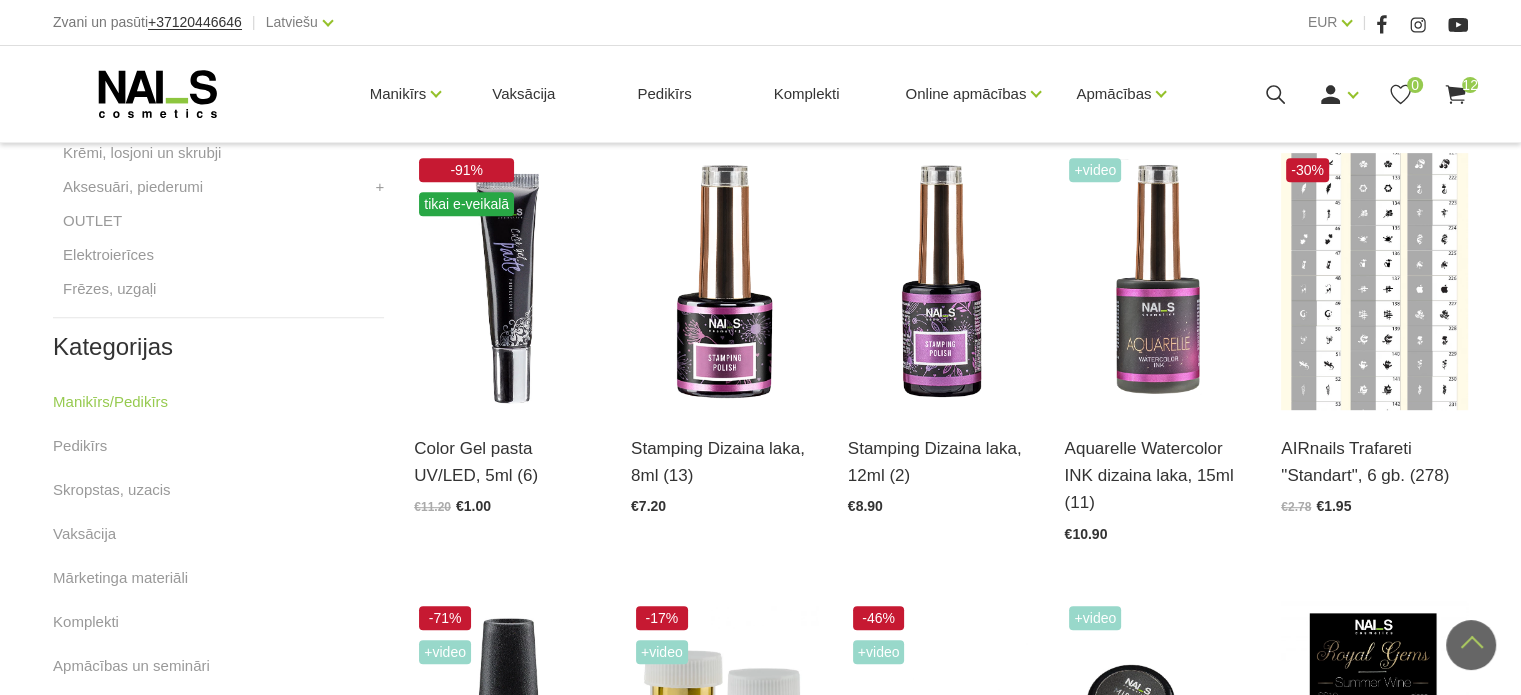 scroll, scrollTop: 900, scrollLeft: 0, axis: vertical 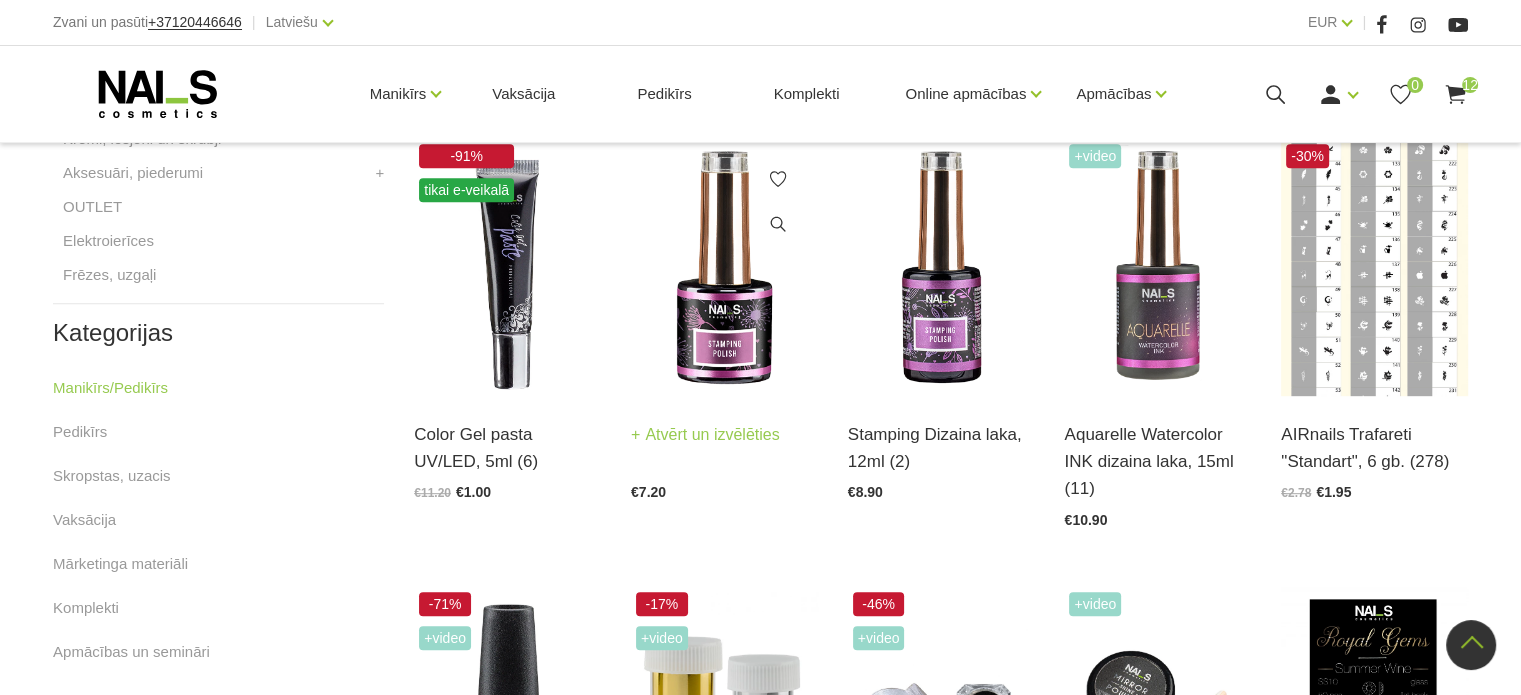 click at bounding box center (724, 267) 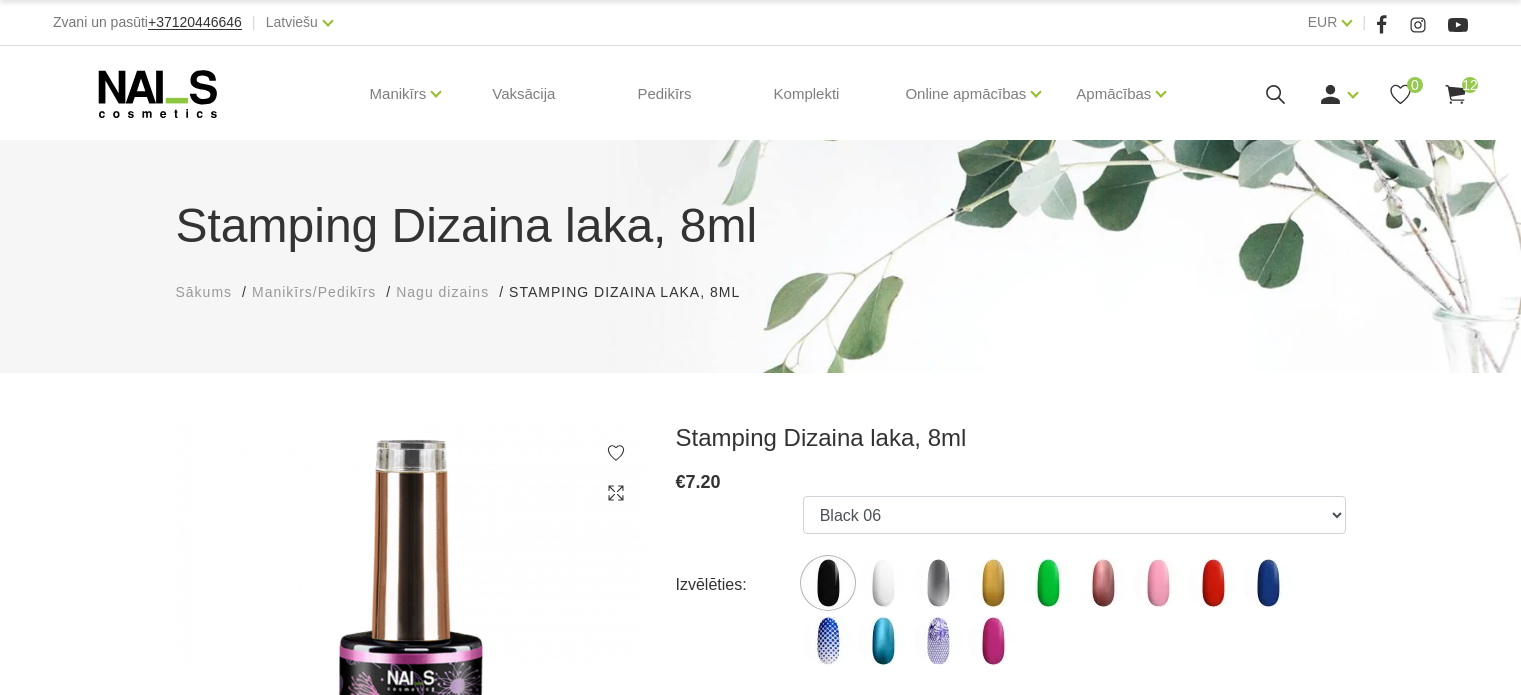 scroll, scrollTop: 0, scrollLeft: 0, axis: both 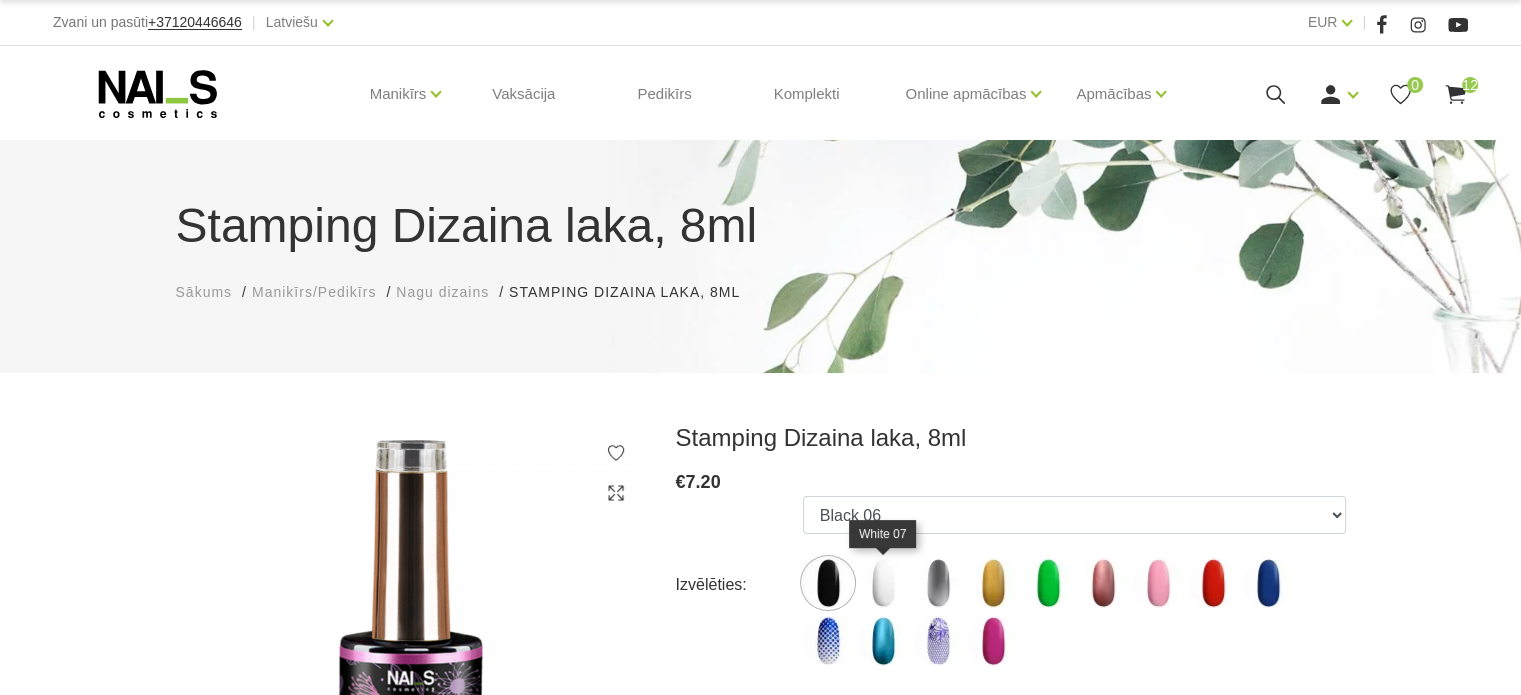 click at bounding box center (883, 583) 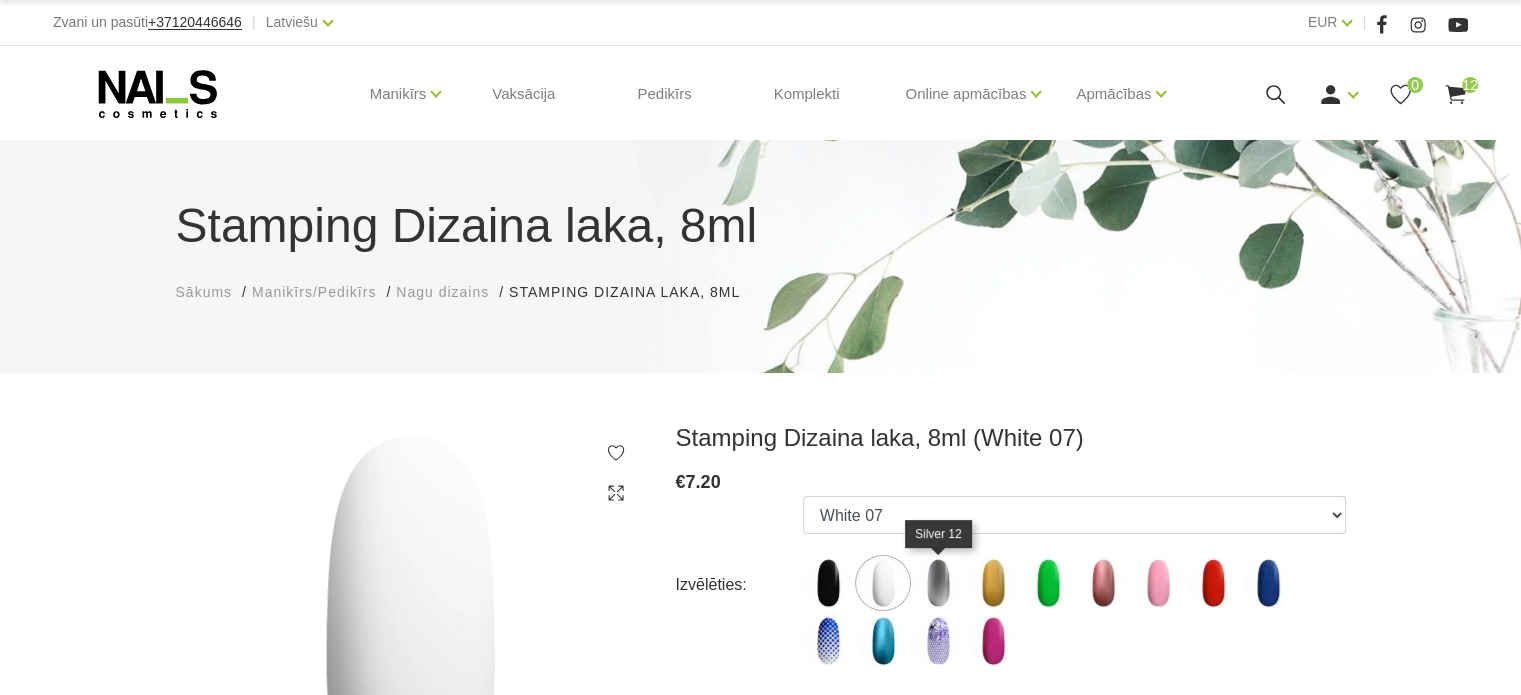 click at bounding box center [938, 583] 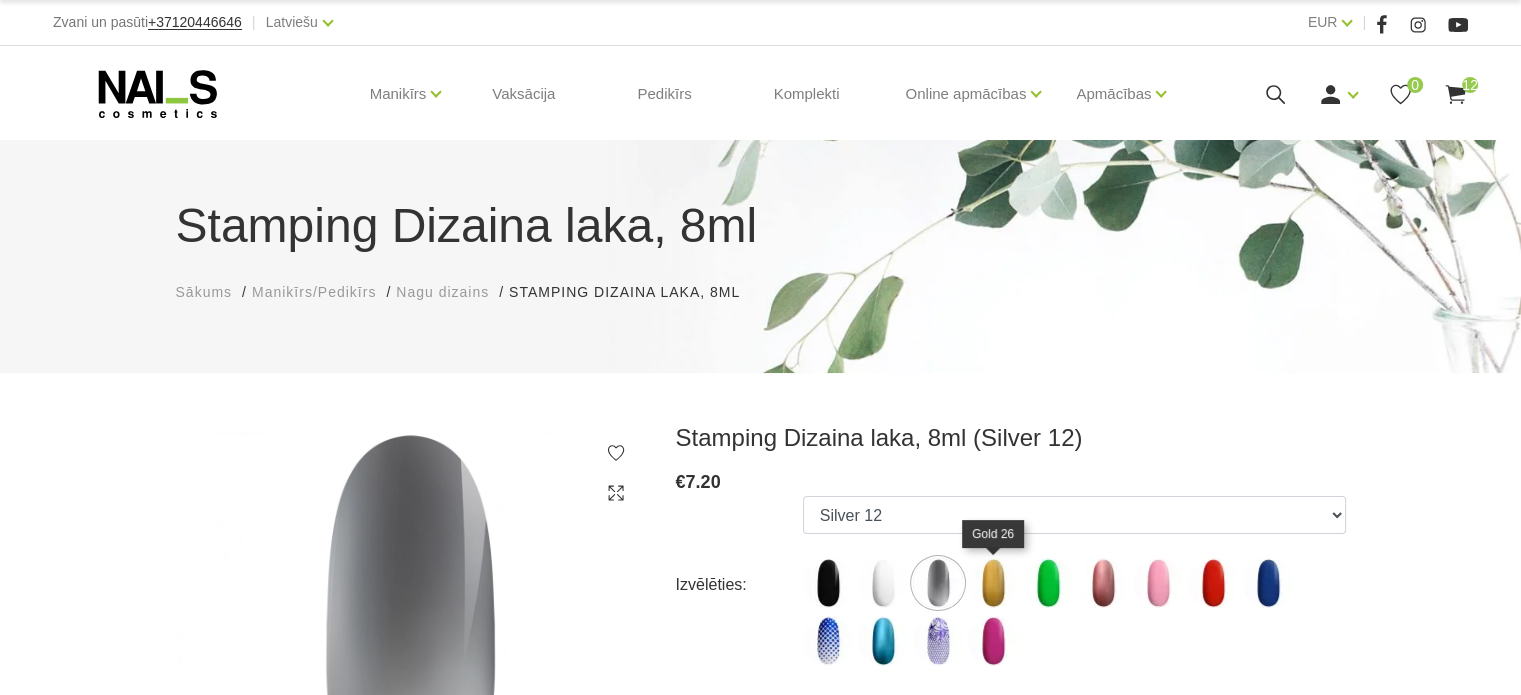 click at bounding box center [993, 583] 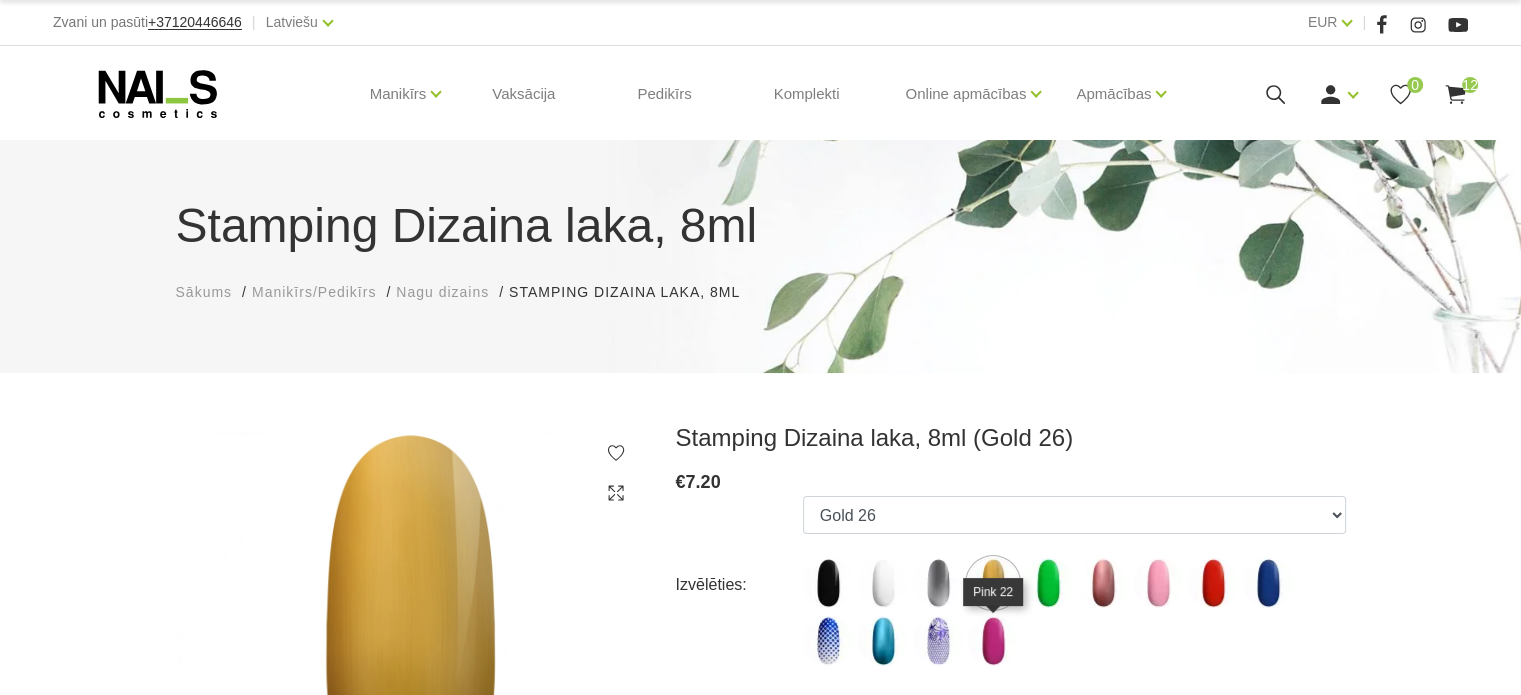 click at bounding box center (993, 641) 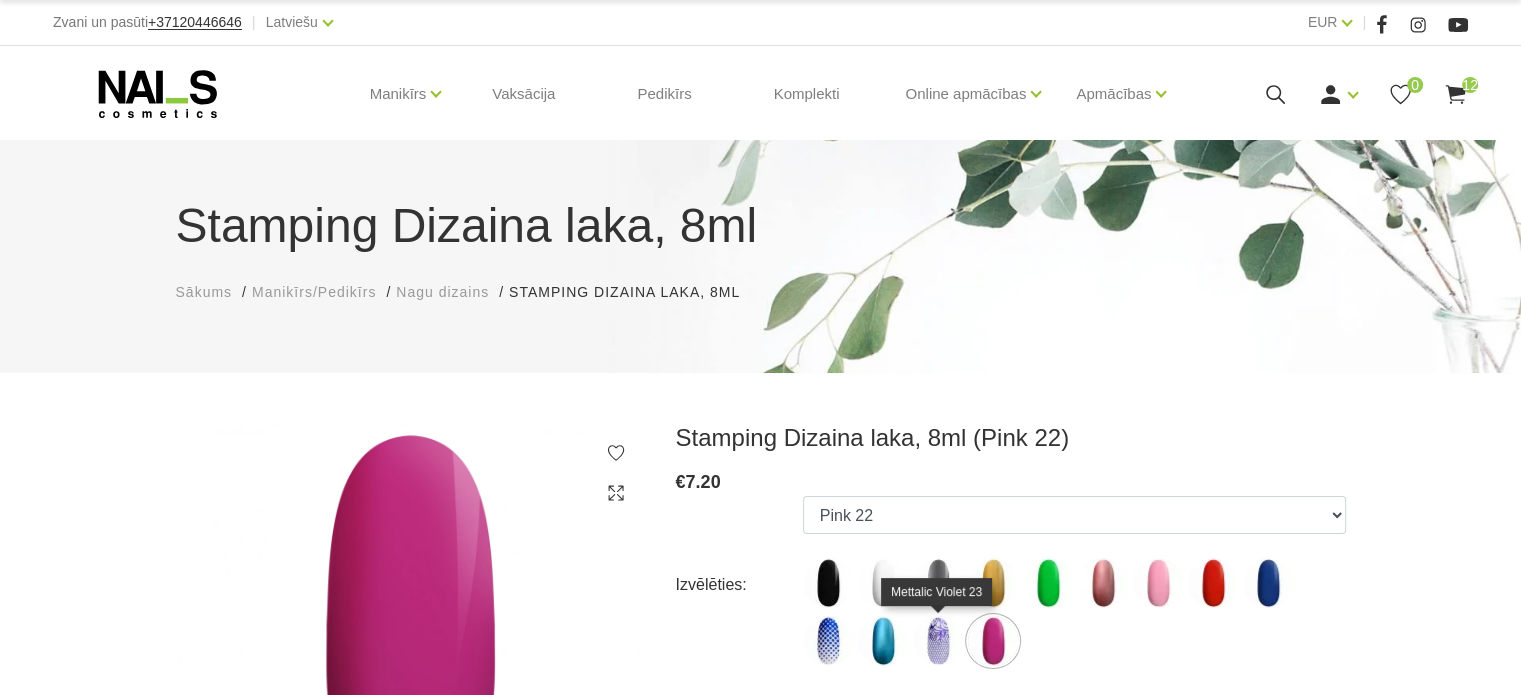 click at bounding box center (938, 641) 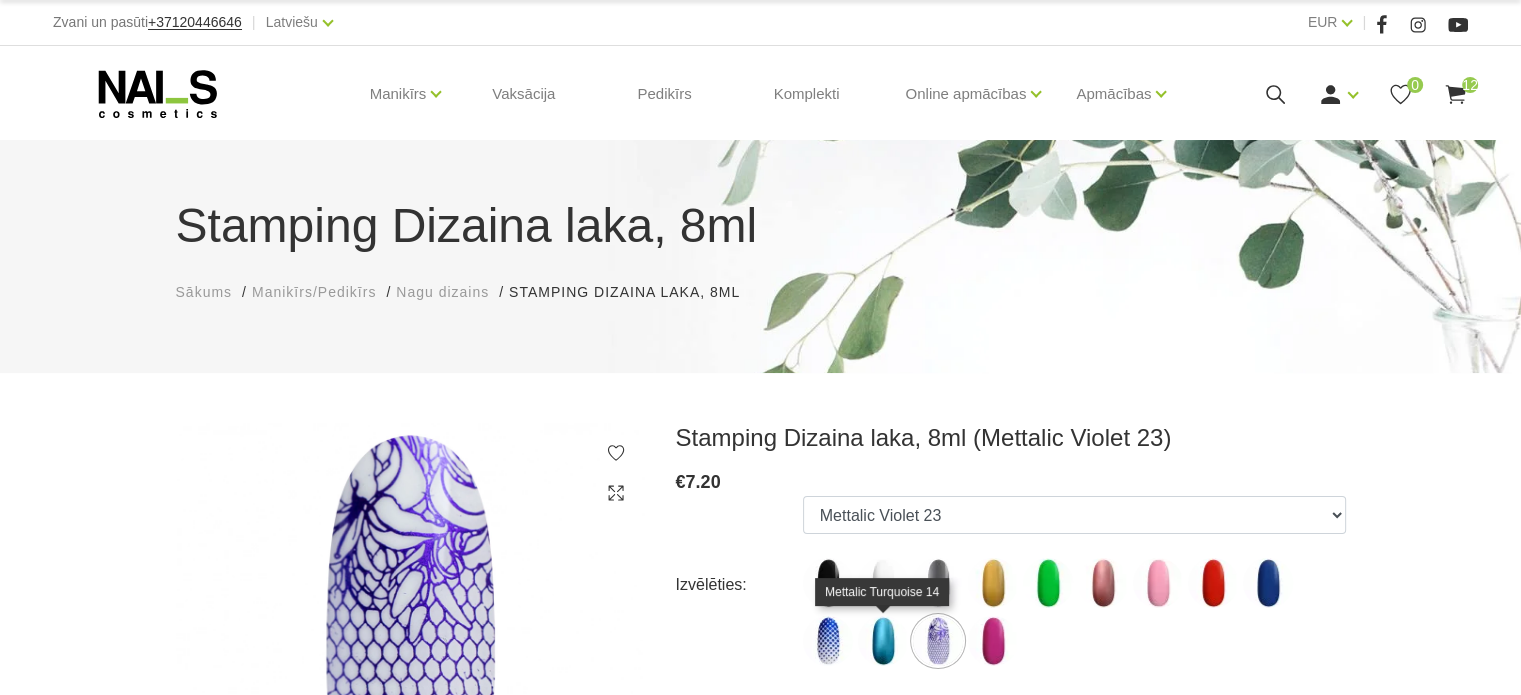 click at bounding box center (883, 641) 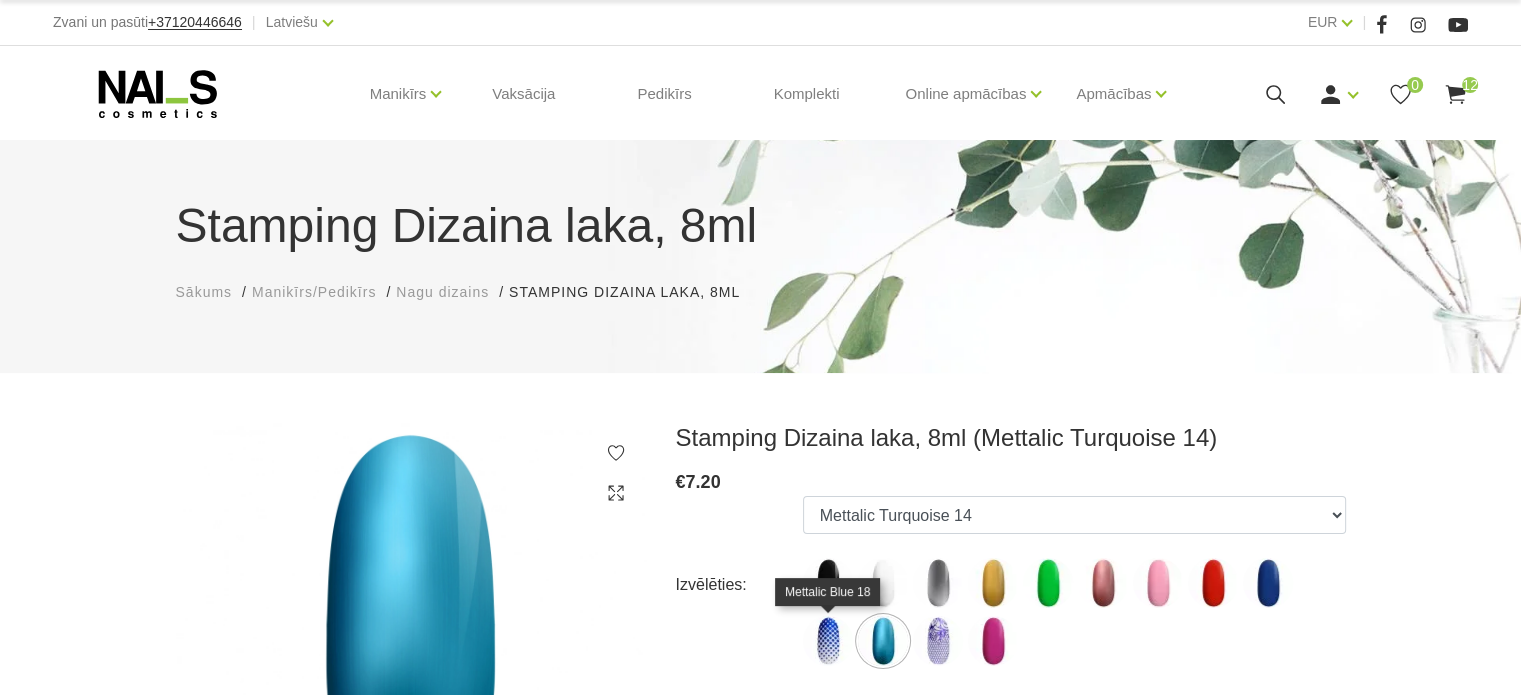 click at bounding box center (828, 641) 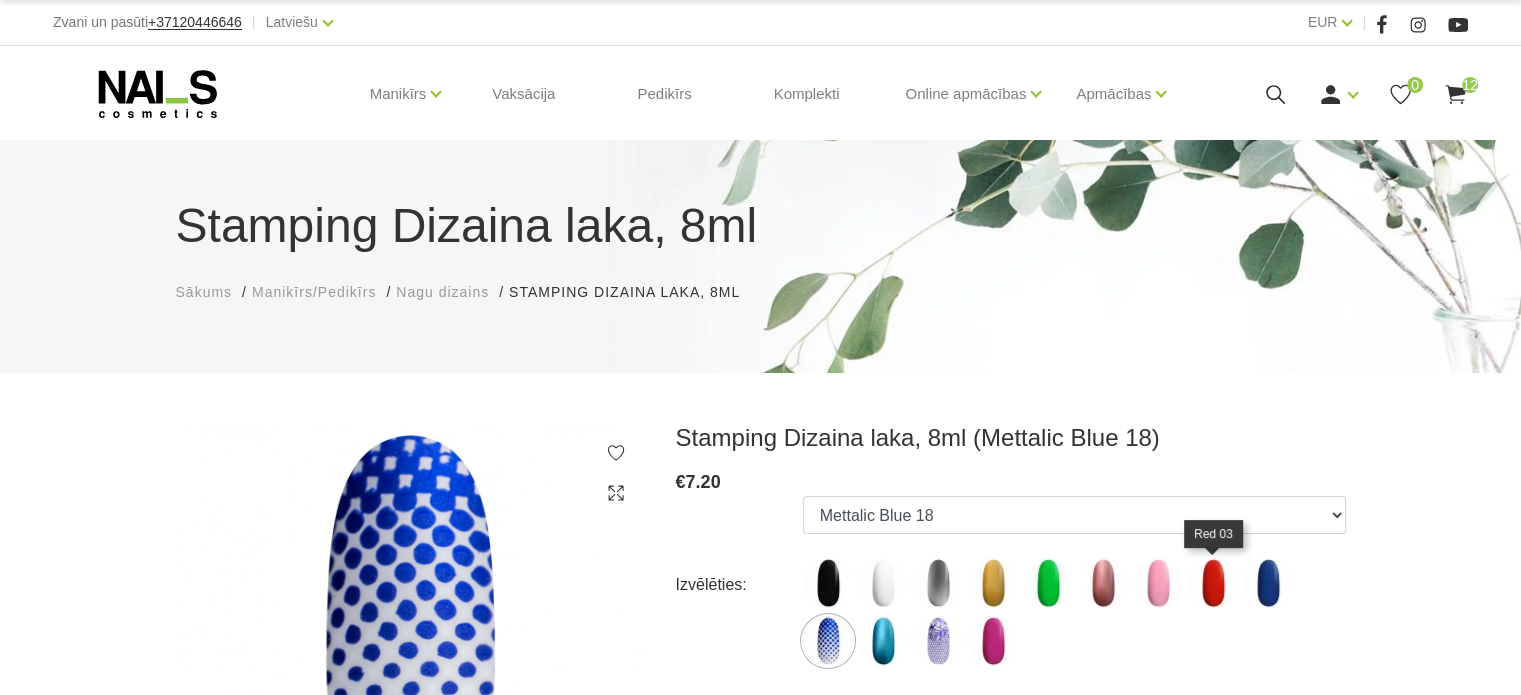 click at bounding box center (1213, 583) 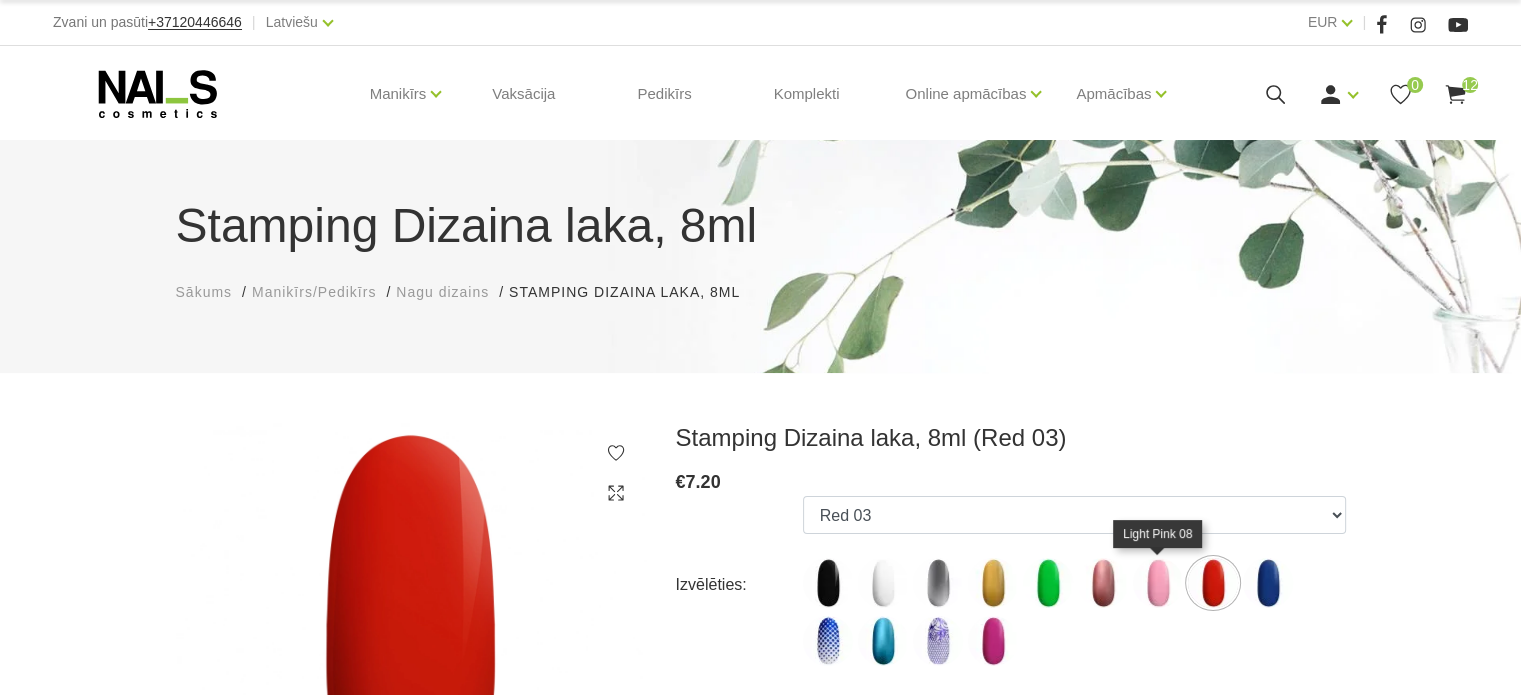click at bounding box center [1158, 583] 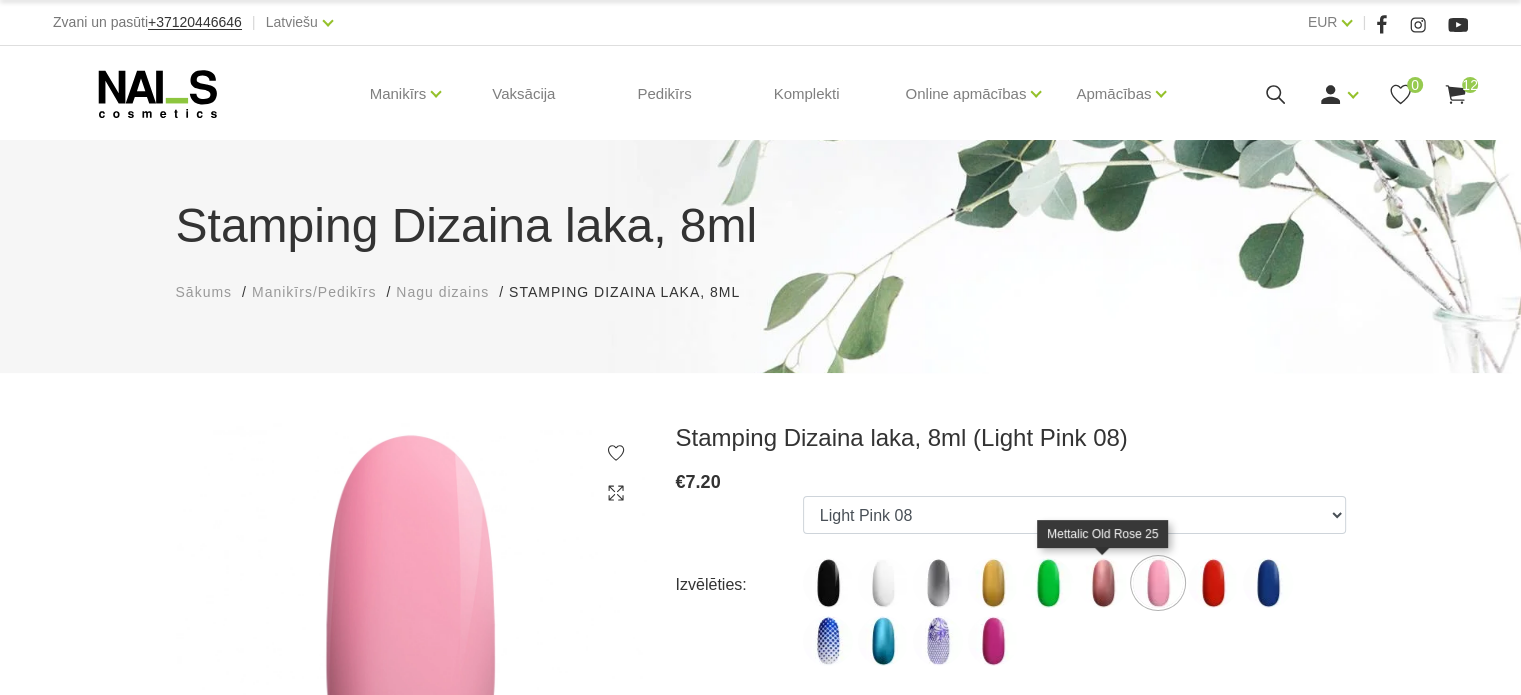 click at bounding box center (1103, 583) 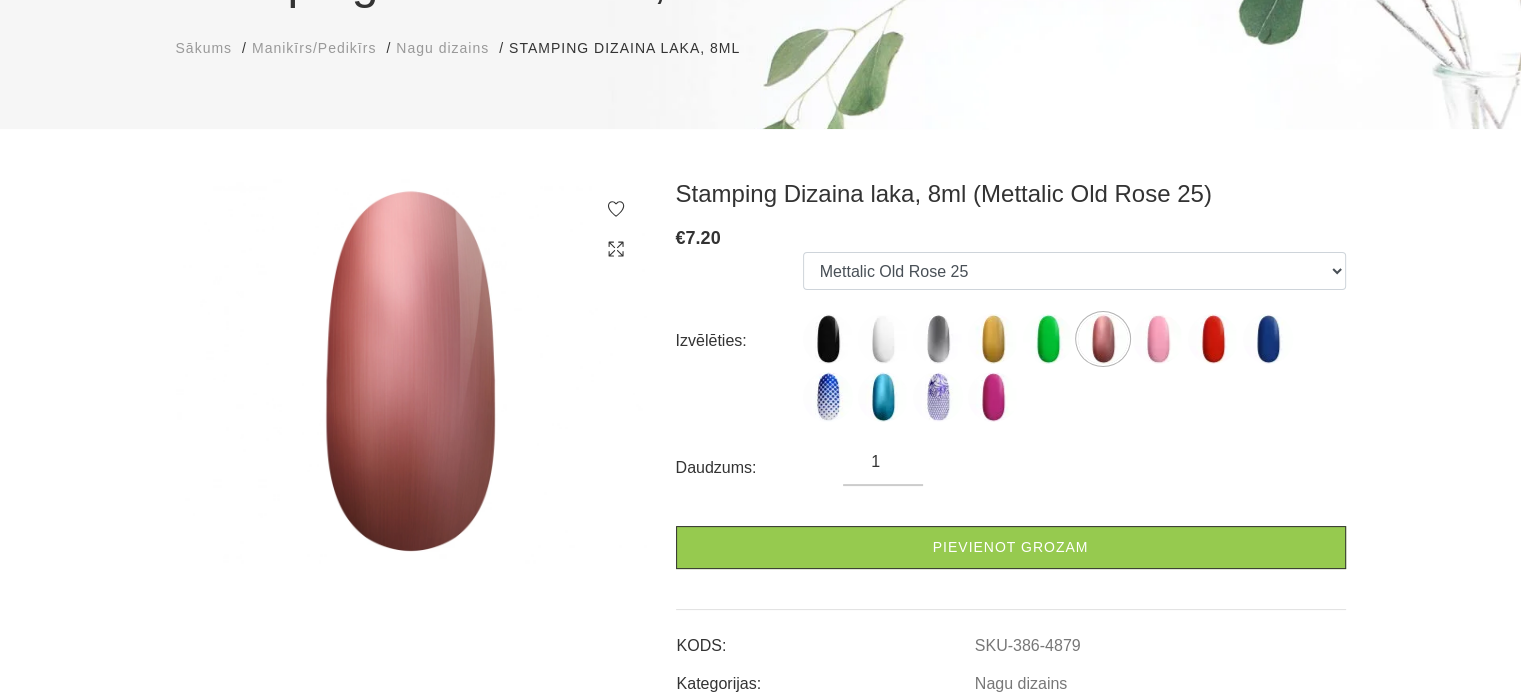 scroll, scrollTop: 300, scrollLeft: 0, axis: vertical 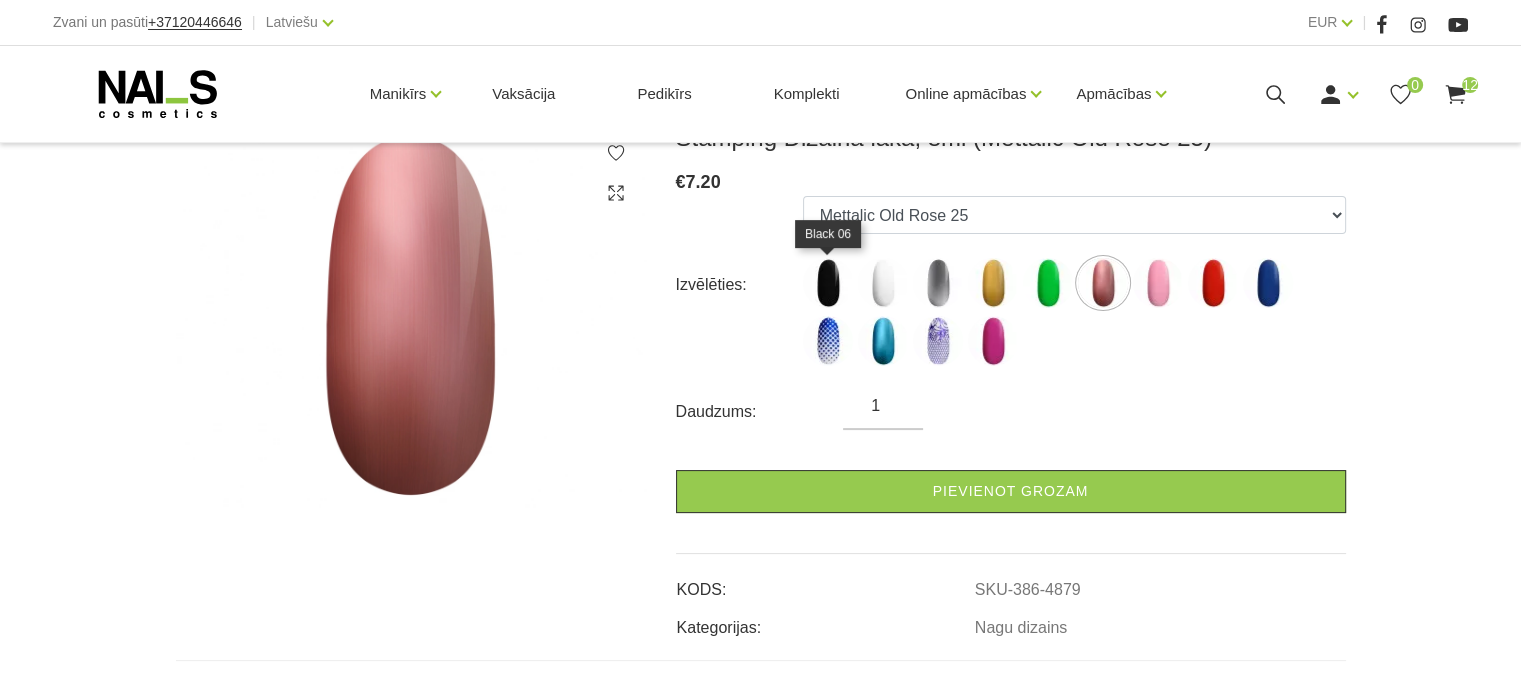 click at bounding box center (828, 283) 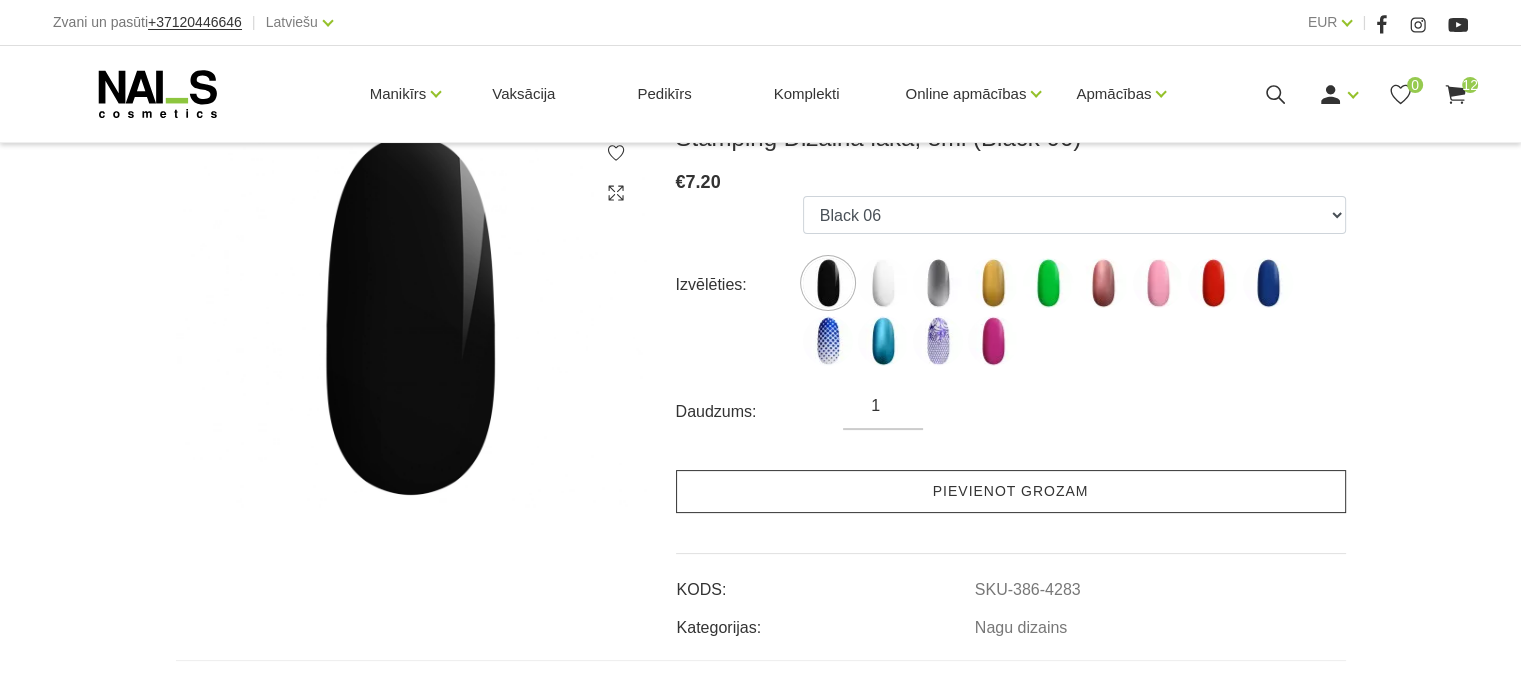 click on "Pievienot grozam" at bounding box center (1011, 491) 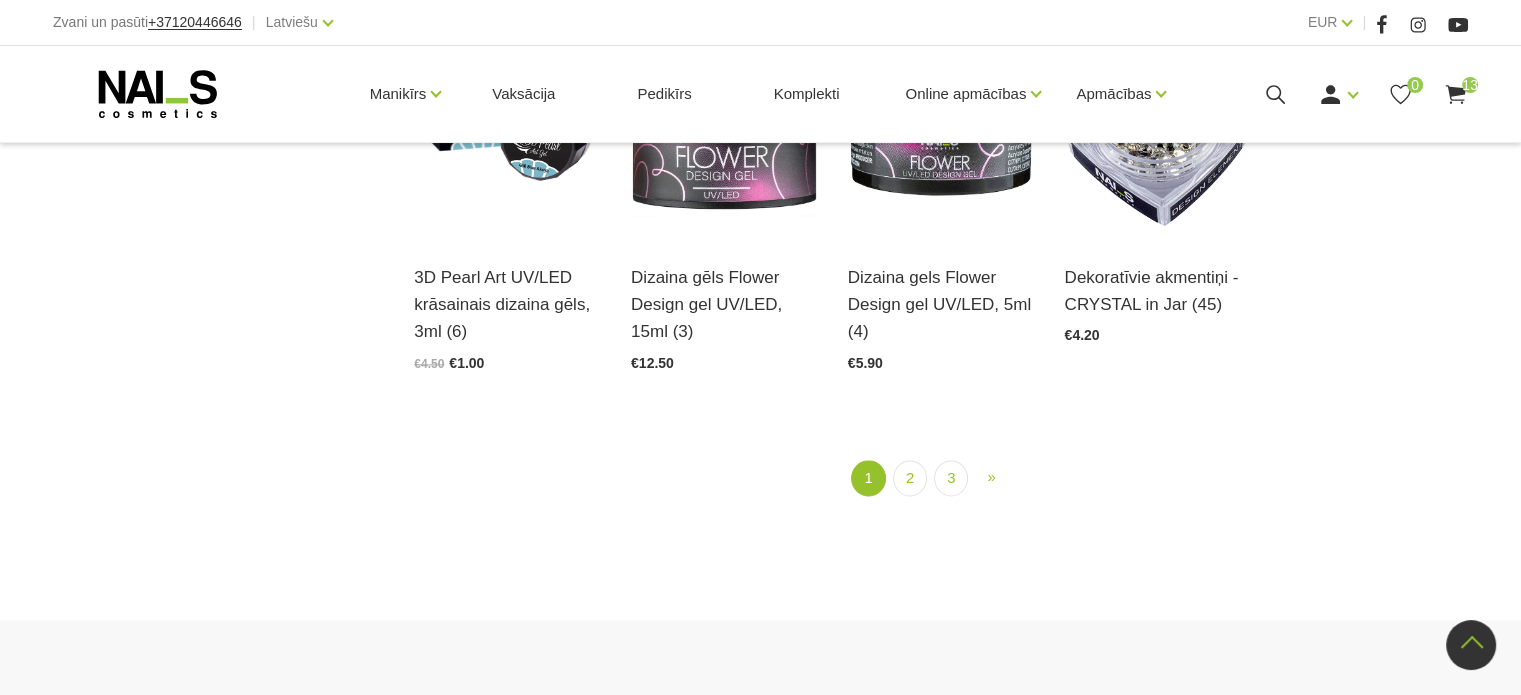 scroll, scrollTop: 2415, scrollLeft: 0, axis: vertical 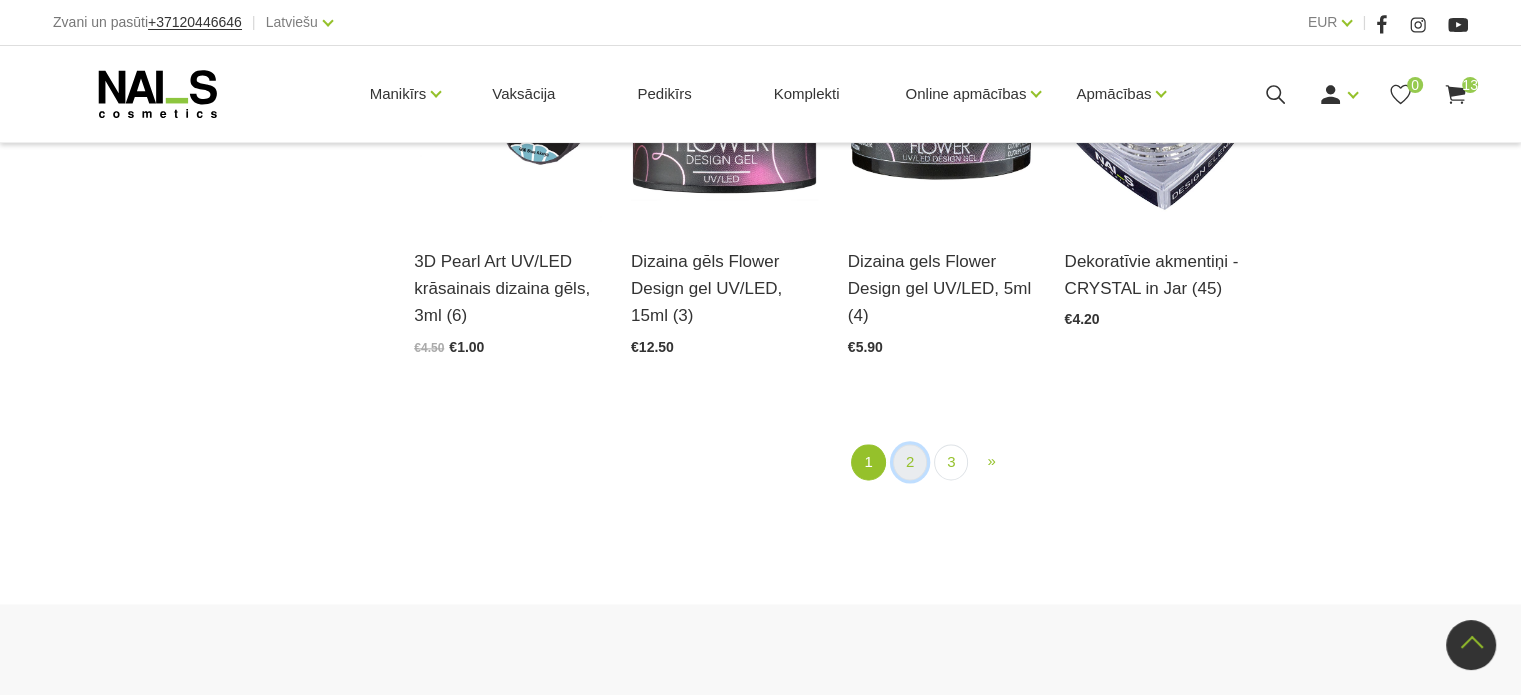 click on "2" at bounding box center [910, 462] 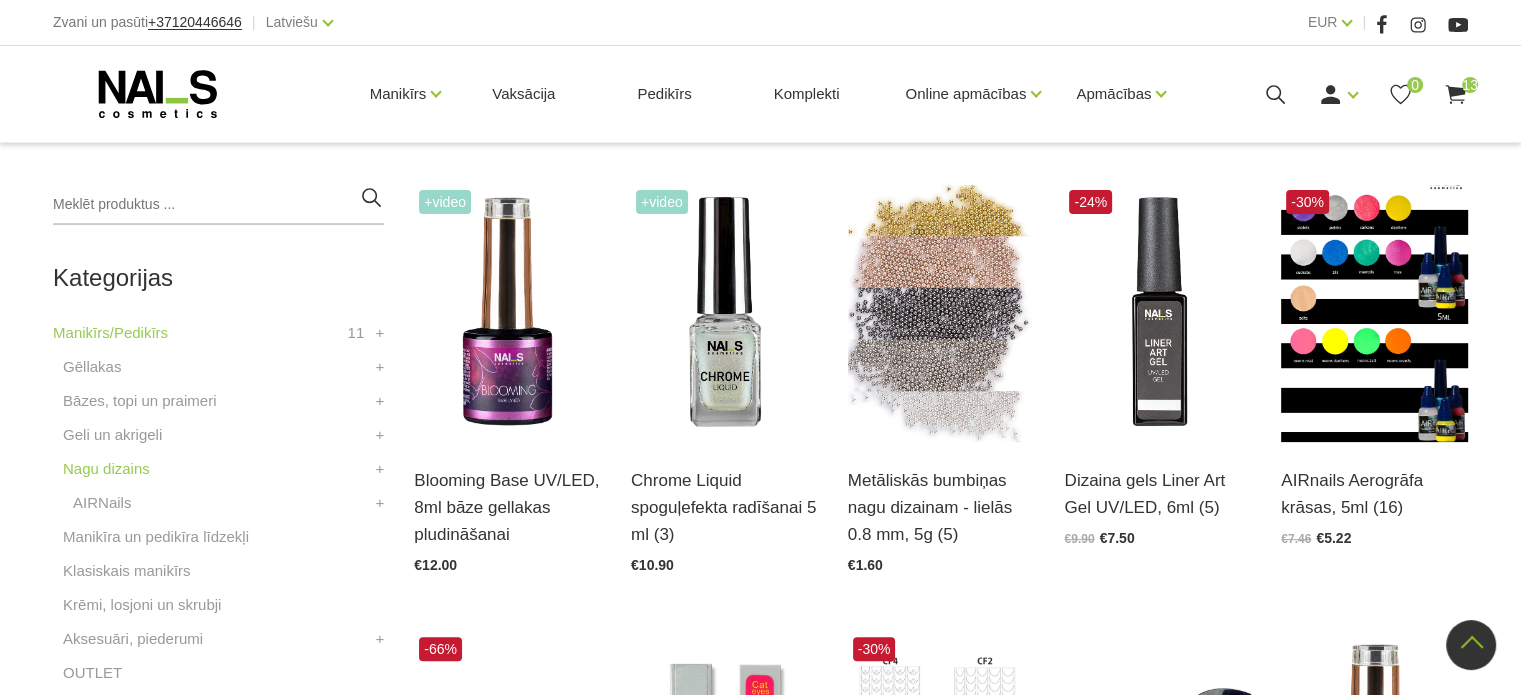 scroll, scrollTop: 408, scrollLeft: 0, axis: vertical 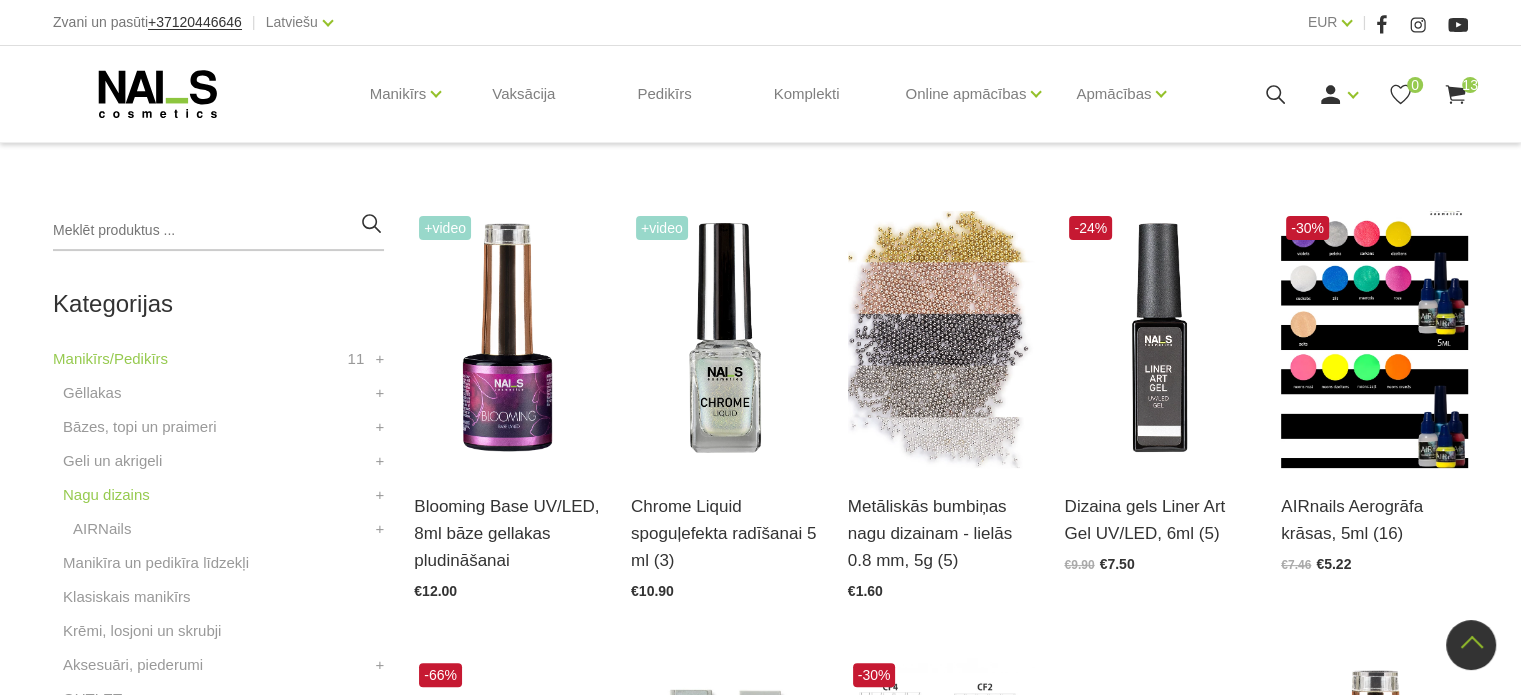 click 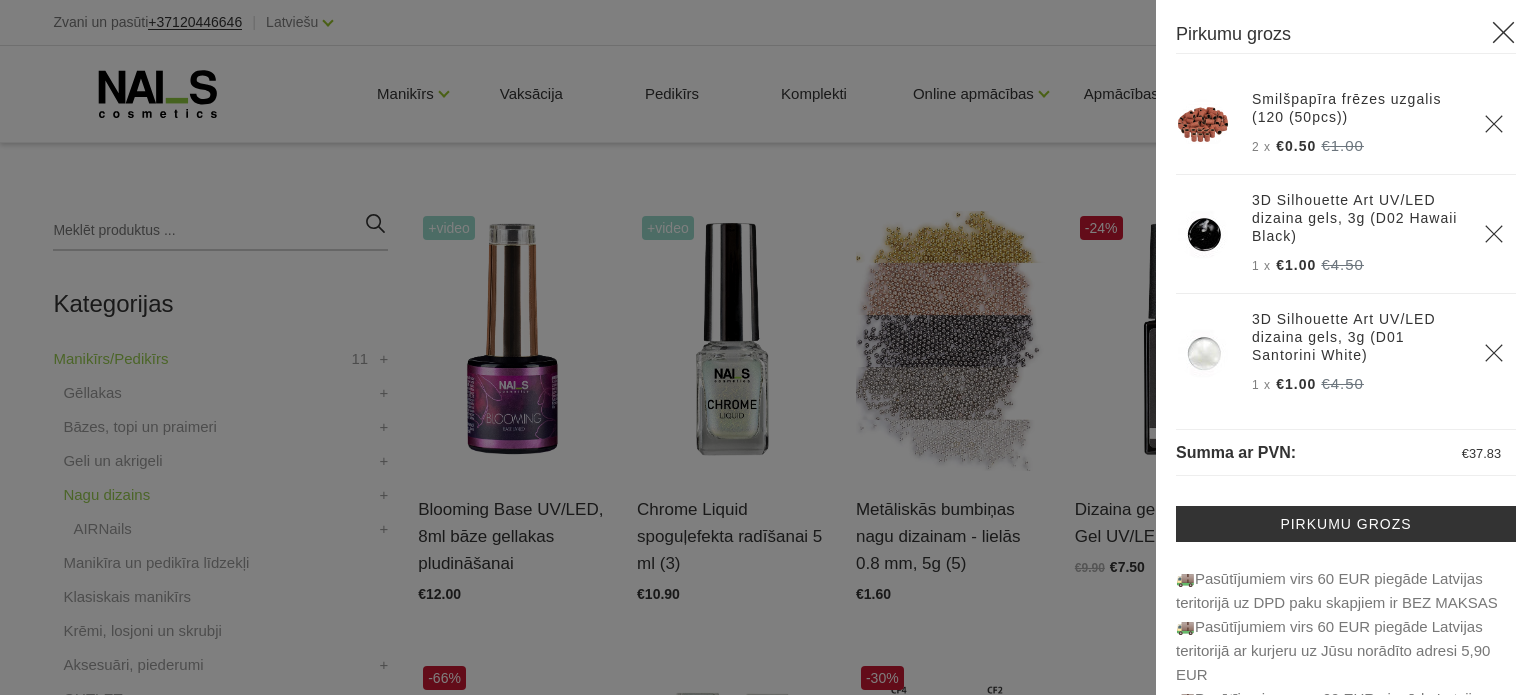 click 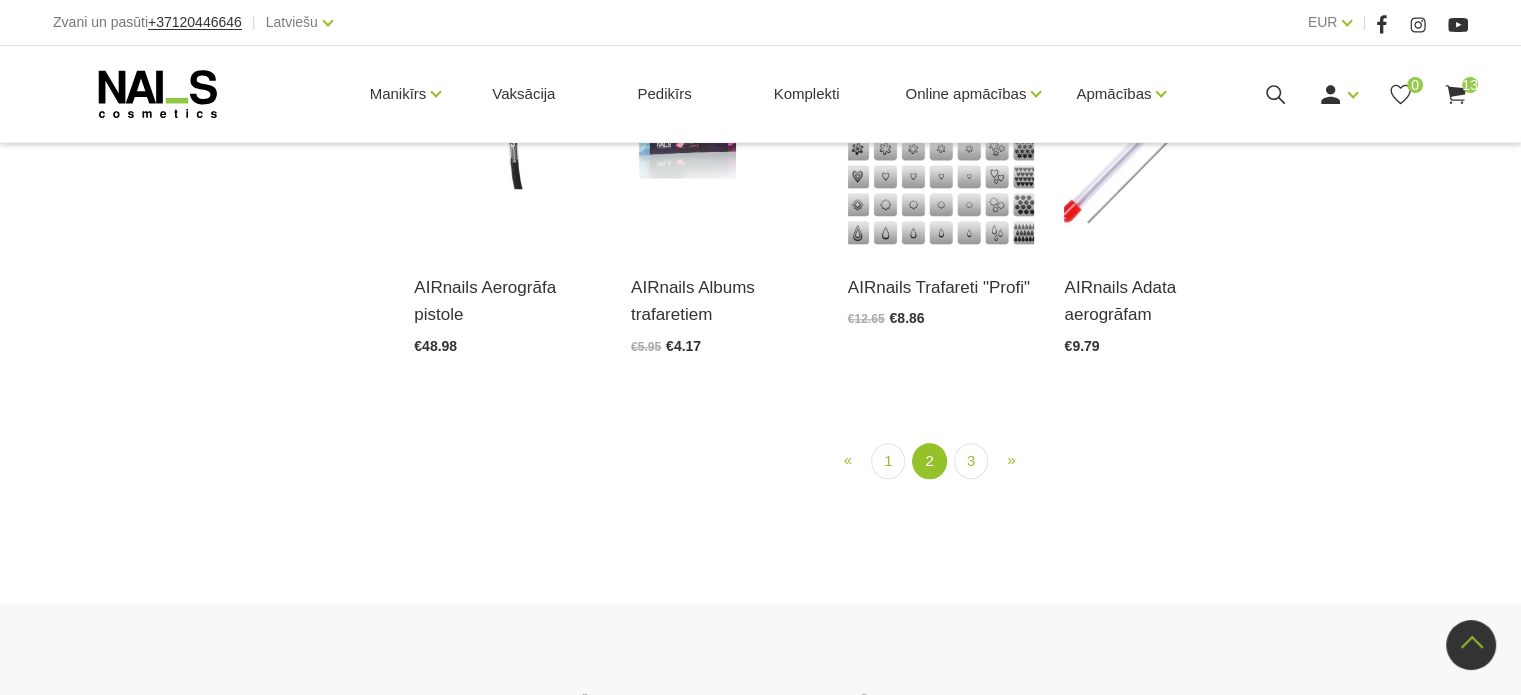 scroll, scrollTop: 2508, scrollLeft: 0, axis: vertical 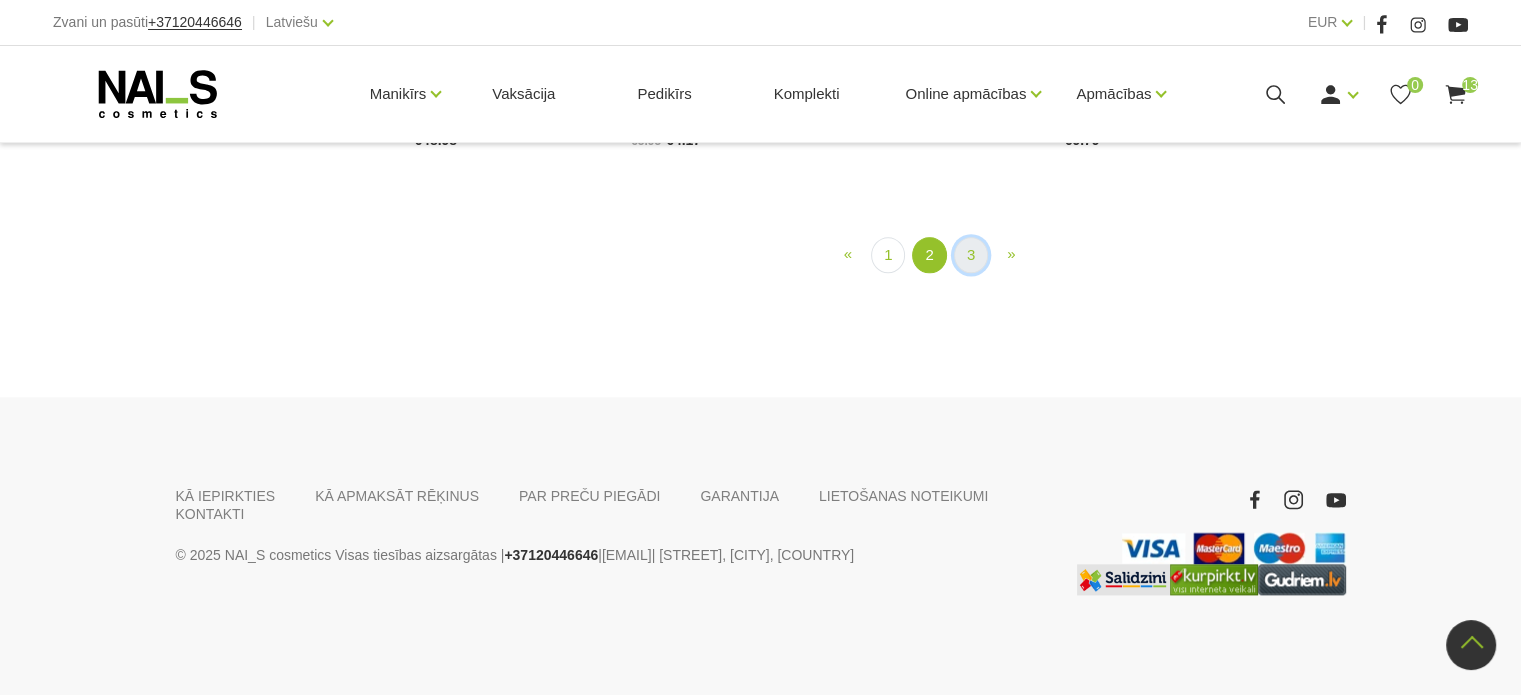 click on "3" at bounding box center [971, 255] 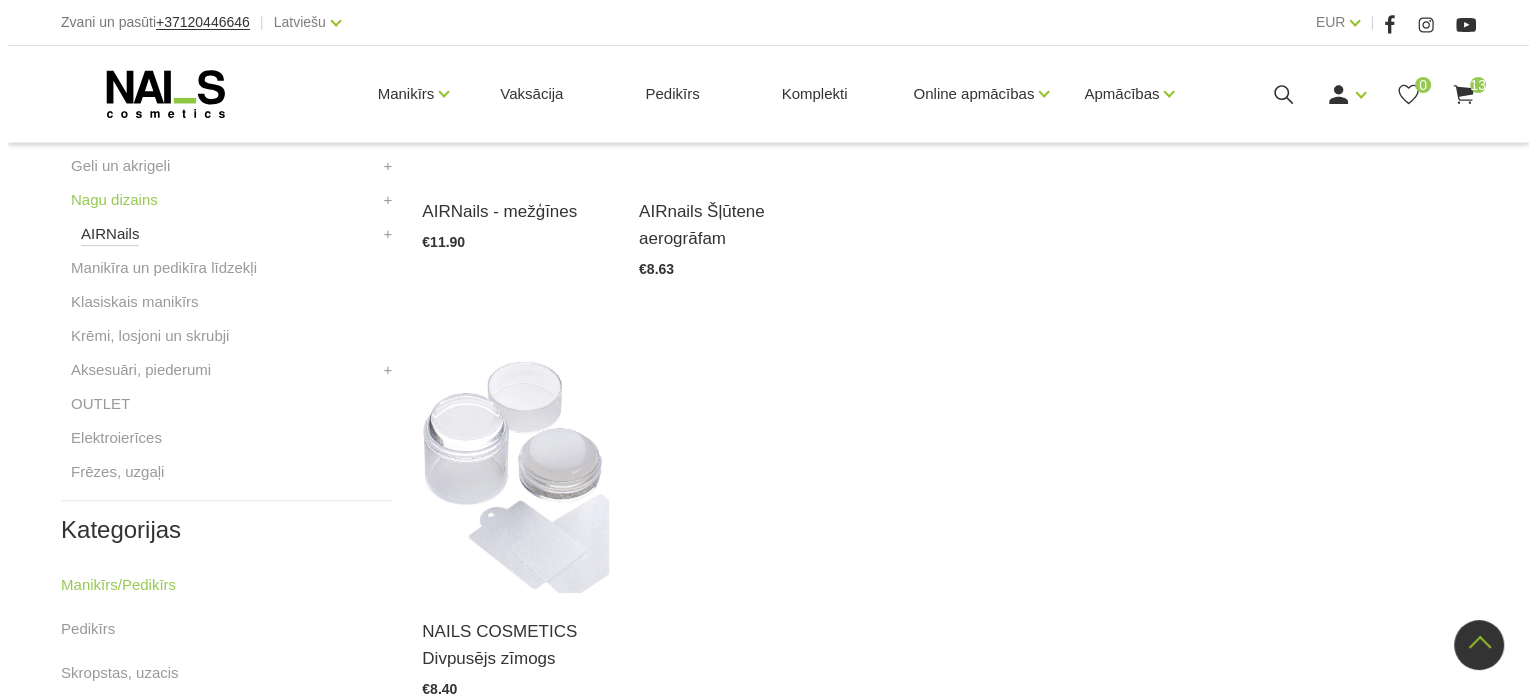 scroll, scrollTop: 608, scrollLeft: 0, axis: vertical 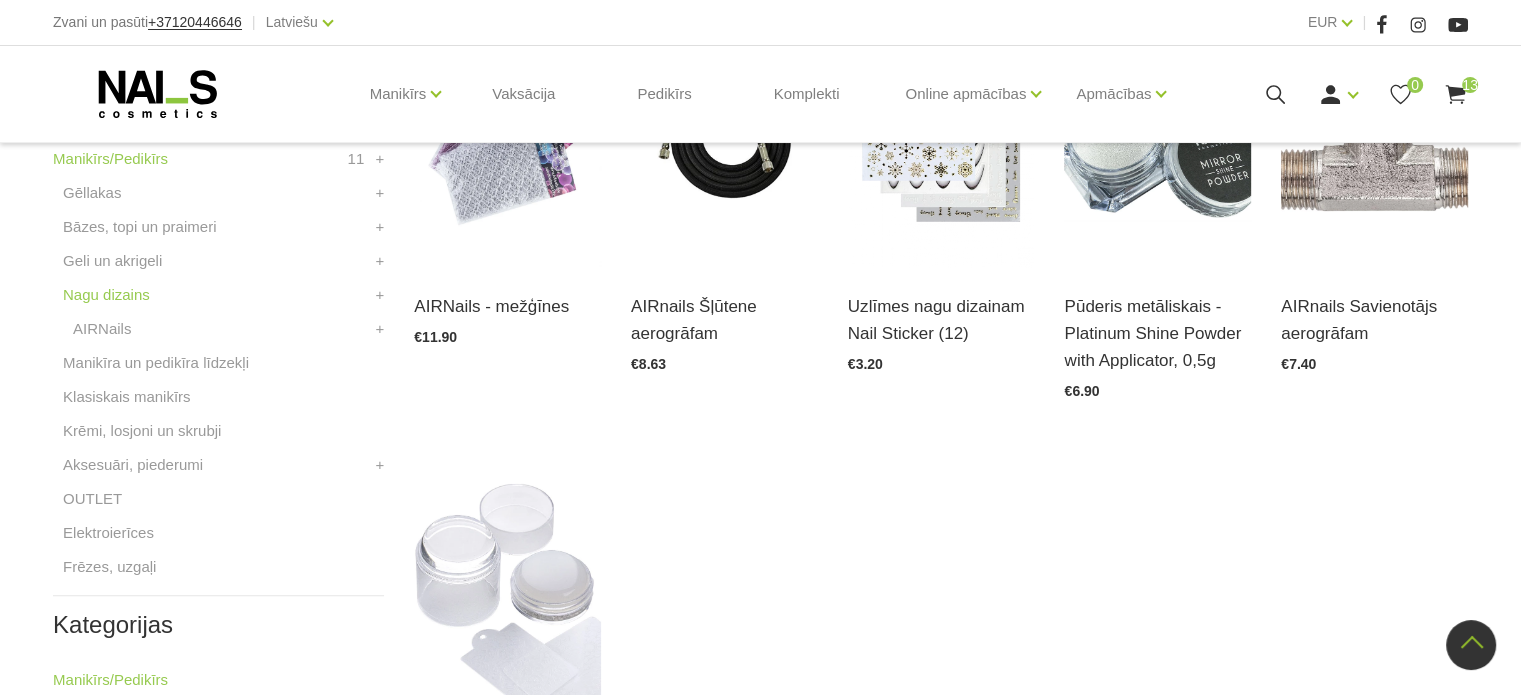 click 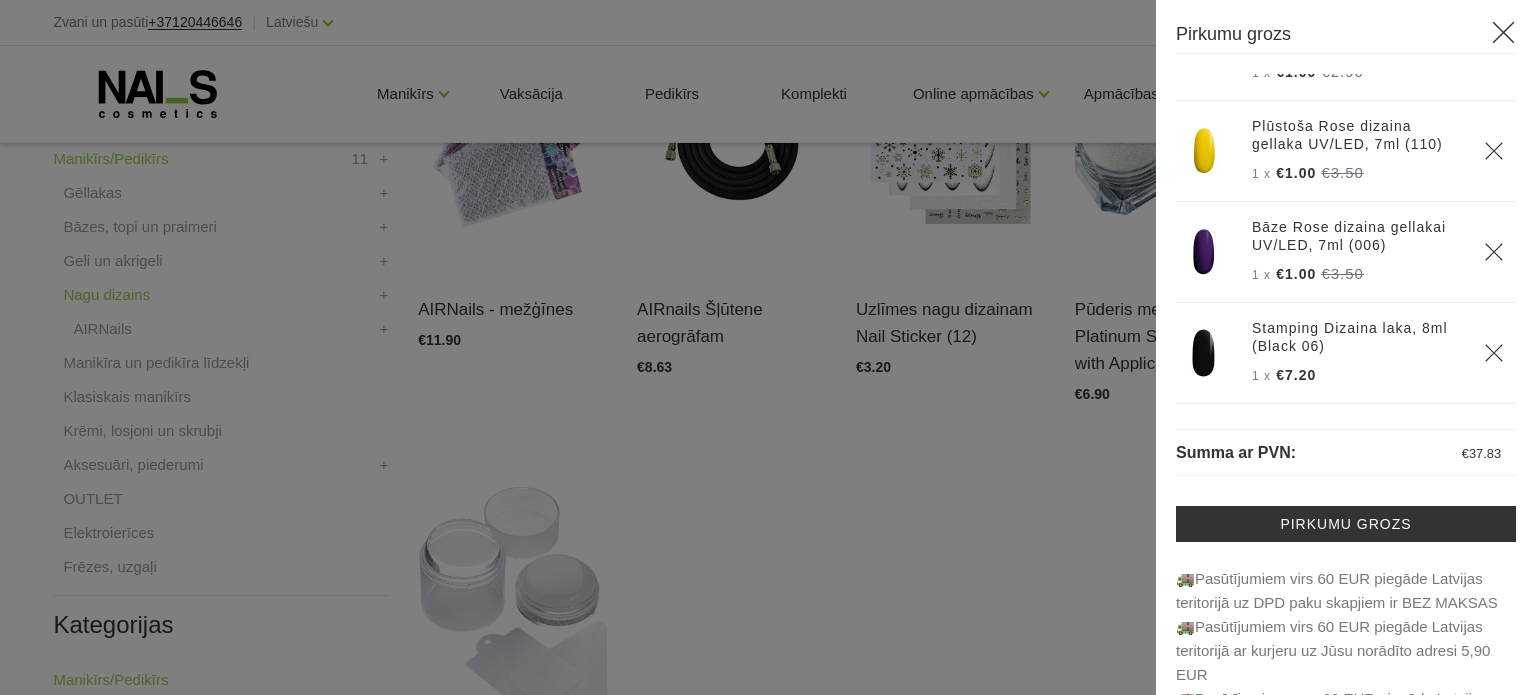 scroll, scrollTop: 1199, scrollLeft: 0, axis: vertical 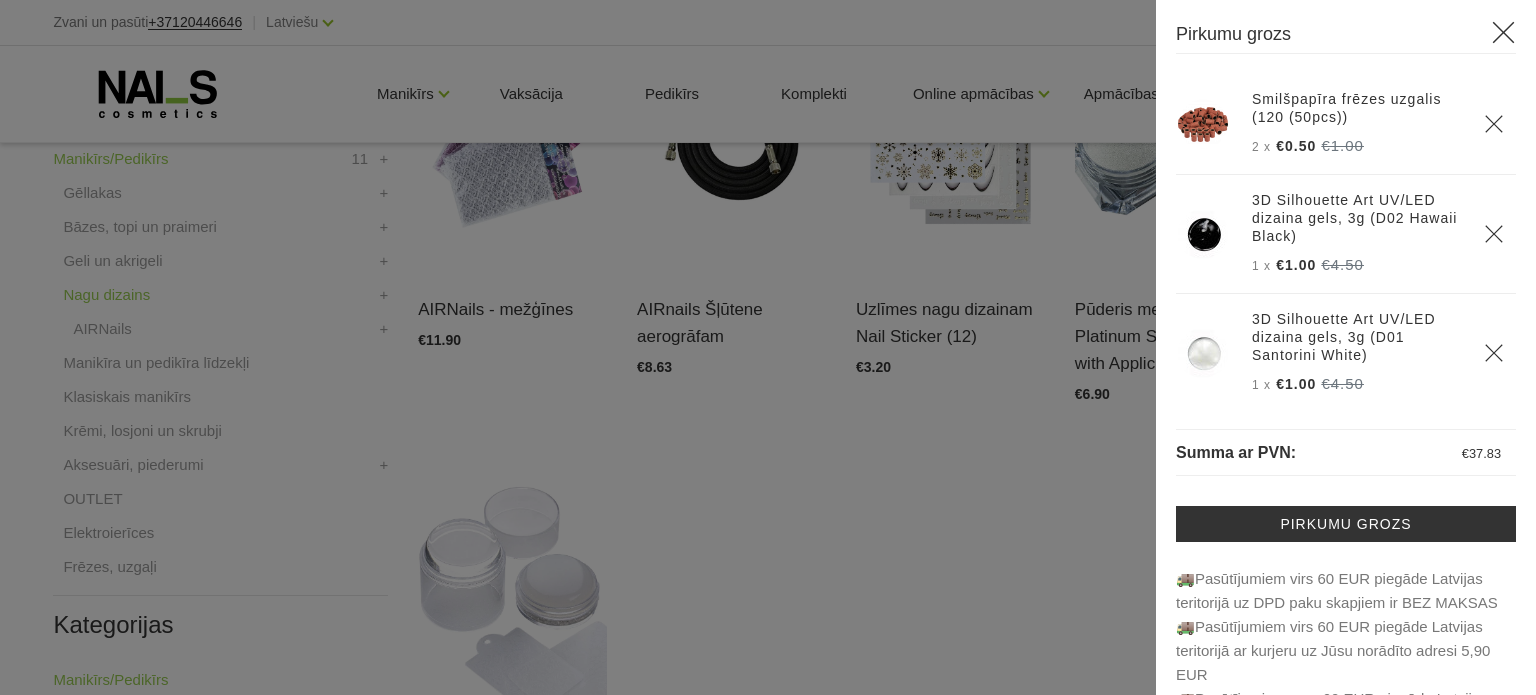 click at bounding box center [768, 347] 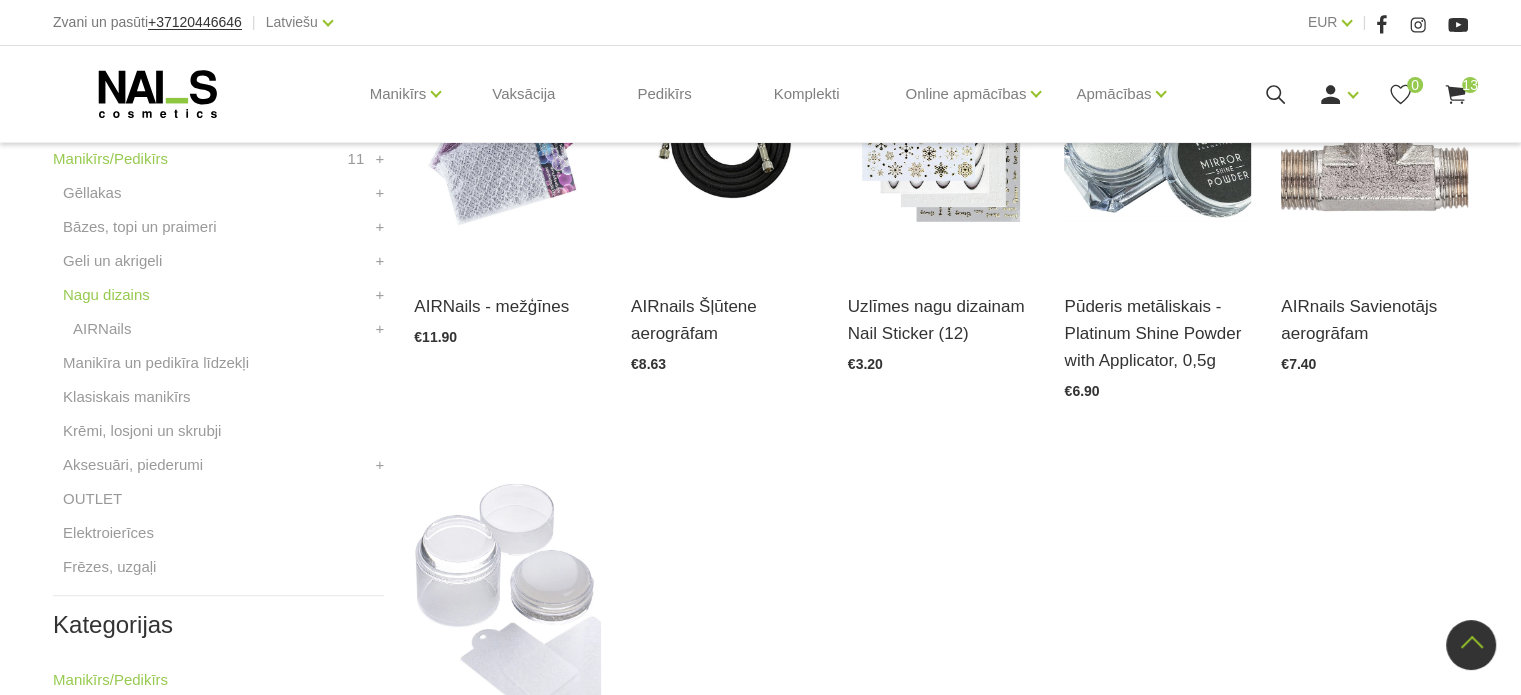 click 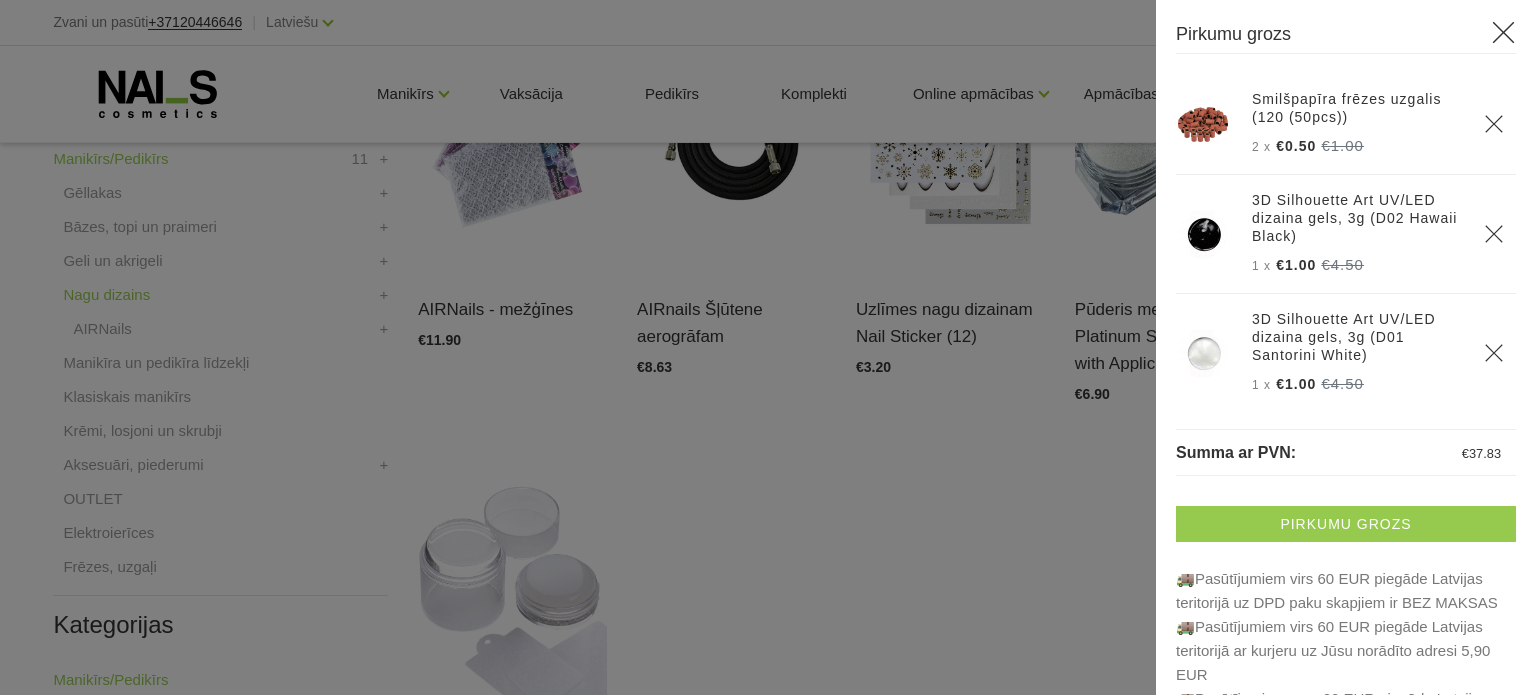 click on "Pirkumu grozs" at bounding box center [1346, 524] 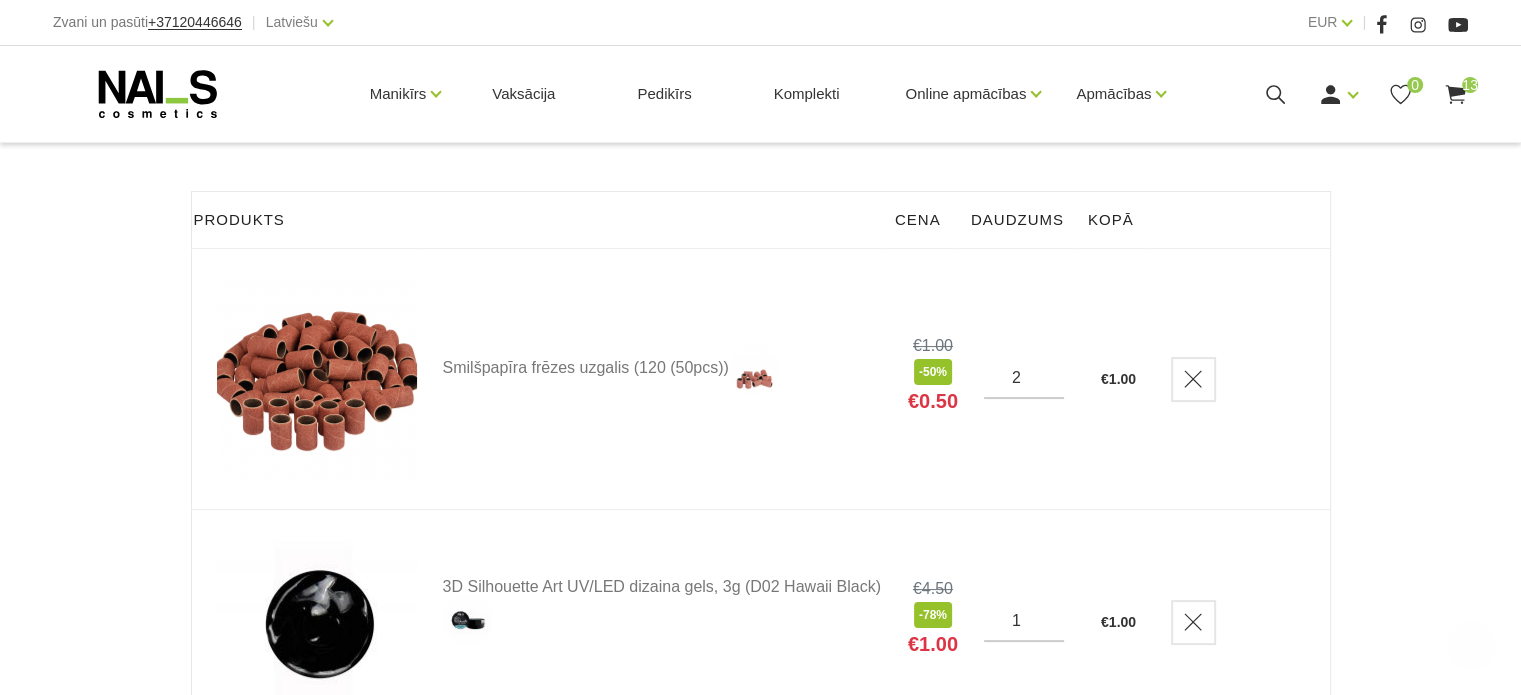 scroll, scrollTop: 600, scrollLeft: 0, axis: vertical 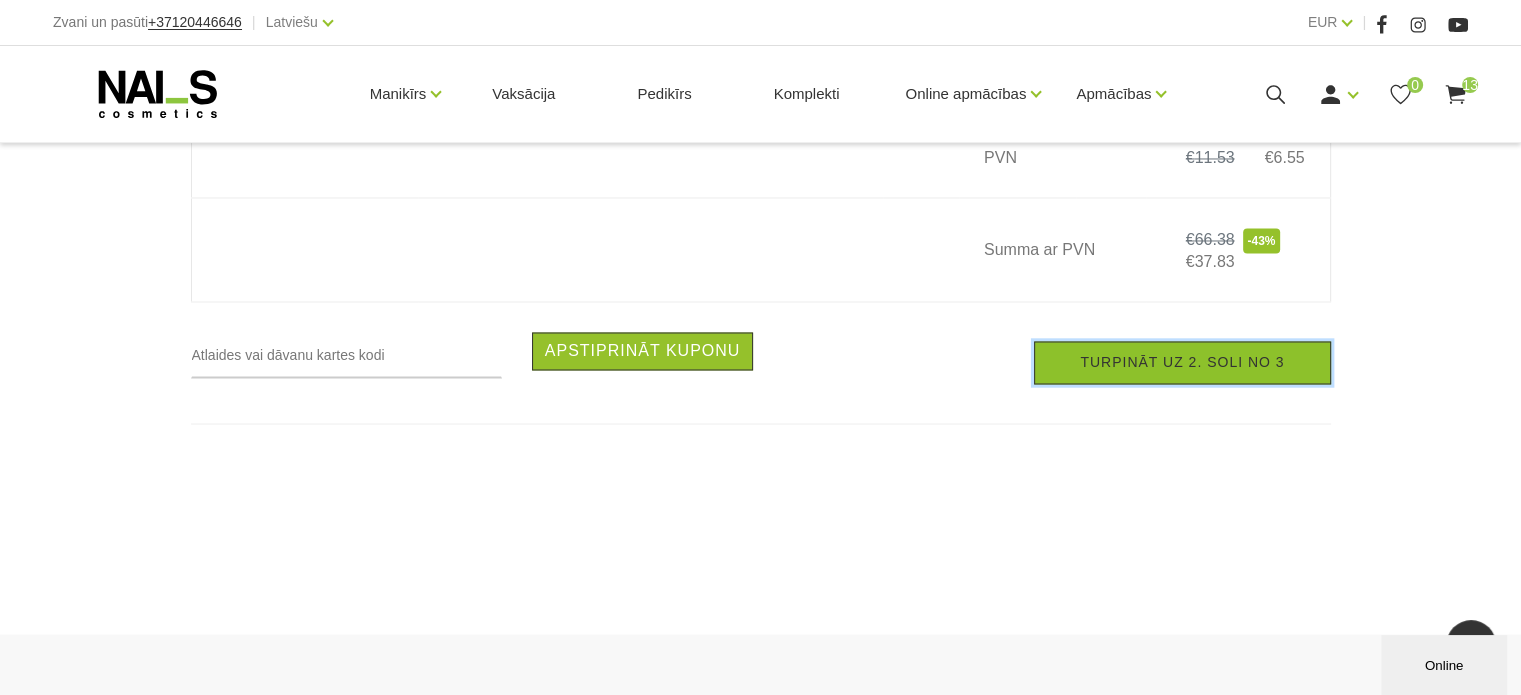 click on "Turpināt uz 2. soli no 3" at bounding box center (1182, 362) 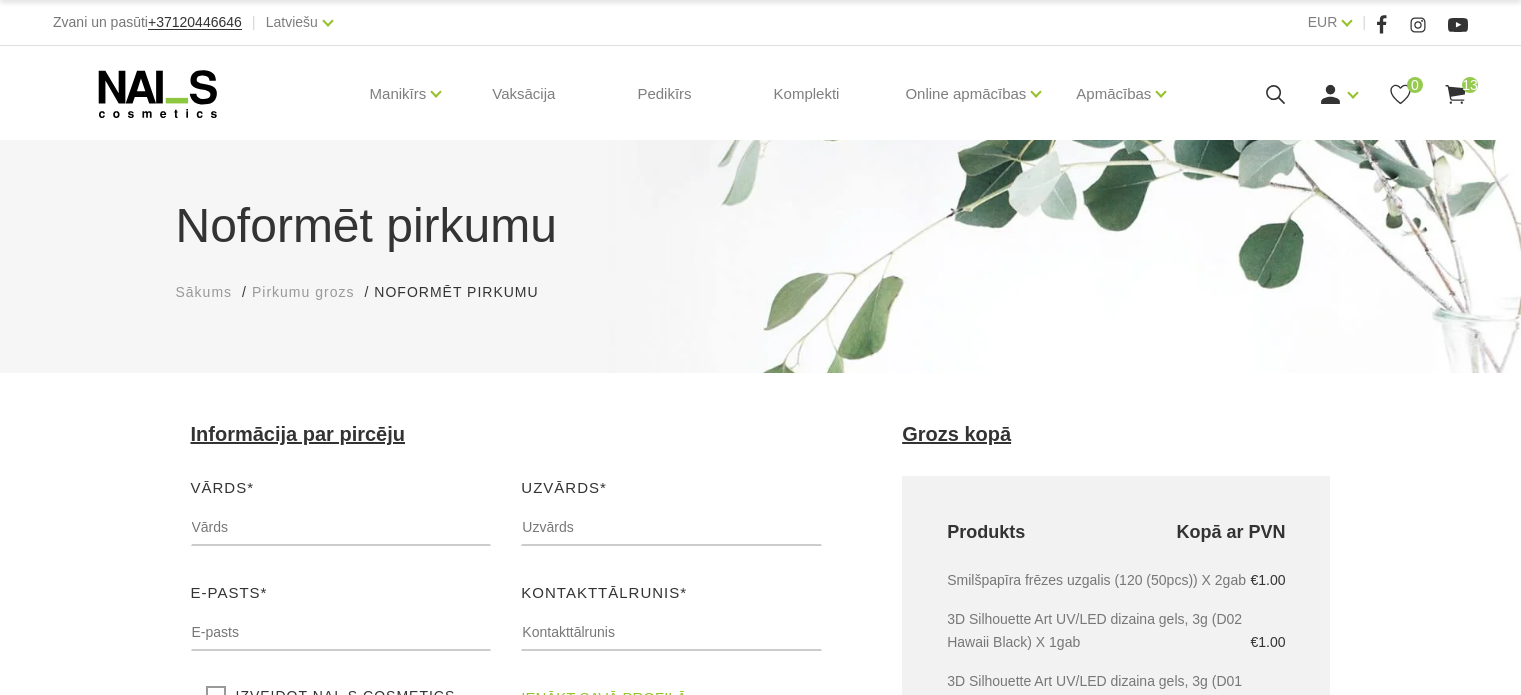 scroll, scrollTop: 0, scrollLeft: 0, axis: both 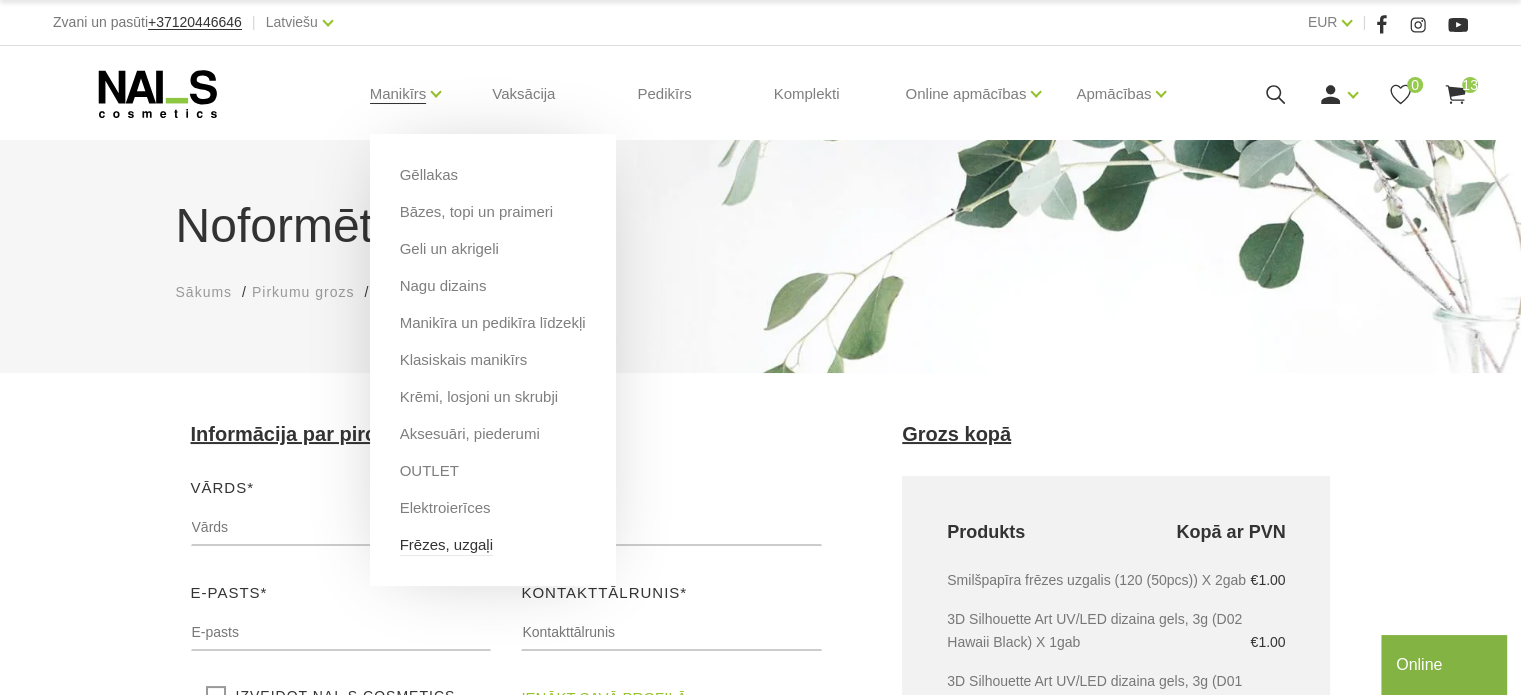 click on "Frēzes, uzgaļi" at bounding box center [446, 545] 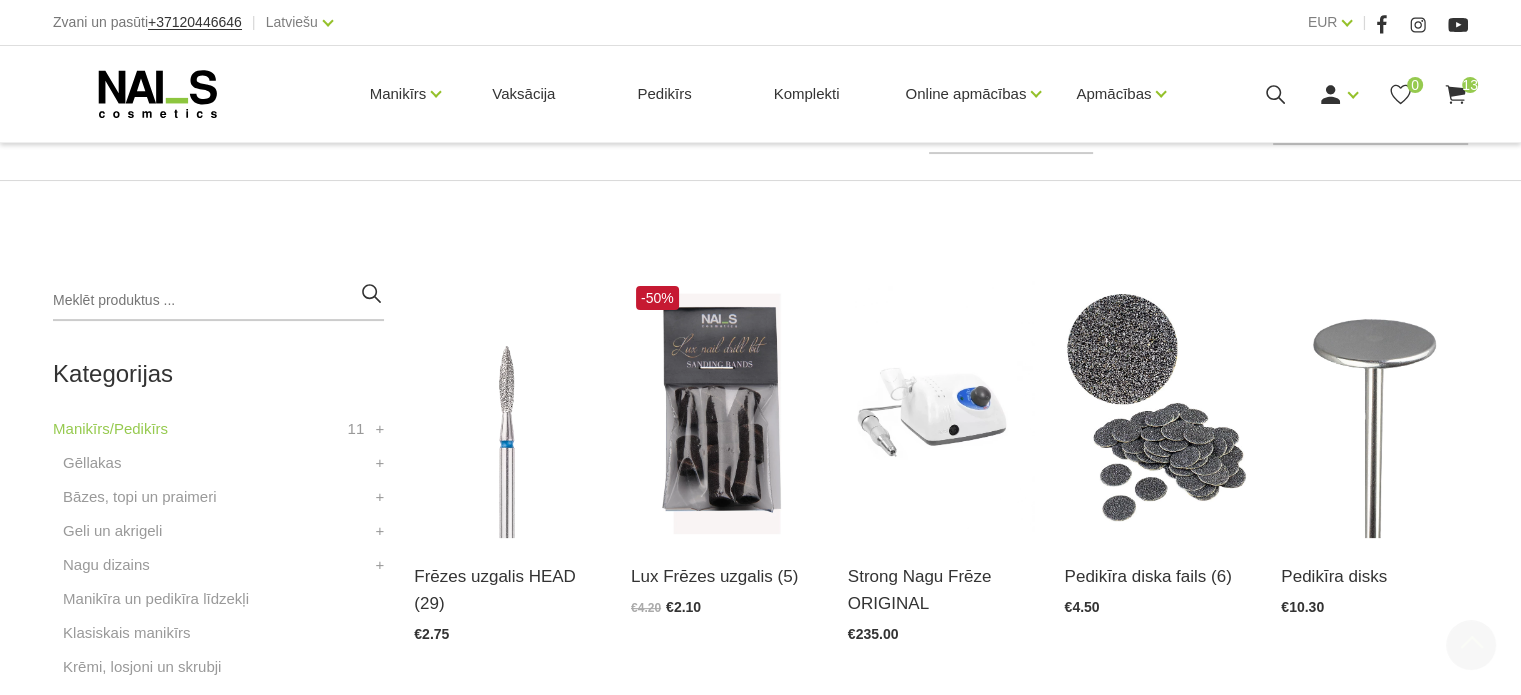 scroll, scrollTop: 500, scrollLeft: 0, axis: vertical 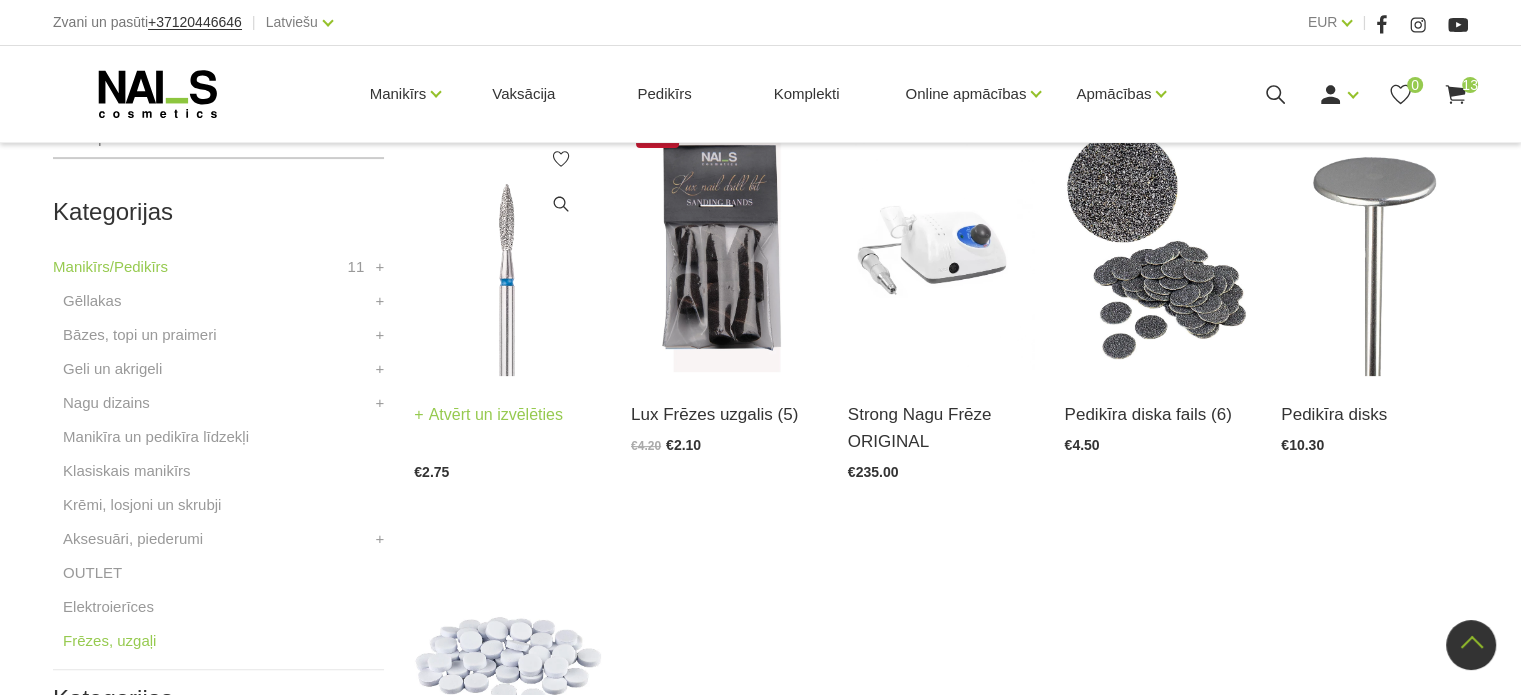 click at bounding box center (507, 247) 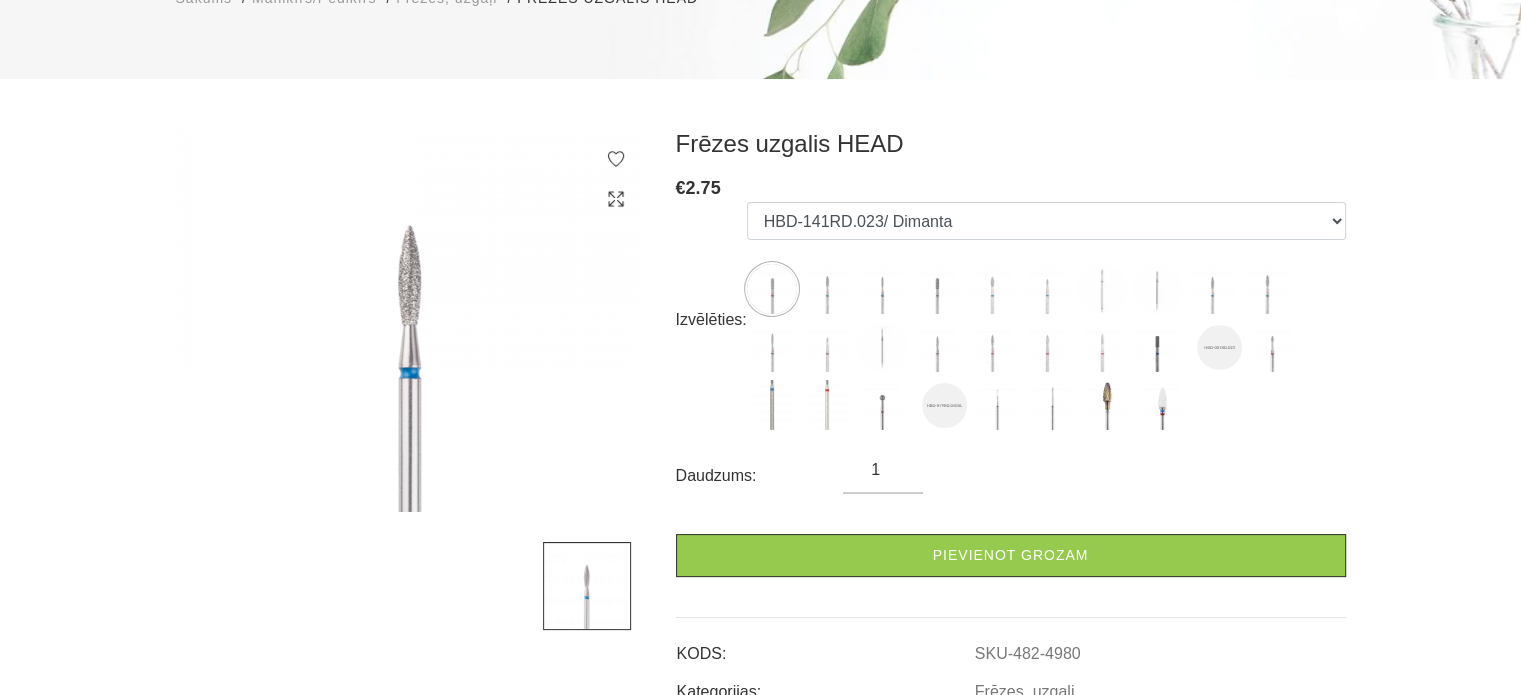 scroll, scrollTop: 300, scrollLeft: 0, axis: vertical 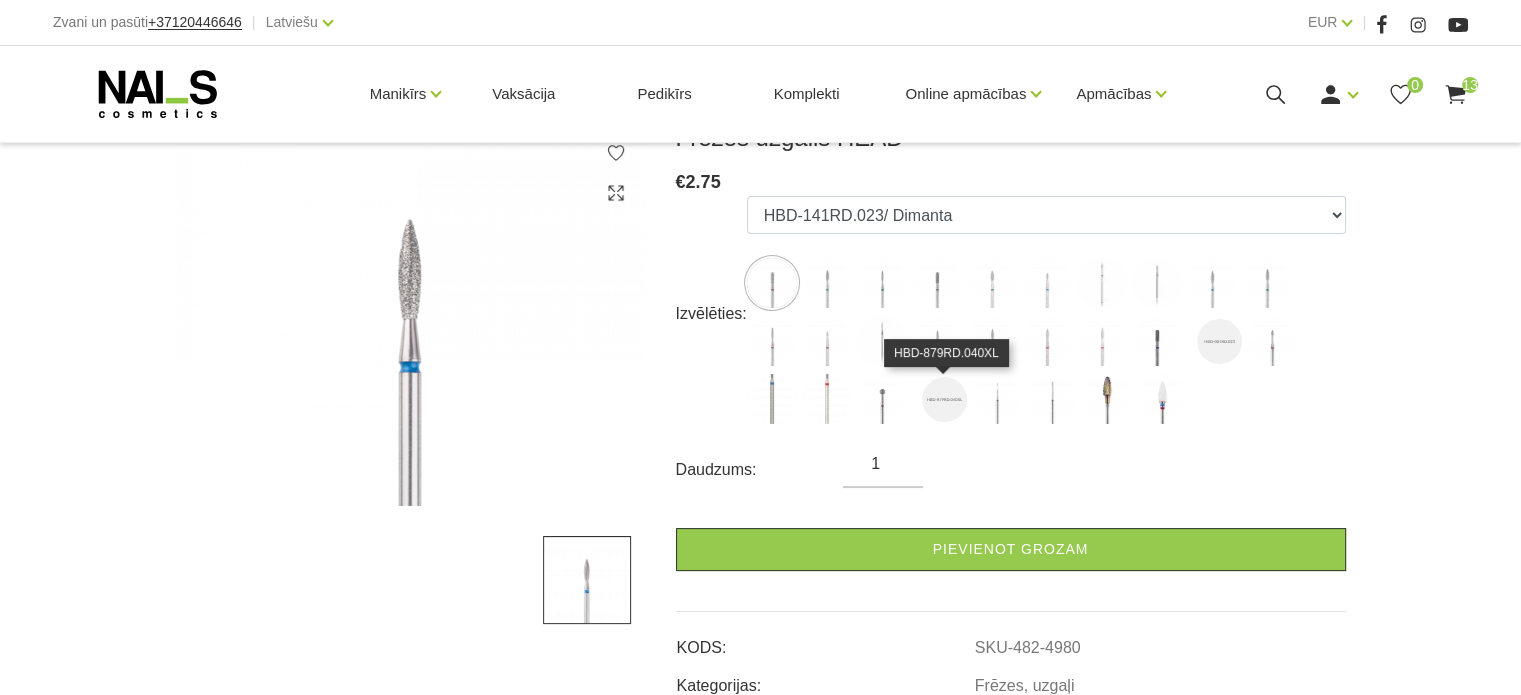 click at bounding box center (944, 399) 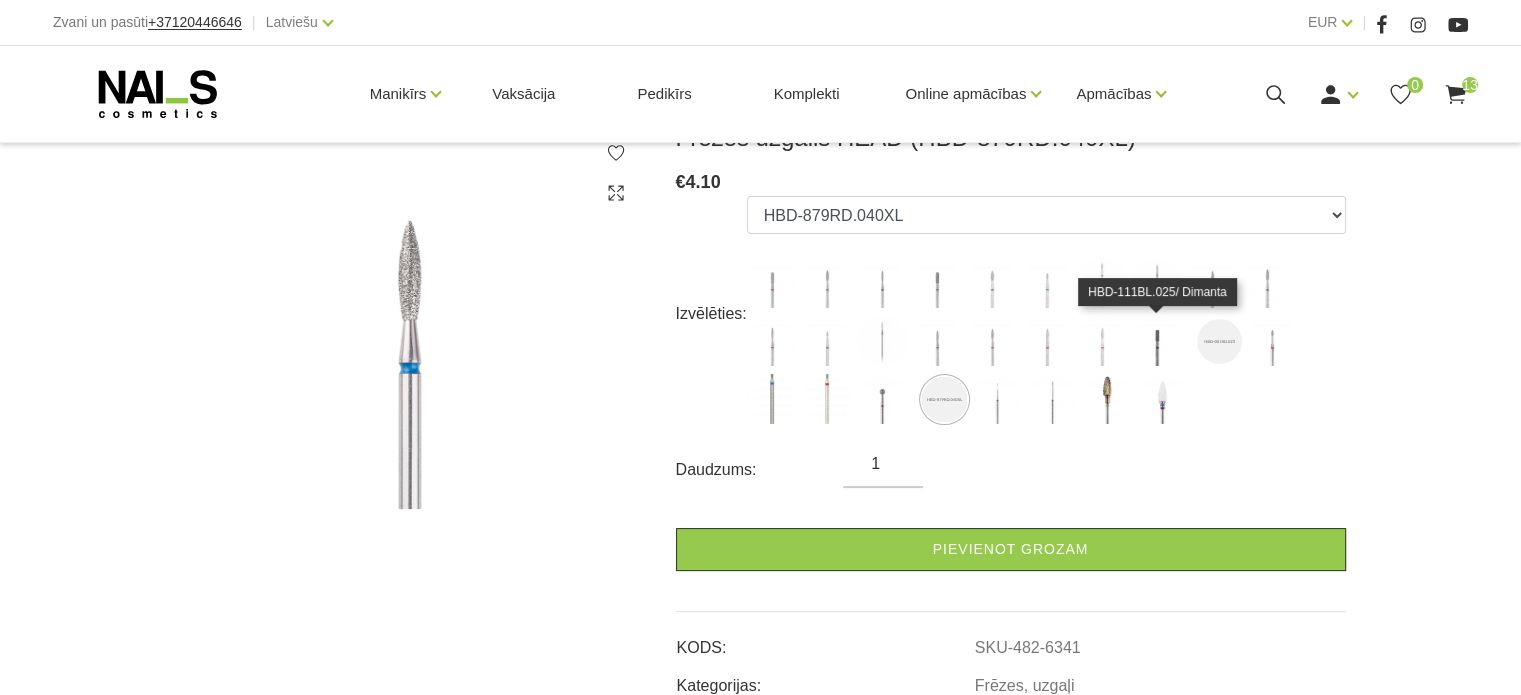 click at bounding box center (1157, 341) 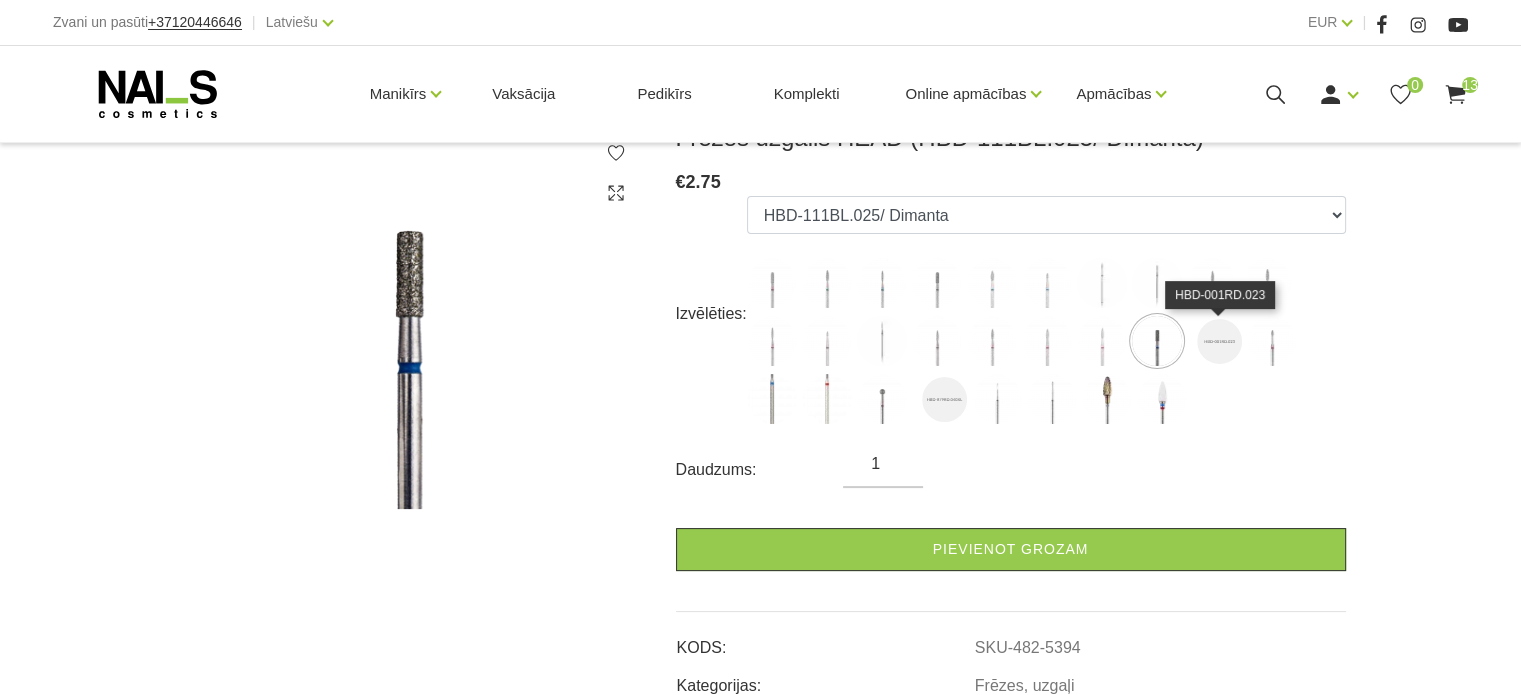 click at bounding box center (1219, 341) 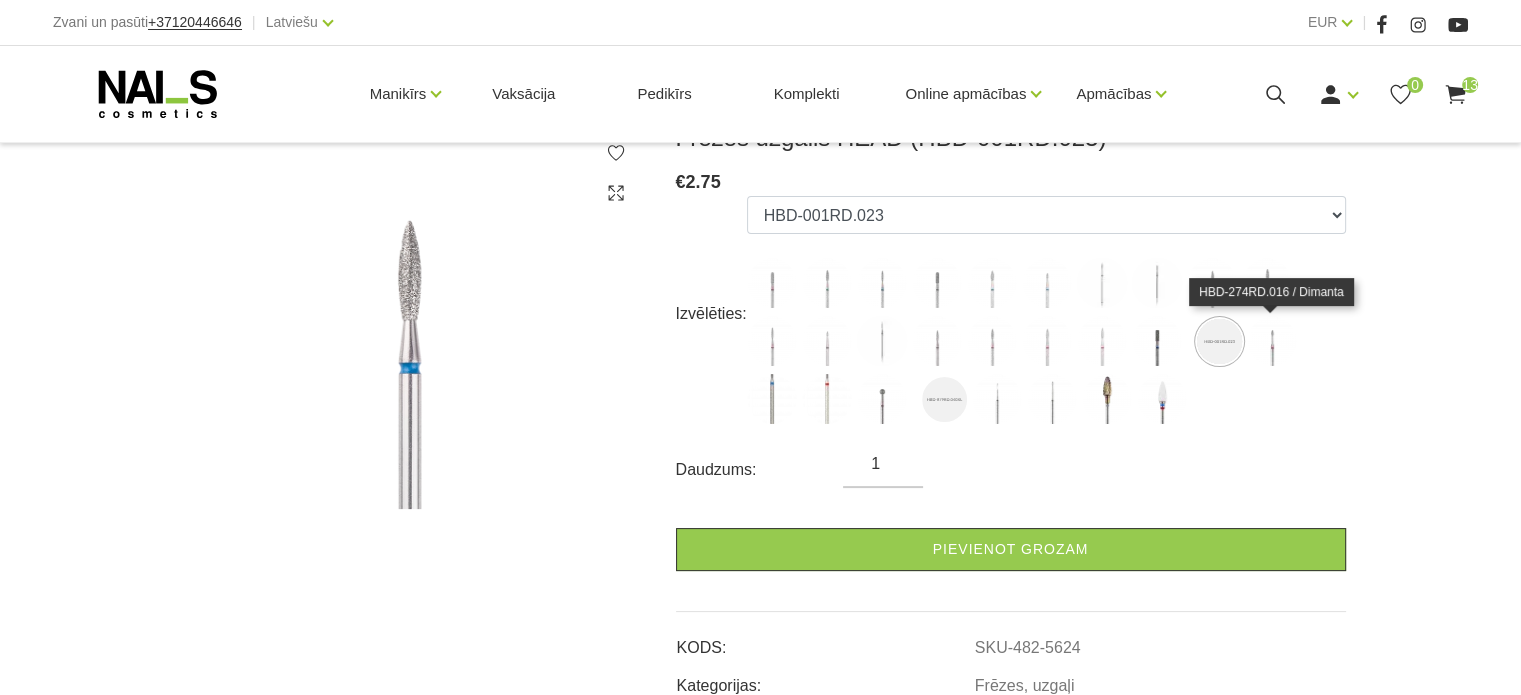 click at bounding box center (1272, 341) 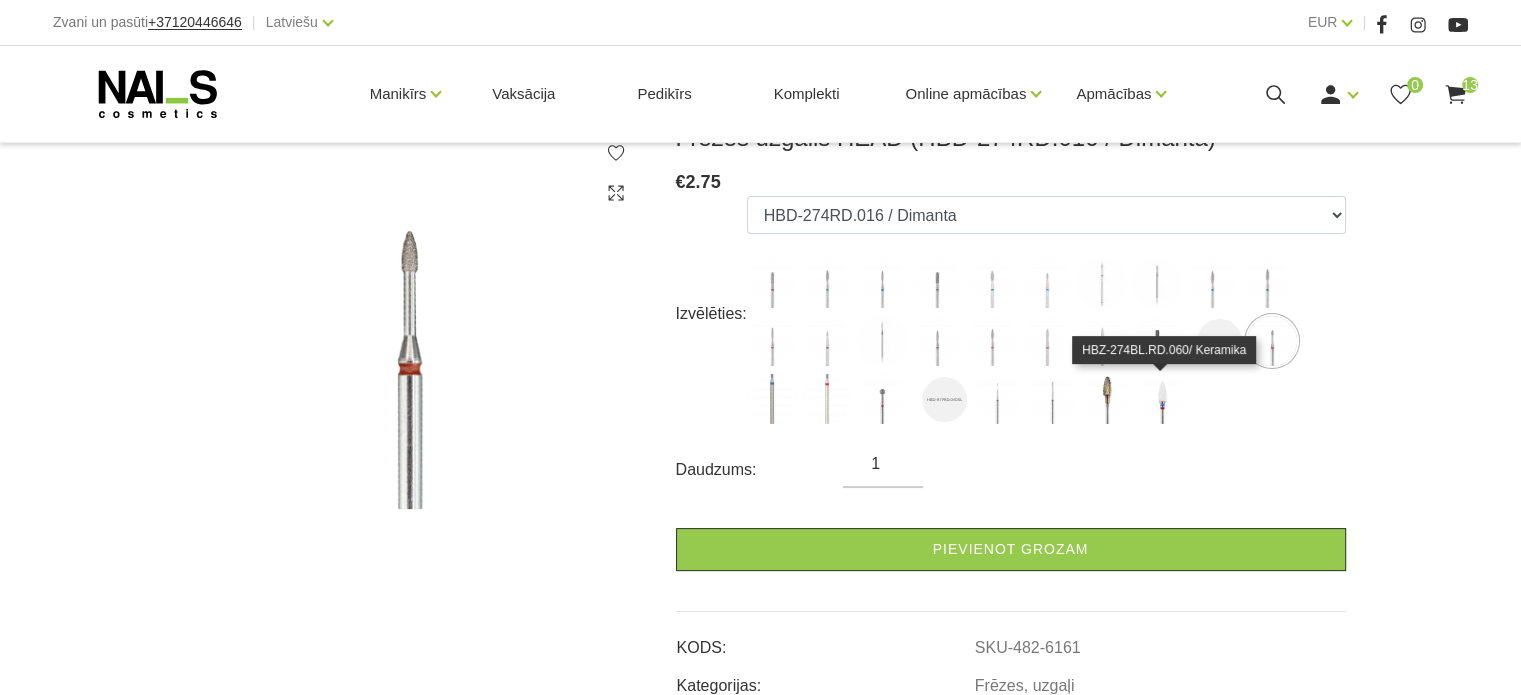 click at bounding box center (1162, 399) 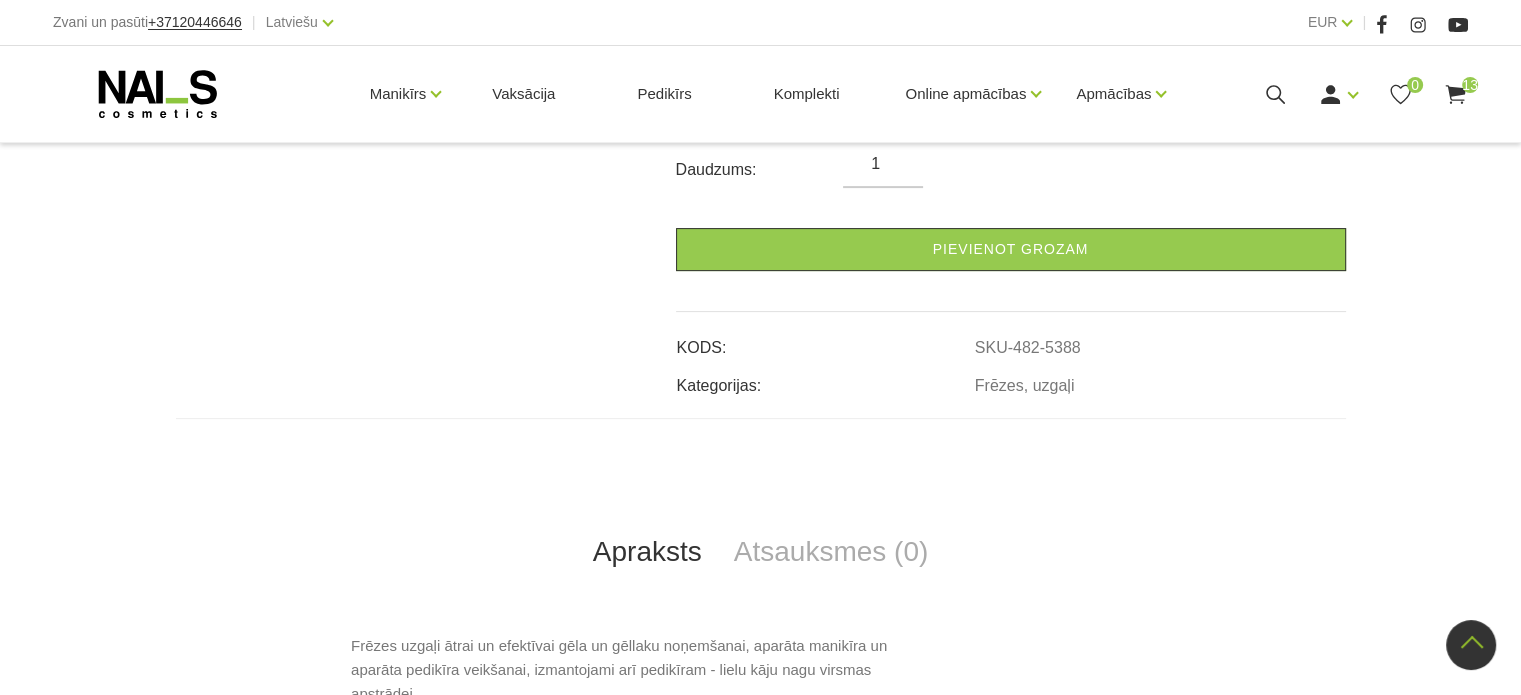 scroll, scrollTop: 200, scrollLeft: 0, axis: vertical 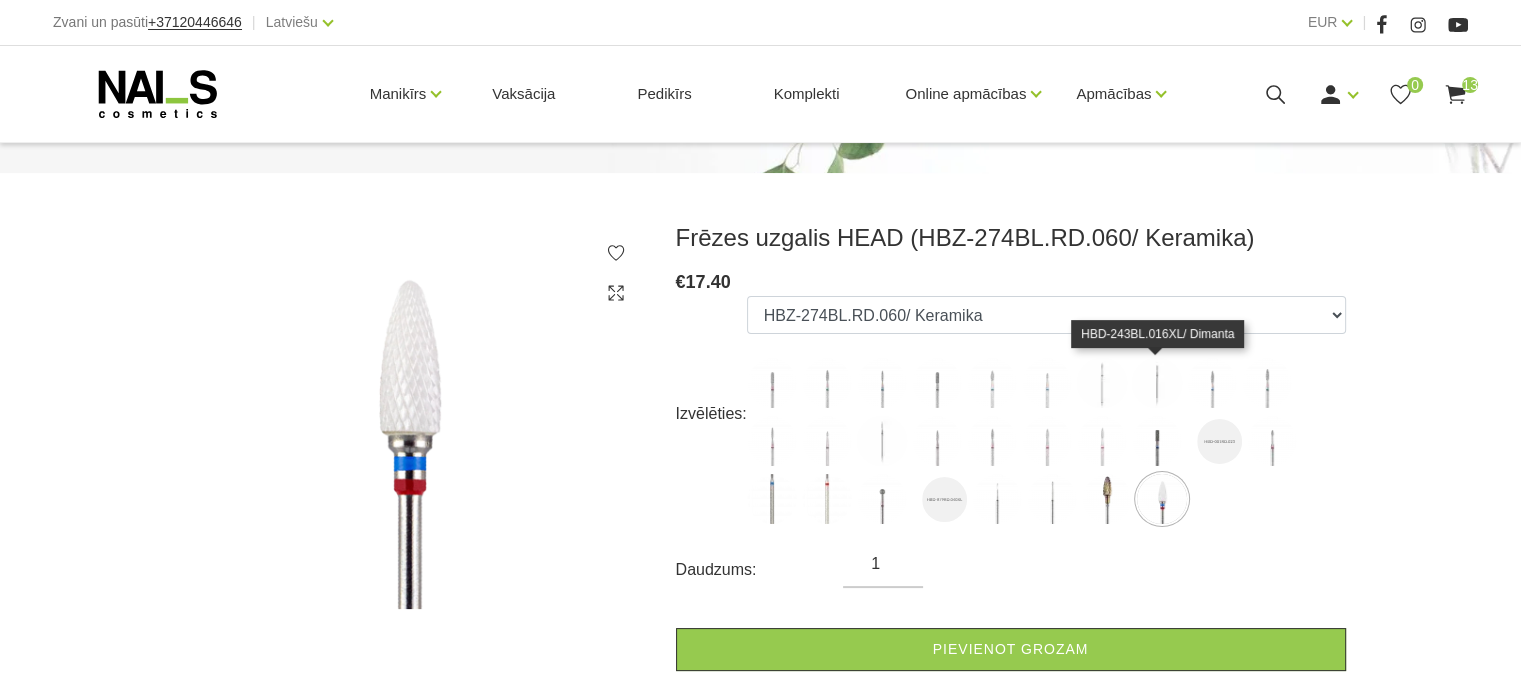 click at bounding box center (1157, 383) 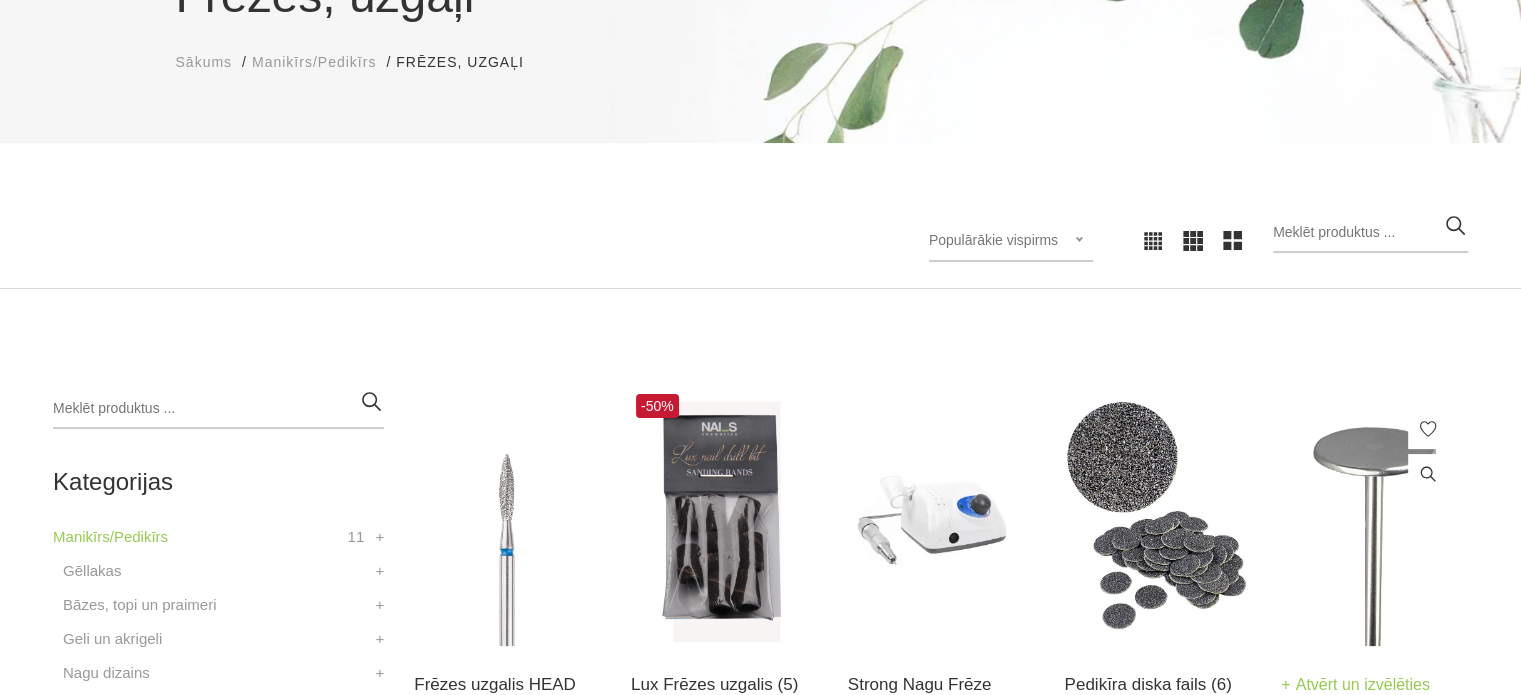 scroll, scrollTop: 315, scrollLeft: 0, axis: vertical 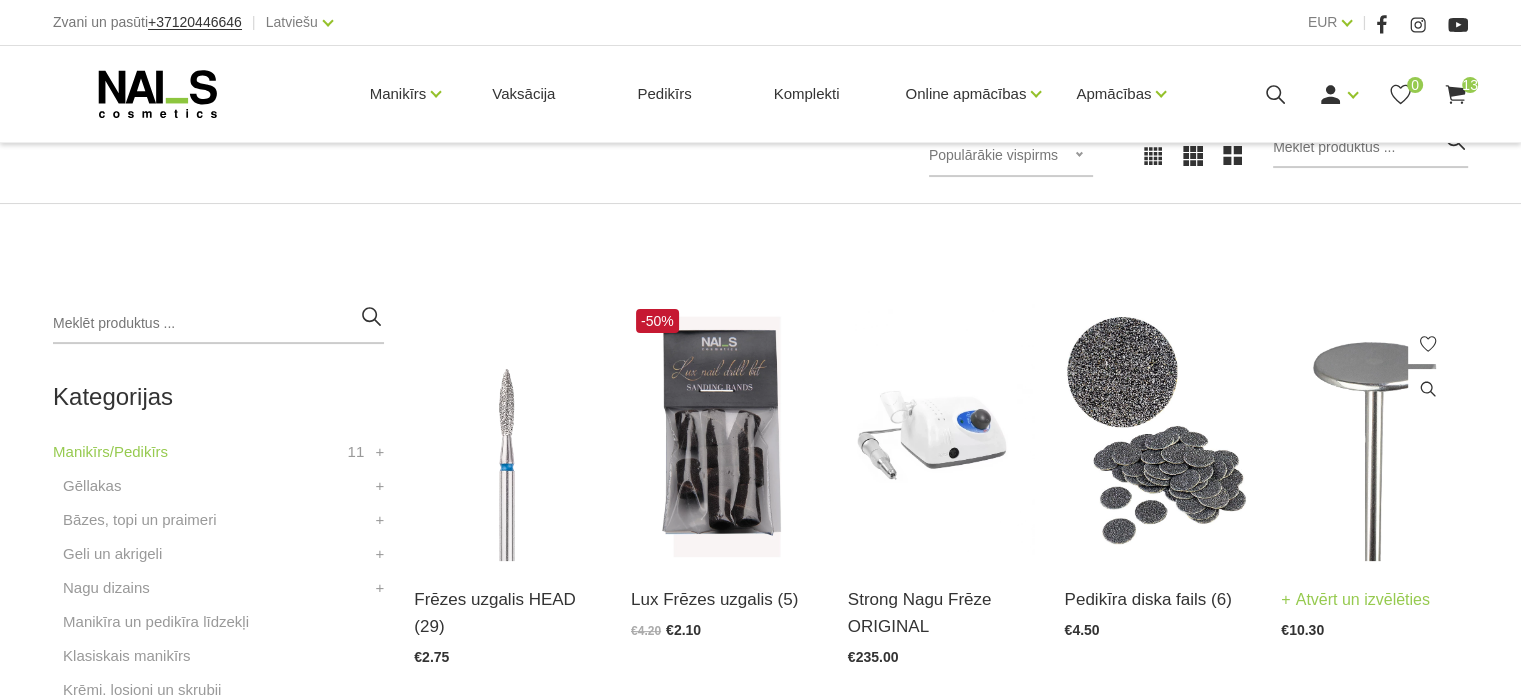 click at bounding box center [1374, 432] 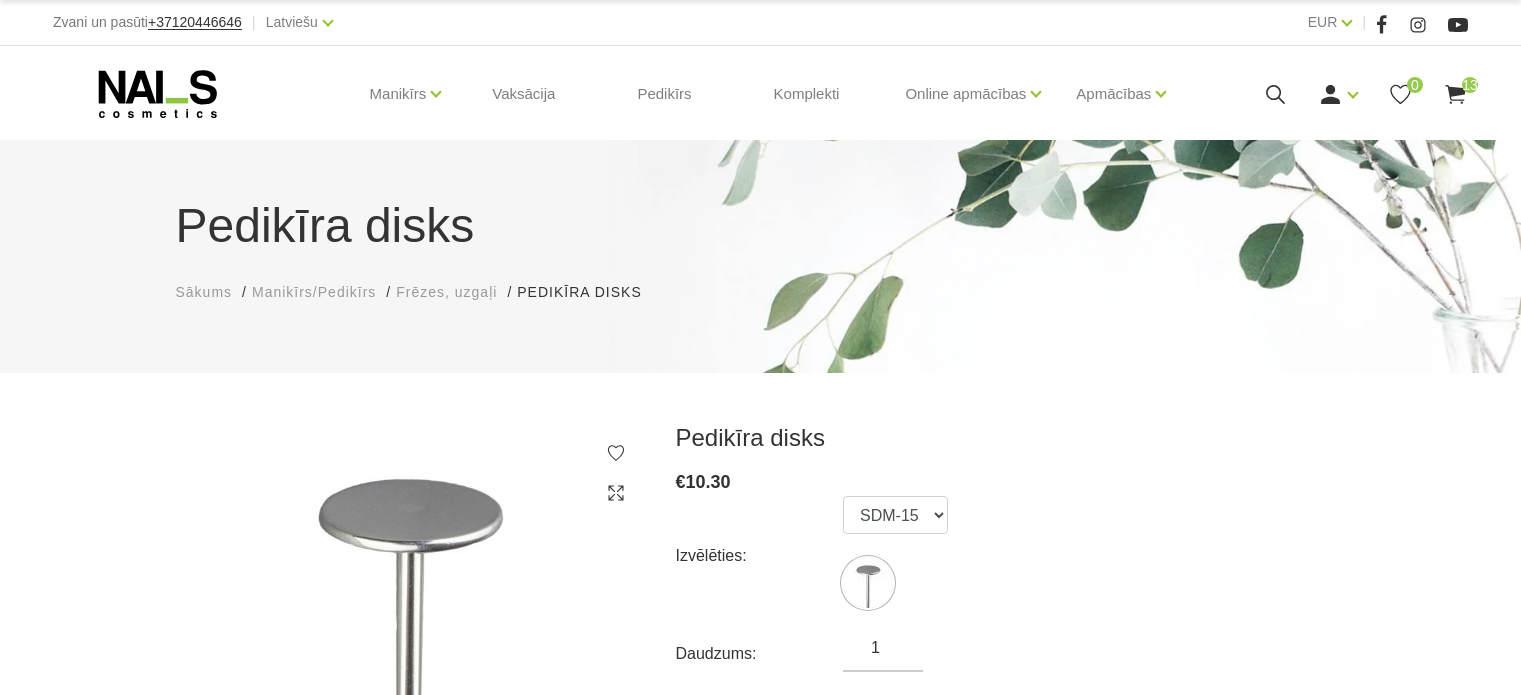 scroll, scrollTop: 100, scrollLeft: 0, axis: vertical 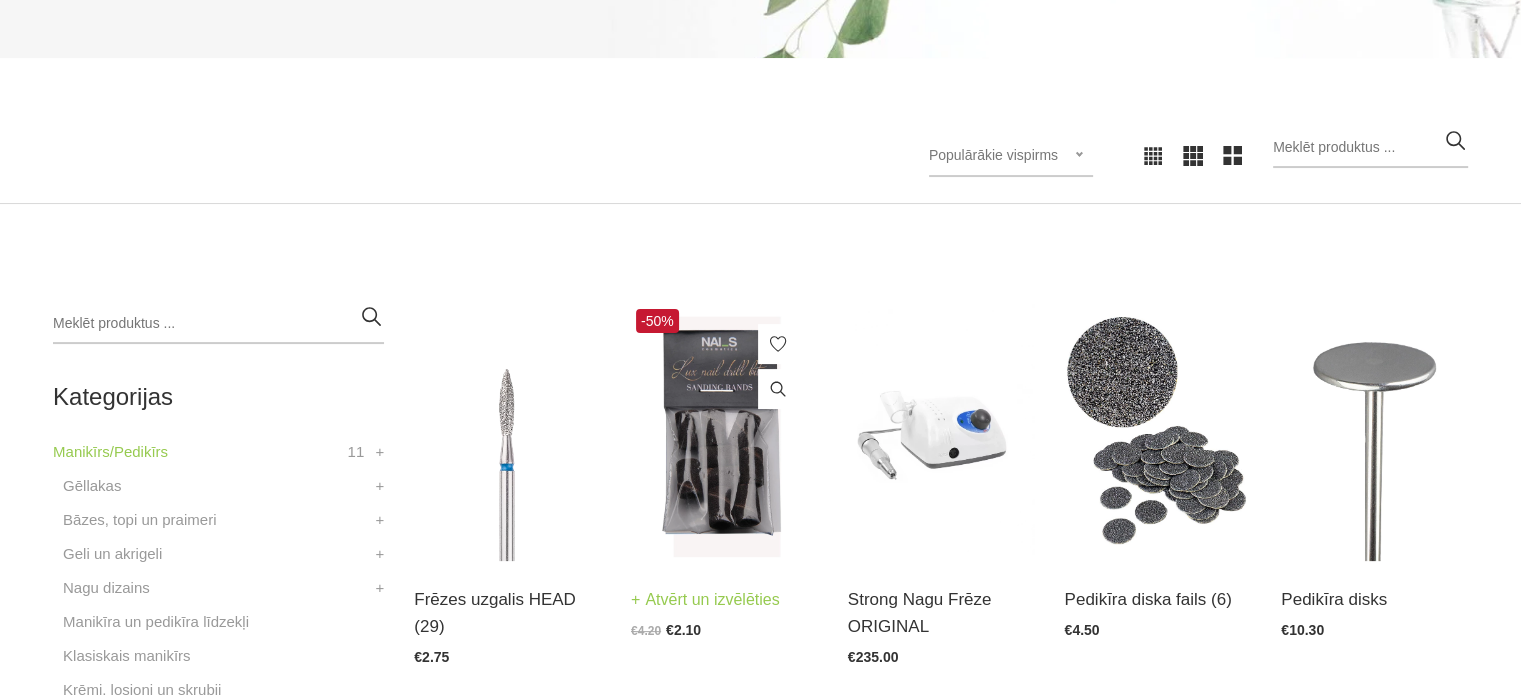 click at bounding box center (724, 432) 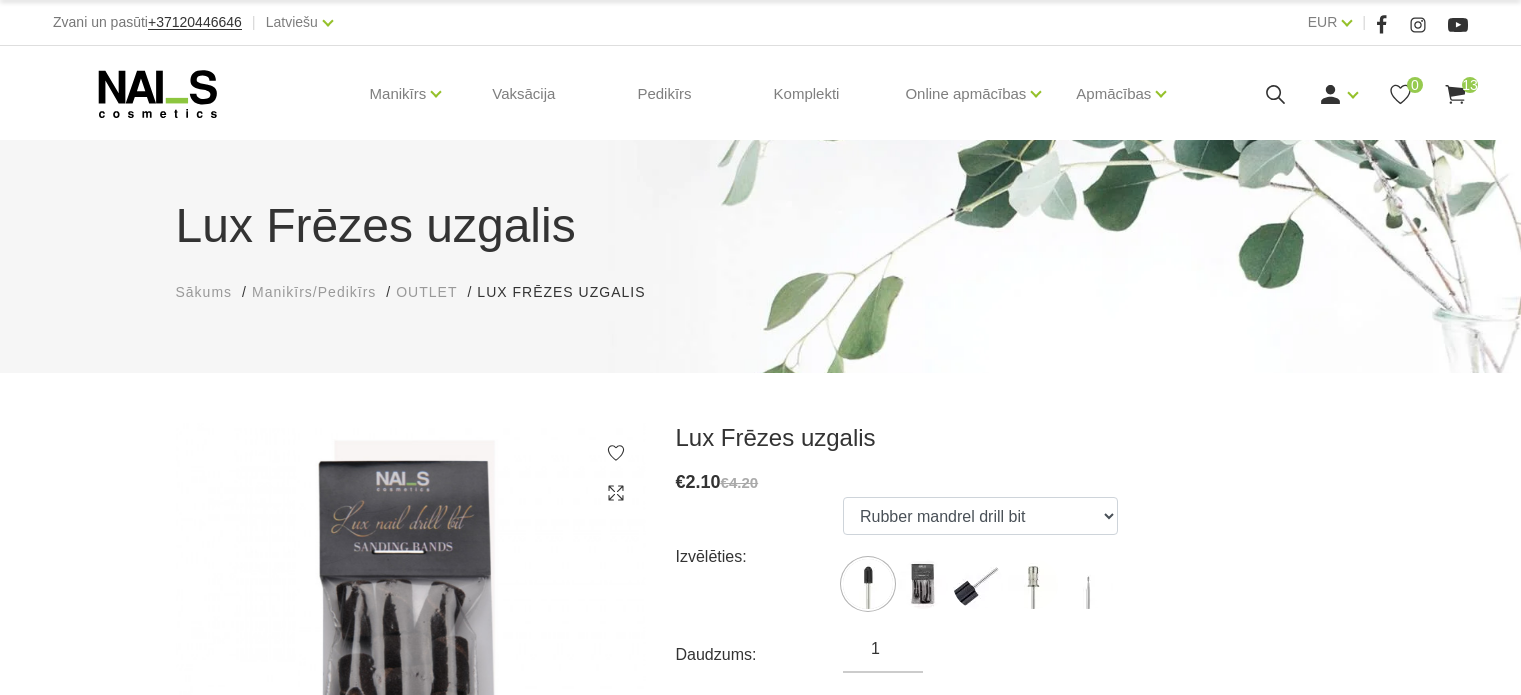 scroll, scrollTop: 100, scrollLeft: 0, axis: vertical 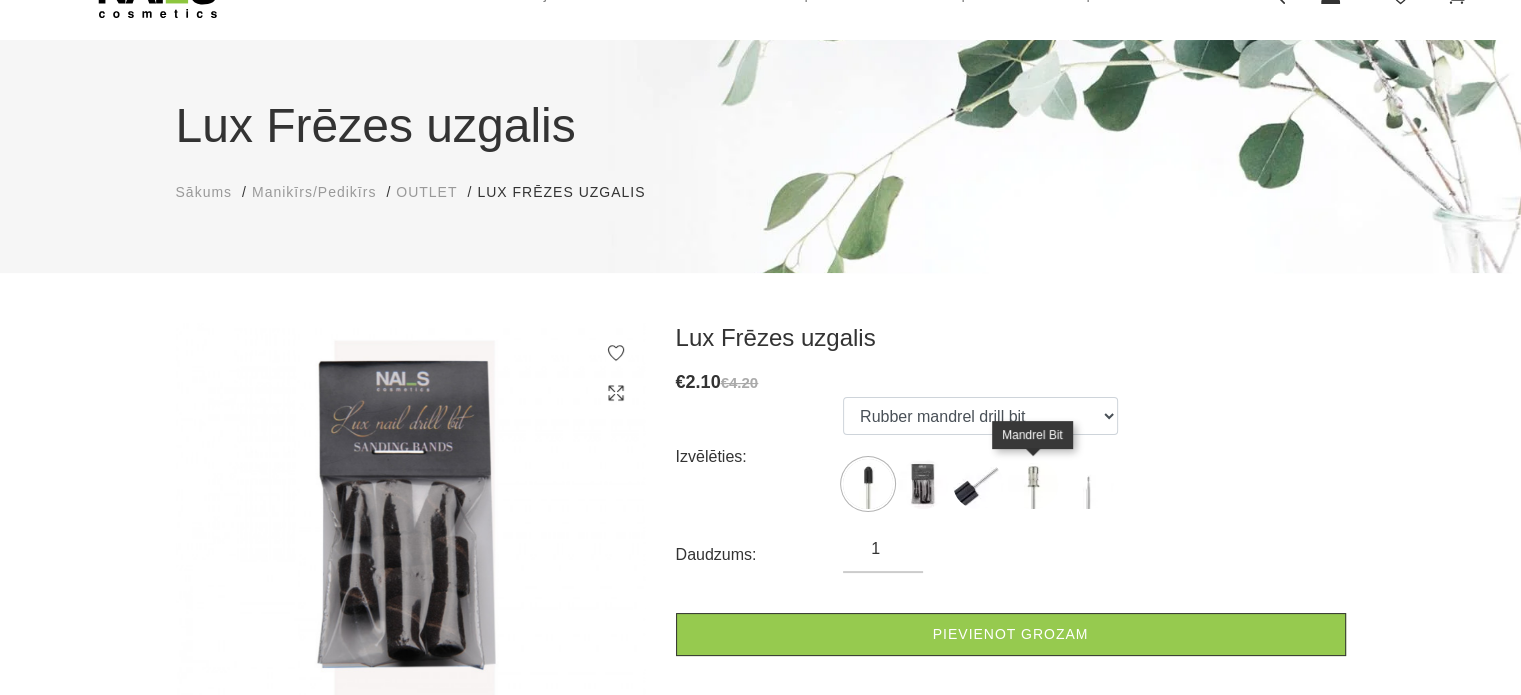 click at bounding box center (1033, 484) 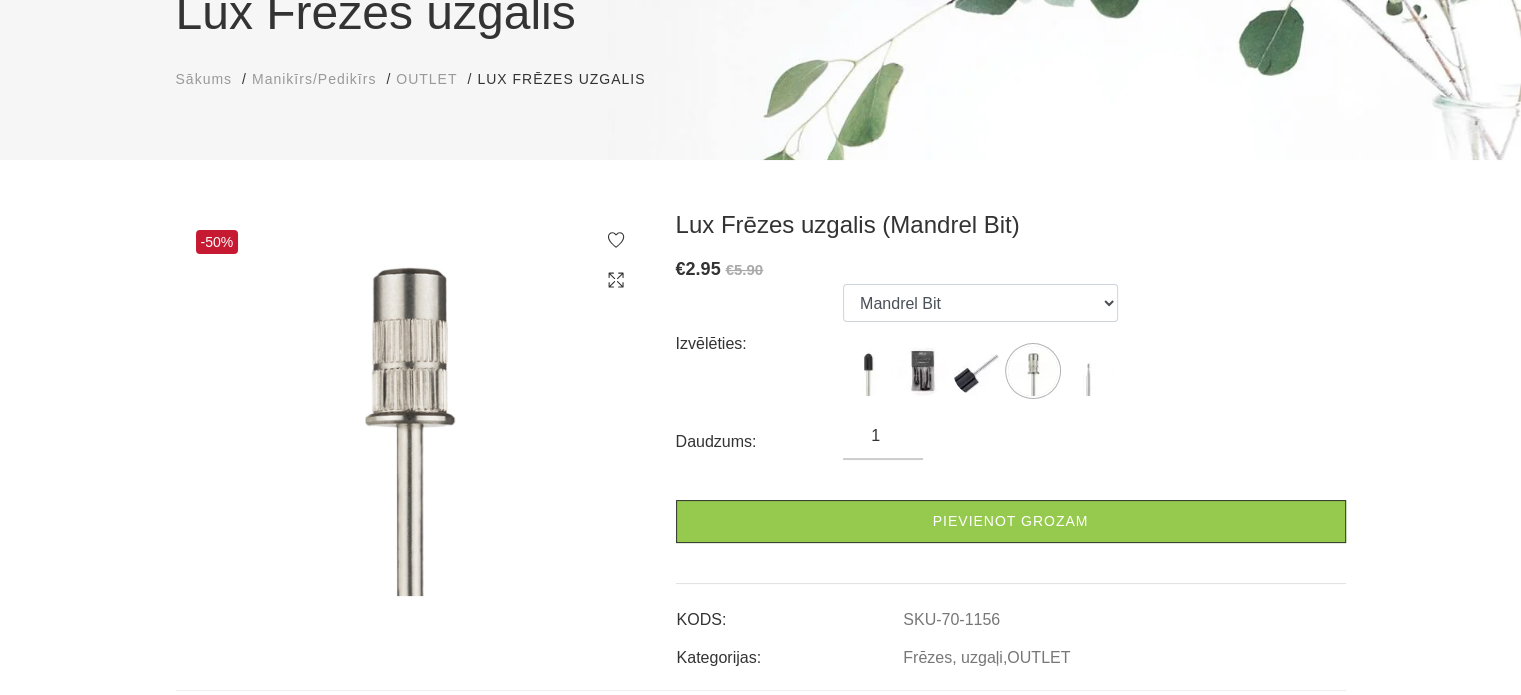 scroll, scrollTop: 300, scrollLeft: 0, axis: vertical 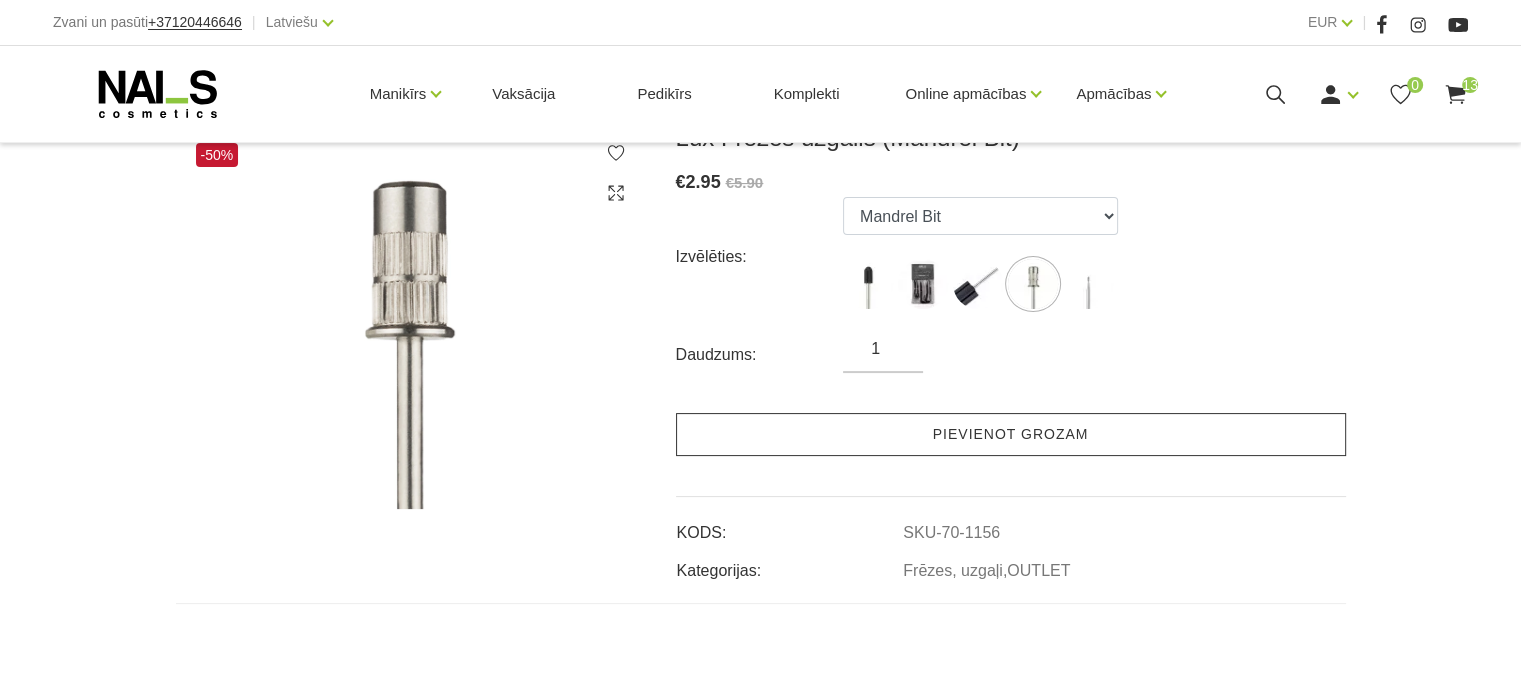 click on "Pievienot grozam" at bounding box center [1011, 434] 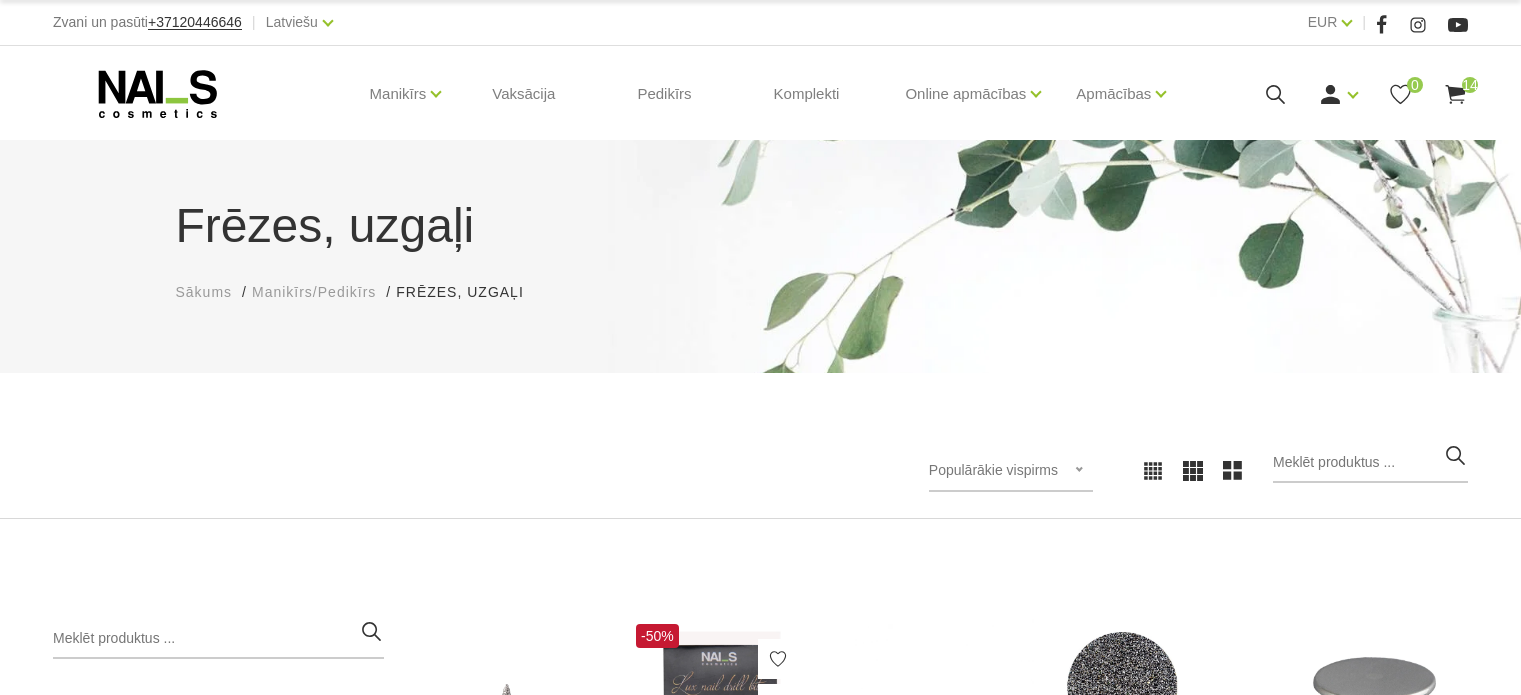 scroll, scrollTop: 315, scrollLeft: 0, axis: vertical 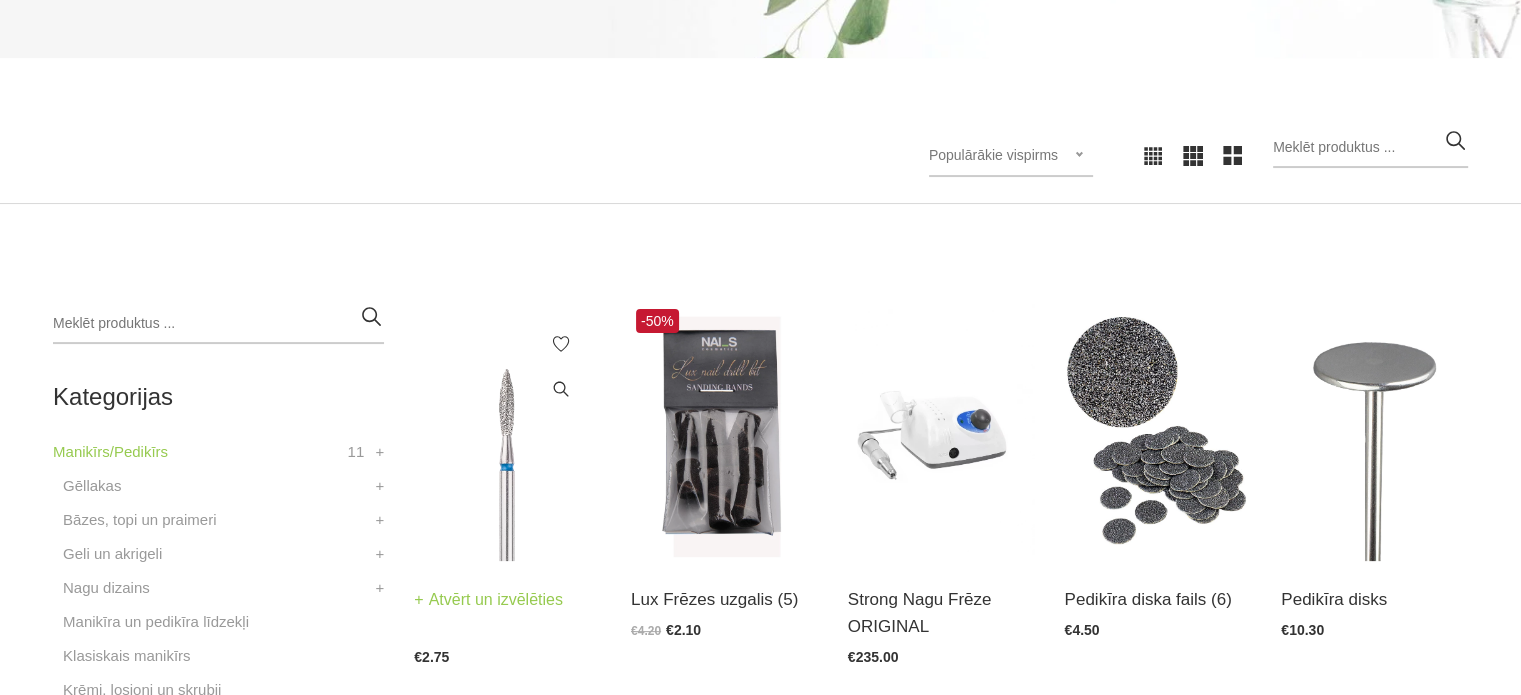 click at bounding box center (507, 432) 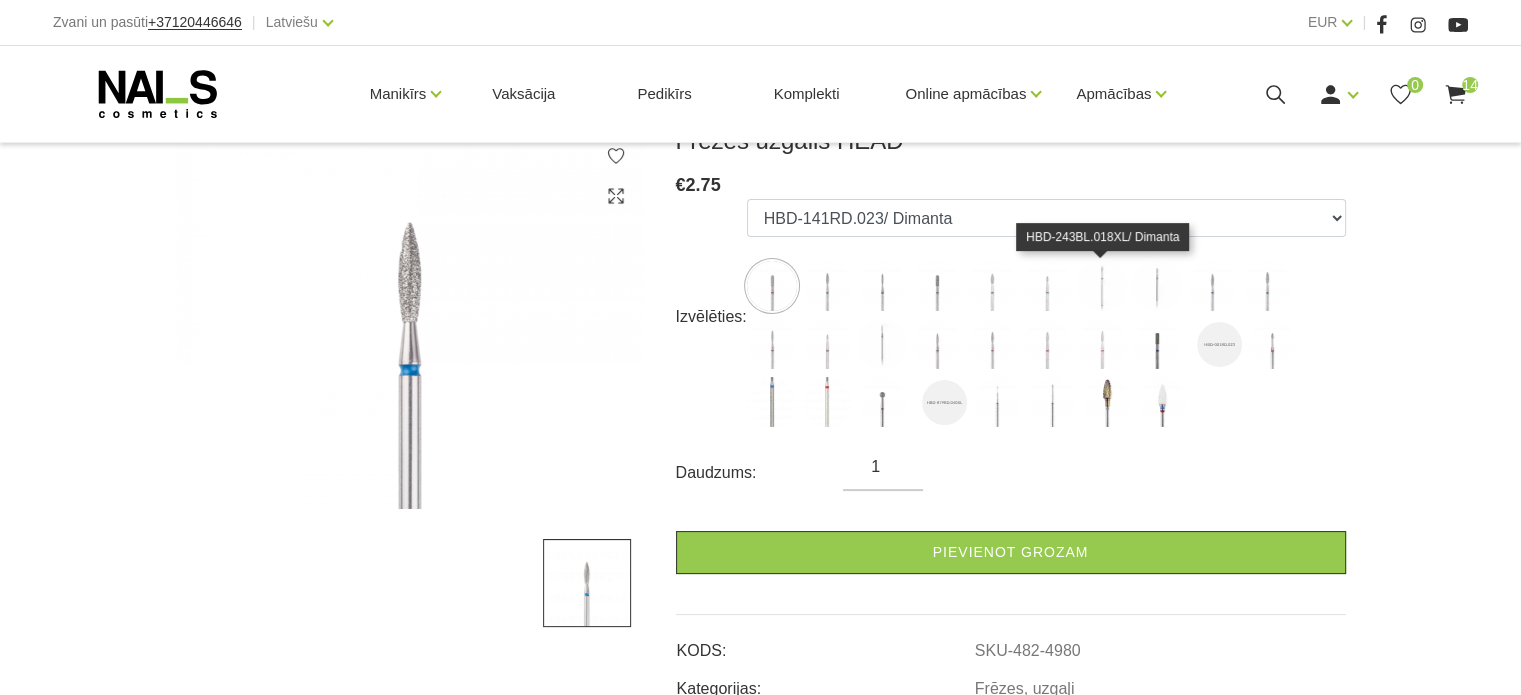 scroll, scrollTop: 300, scrollLeft: 0, axis: vertical 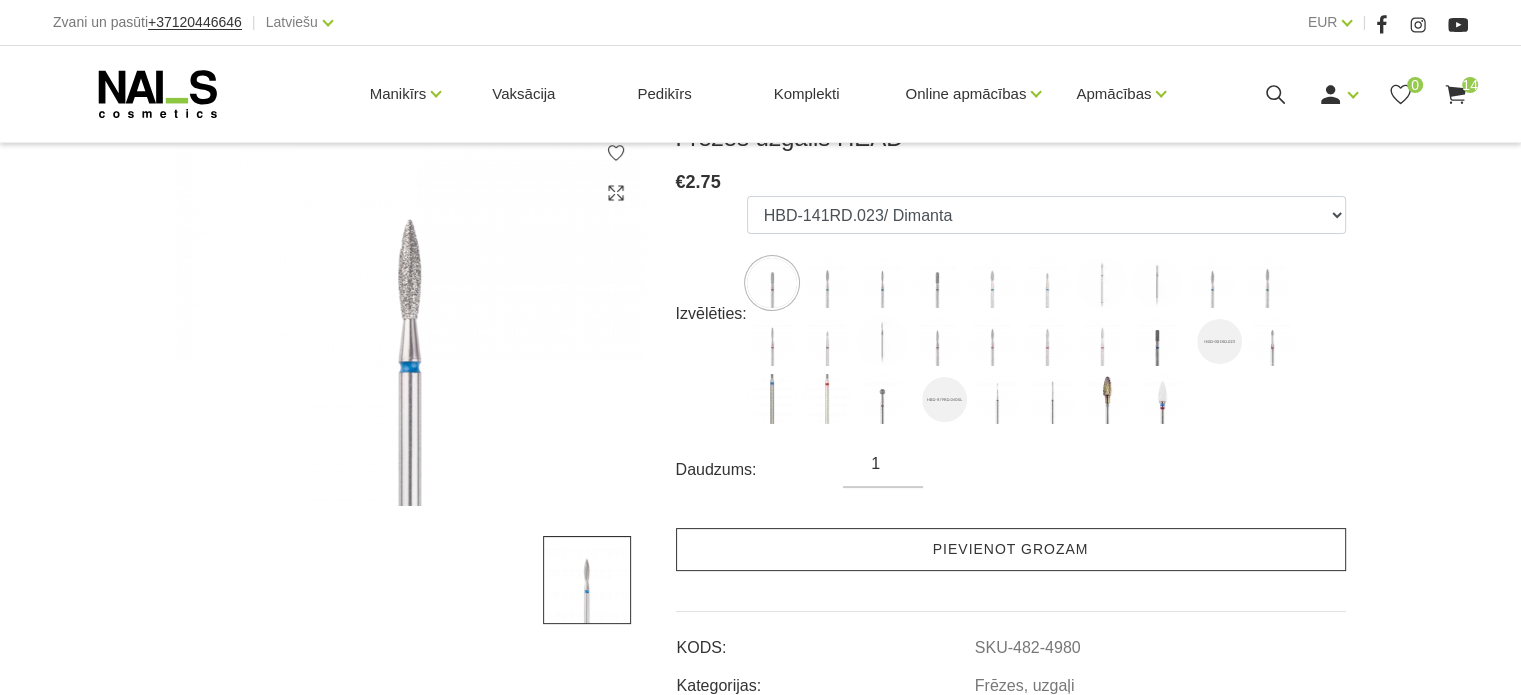 click on "Pievienot grozam" at bounding box center [1011, 549] 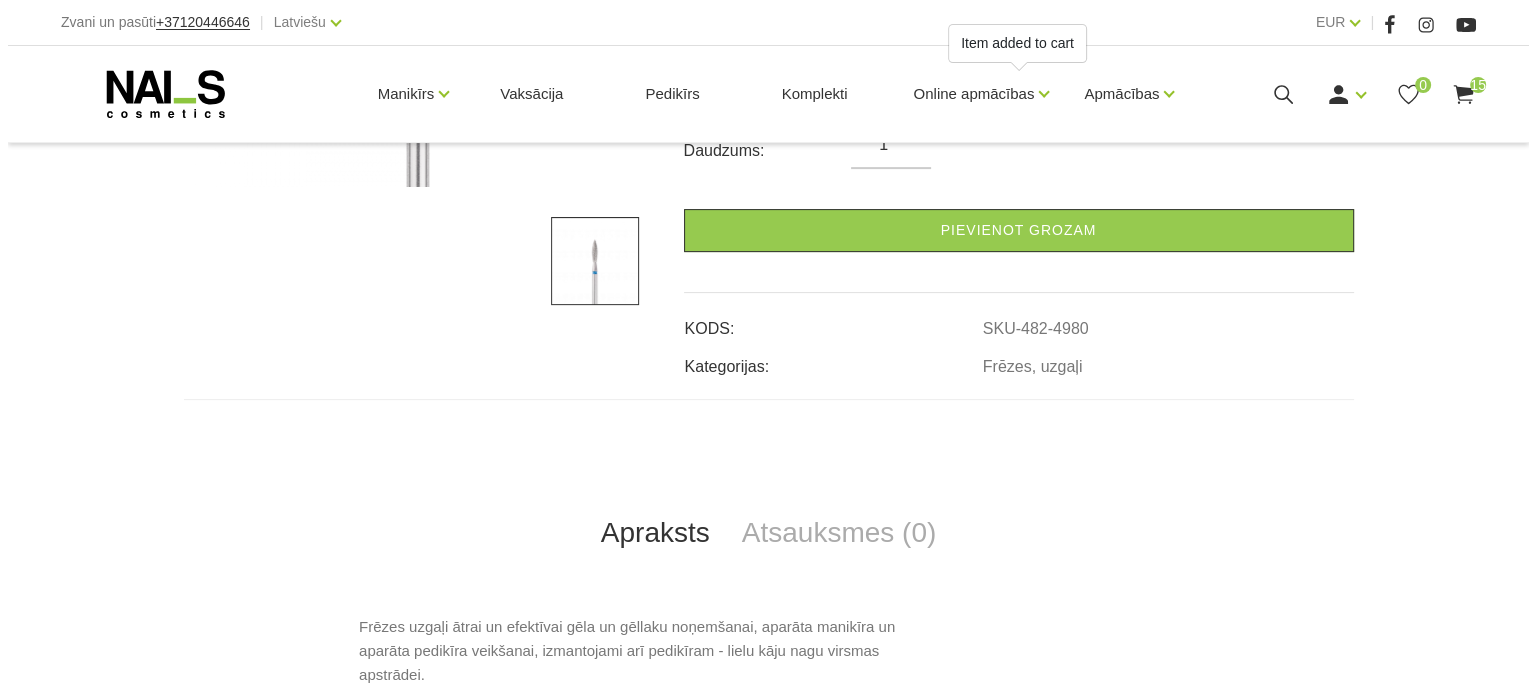 scroll, scrollTop: 800, scrollLeft: 0, axis: vertical 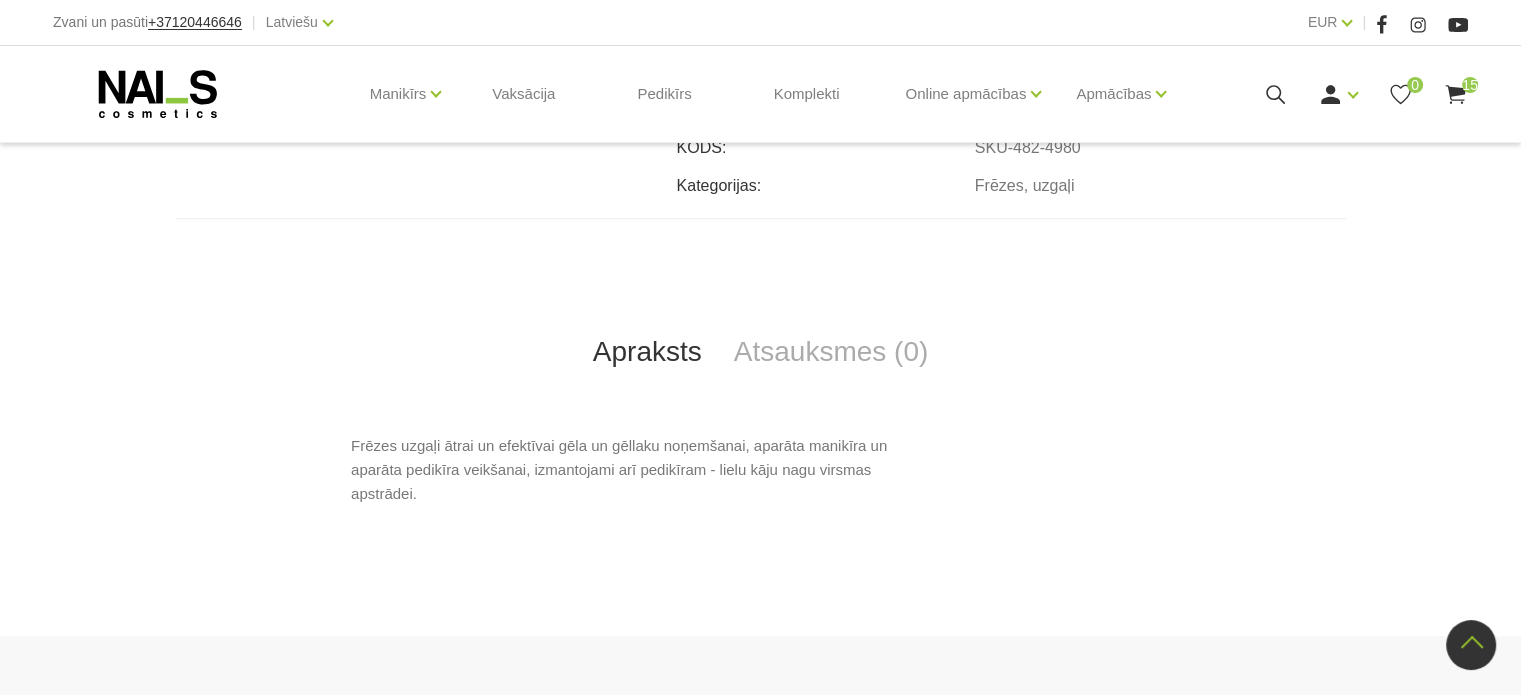 click 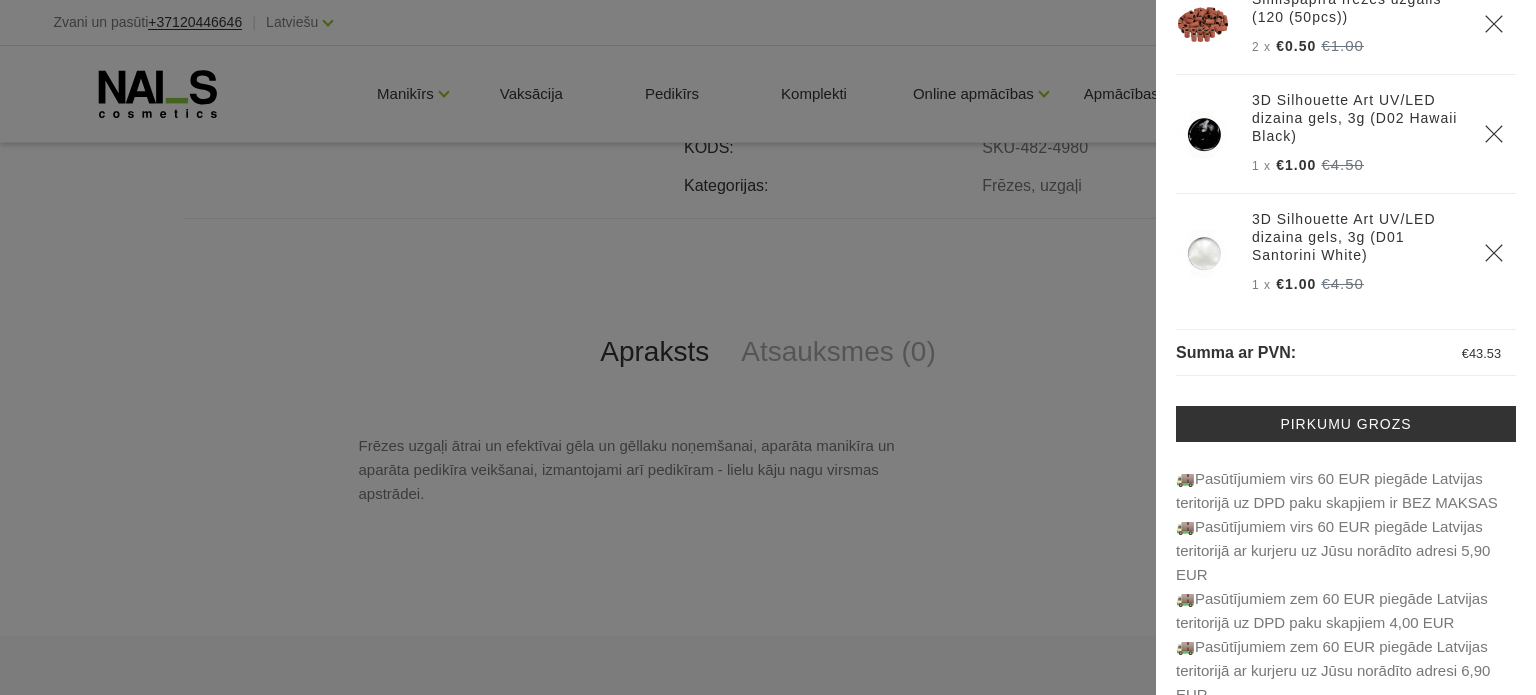 scroll, scrollTop: 0, scrollLeft: 0, axis: both 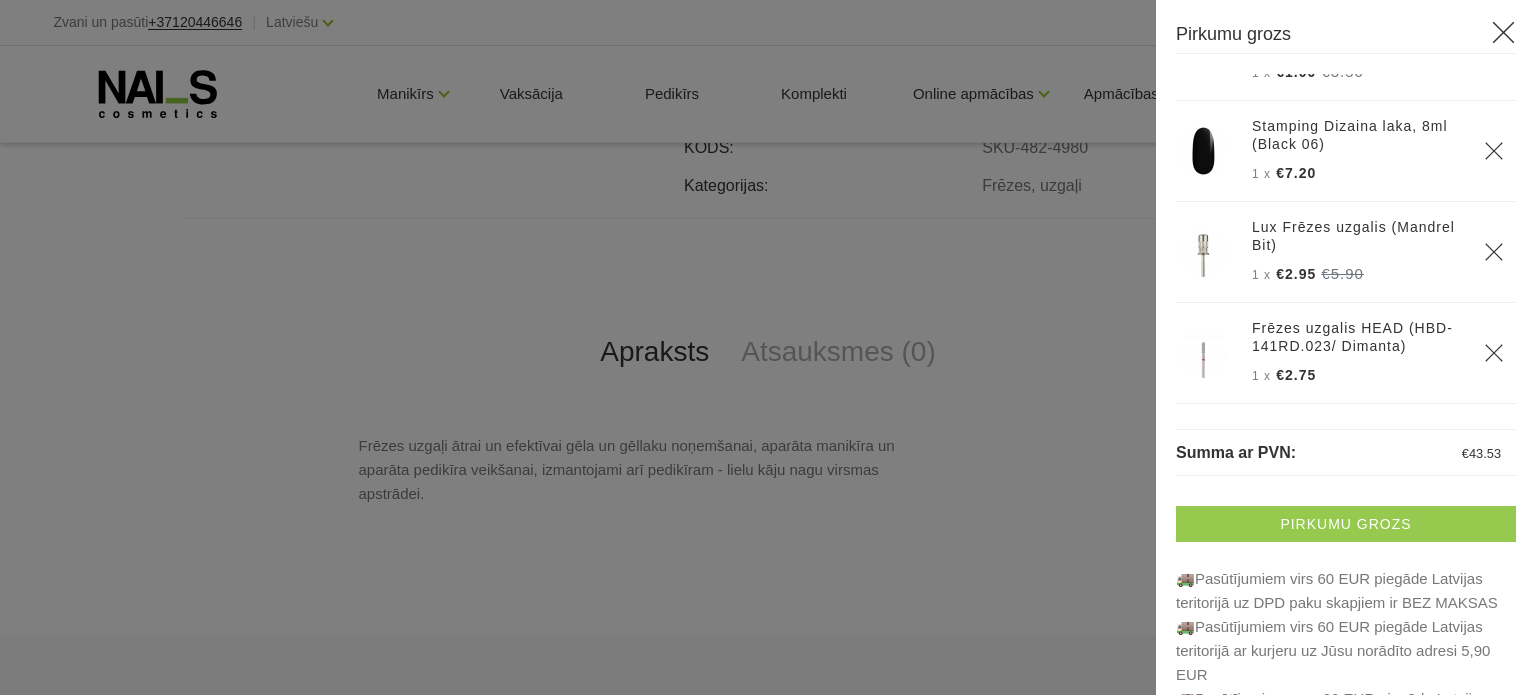 click on "Pirkumu grozs" at bounding box center [1346, 524] 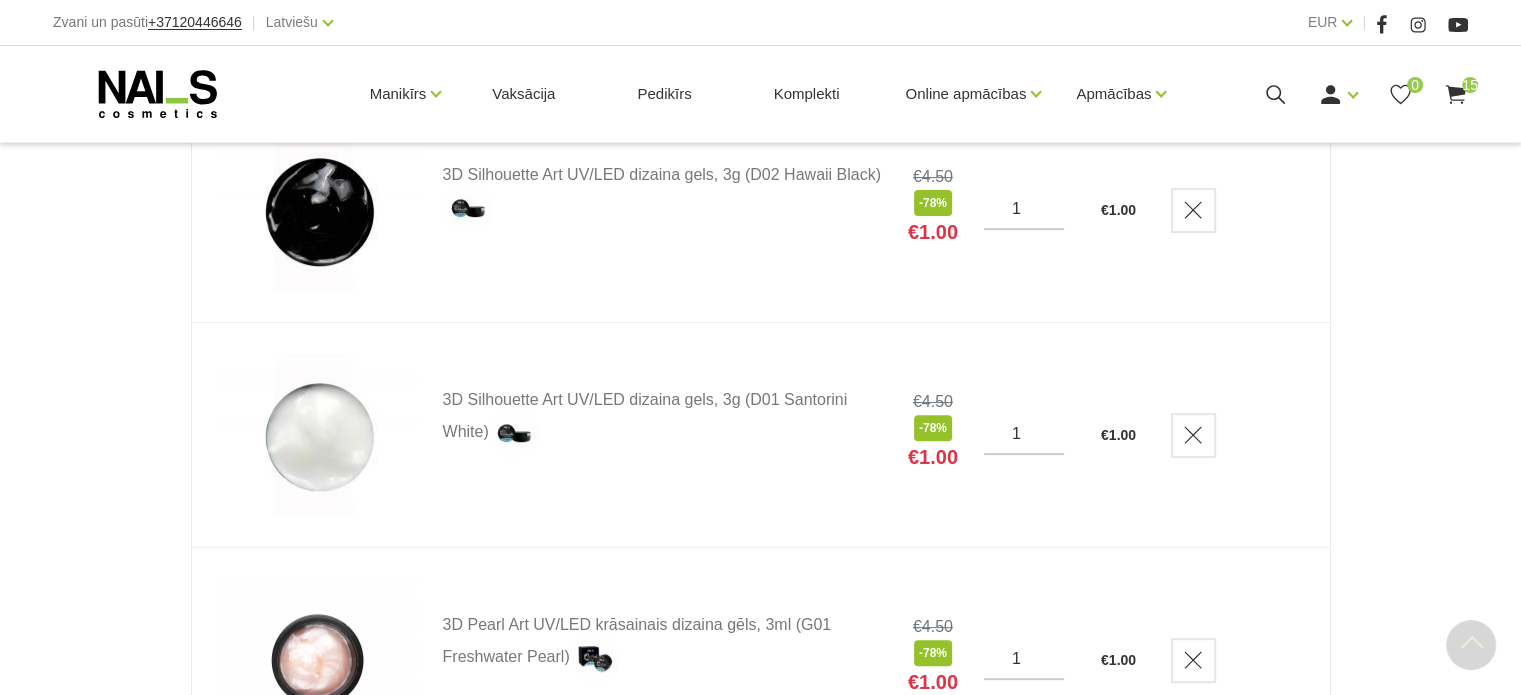 scroll, scrollTop: 1100, scrollLeft: 0, axis: vertical 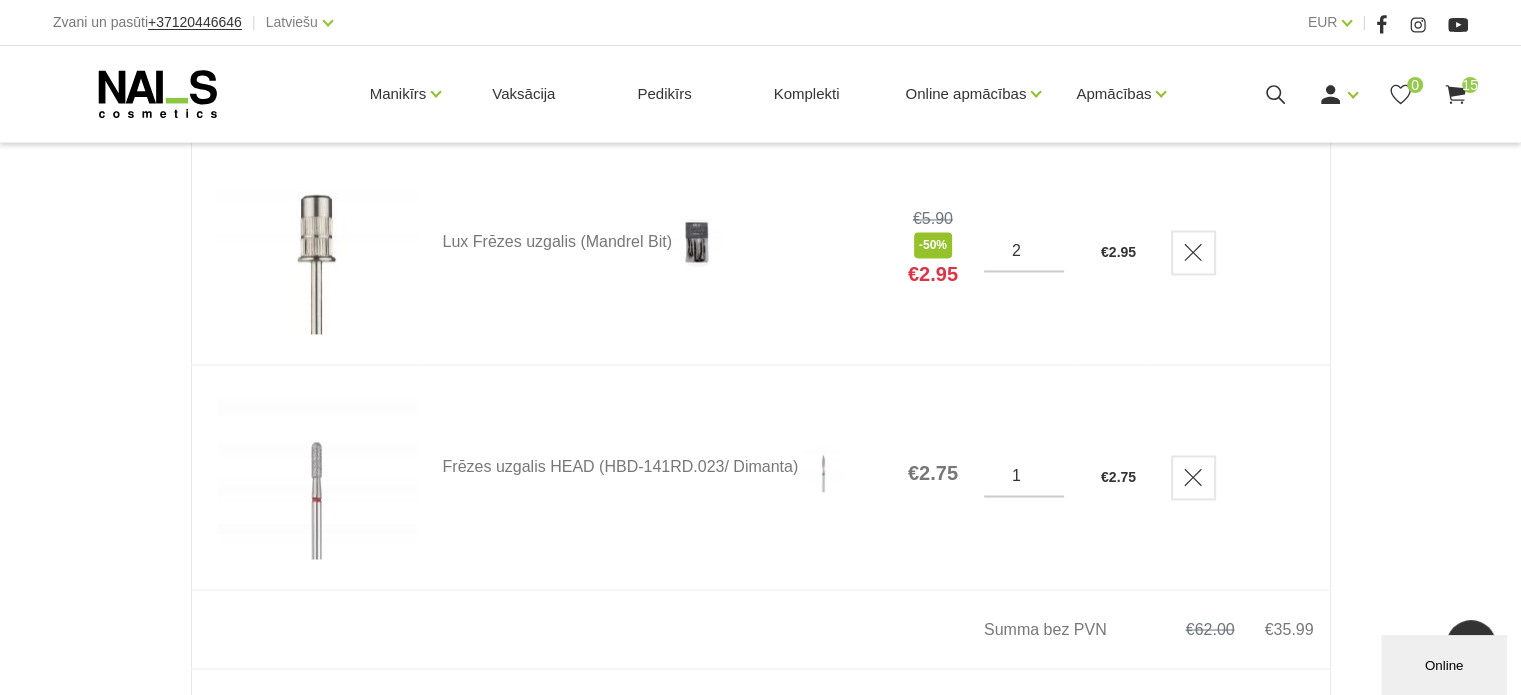 type on "2" 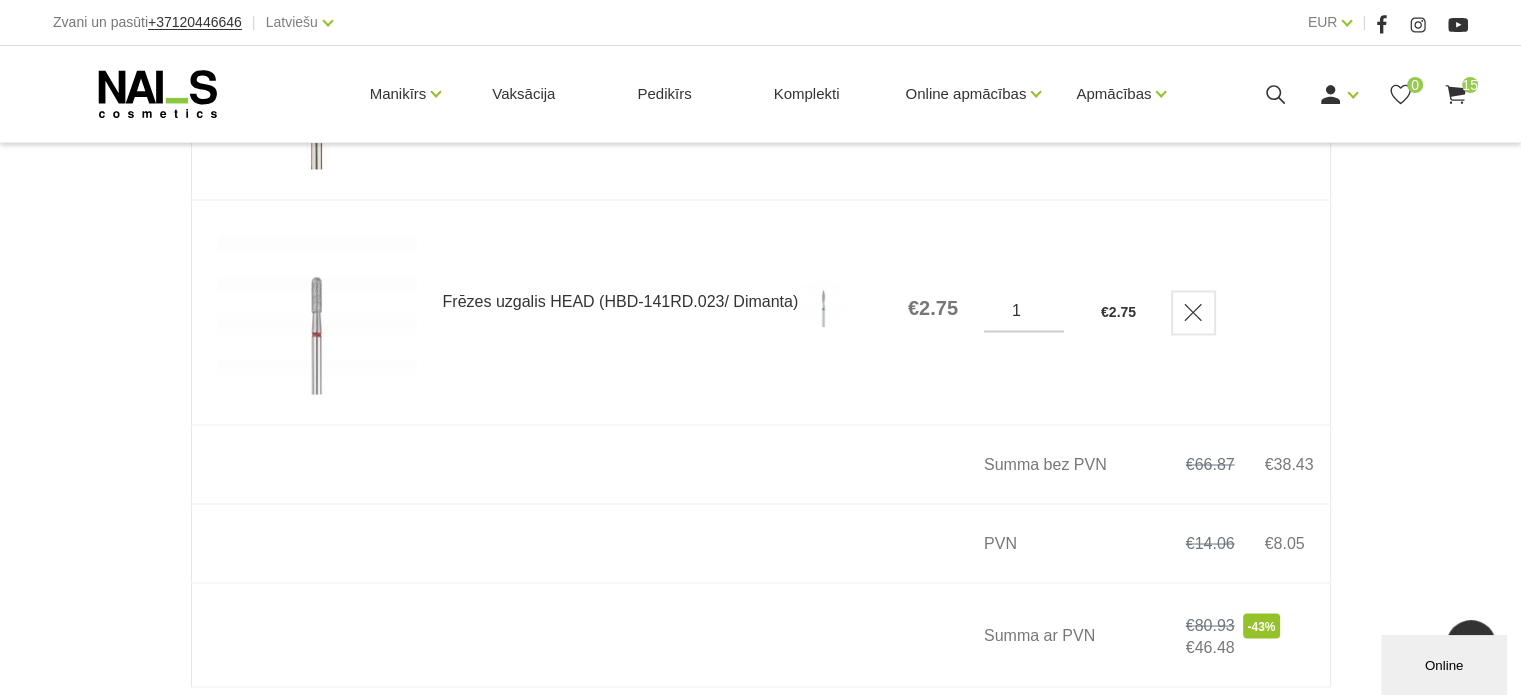 scroll, scrollTop: 3500, scrollLeft: 0, axis: vertical 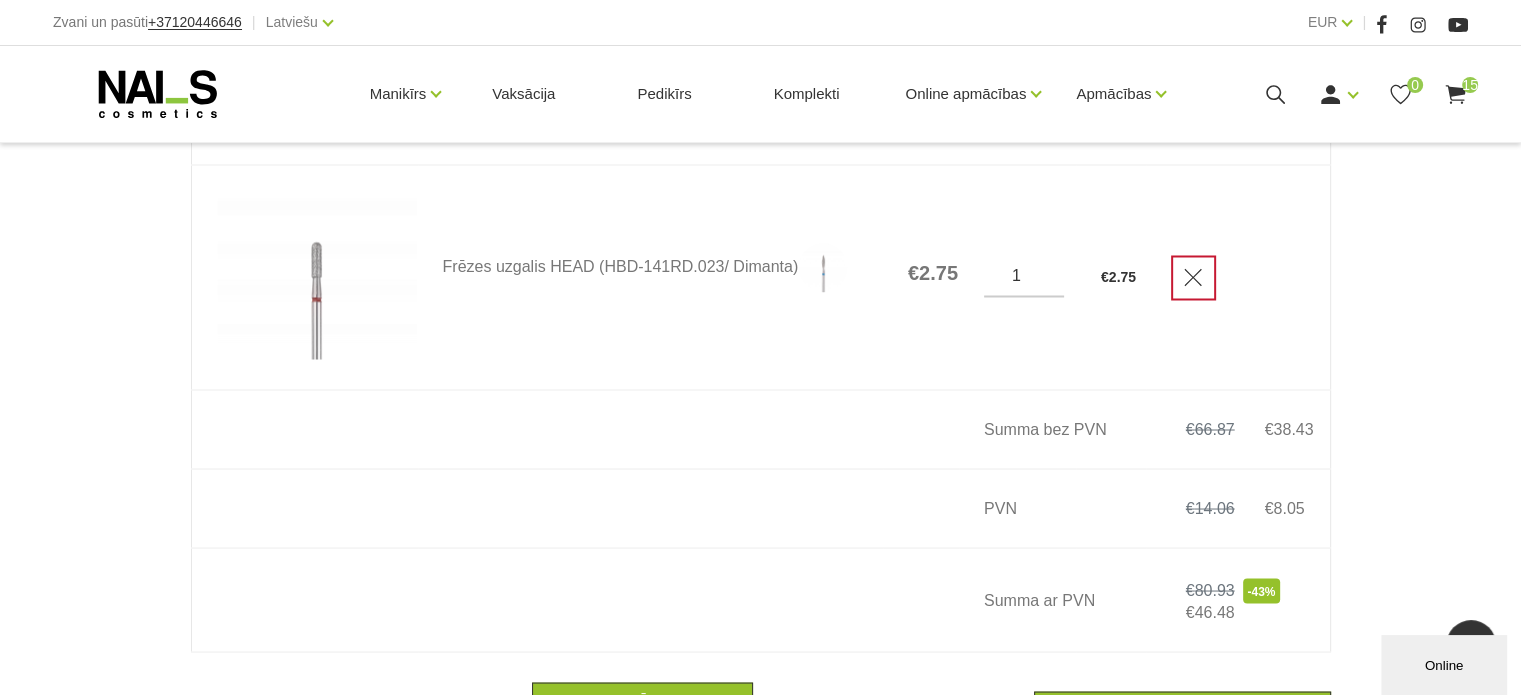 click 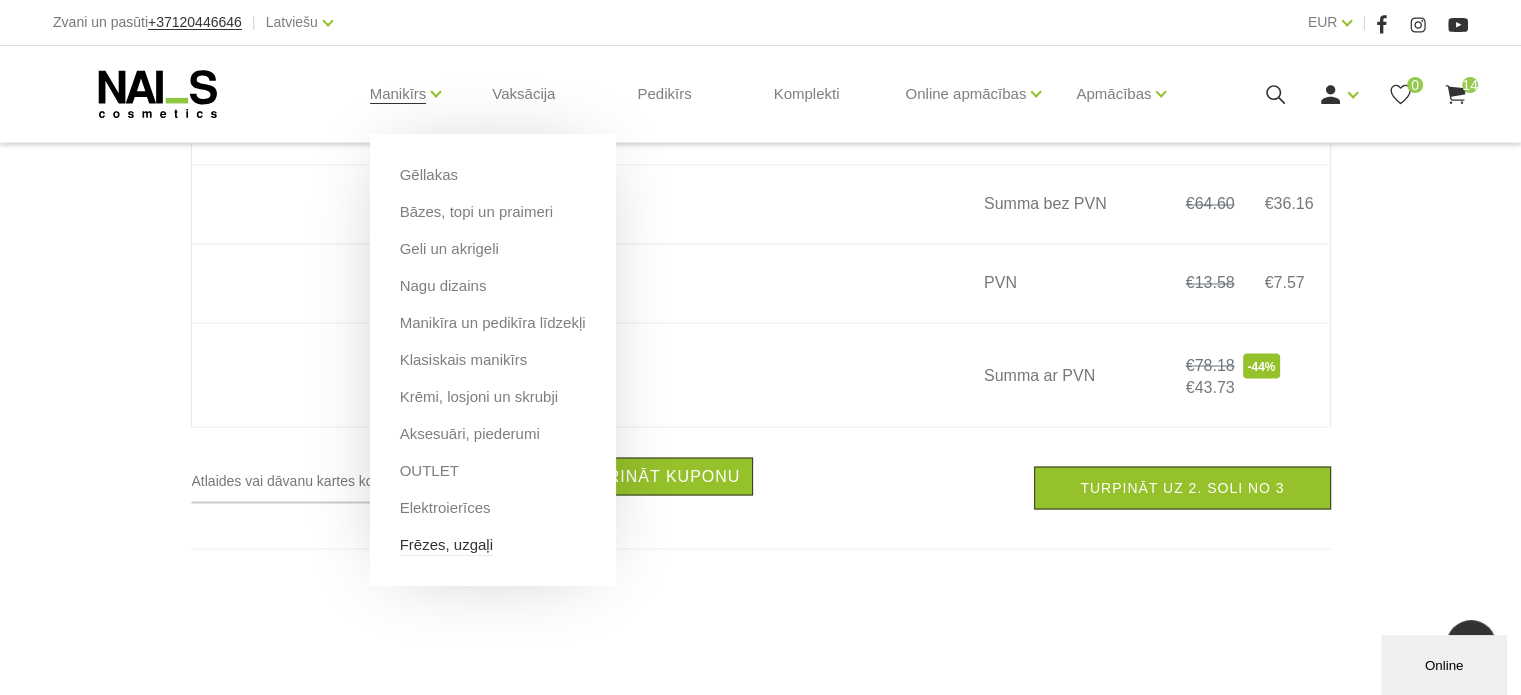 click on "Frēzes, uzgaļi" at bounding box center [446, 545] 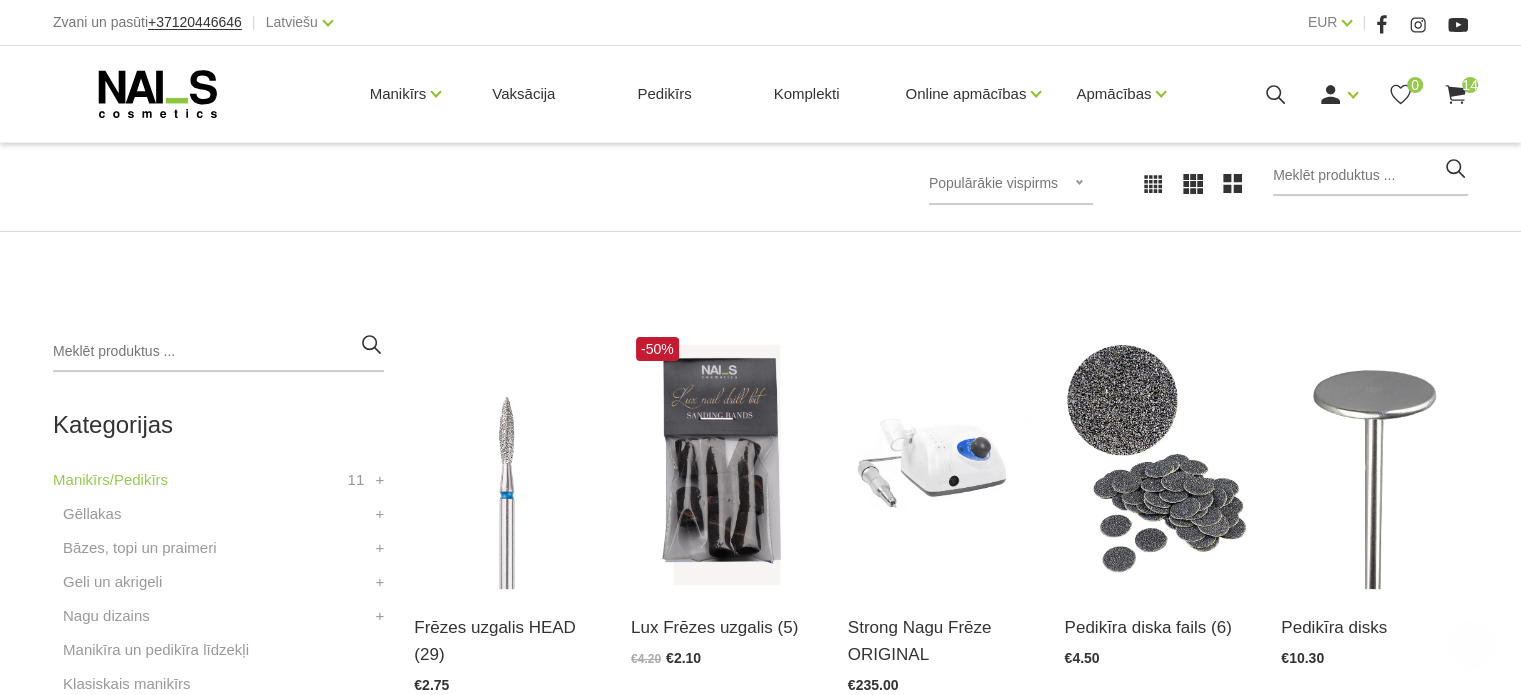 scroll, scrollTop: 600, scrollLeft: 0, axis: vertical 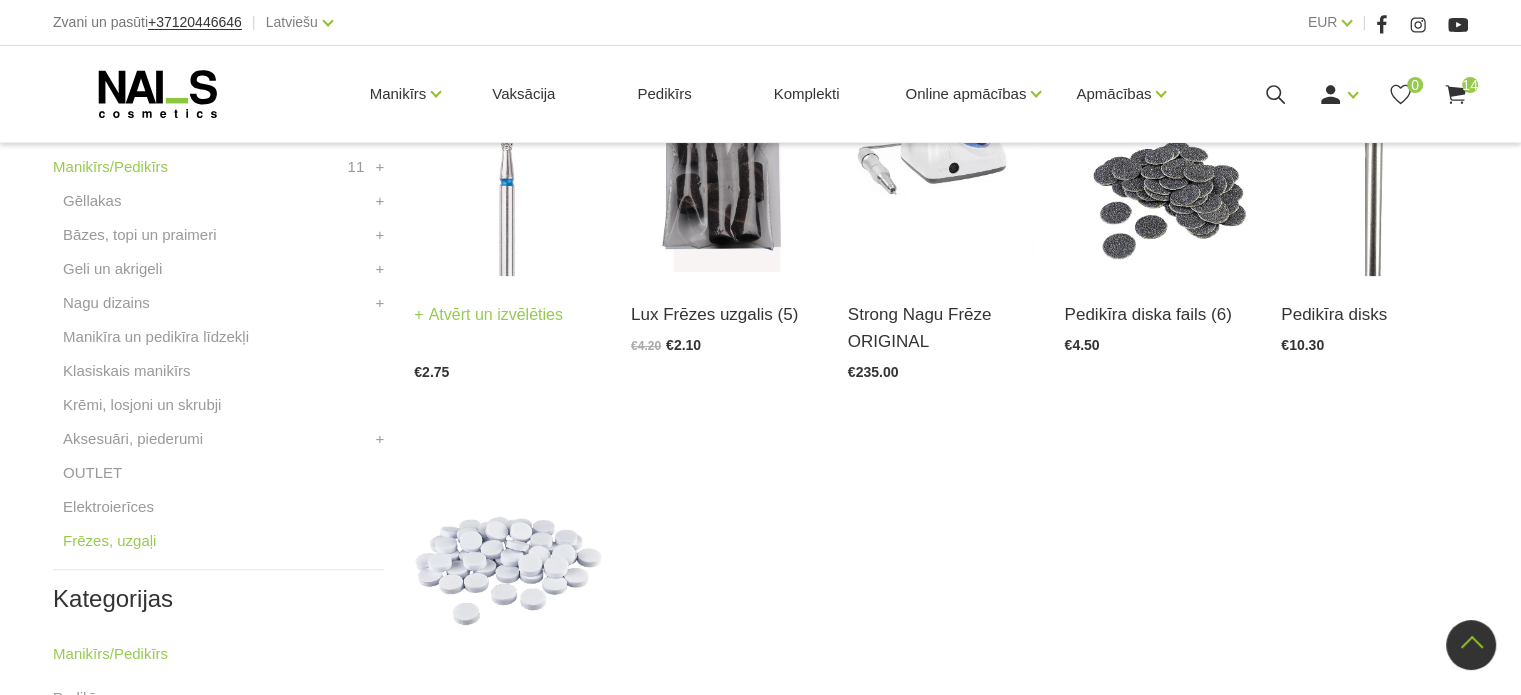 click at bounding box center (507, 147) 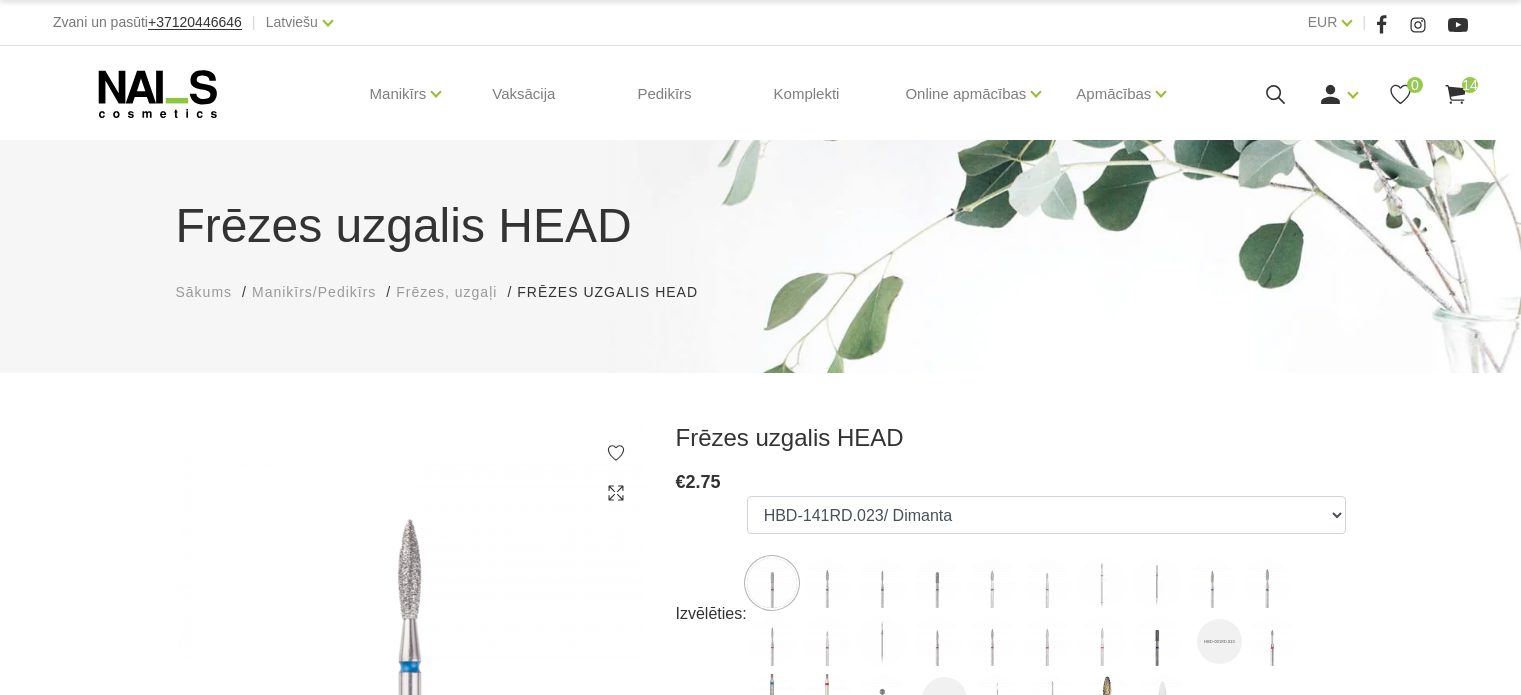 scroll, scrollTop: 0, scrollLeft: 0, axis: both 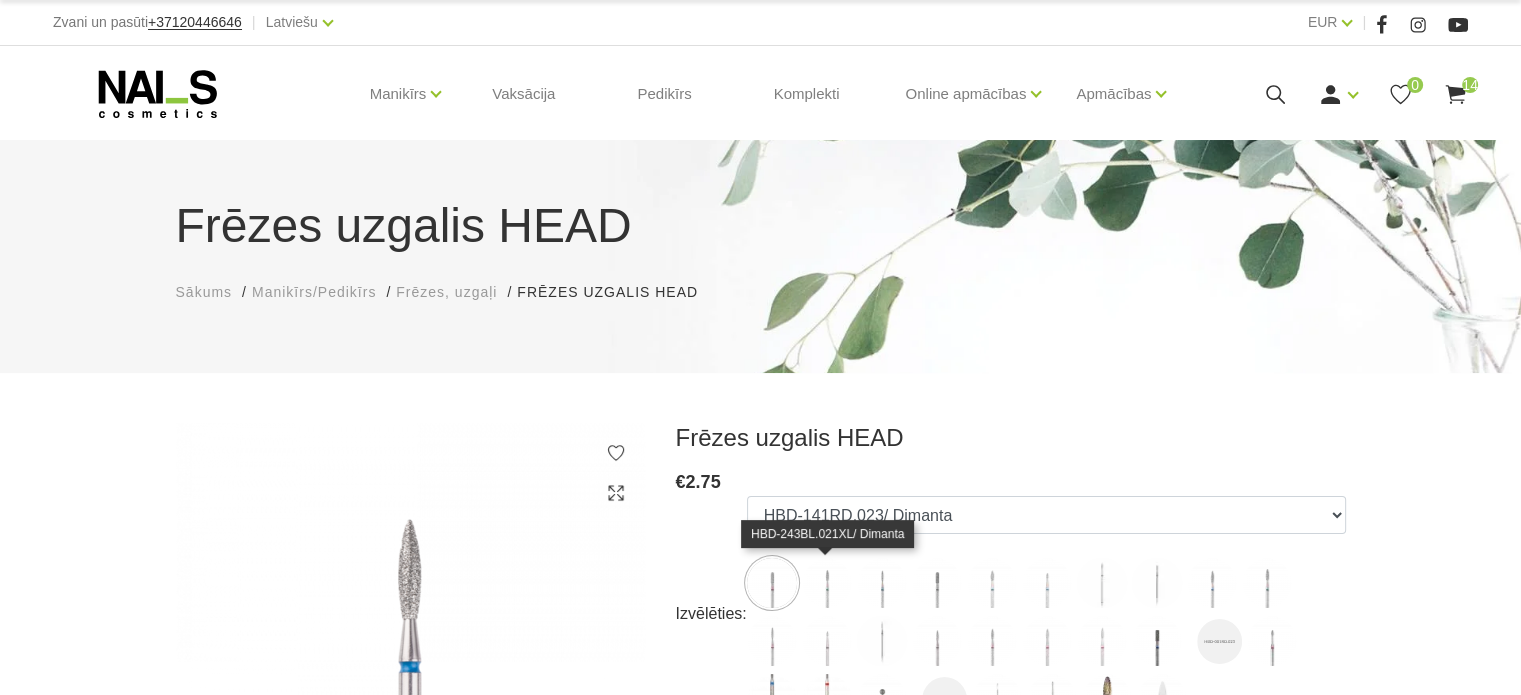 click at bounding box center (827, 583) 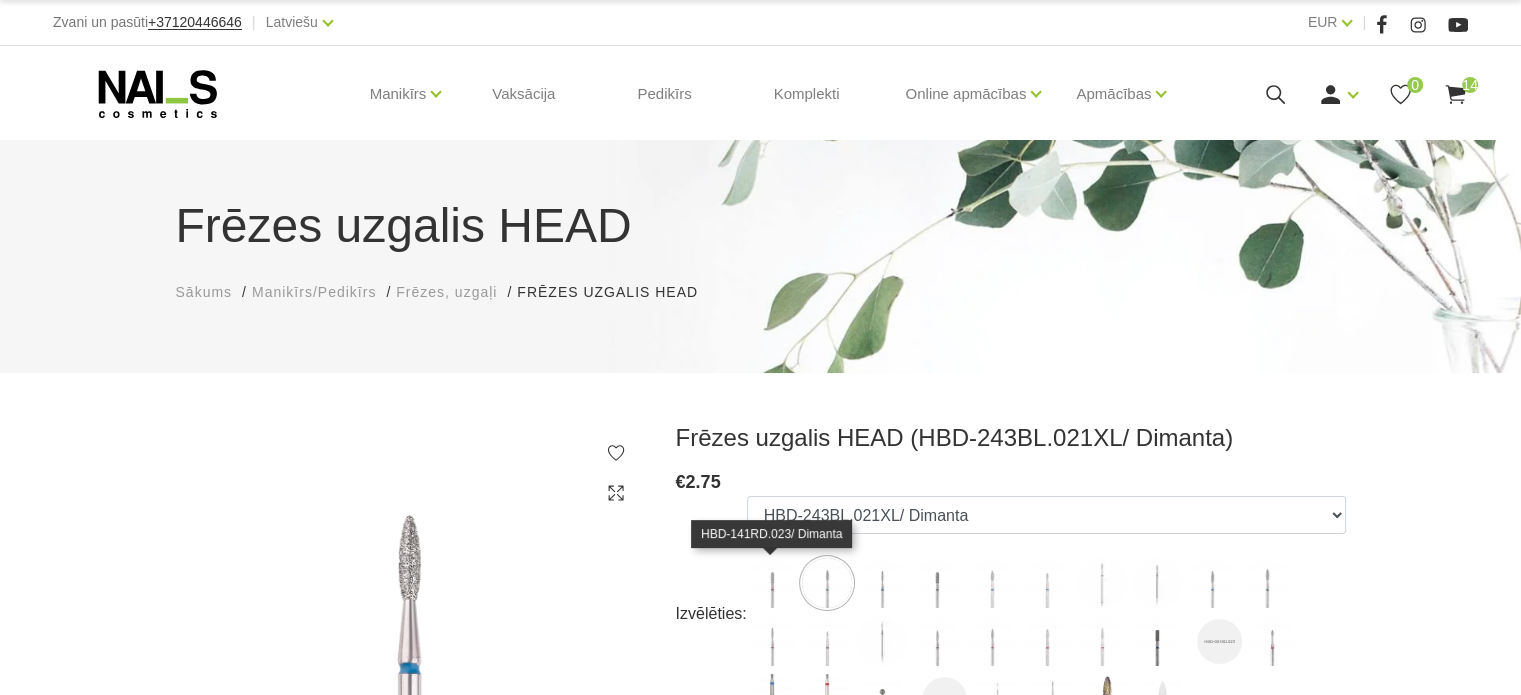 click at bounding box center (772, 583) 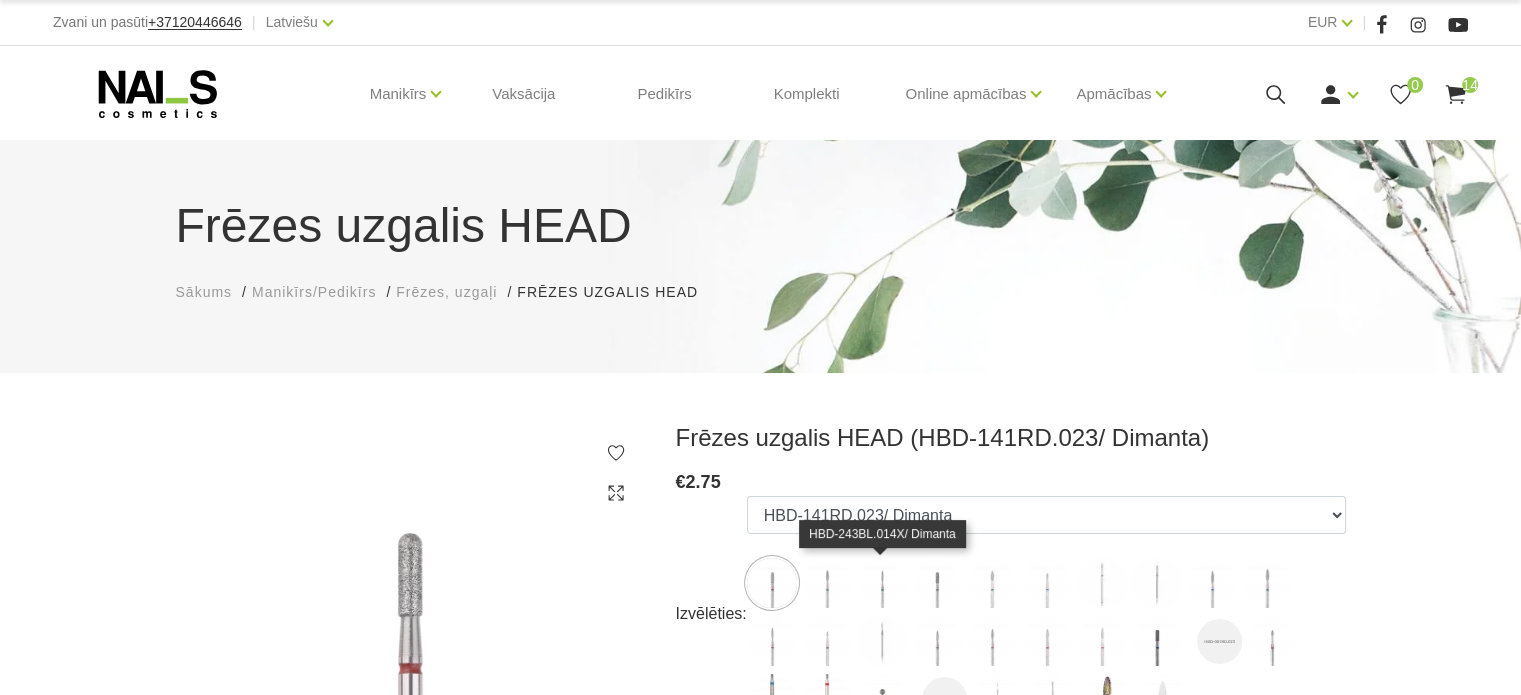click at bounding box center [882, 583] 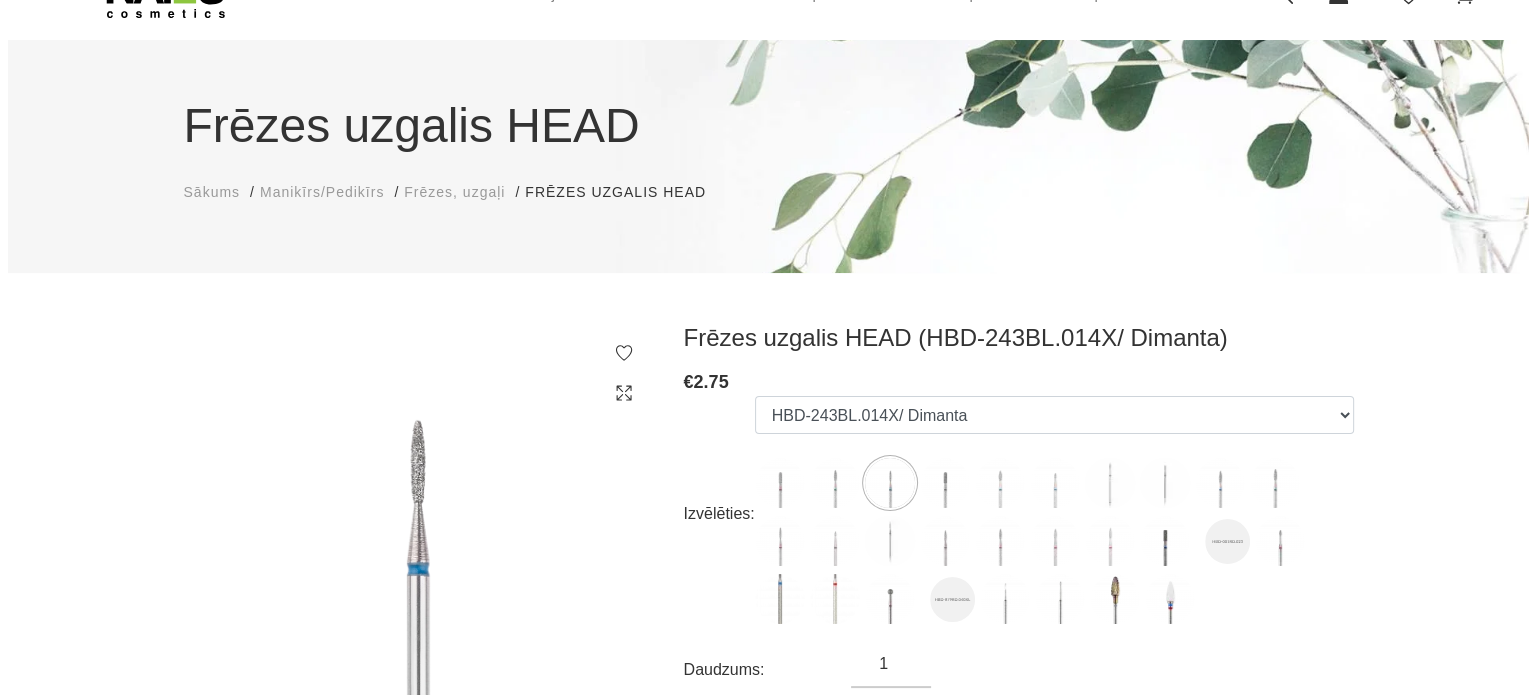 scroll, scrollTop: 200, scrollLeft: 0, axis: vertical 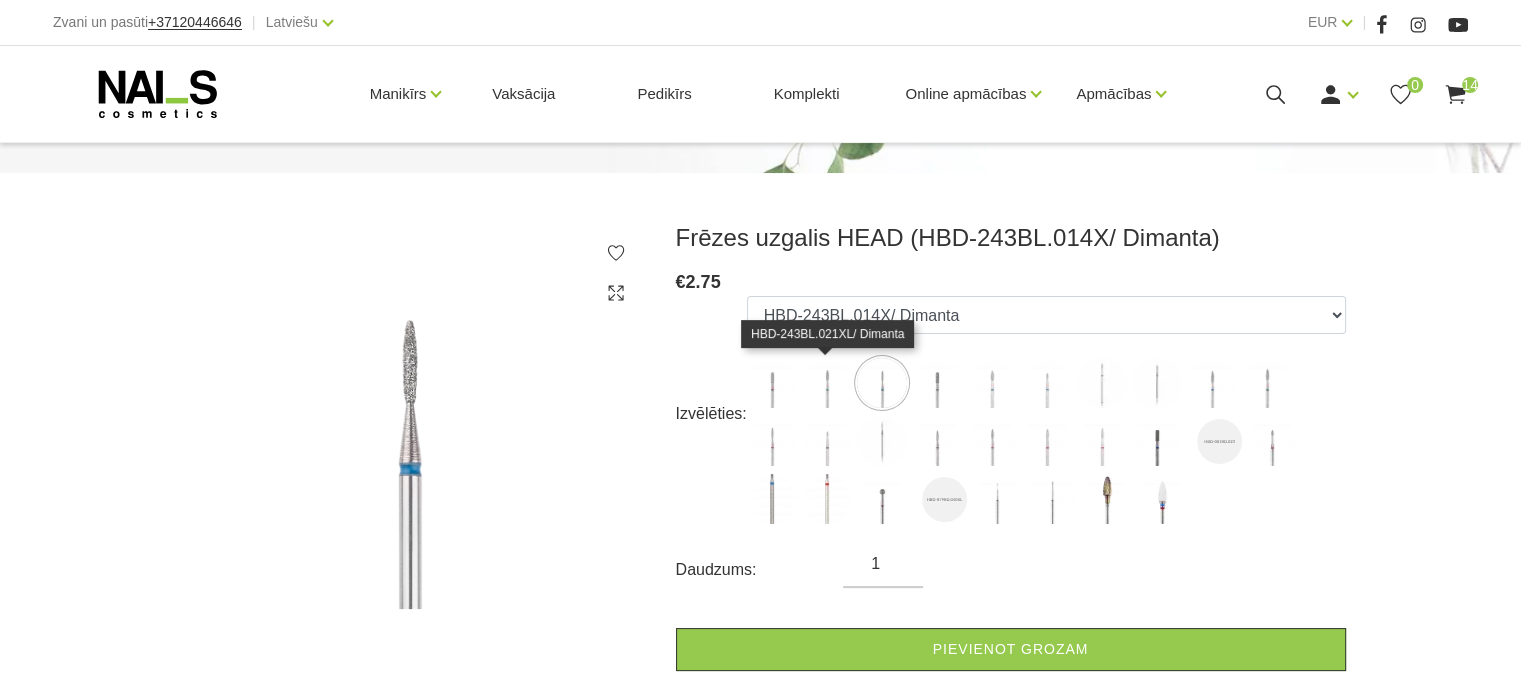 click at bounding box center [827, 383] 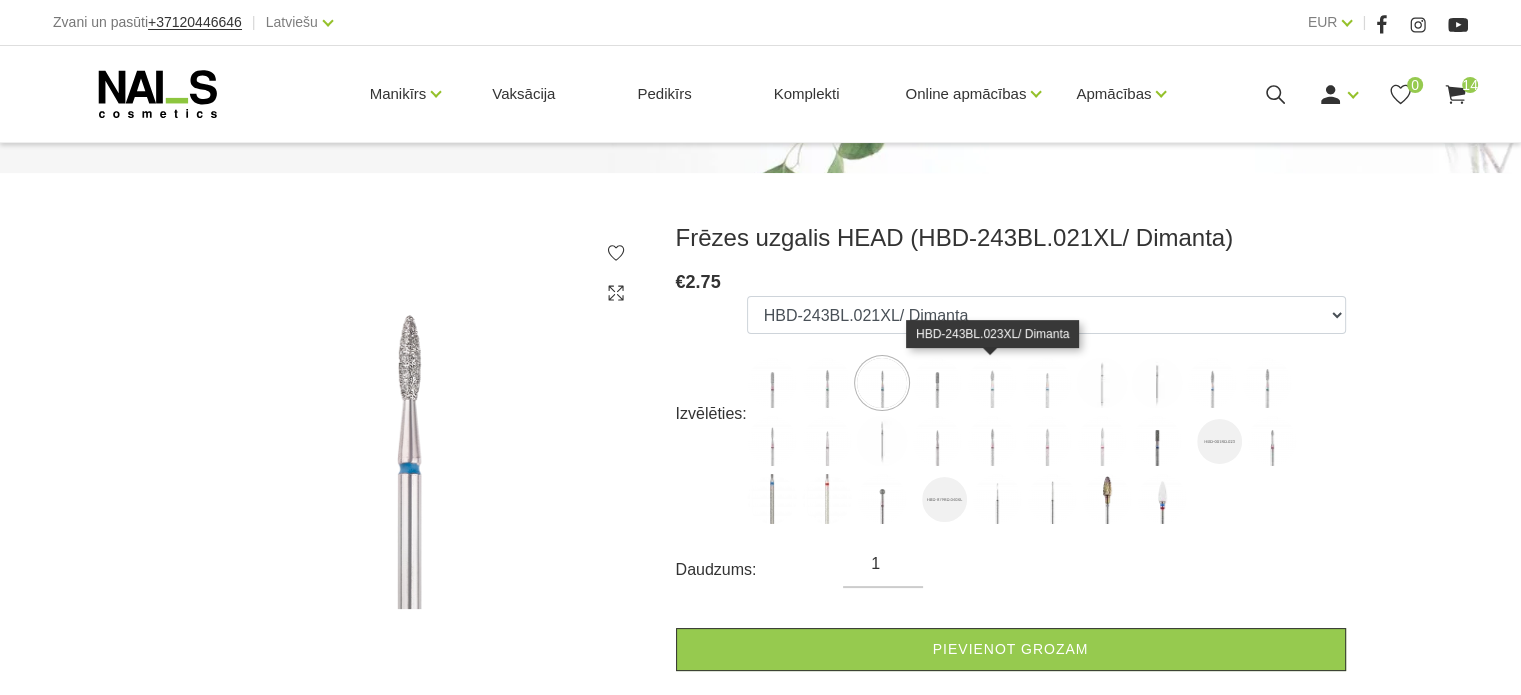 click at bounding box center (992, 383) 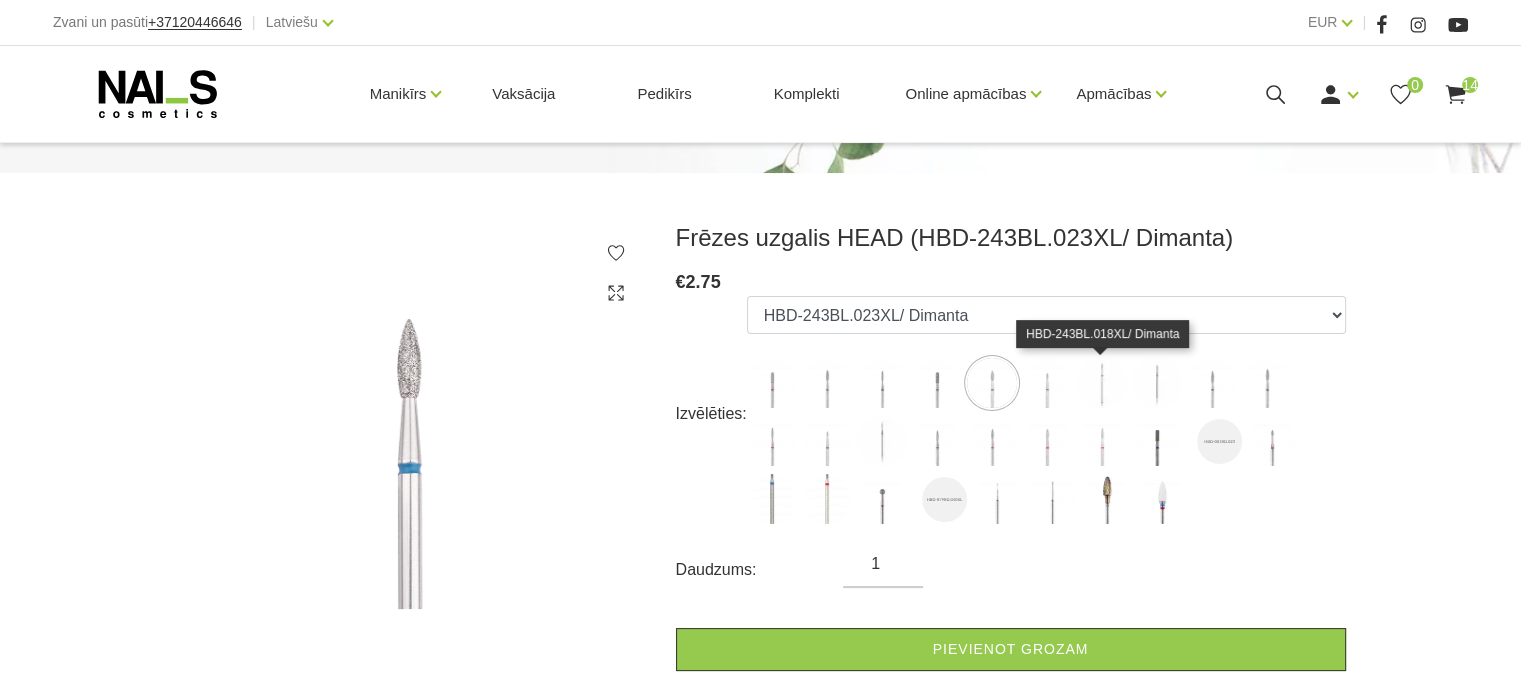 click at bounding box center [1102, 383] 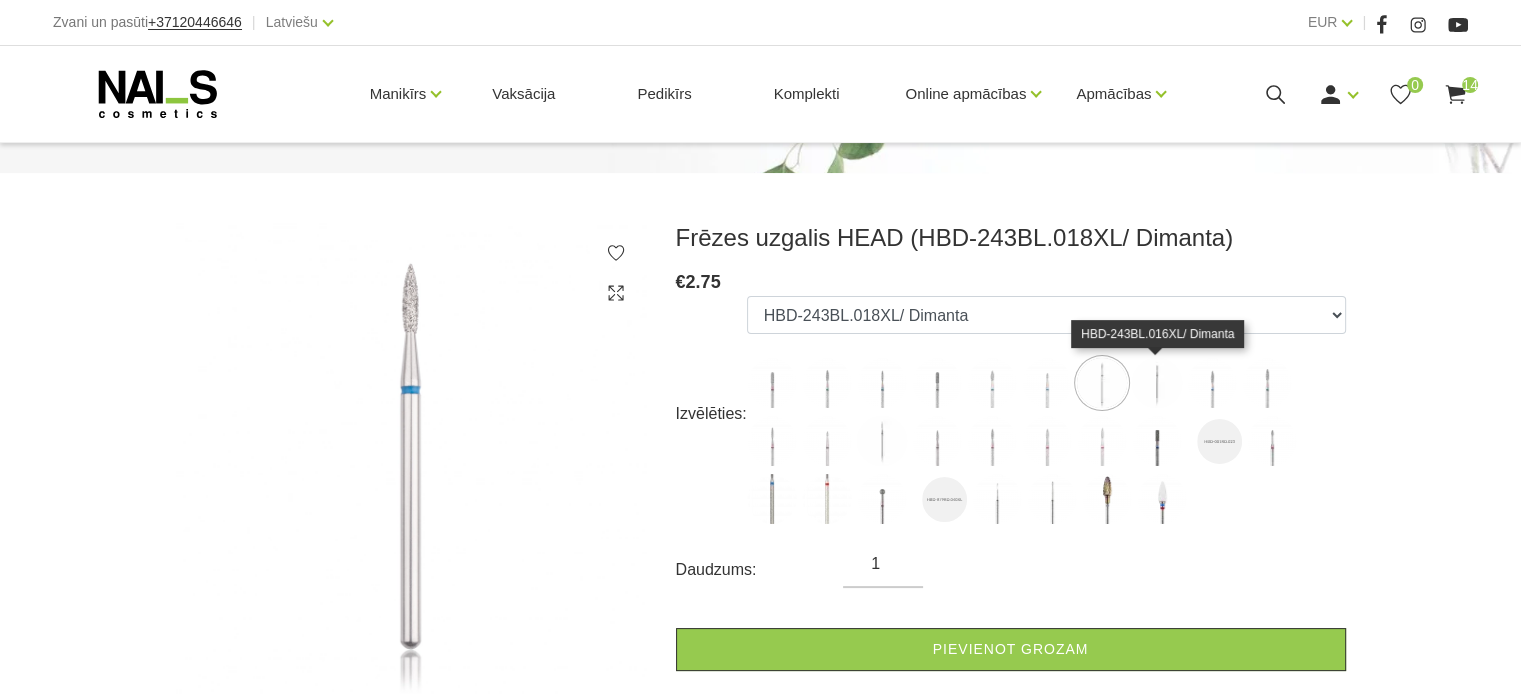 click at bounding box center (1157, 383) 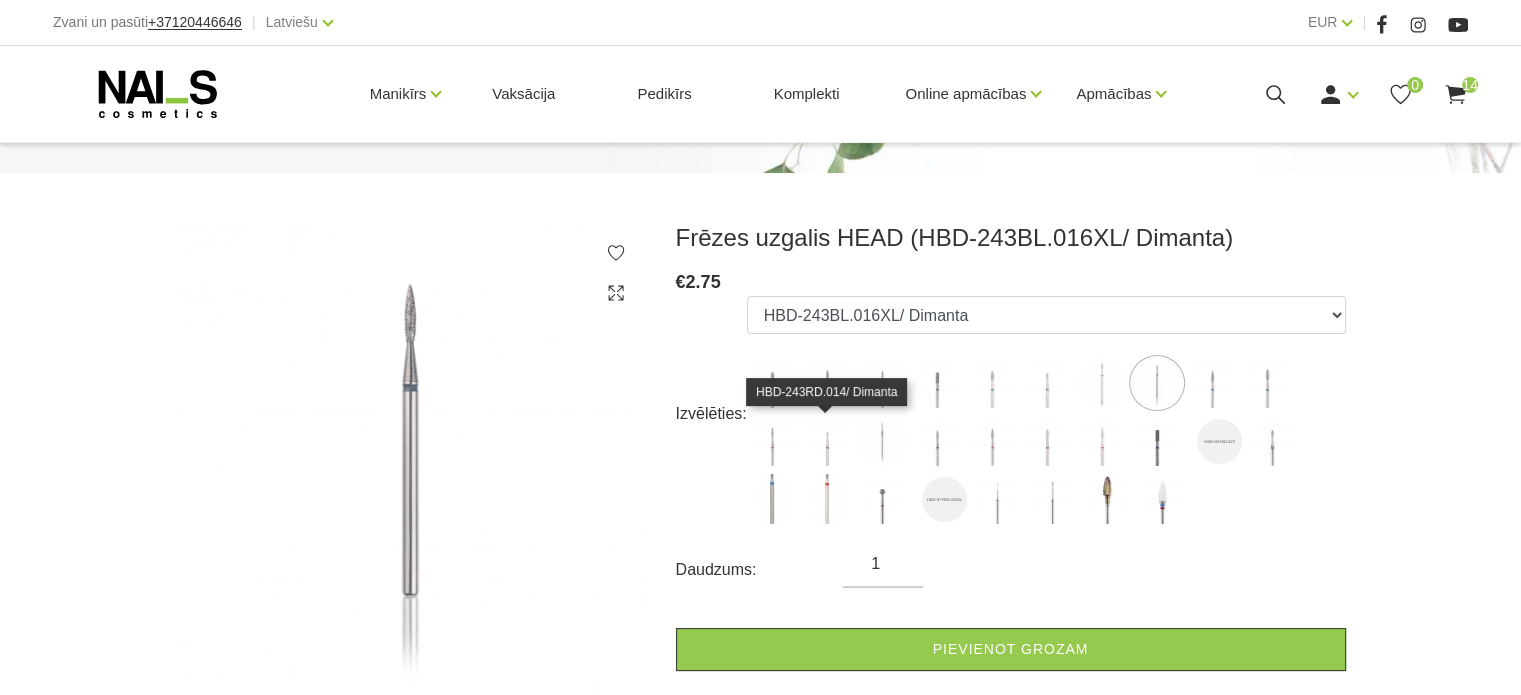 click at bounding box center (827, 441) 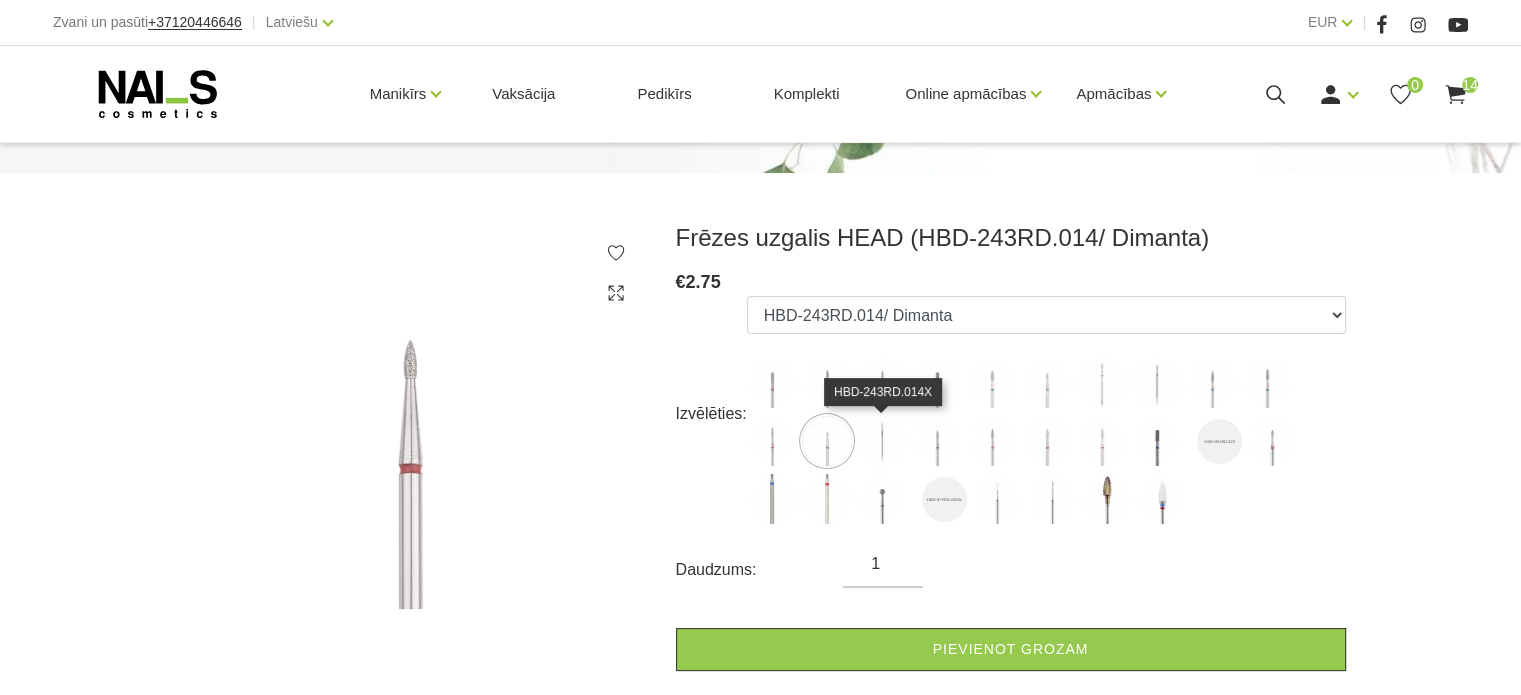 click at bounding box center [882, 441] 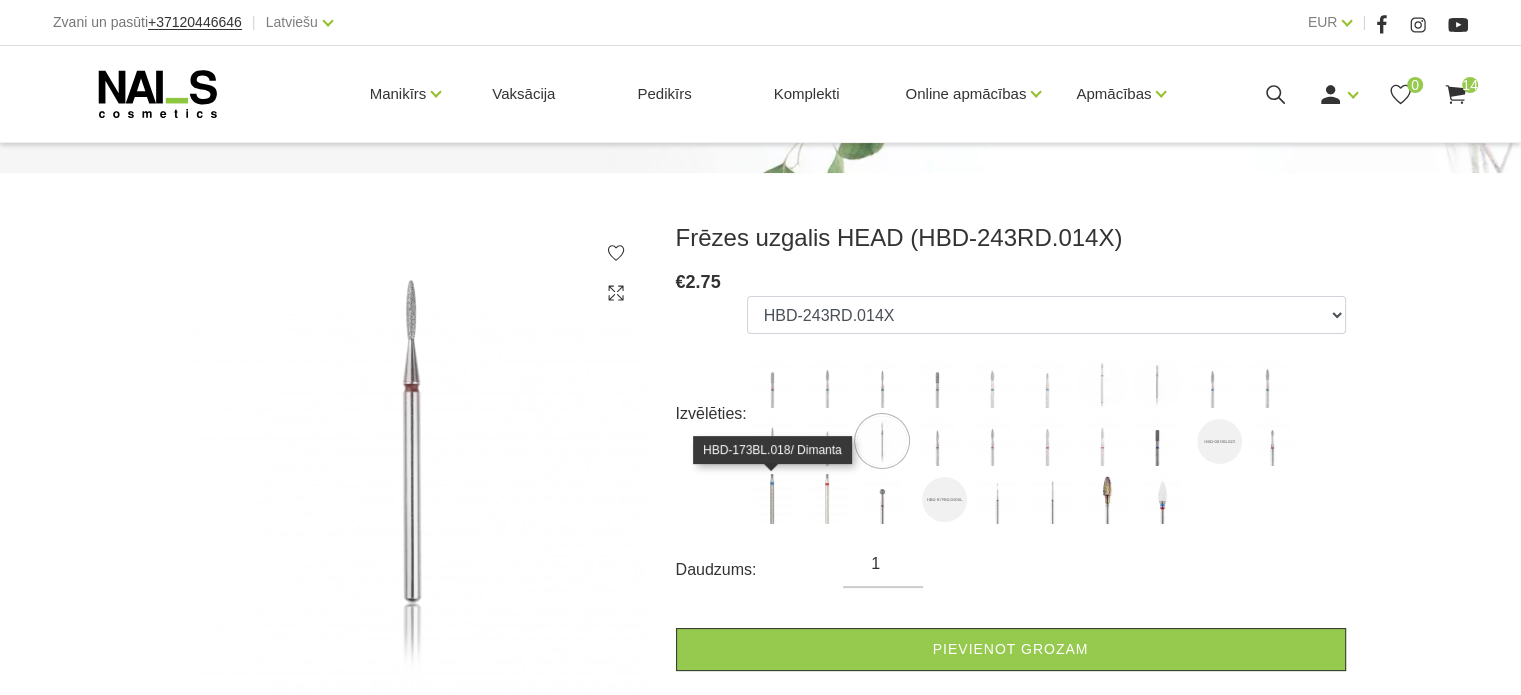 click at bounding box center (772, 499) 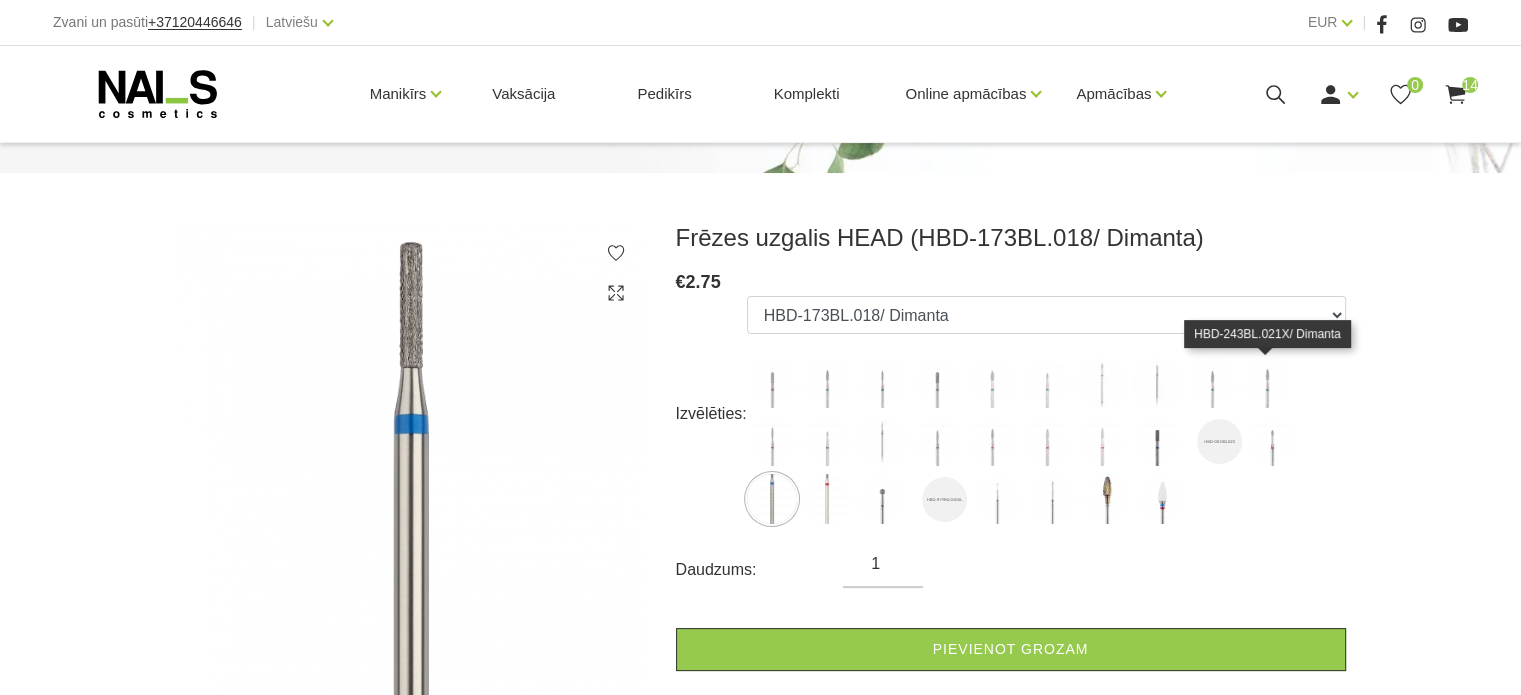 click at bounding box center [1267, 383] 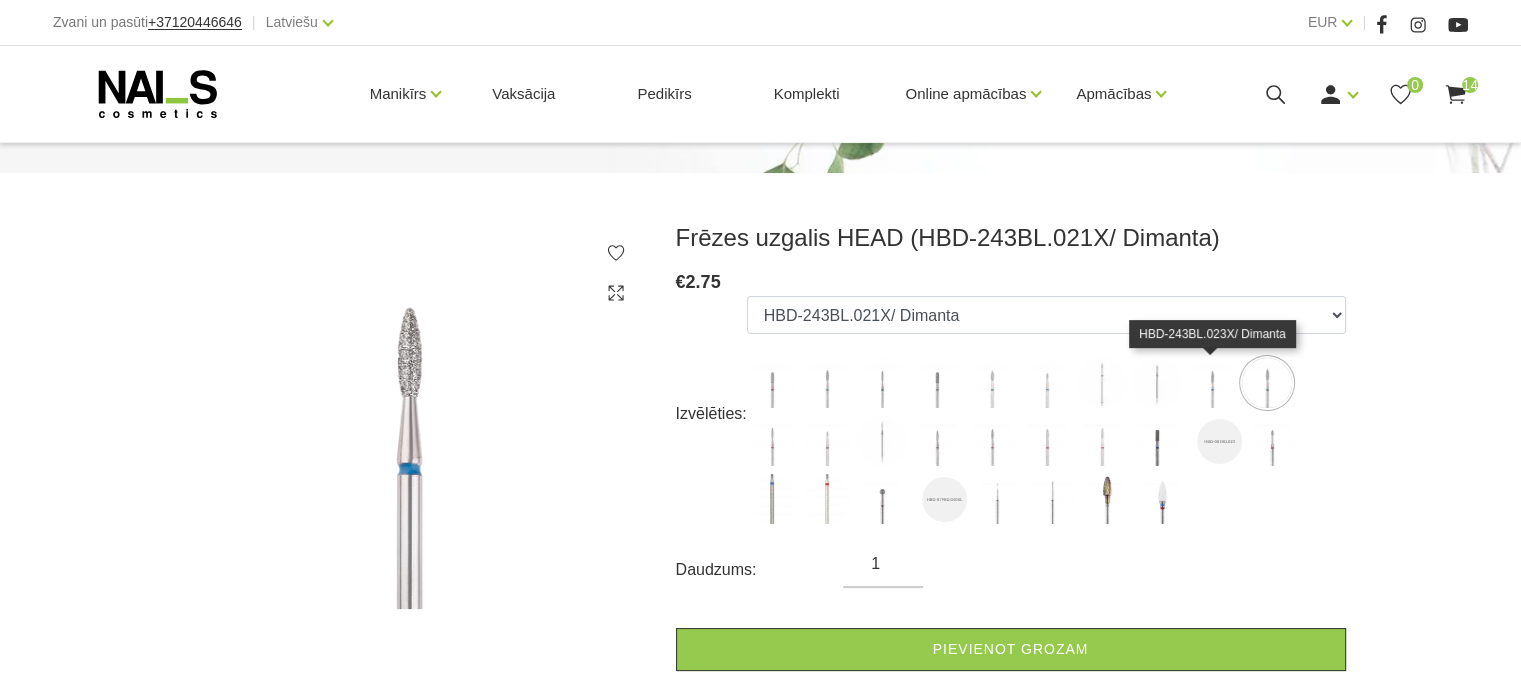 click at bounding box center (1212, 383) 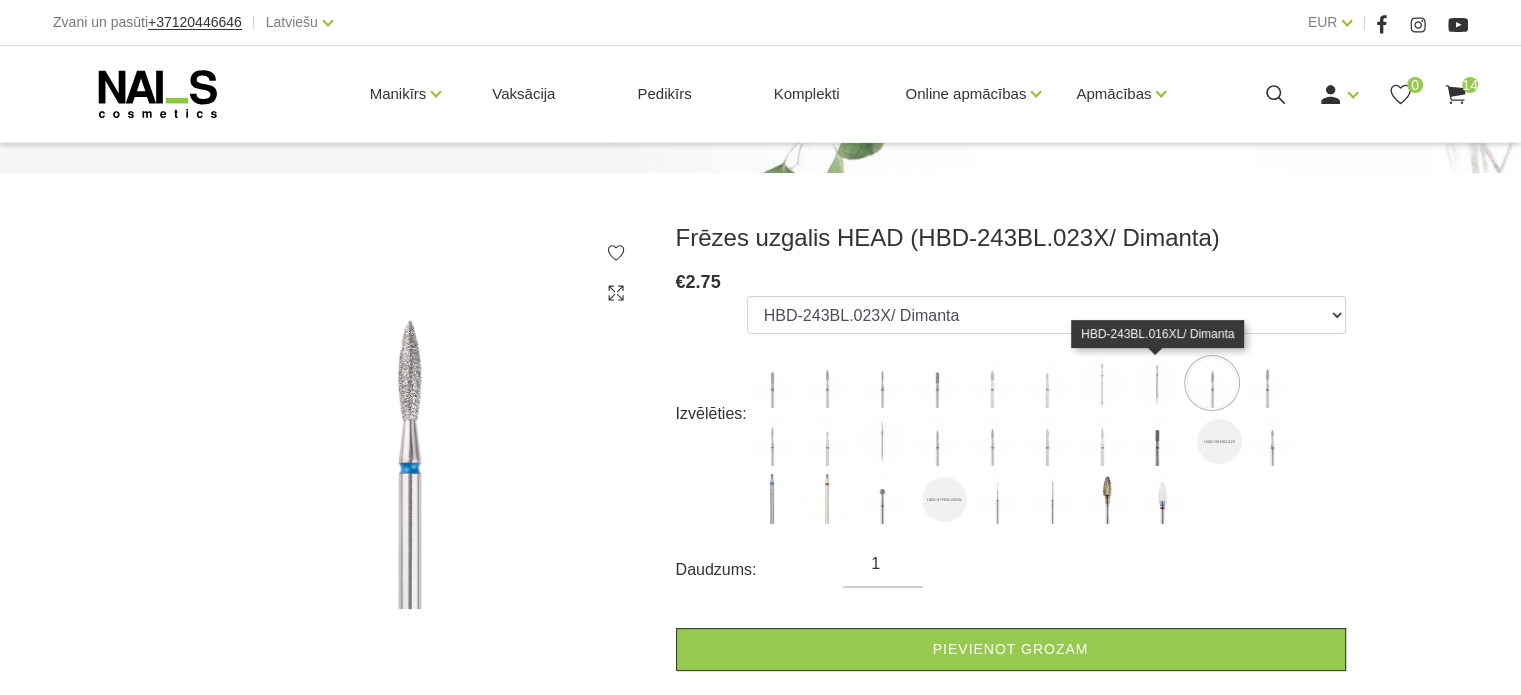 click at bounding box center [1157, 383] 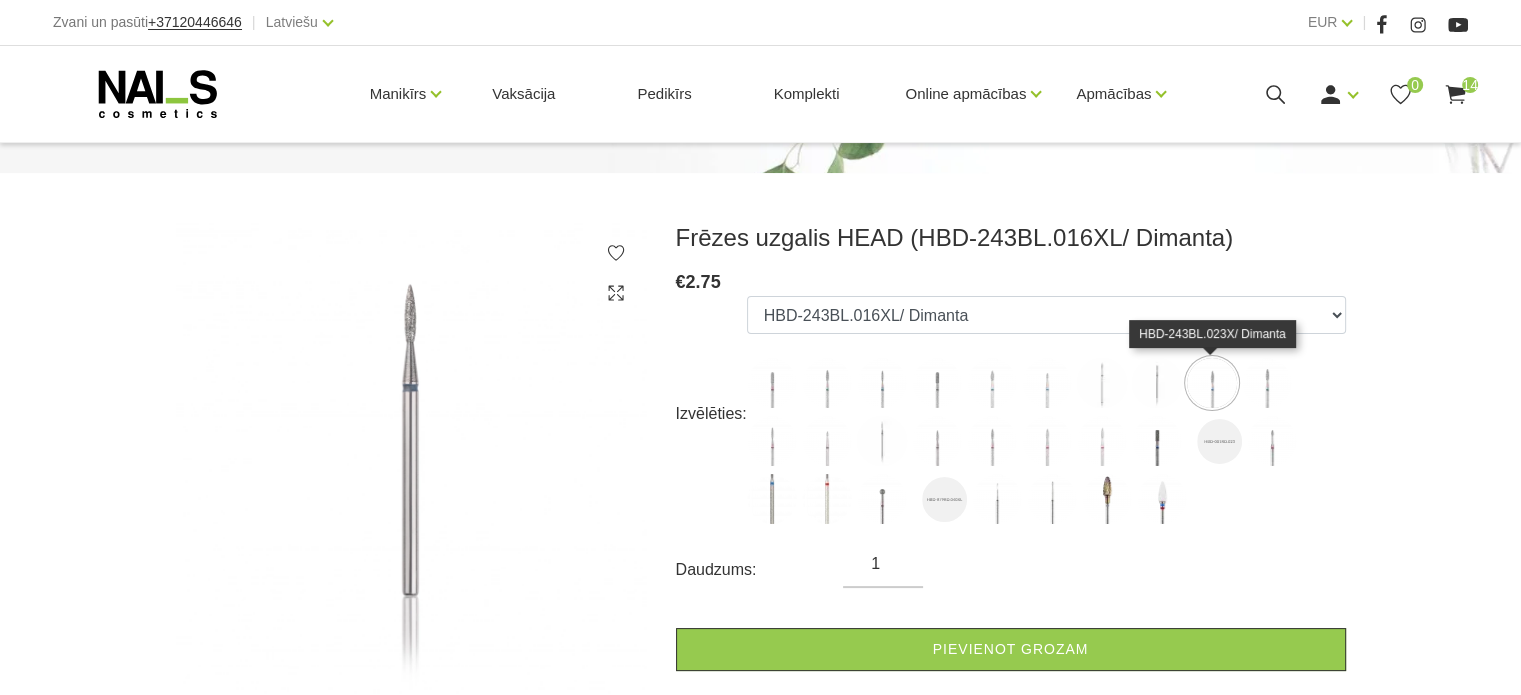 click at bounding box center [1212, 383] 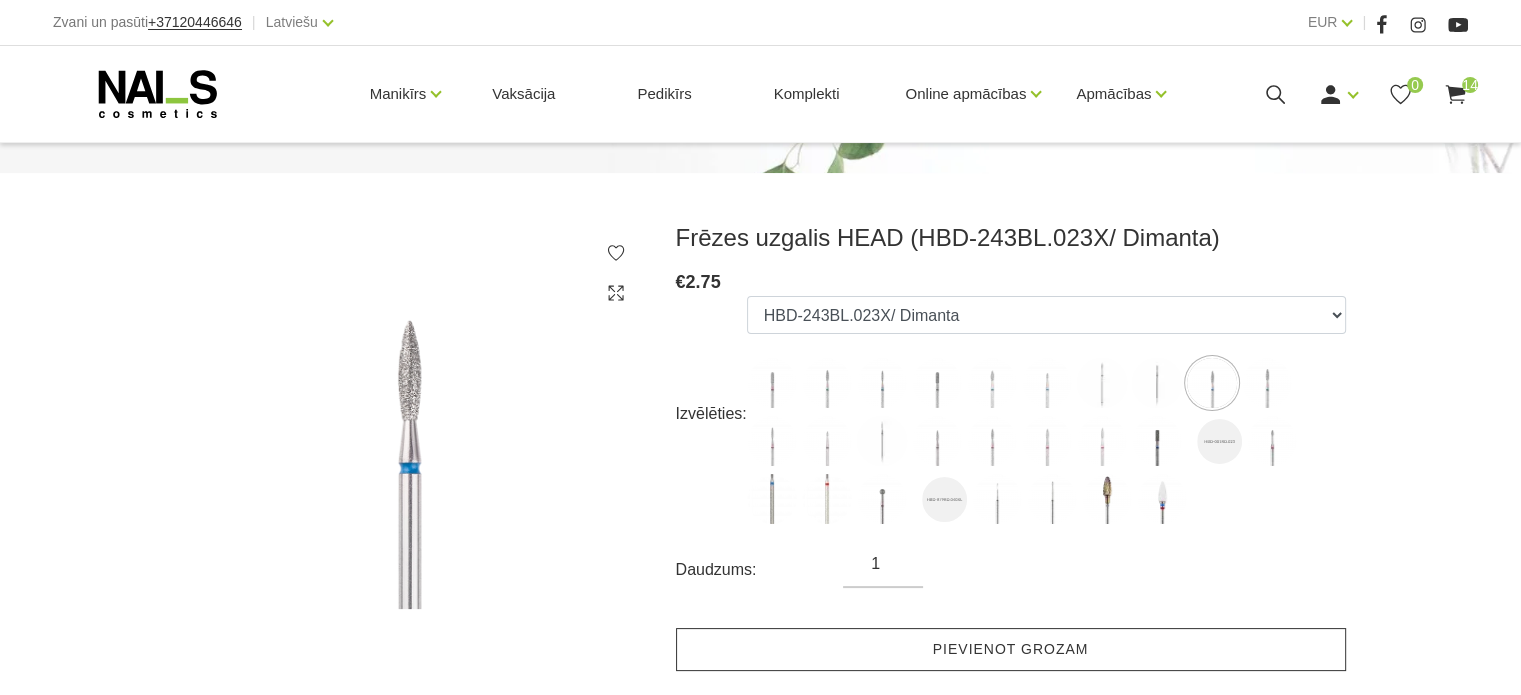 click on "Pievienot grozam" at bounding box center (1011, 649) 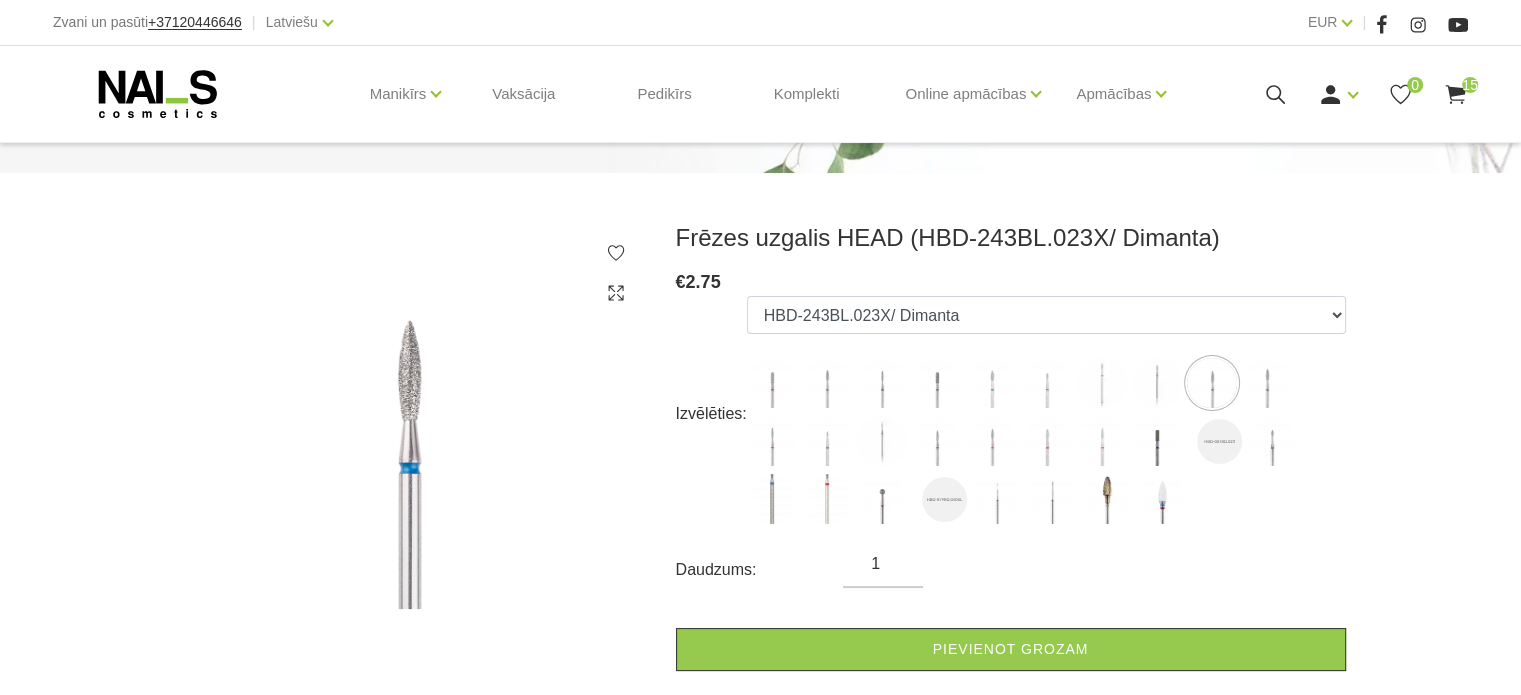 click 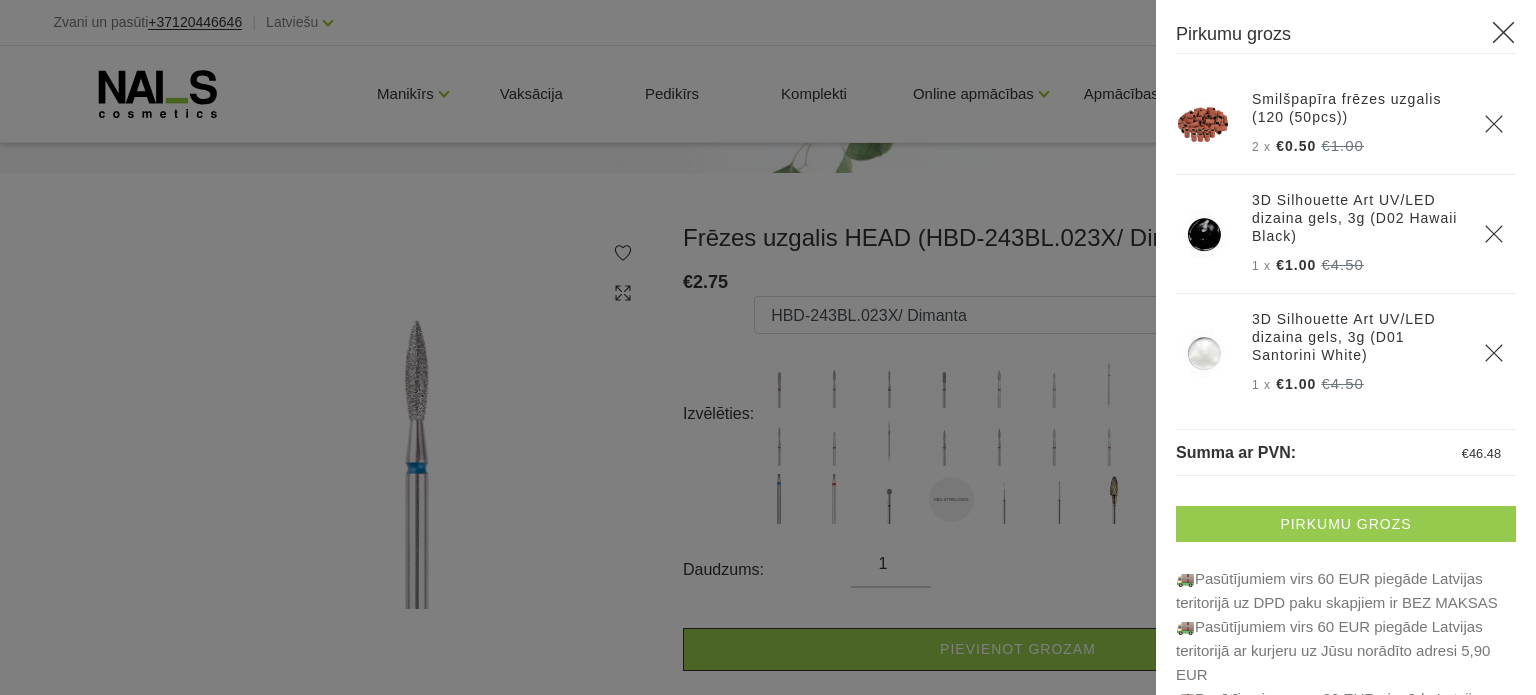 click on "Pirkumu grozs" at bounding box center [1346, 524] 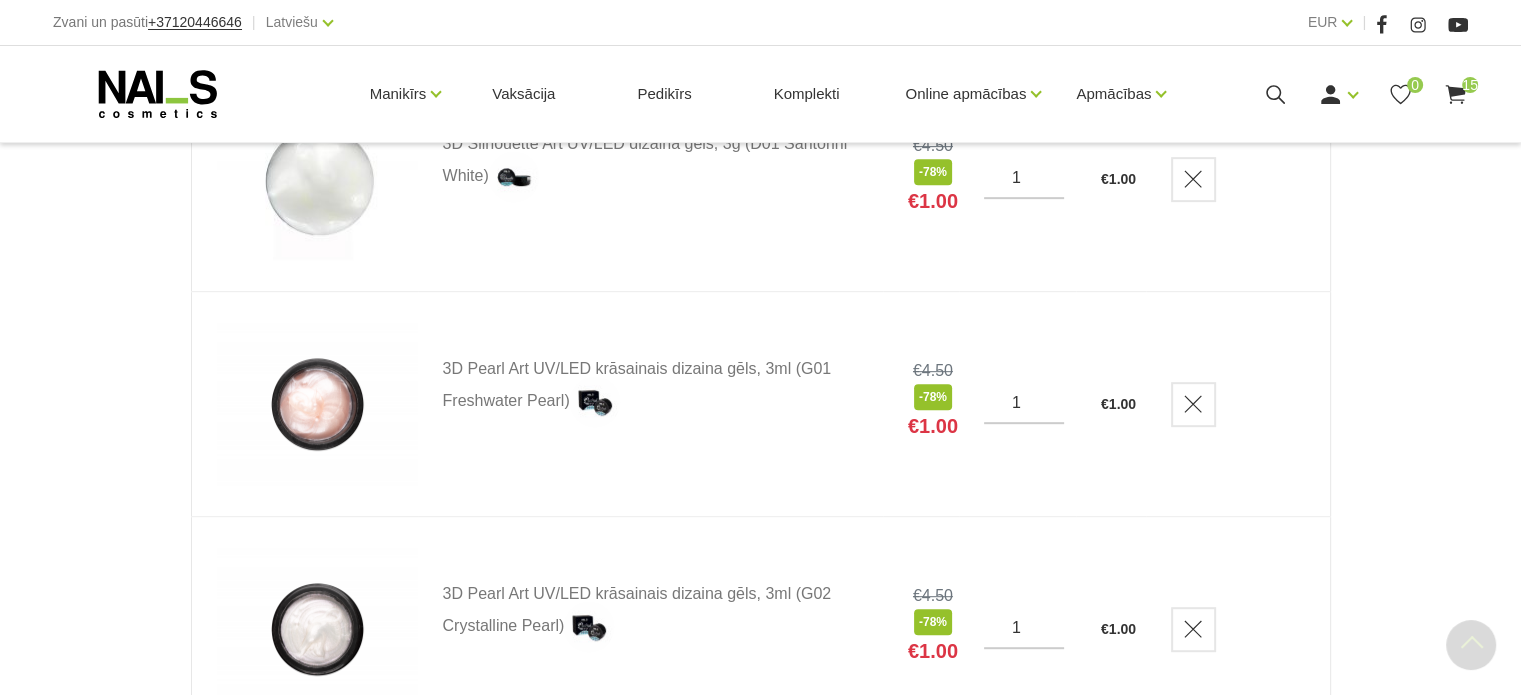 scroll, scrollTop: 905, scrollLeft: 0, axis: vertical 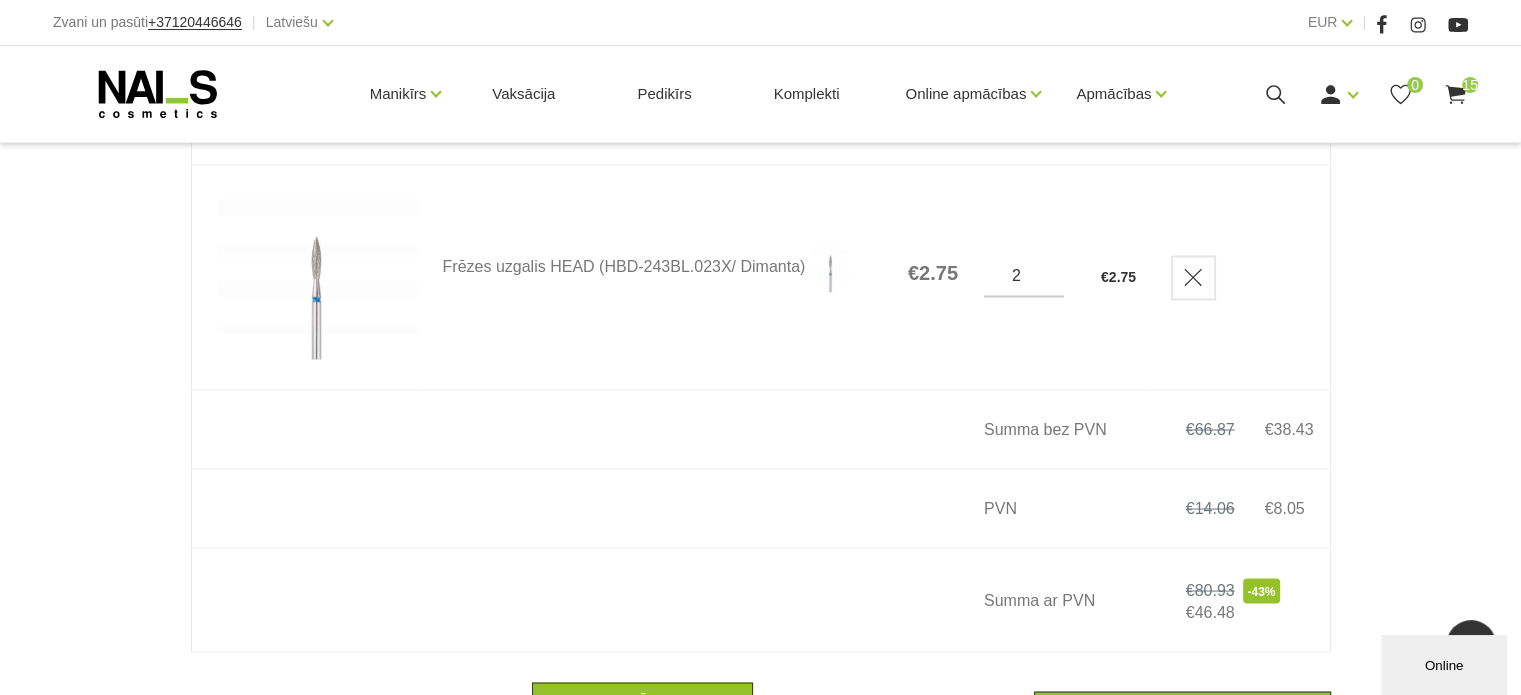 type on "2" 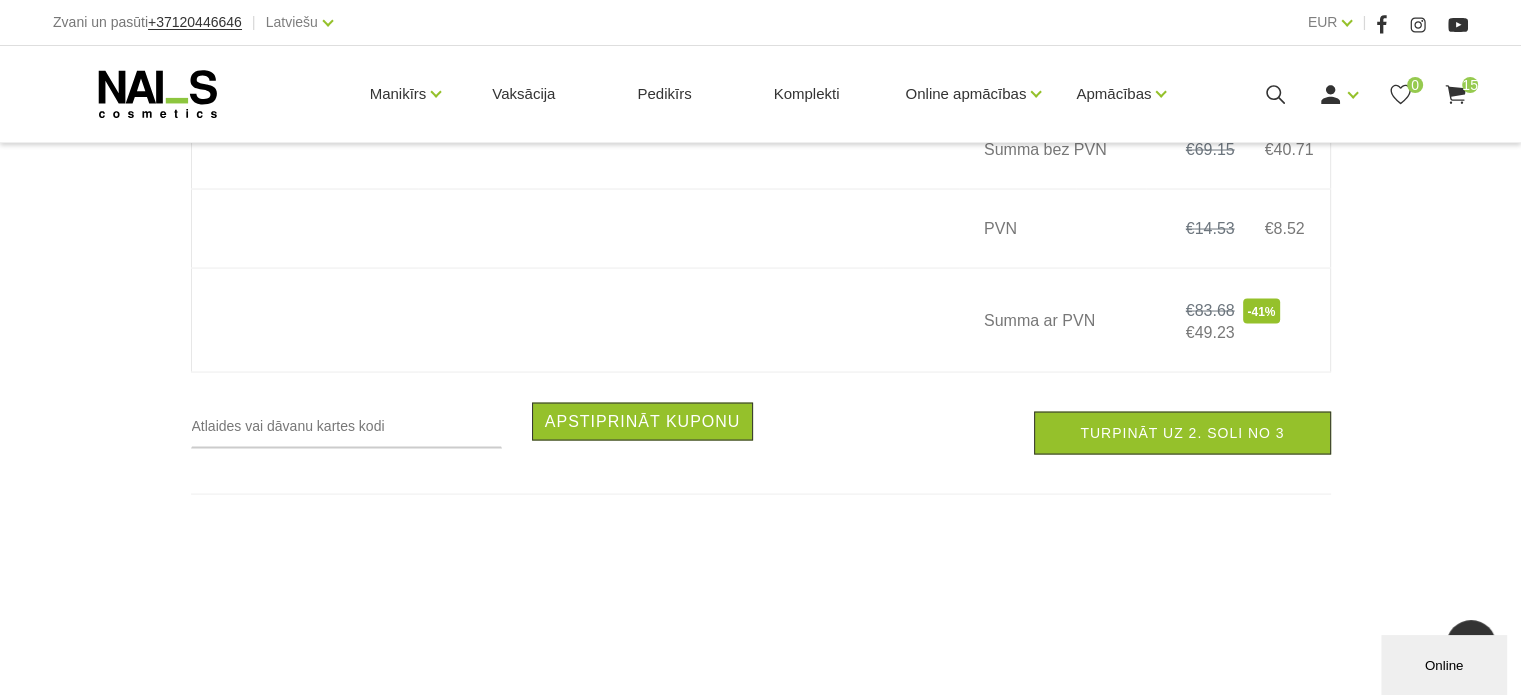 scroll, scrollTop: 3900, scrollLeft: 0, axis: vertical 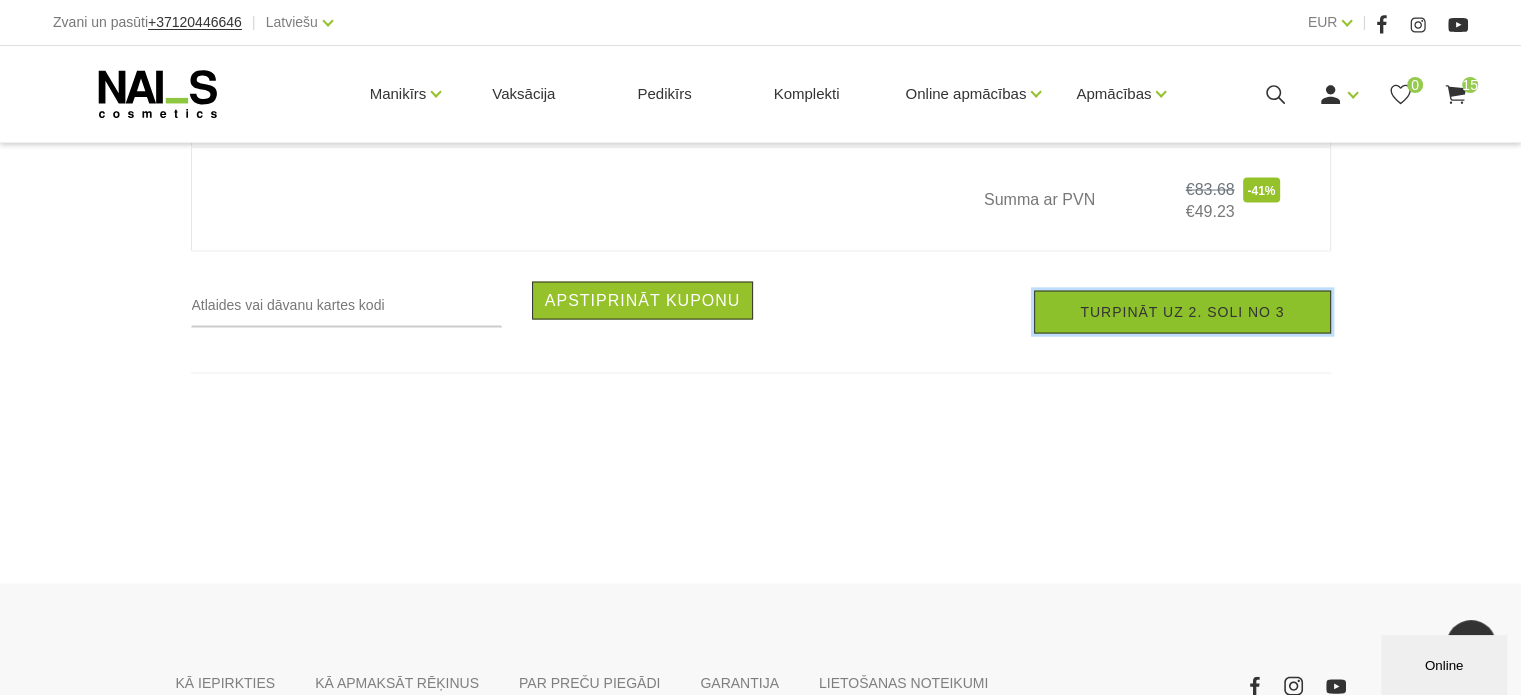 click on "Turpināt uz 2. soli no 3" at bounding box center [1182, 312] 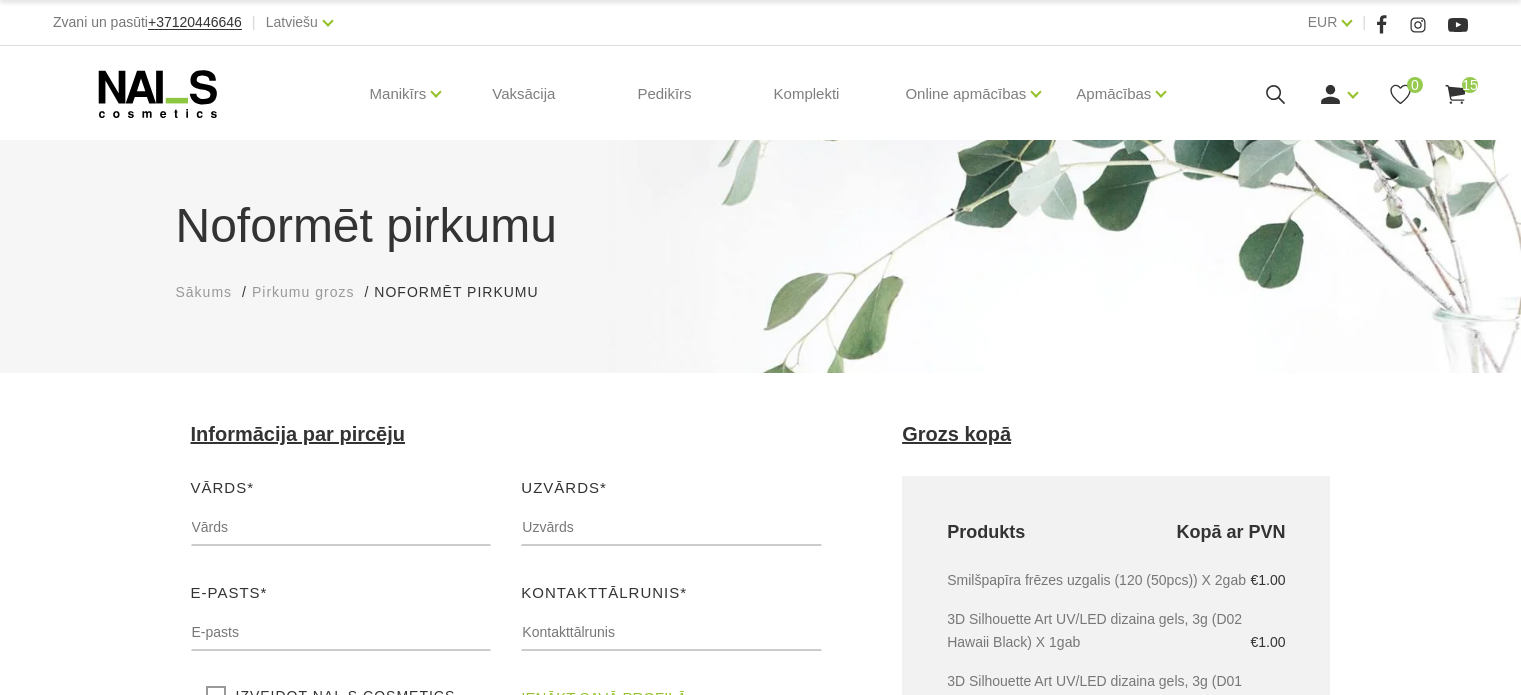 scroll, scrollTop: 0, scrollLeft: 0, axis: both 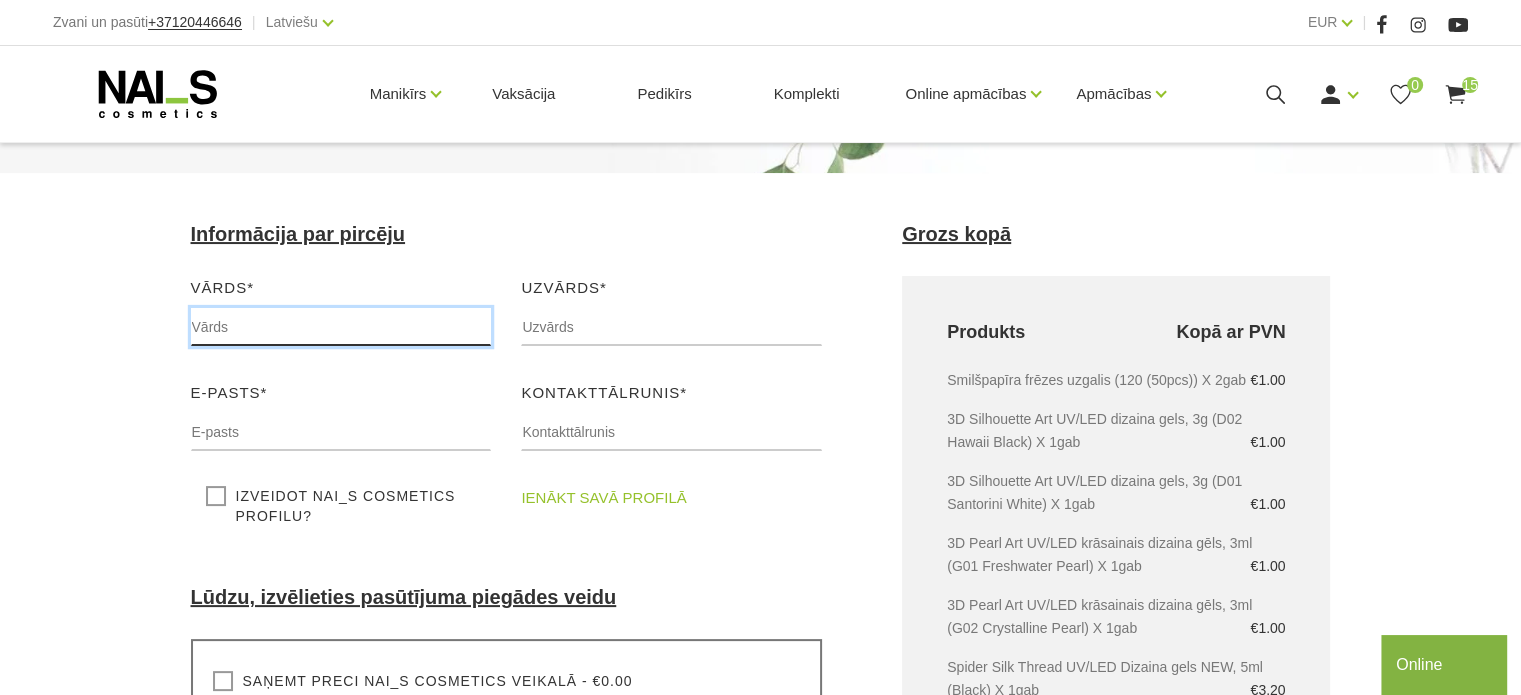 click at bounding box center [341, 327] 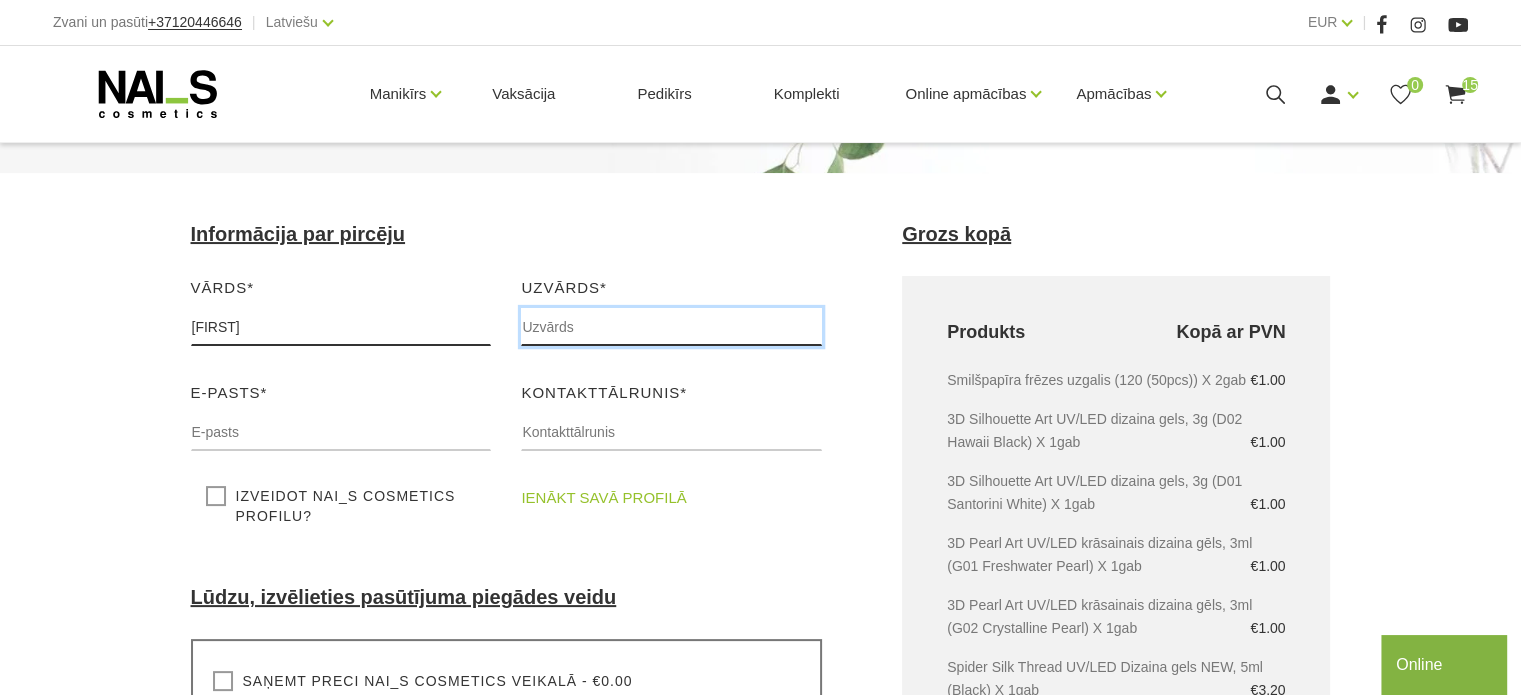 type on "[LAST]" 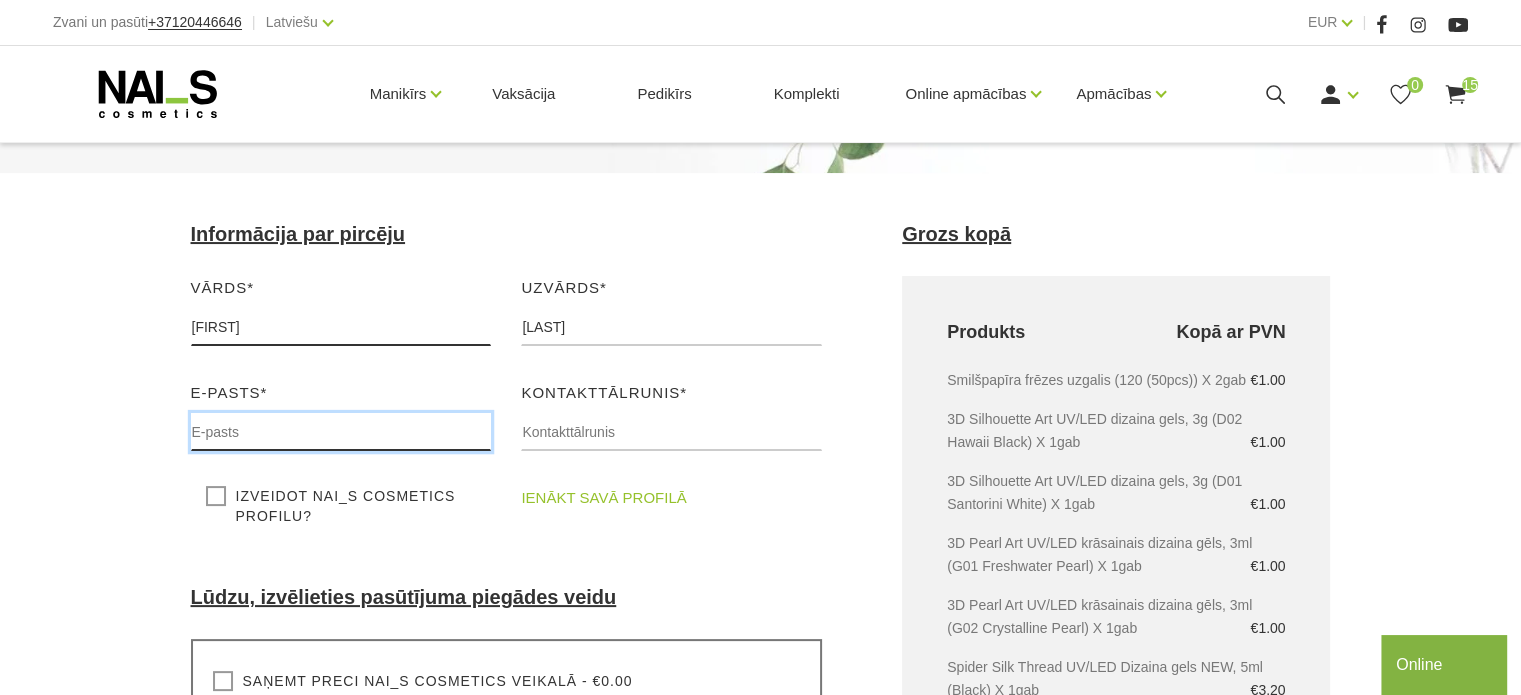type on "[FIRST].[LAST]@[DOMAIN]" 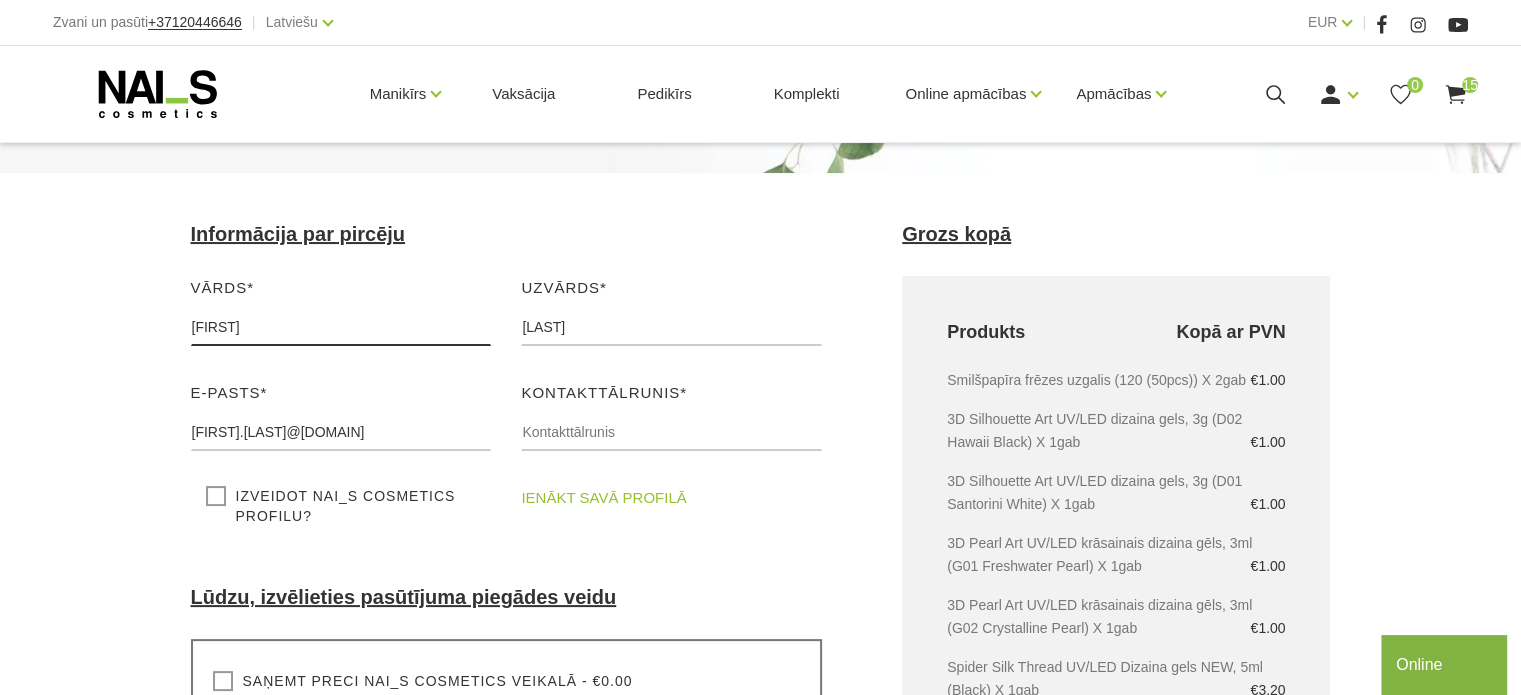 type on "[PHONE]" 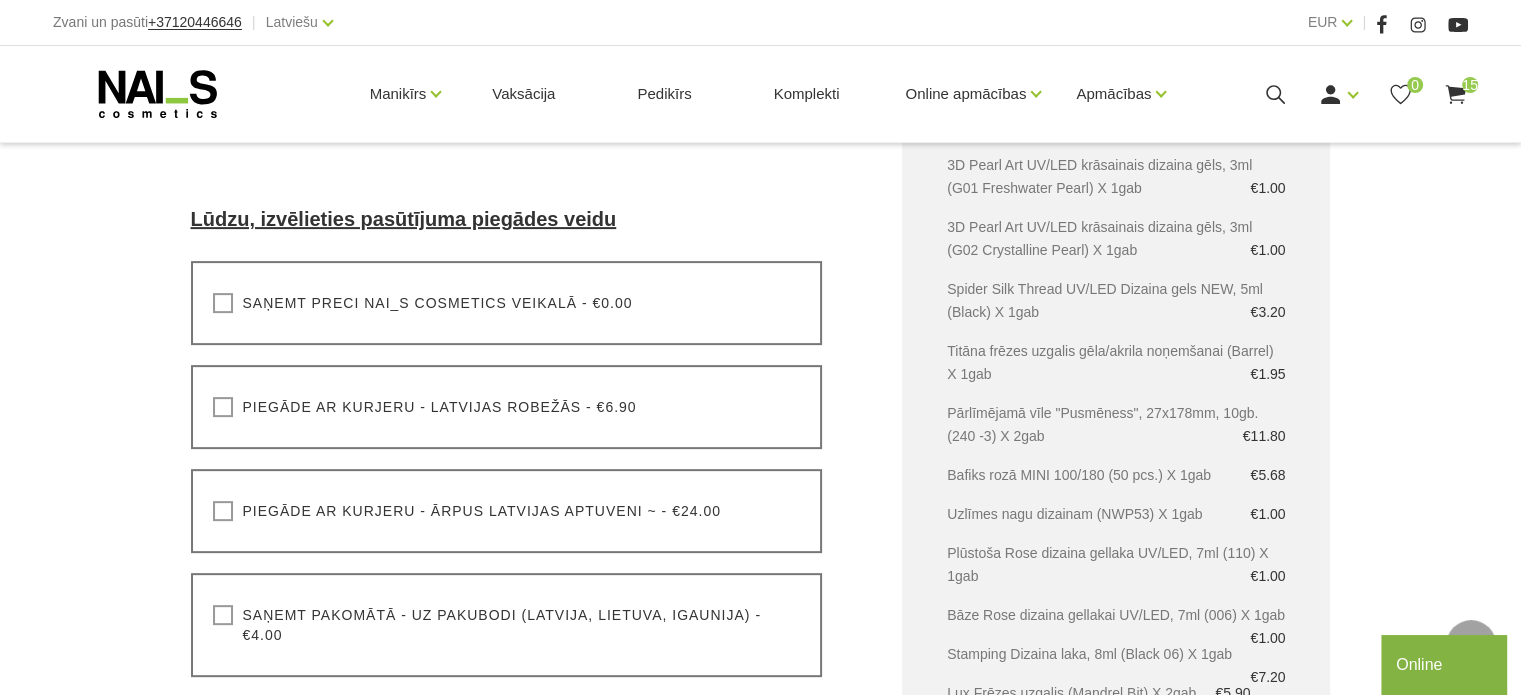 scroll, scrollTop: 600, scrollLeft: 0, axis: vertical 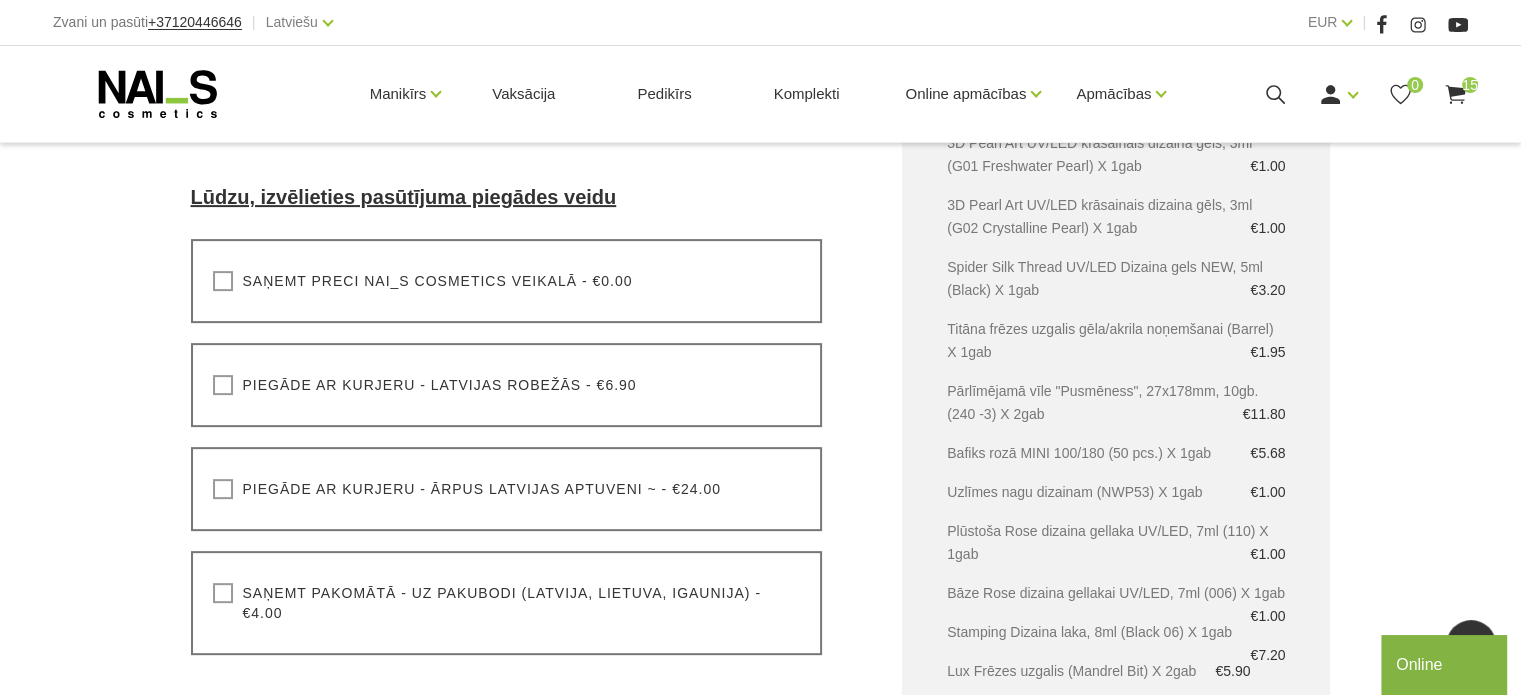 click on "Saņemt pakomātā - uz pakubodi (Latvija, Lietuva, Igaunija) - €4.00" at bounding box center (507, 603) 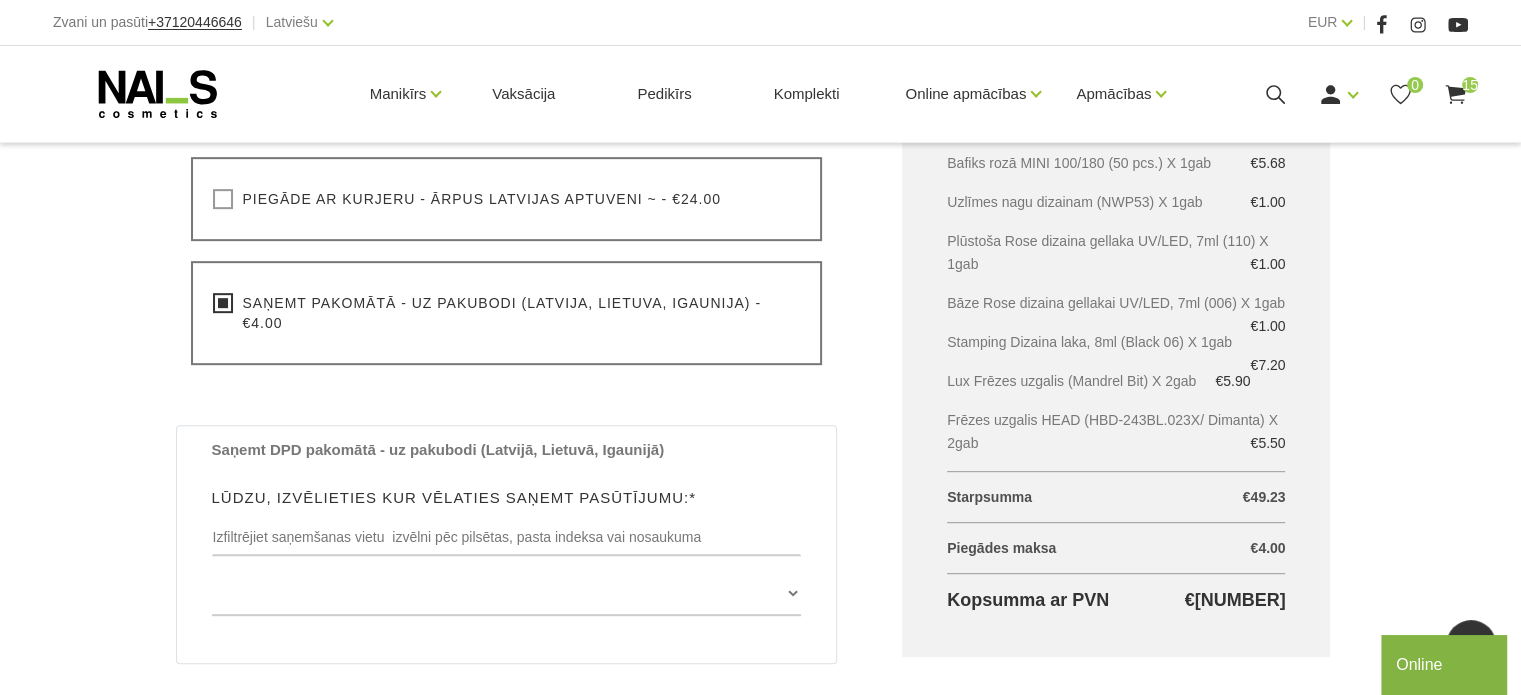 scroll, scrollTop: 900, scrollLeft: 0, axis: vertical 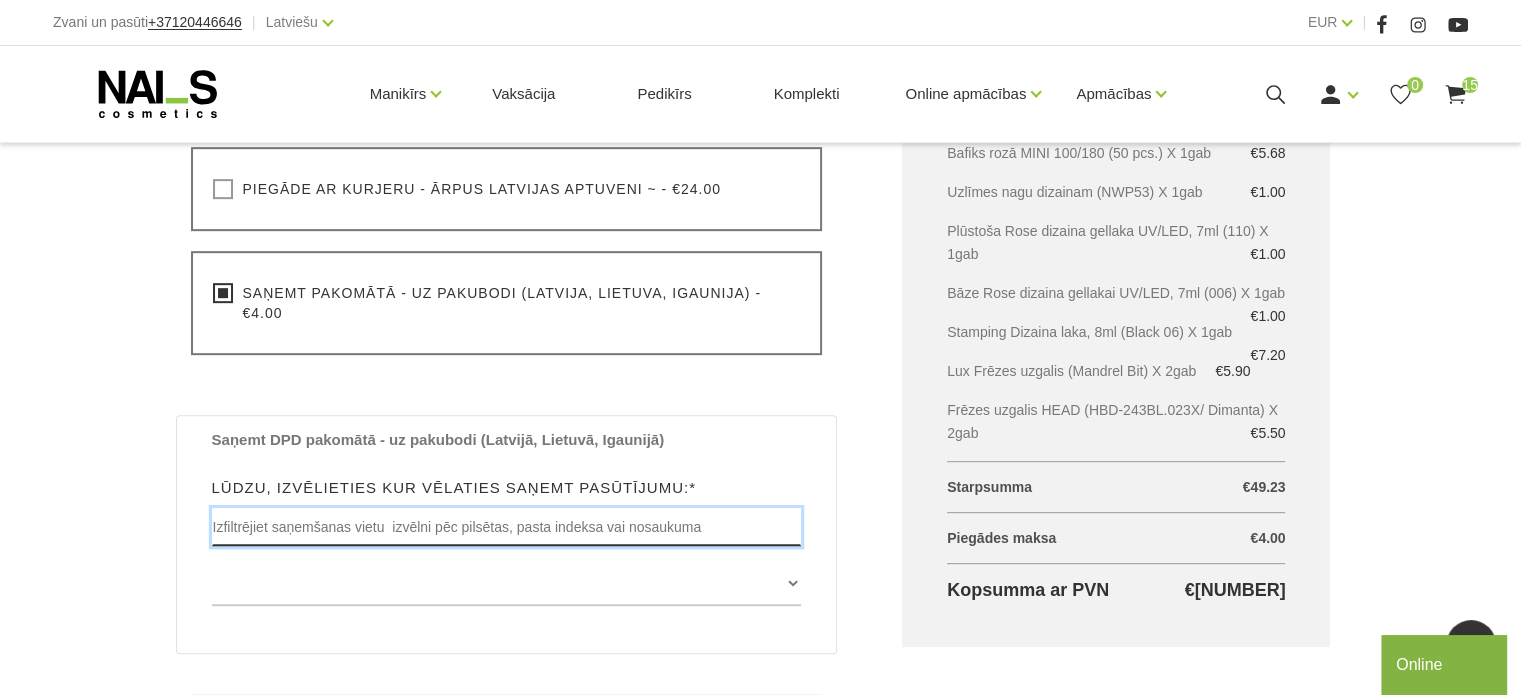 click at bounding box center [507, 527] 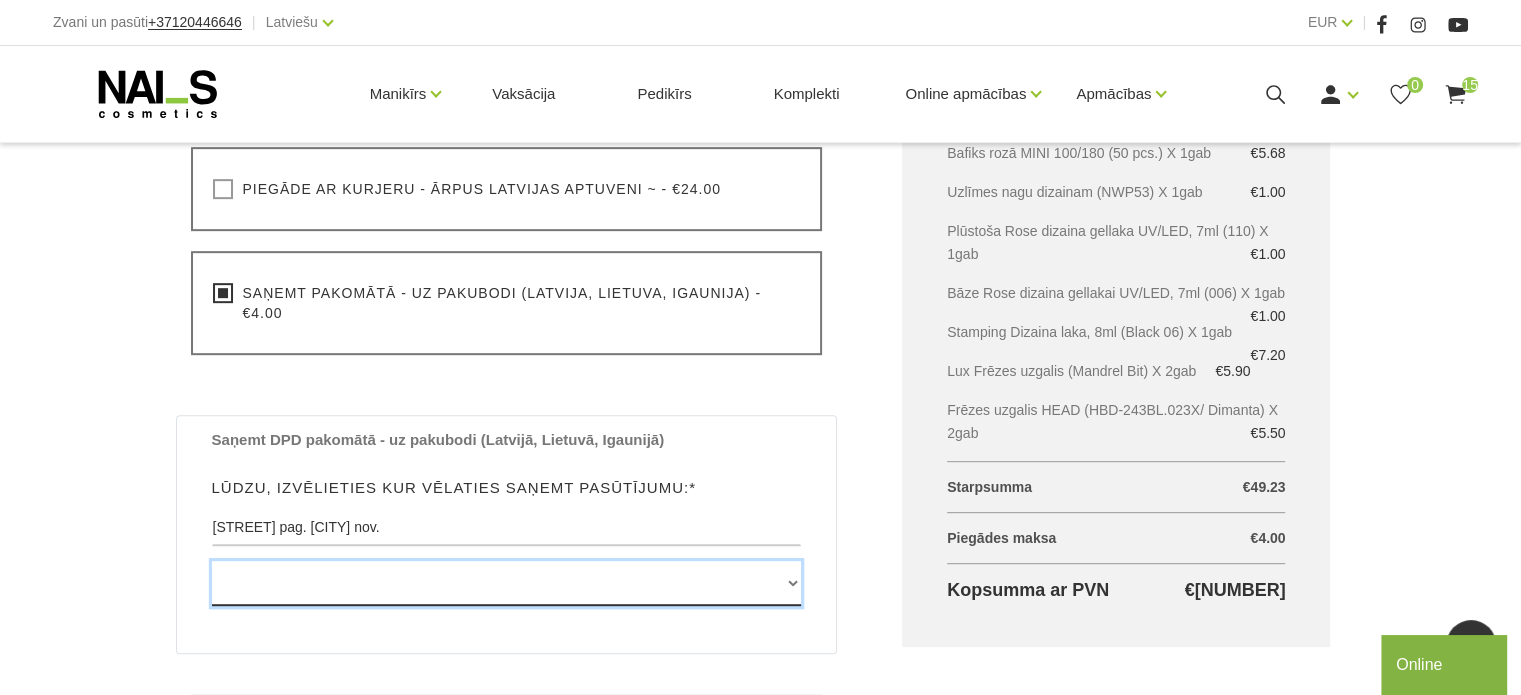 click at bounding box center [507, 583] 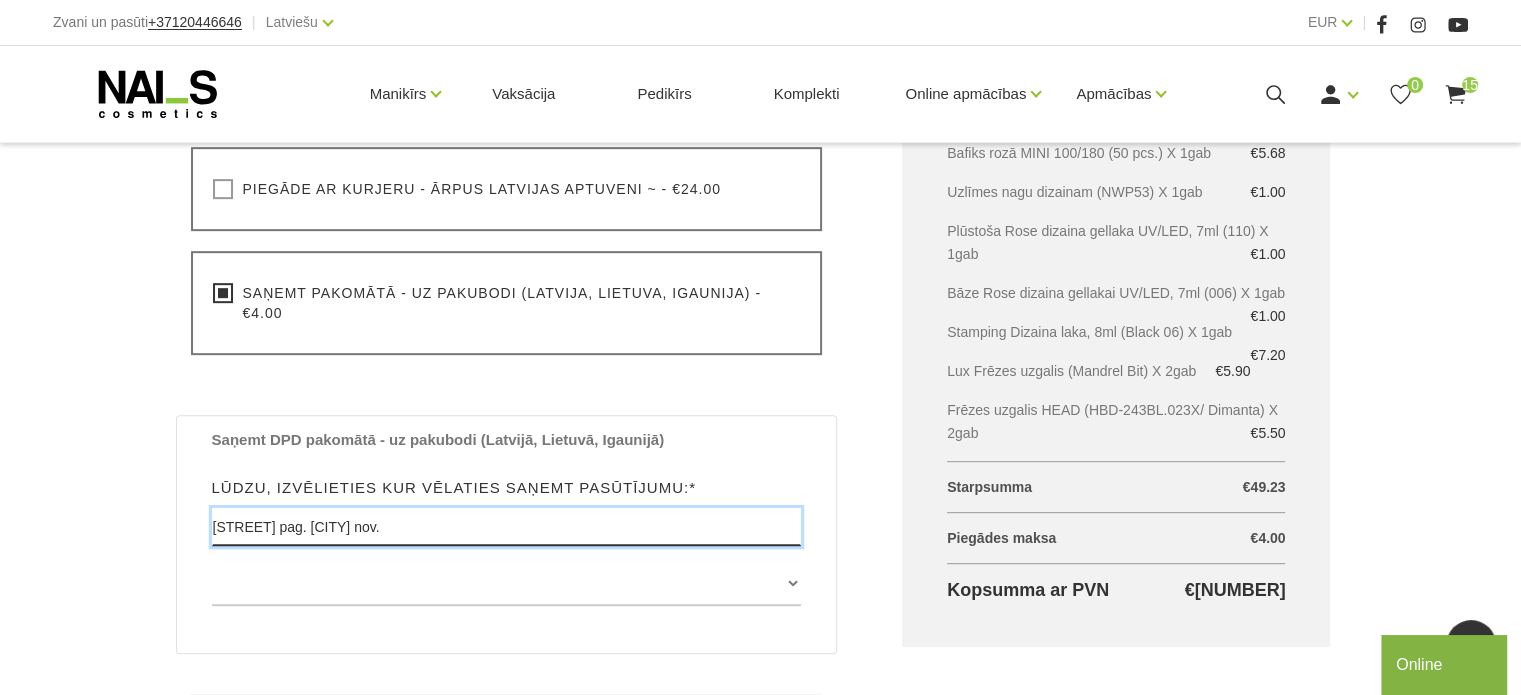 drag, startPoint x: 401, startPoint y: 500, endPoint x: 41, endPoint y: 499, distance: 360.0014 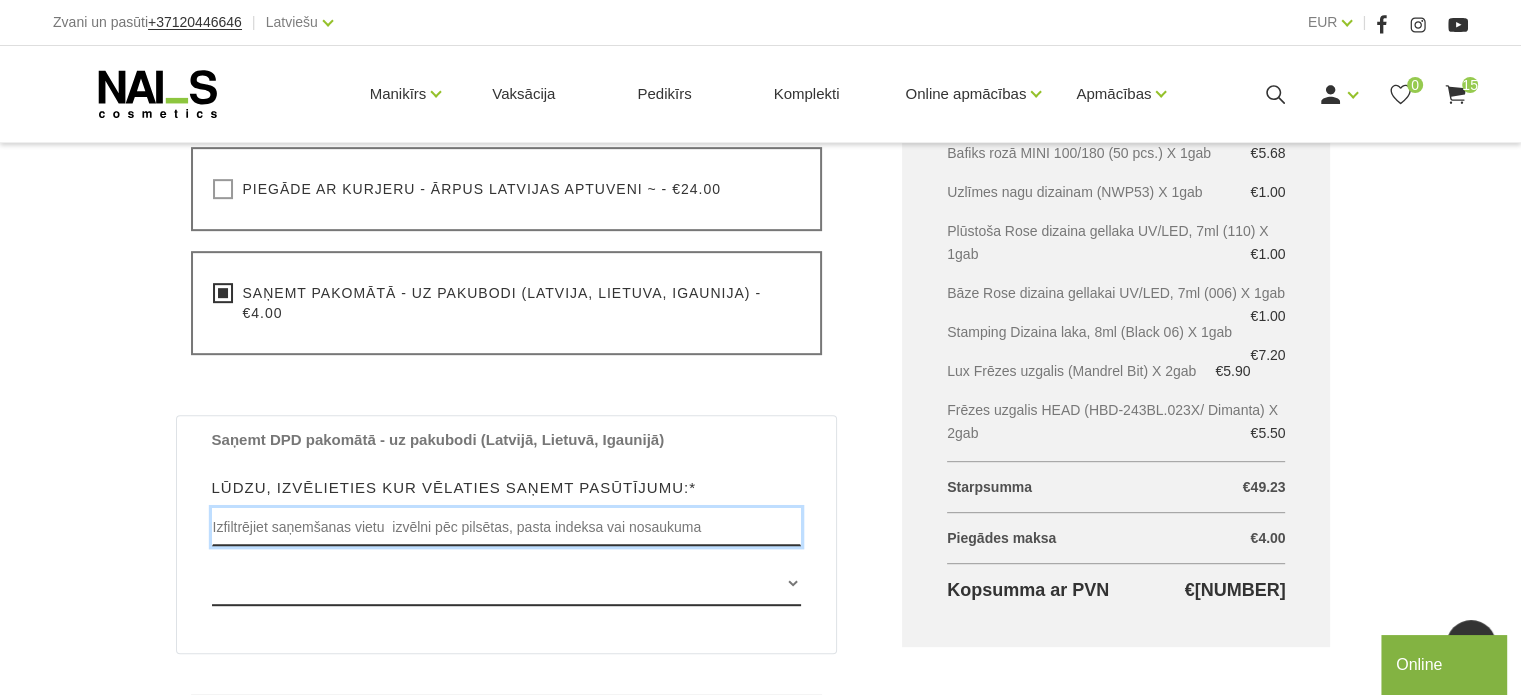 type 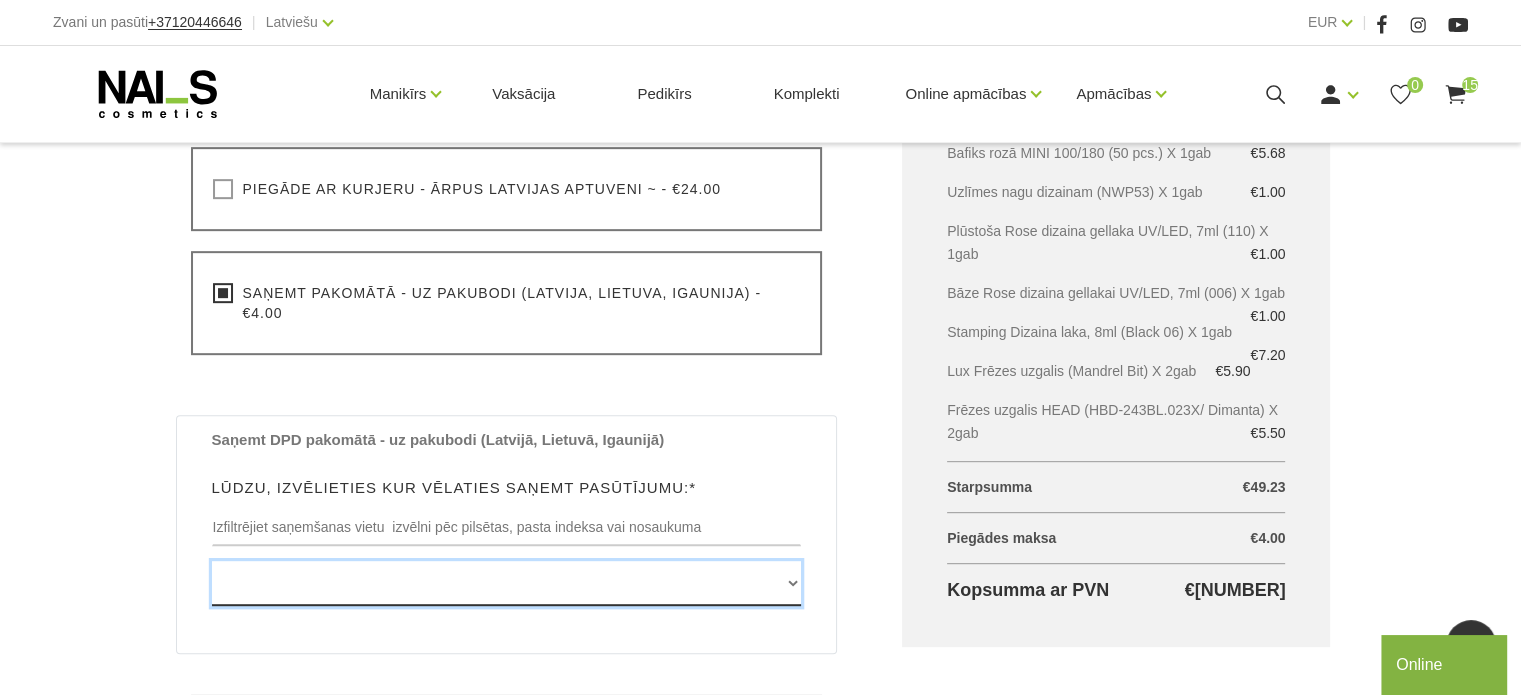 click on "[STREET] [NUMBER] , [CITY], [POSTAL_CODE], (Paku Skapis [LOCATION]) Rīgas iela 27 , IECAVA, [POSTAL_CODE], (Paku Skapis [LOCATION]) Ainažu iela 113 , ZVEJNIEKCIEMS, [POSTAL_CODE], (Paku Skapis [LOCATION]) Peldu iela 2 , ULBROKA, [POSTAL_CODE], (Paku Skapis [LOCATION]) Institūta iela 7 , ULBROKA, [POSTAL_CODE], (Paku Skapis [LOCATION]) Rakstvežu iela 8 , LIEPĀJA, [POSTAL_CODE], (Paku Skapis [LOCATION]) Klaipēdas iela 62 , LIEPĀJA, [POSTAL_CODE], (Paku Skapis [LOCATION]) Klaipēdas iela 104c , LIEPĀJA, [POSTAL_CODE], (Paku Skapis [LOCATION]) Lielā iela 13 , LIEPĀJA, [POSTAL_CODE], (Paku Skapis [LOCATION]) Ganību iela 175/177 , LIEPĀJA, [POSTAL_CODE], (Paku Skapis [LOCATION]) Ziemeļu iela 13 , LIEPĀJA, [POSTAL_CODE], (Paku Skapis [LOCATION]) Jaunā ostmala 3/5 , LIEPĀJA, [POSTAL_CODE], (Paku Skapis [LOCATION]) Pulkveža Brieža iela 14 , LIEPĀJA, [POSTAL_CODE], (Paku Skapis [LOCATION]) Cukura iela 3 , LIEPĀJA, [POSTAL_CODE], (Paku Skapis [LOCATION]) Ganību iela 69/71 , LIEPĀJA, [POSTAL_CODE], (Paku Skapis [LOCATION])" at bounding box center [507, 583] 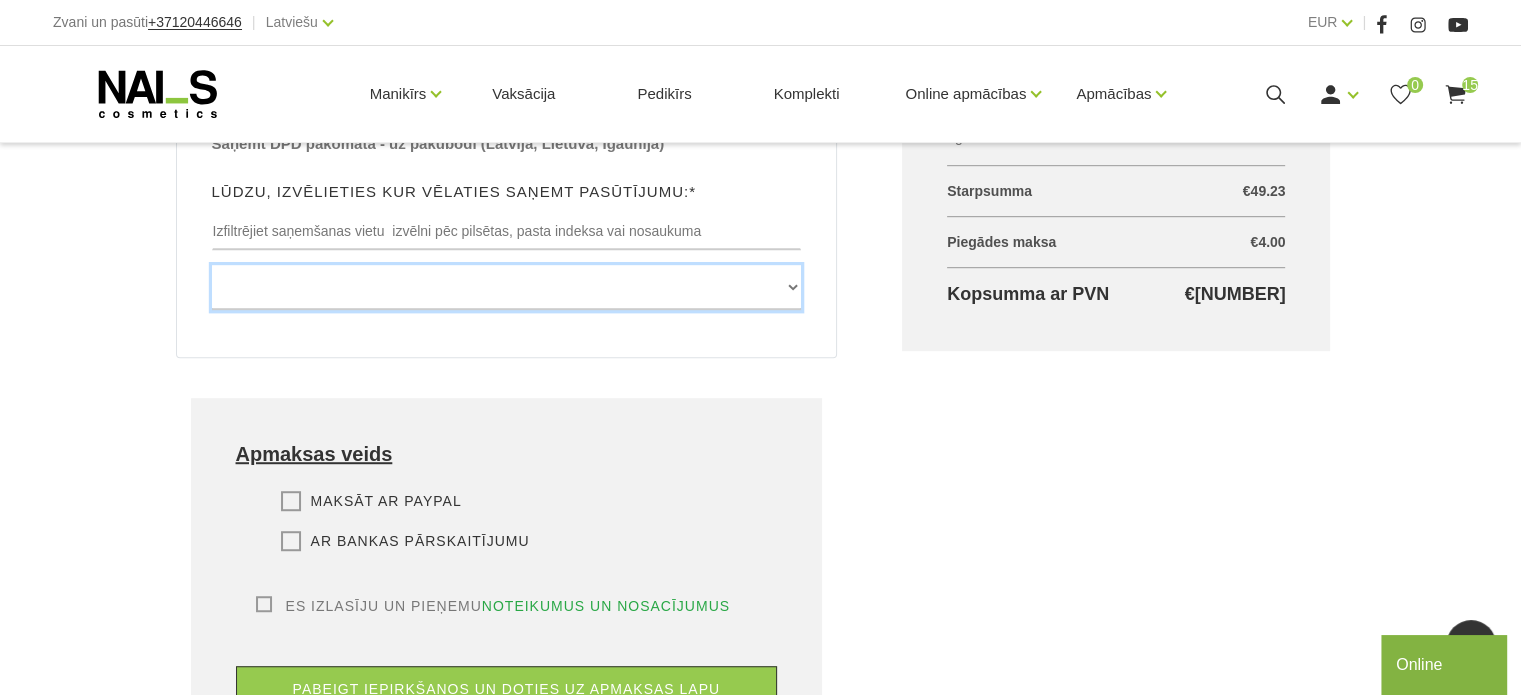 scroll, scrollTop: 1300, scrollLeft: 0, axis: vertical 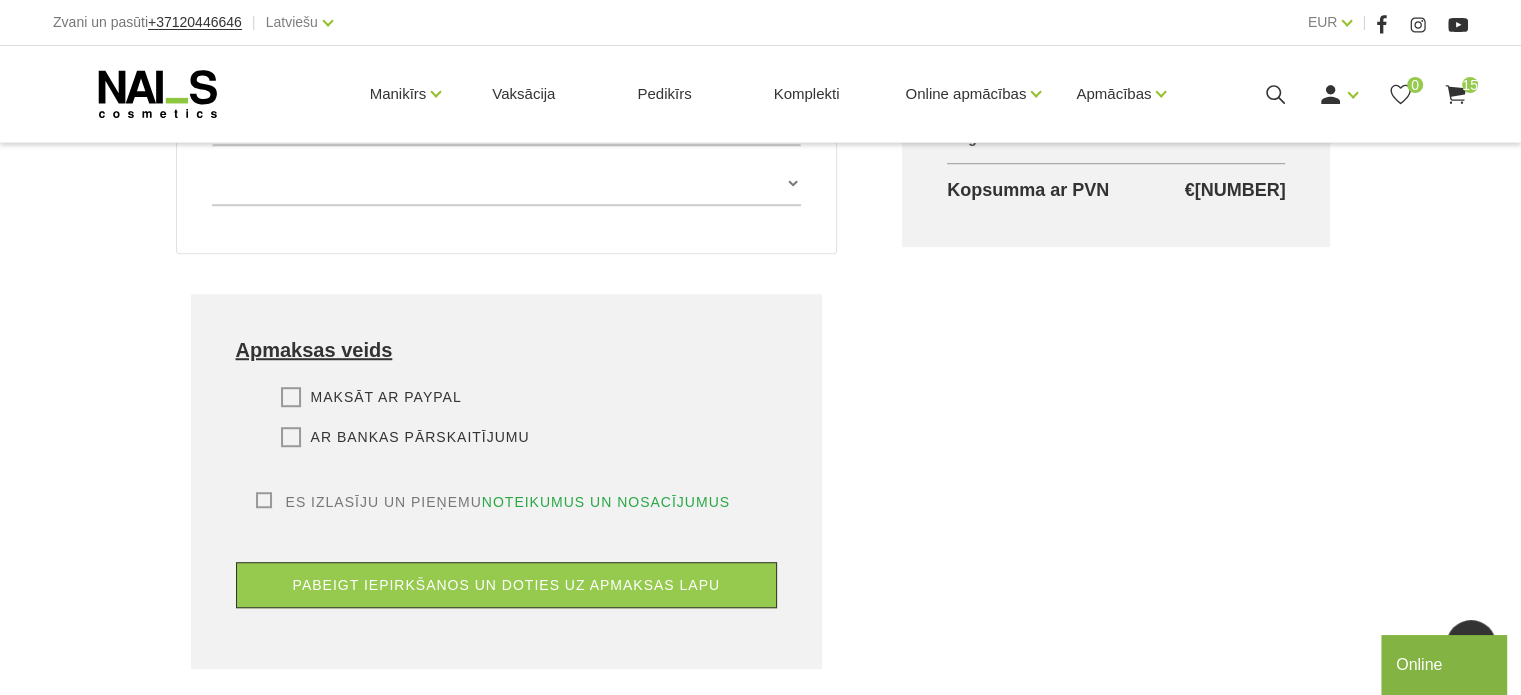 click on "Maksāt ar PayPal" at bounding box center (371, 397) 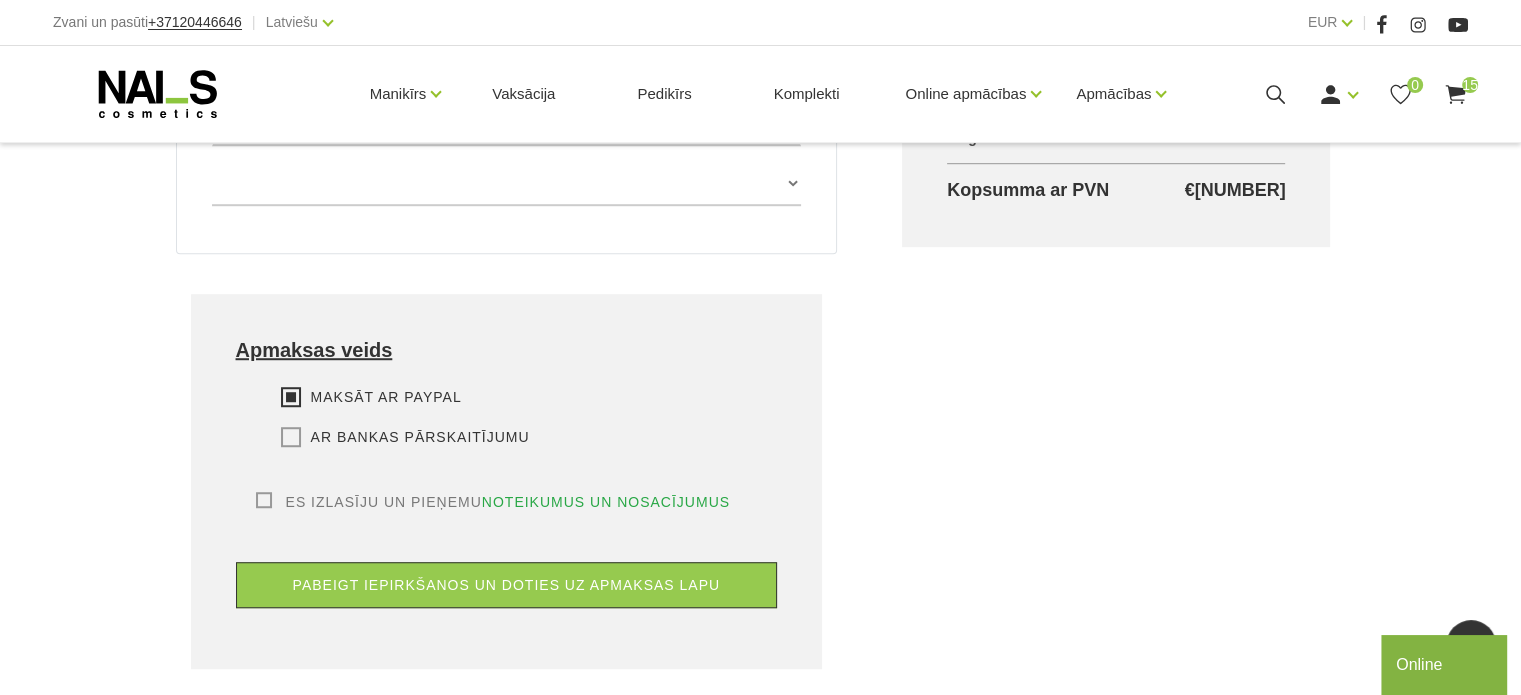 click on "Es izlasīju un pieņemu  noteikumus un nosacījumus" at bounding box center [493, 502] 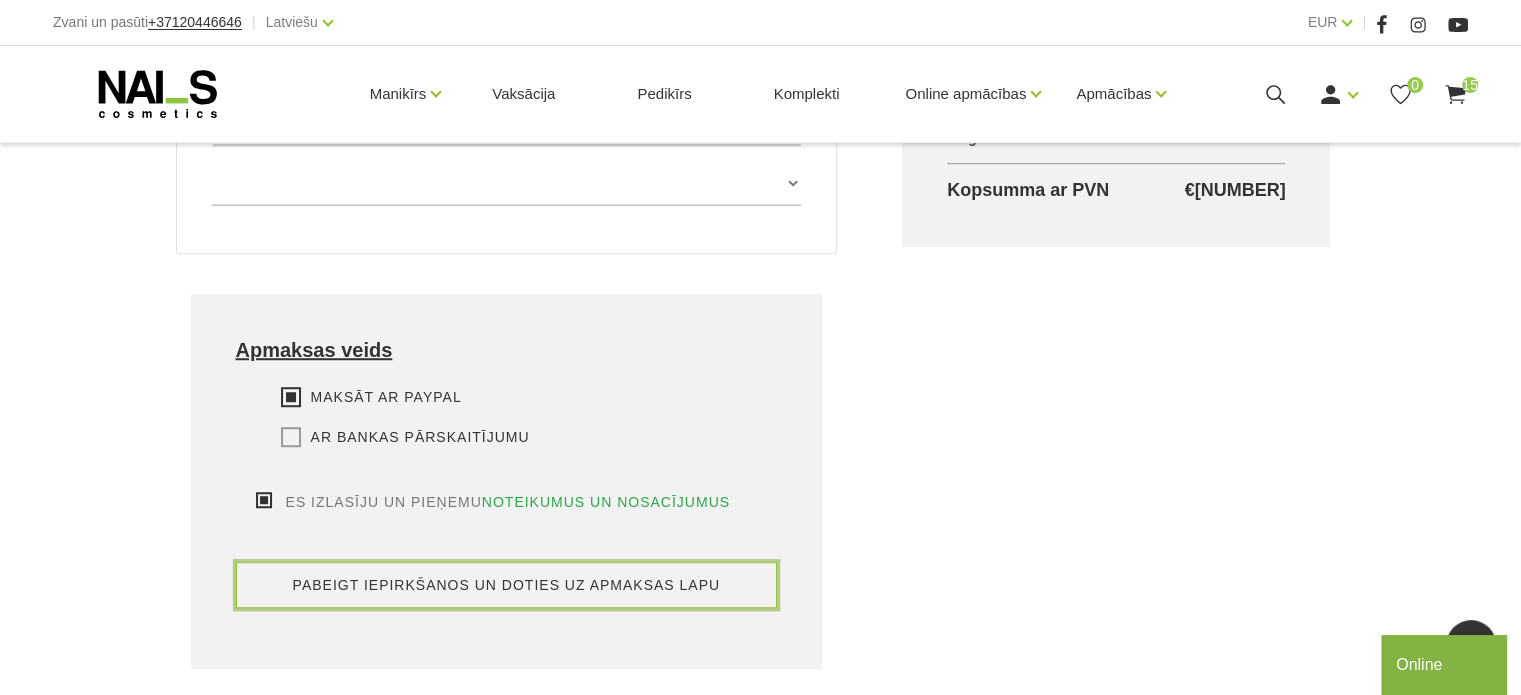 click on "pabeigt iepirkšanos un doties uz apmaksas lapu" at bounding box center [507, 585] 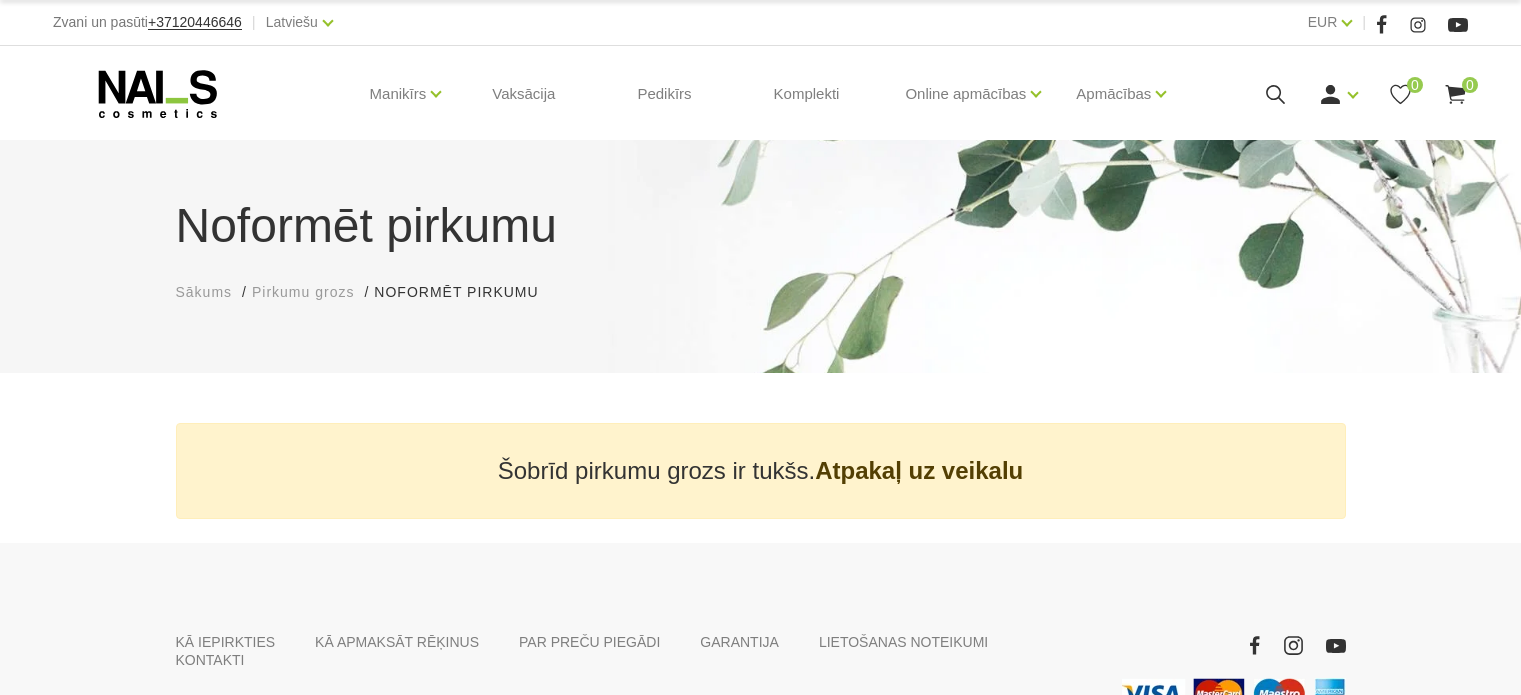 scroll, scrollTop: 0, scrollLeft: 0, axis: both 